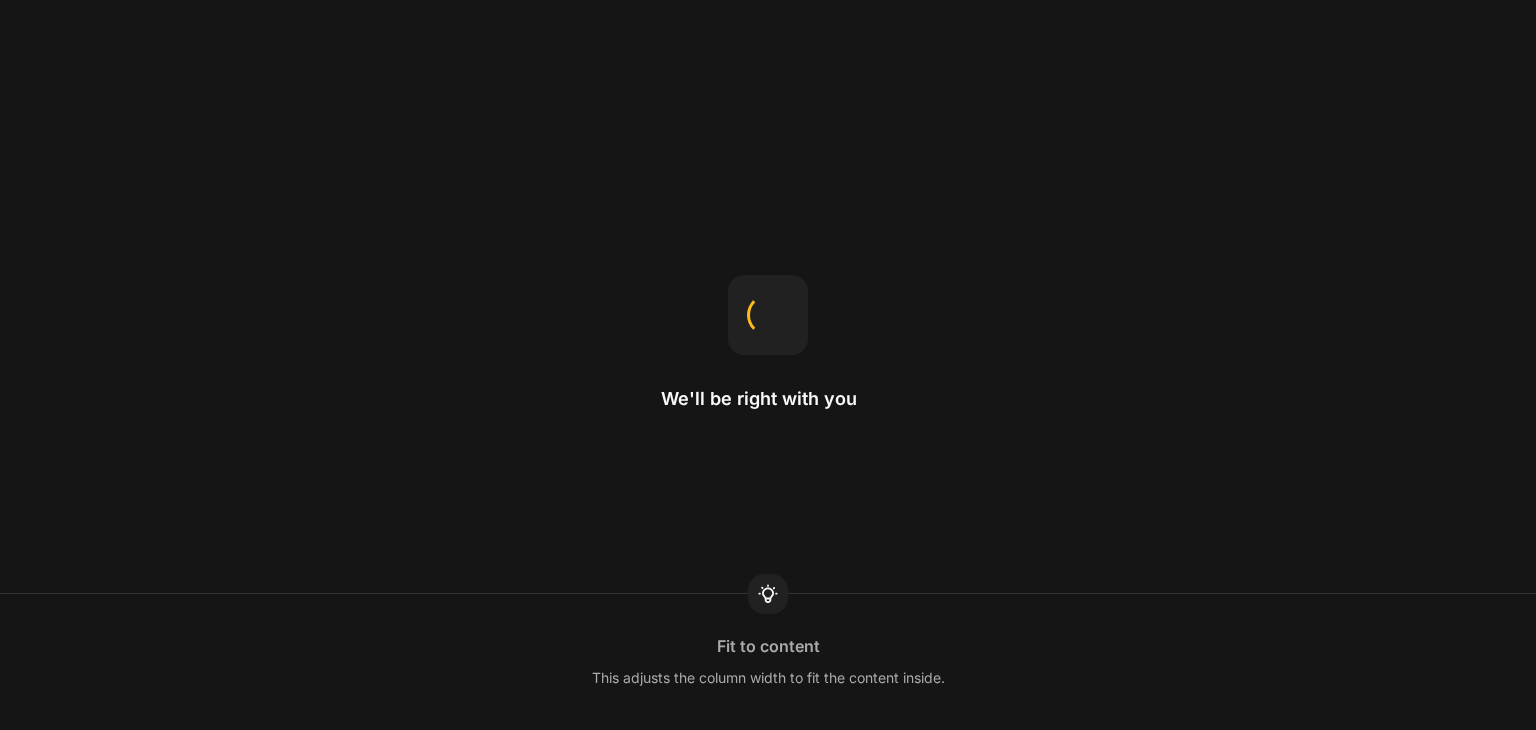scroll, scrollTop: 0, scrollLeft: 0, axis: both 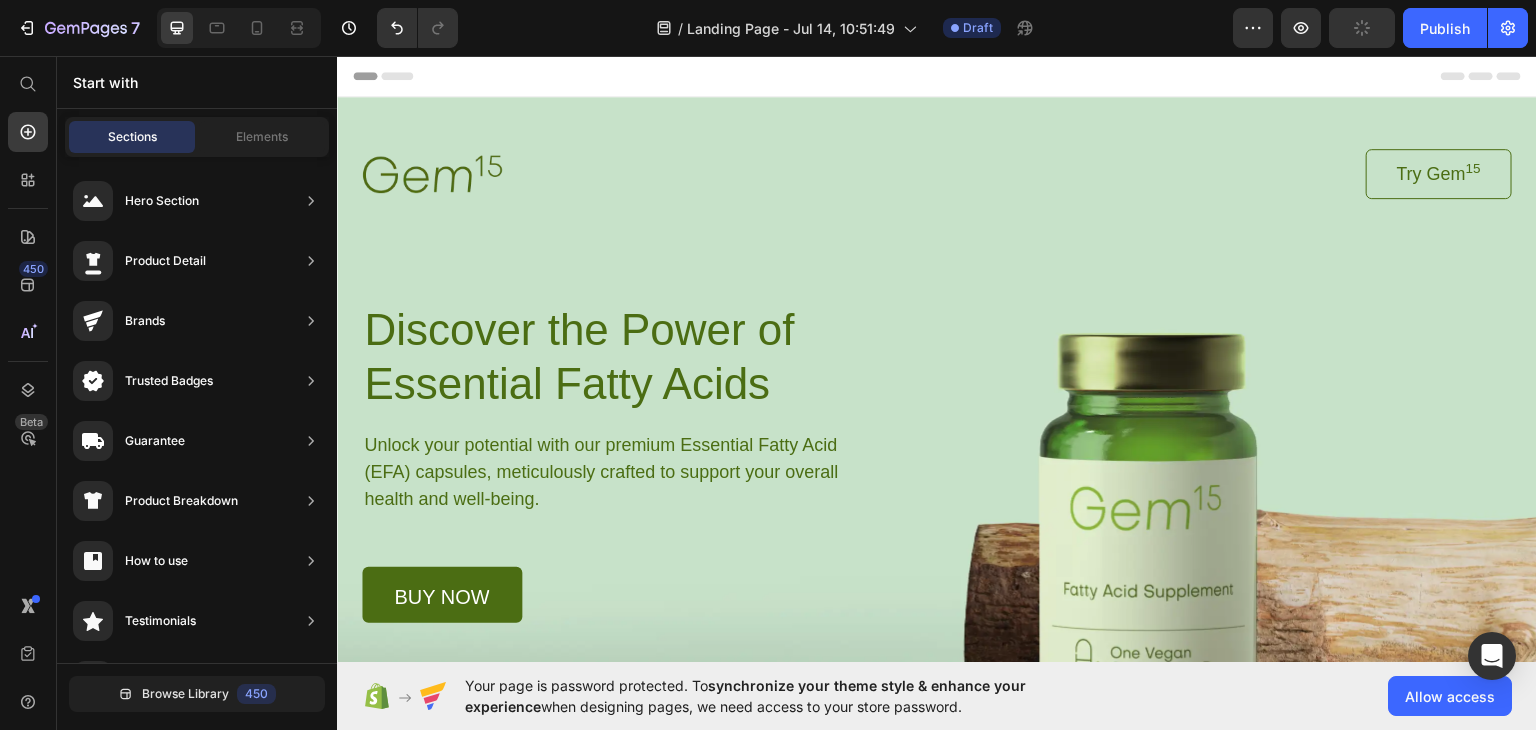 click on "Header" at bounding box center [383, 75] 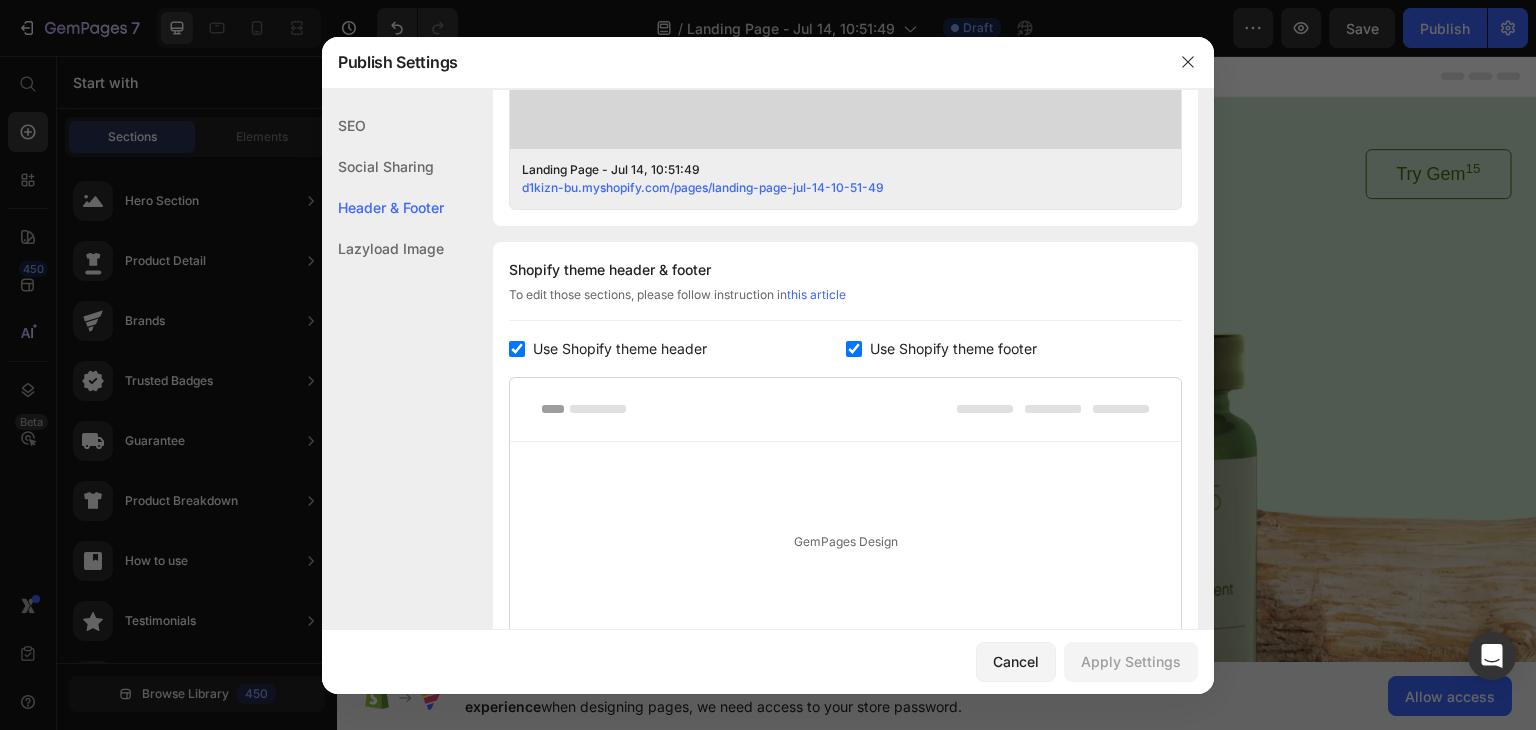 scroll, scrollTop: 804, scrollLeft: 0, axis: vertical 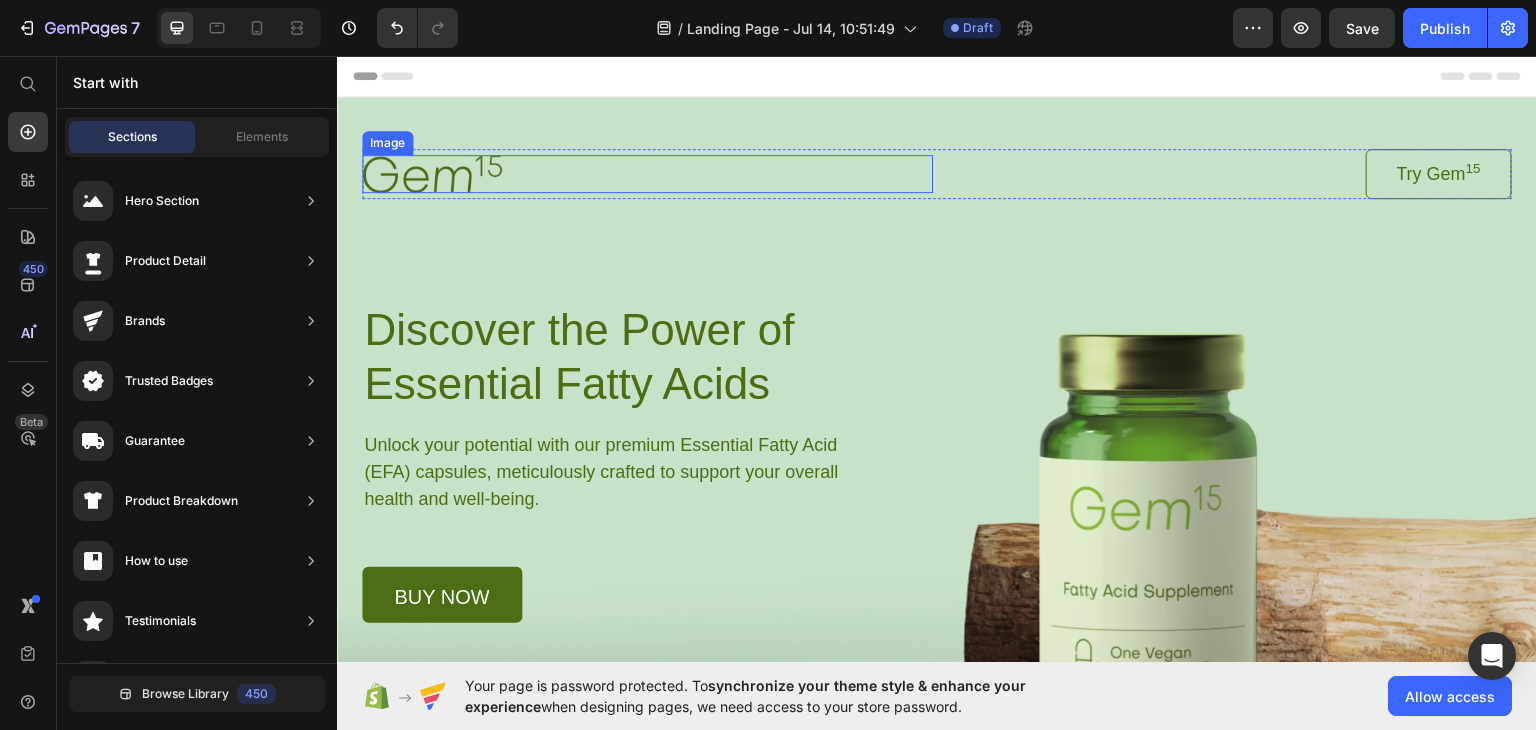 click at bounding box center (647, 172) 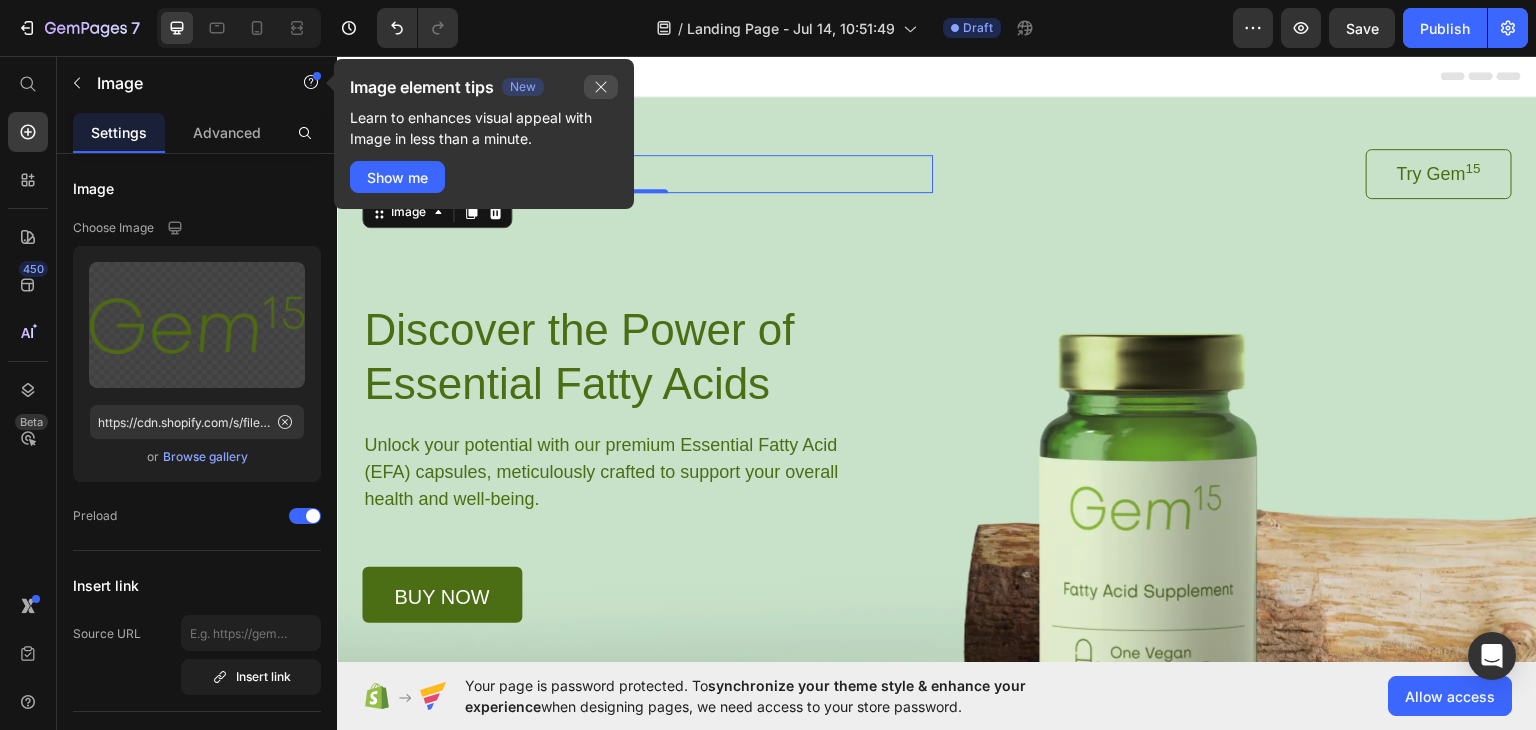 click 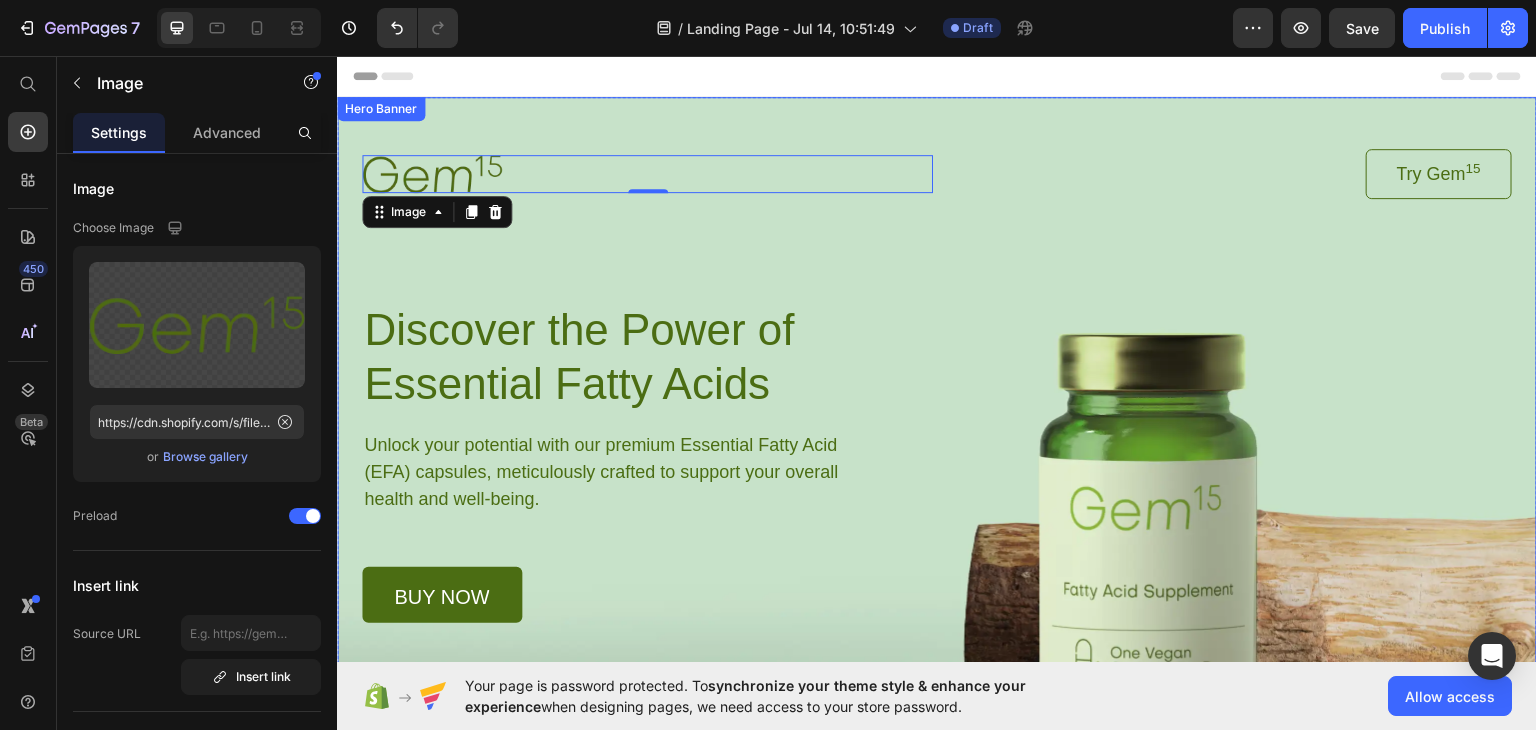 click on "Image   0 Try Gem 15 Button Row Discover the Power of Essential Fatty Acids Heading Unlock your potential with our premium Essential Fatty Acid (EFA) capsules, meticulously crafted to support your overall health and well-being. Text Block buy now Button Row Row" at bounding box center [937, 359] 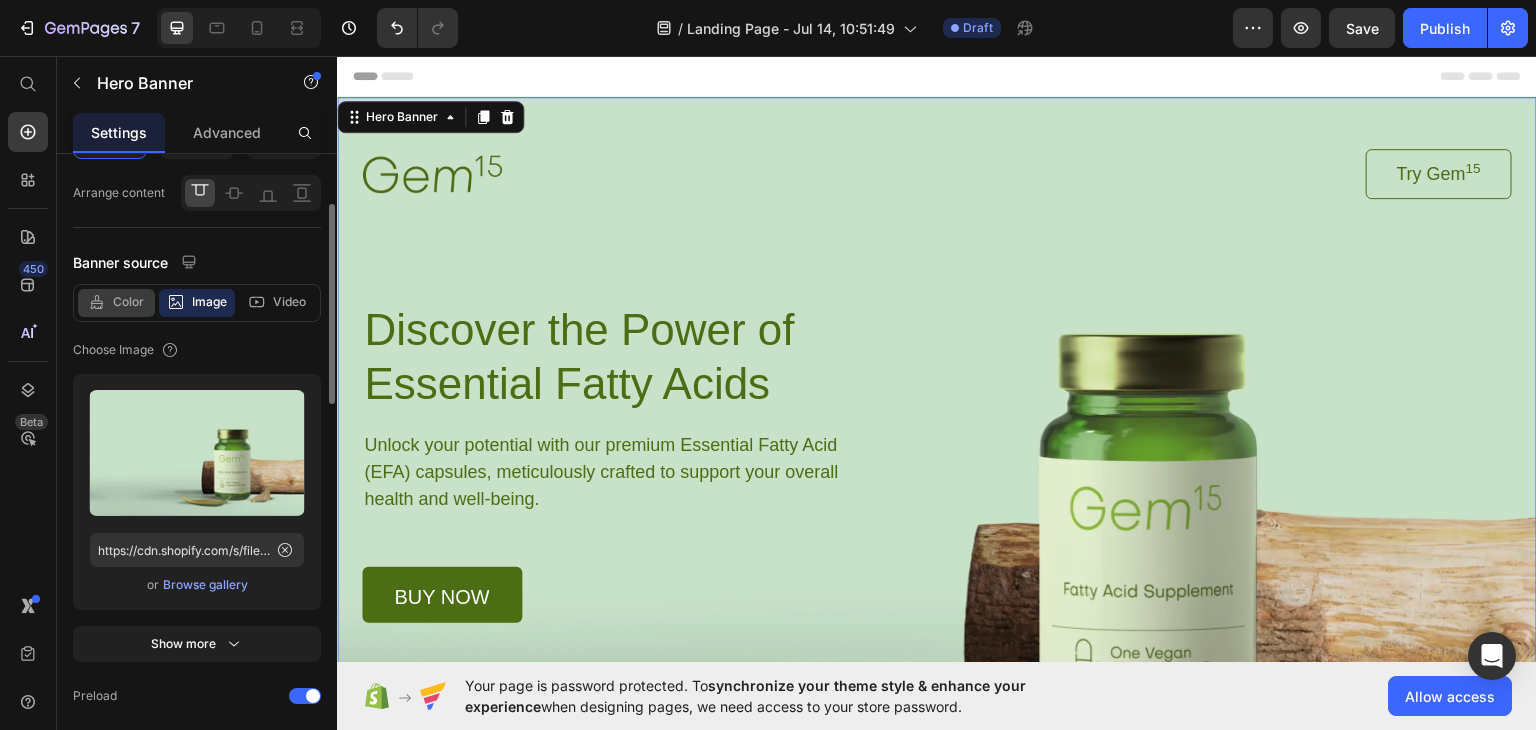 scroll, scrollTop: 0, scrollLeft: 0, axis: both 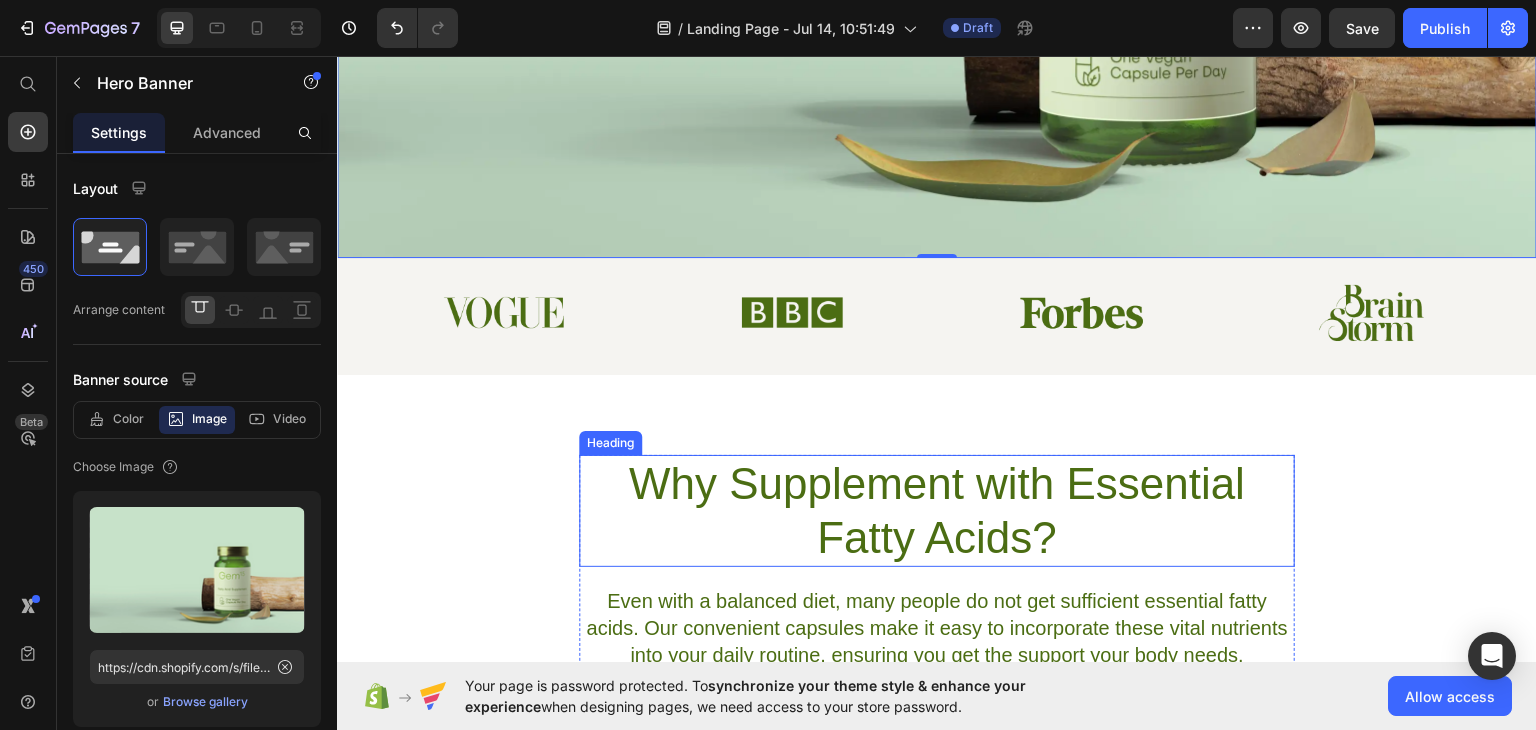 click on "Why Supplement with Essential Fatty Acids?" at bounding box center [937, 510] 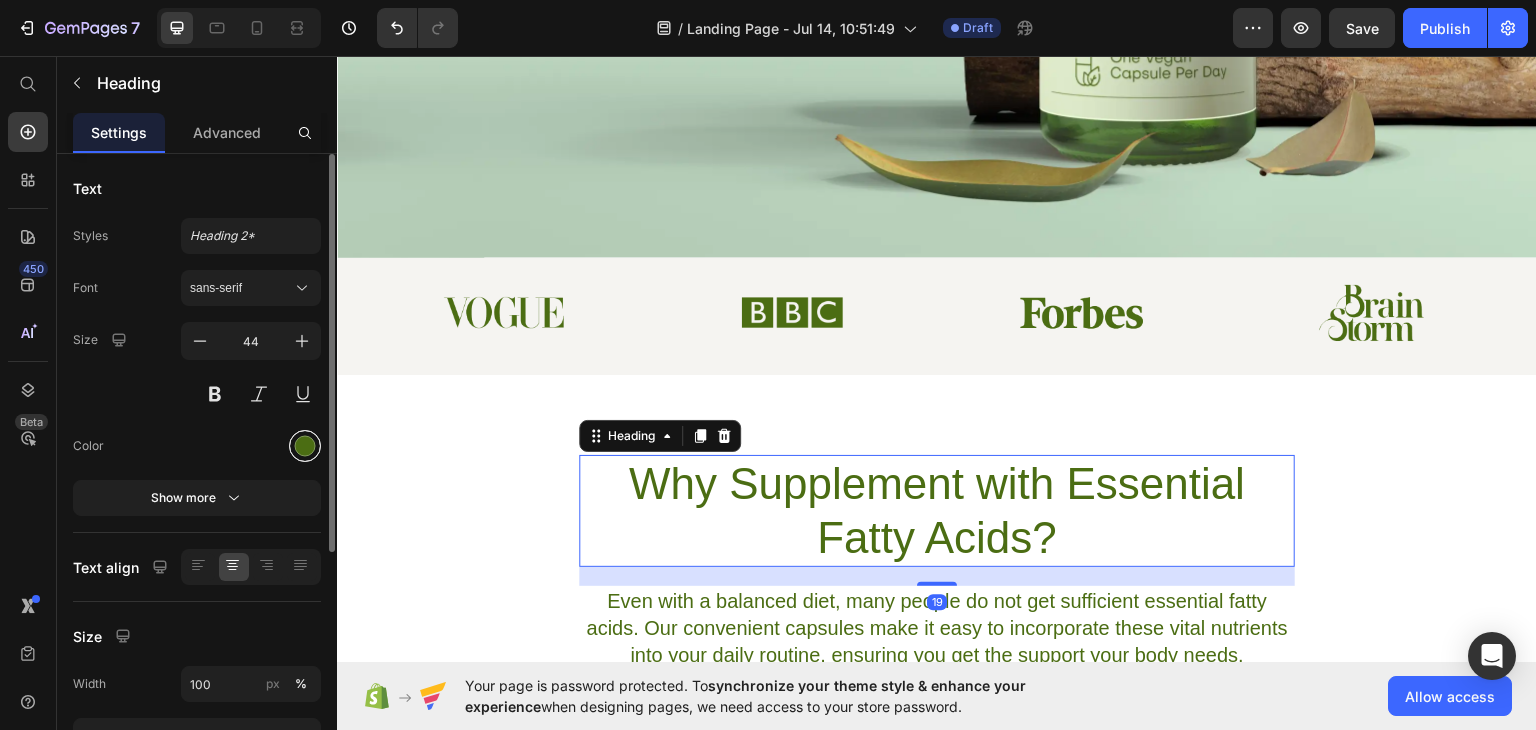click at bounding box center (305, 446) 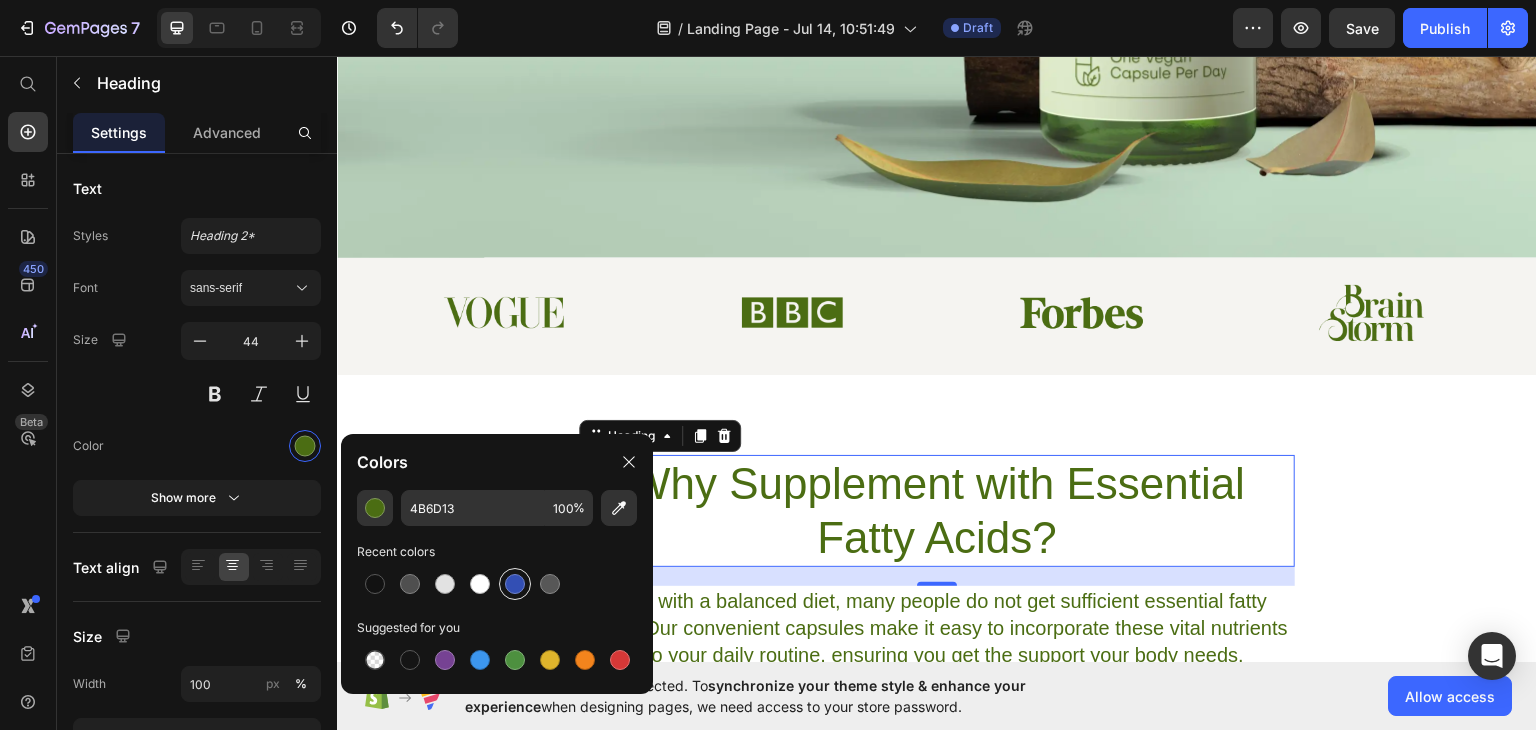 click at bounding box center [515, 584] 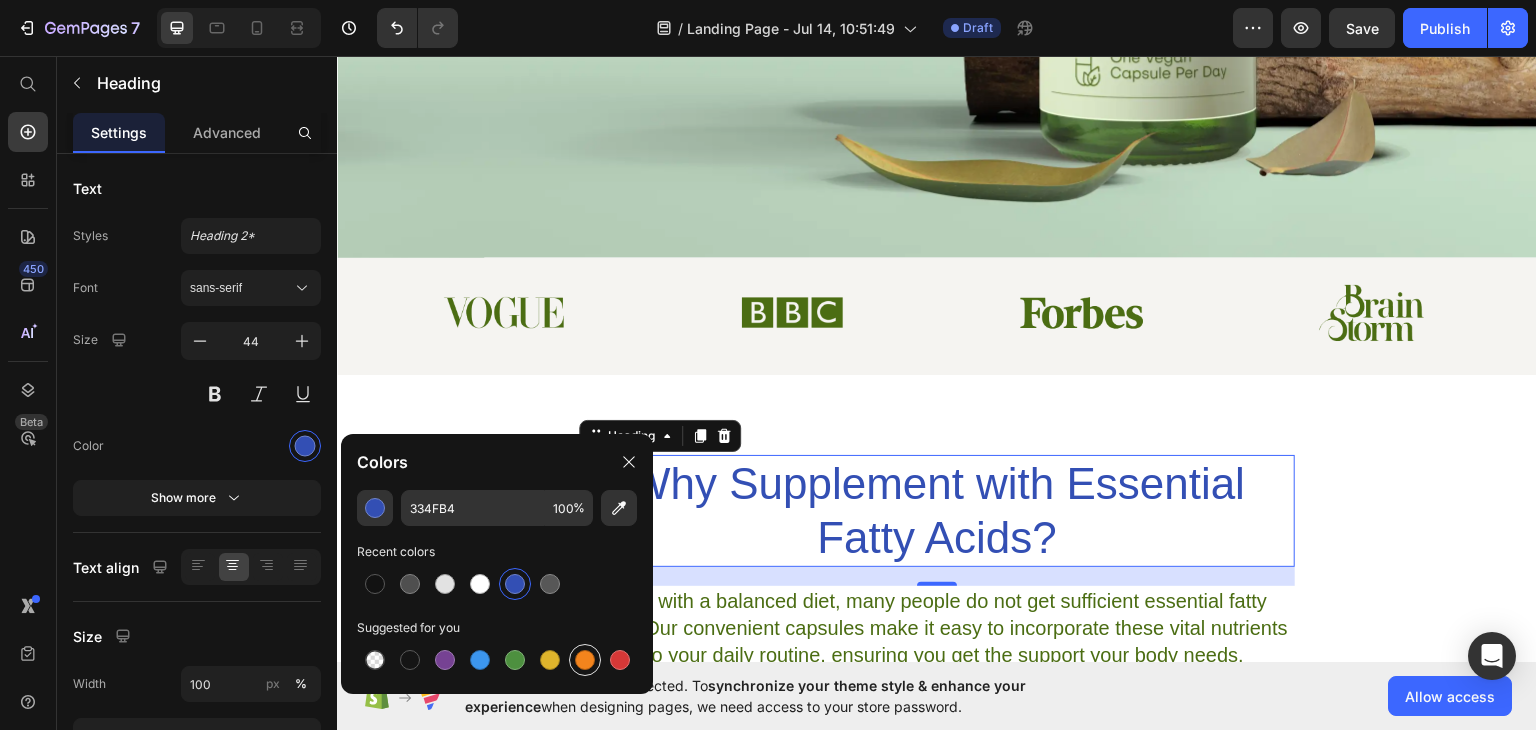 click at bounding box center [585, 660] 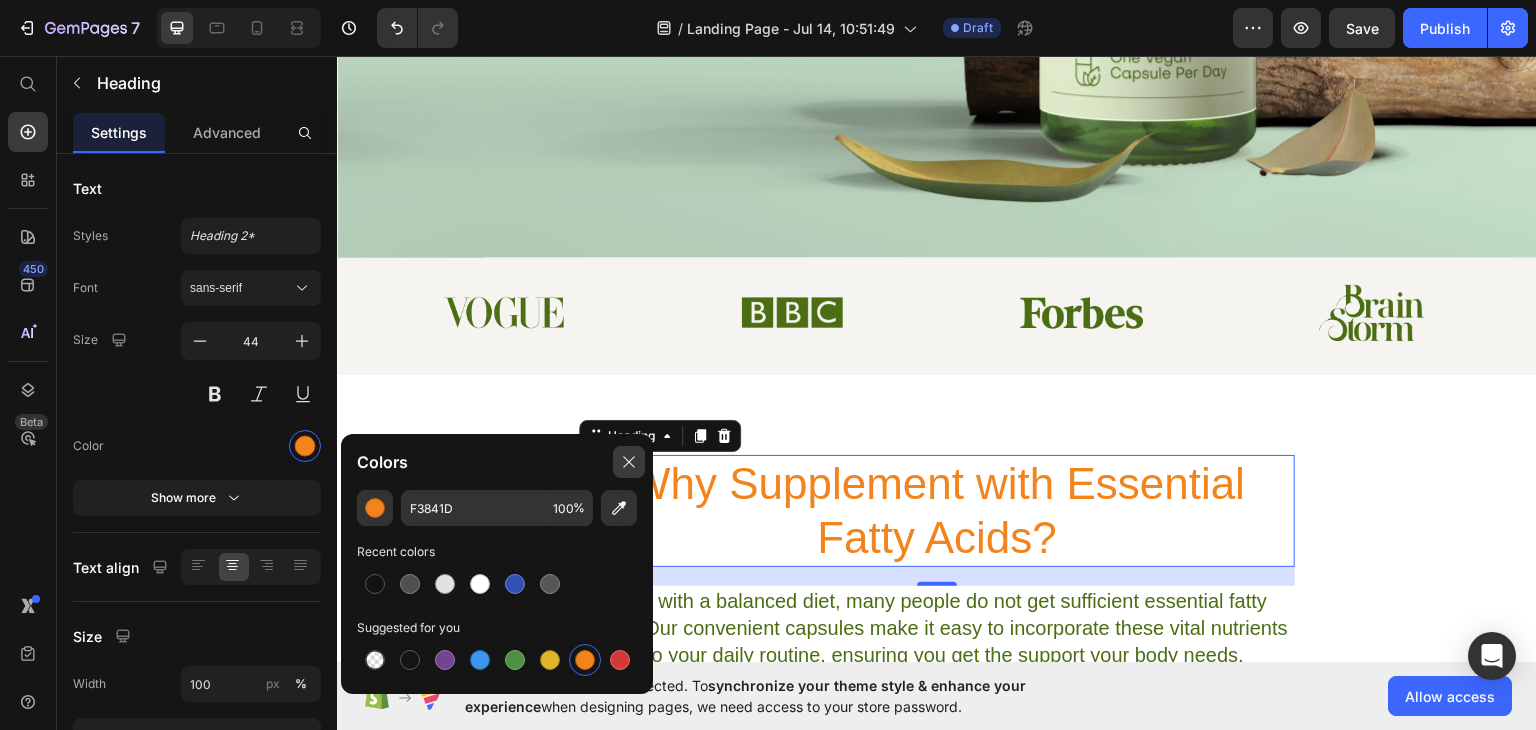 click 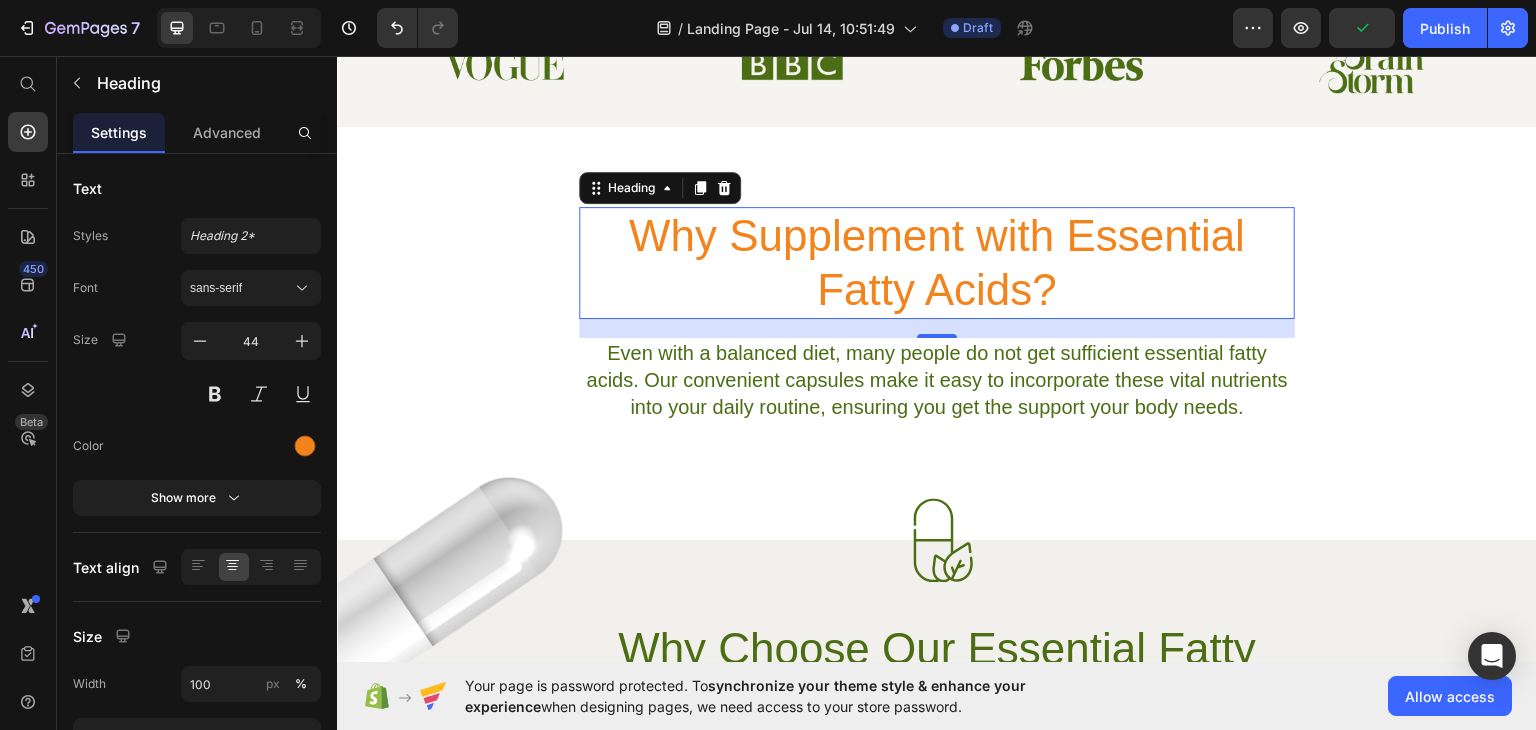 scroll, scrollTop: 846, scrollLeft: 0, axis: vertical 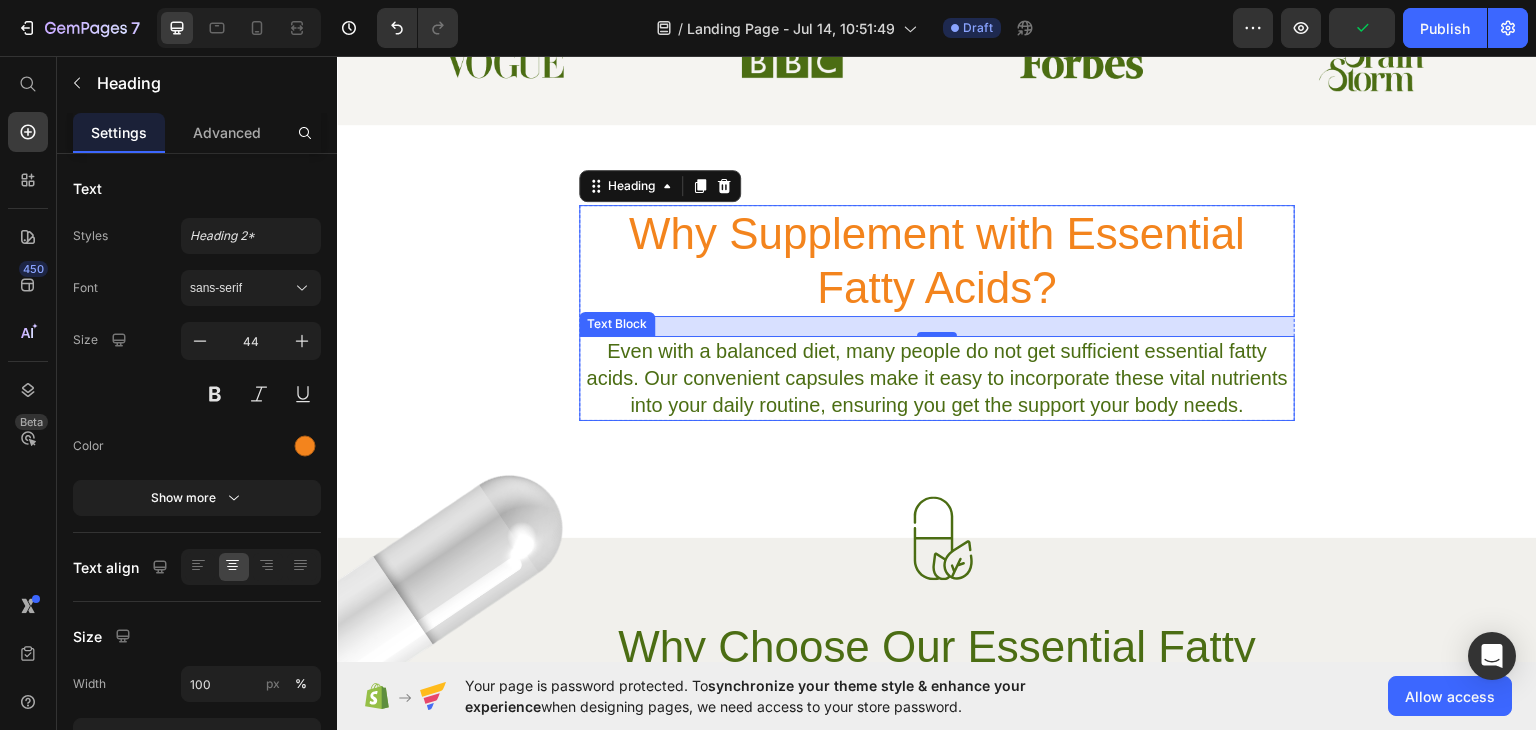 click on "Even with a balanced diet, many people do not get sufficient essential fatty acids. Our convenient capsules make it easy to incorporate these vital nutrients into your daily routine, ensuring you get the support your body needs." at bounding box center (937, 377) 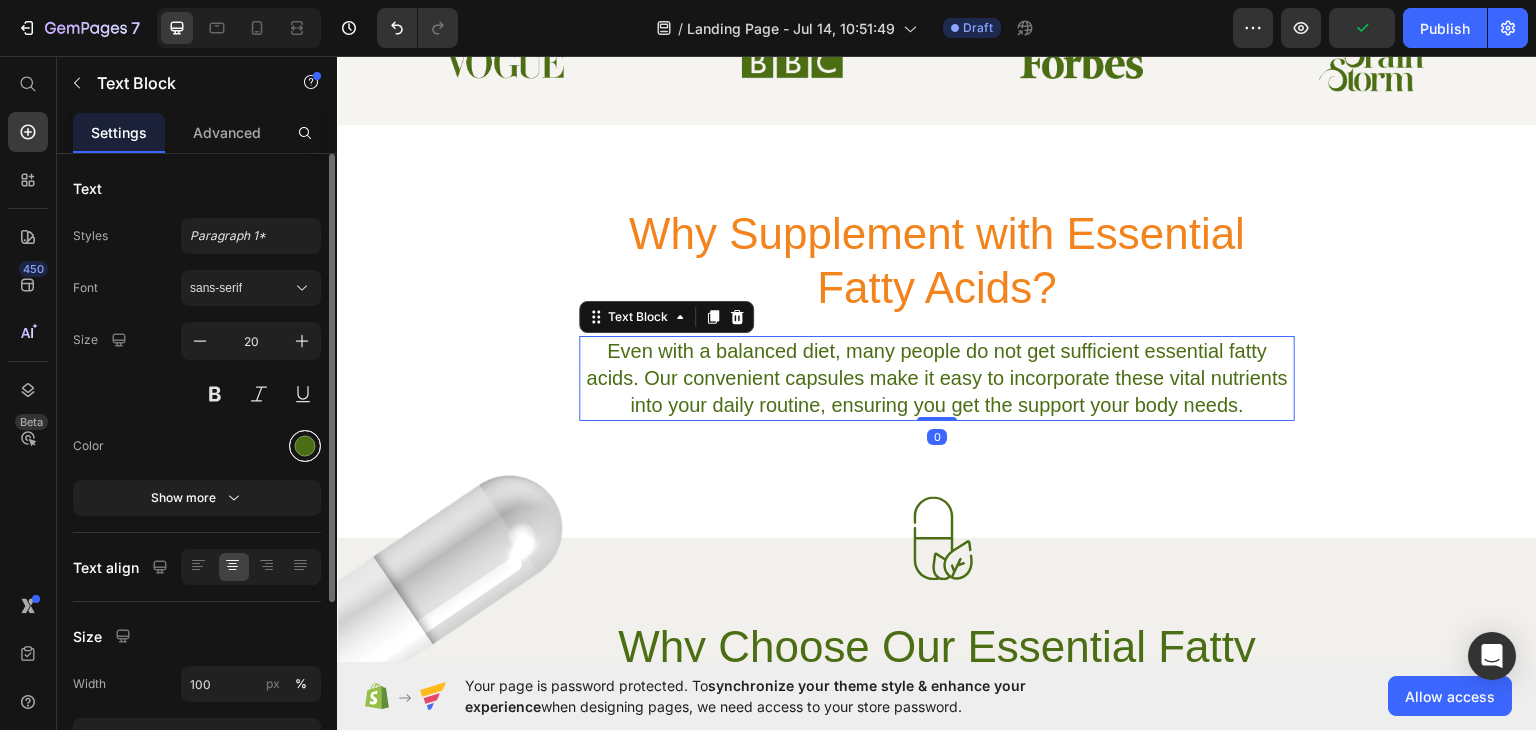 click at bounding box center [305, 446] 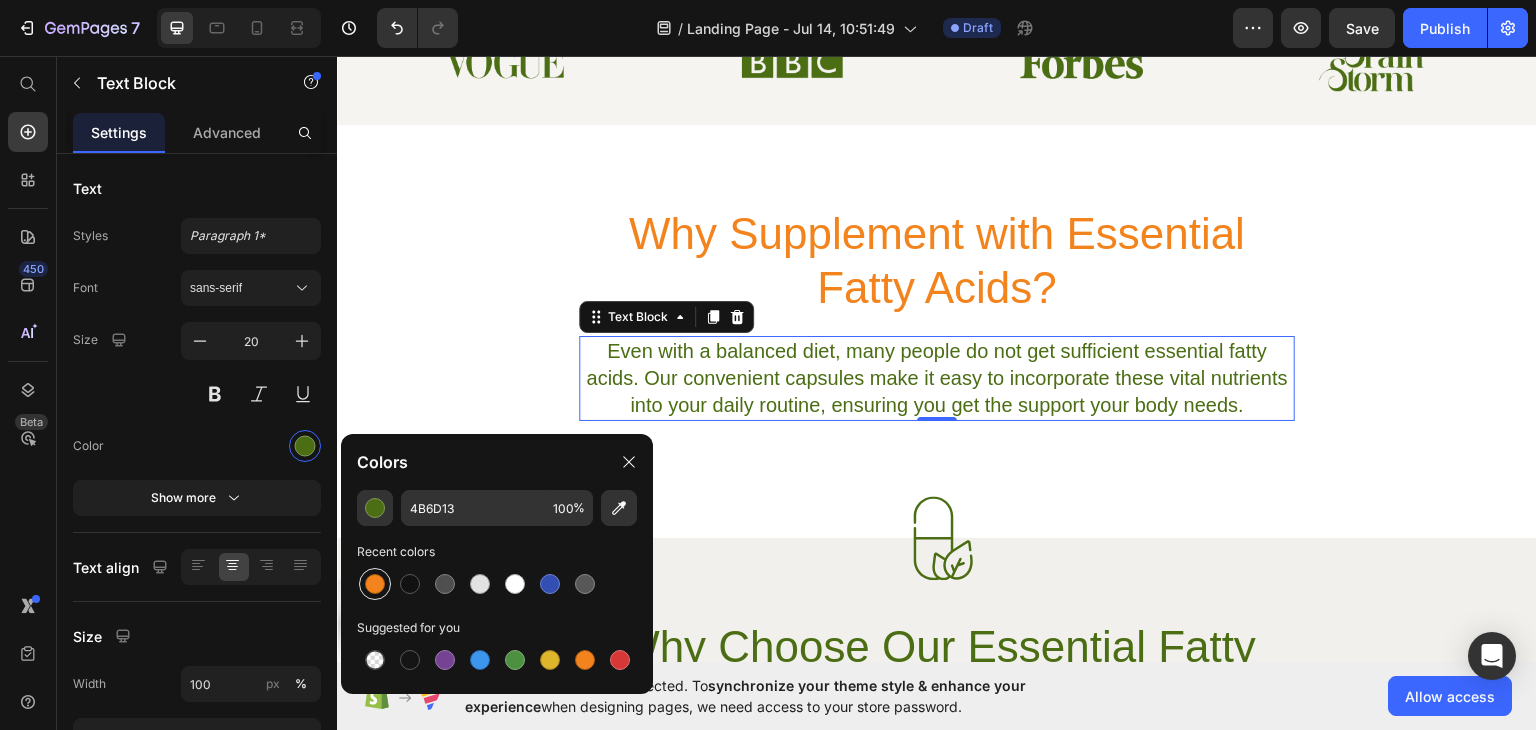 click at bounding box center (375, 584) 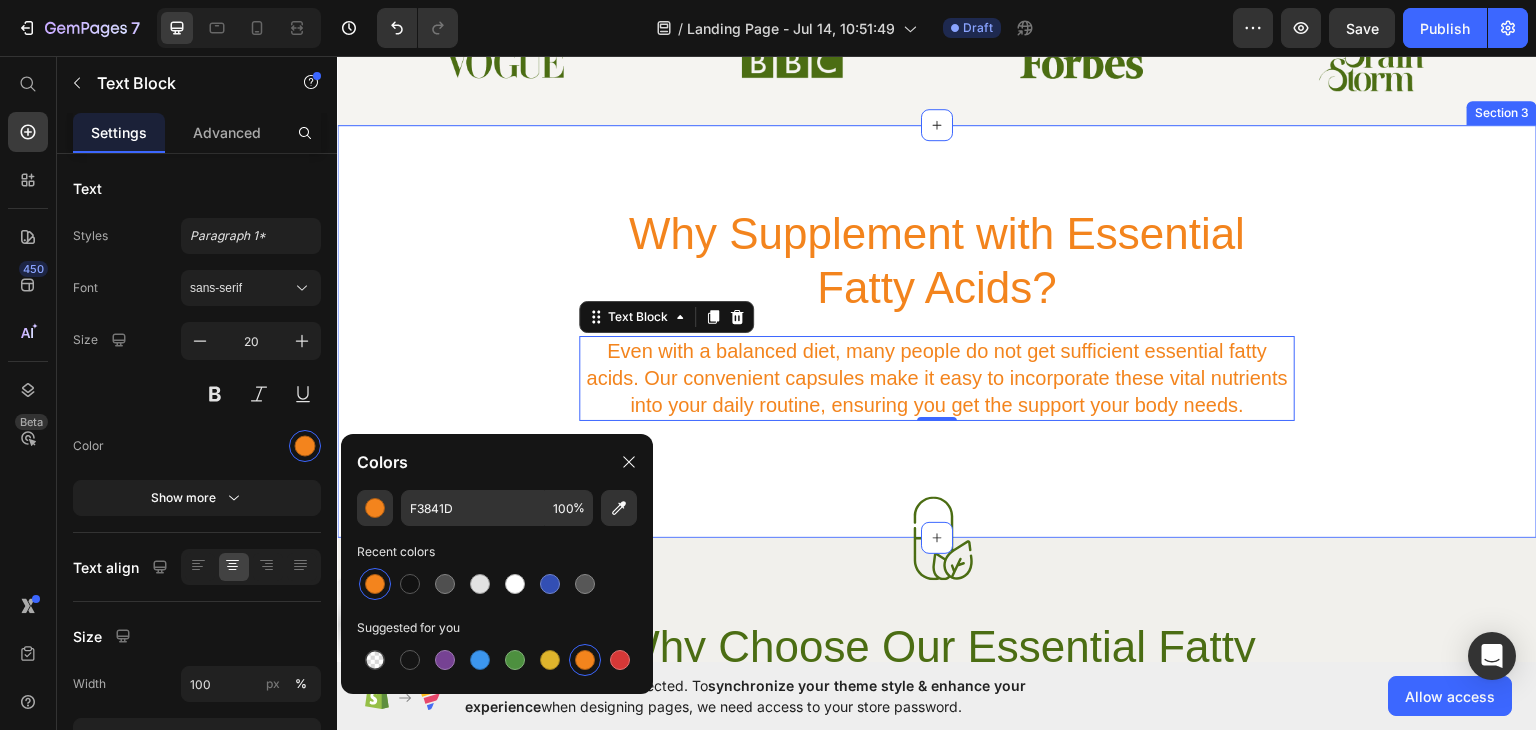 click on "Why Supplement with Essential Fatty Acids? Heading Even with a balanced diet, many people do not get sufficient essential fatty acids. Our convenient capsules make it easy to incorporate these vital nutrients into your daily routine, ensuring you get the support your body needs. Text Block   0 Row Section 3" at bounding box center [937, 330] 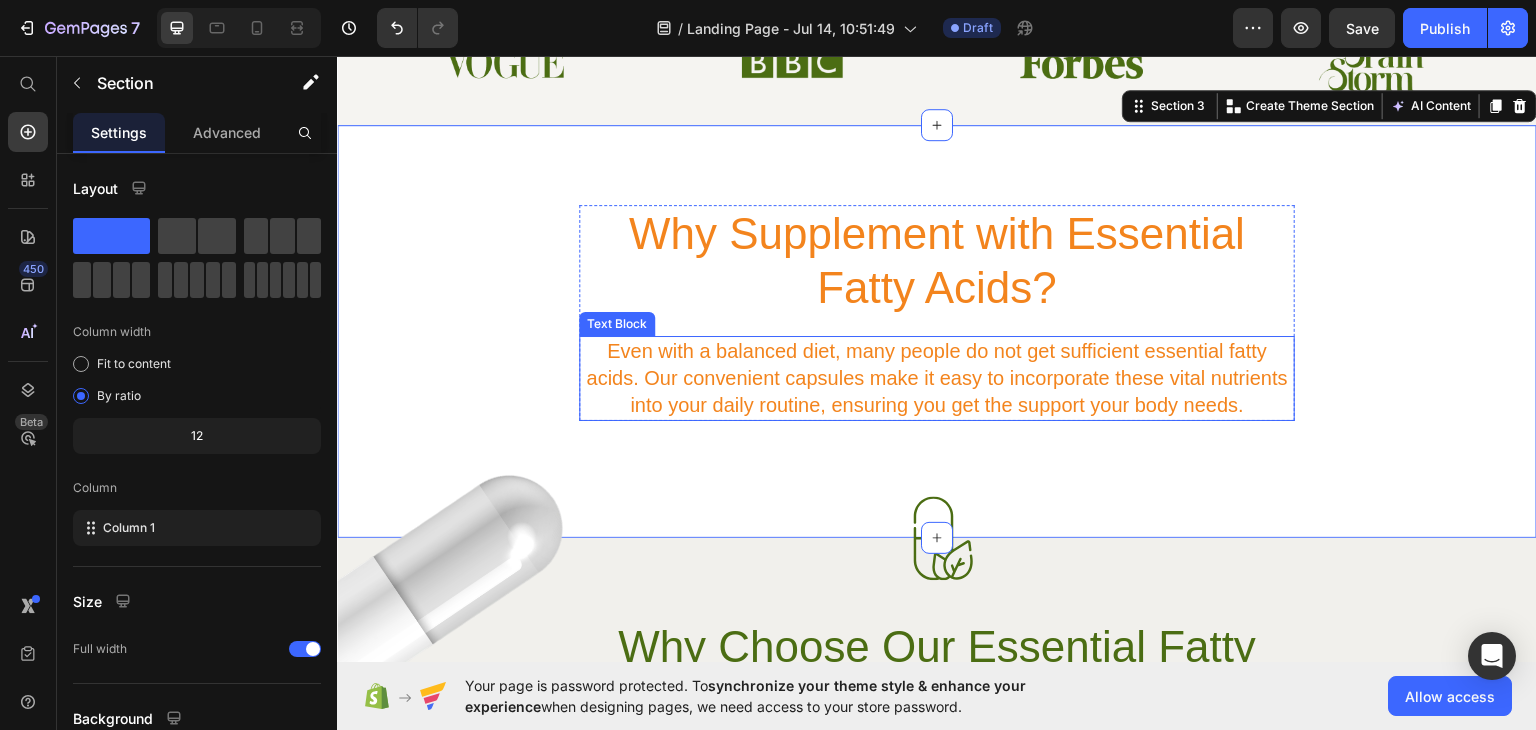 click on "Even with a balanced diet, many people do not get sufficient essential fatty acids. Our convenient capsules make it easy to incorporate these vital nutrients into your daily routine, ensuring you get the support your body needs." at bounding box center [937, 377] 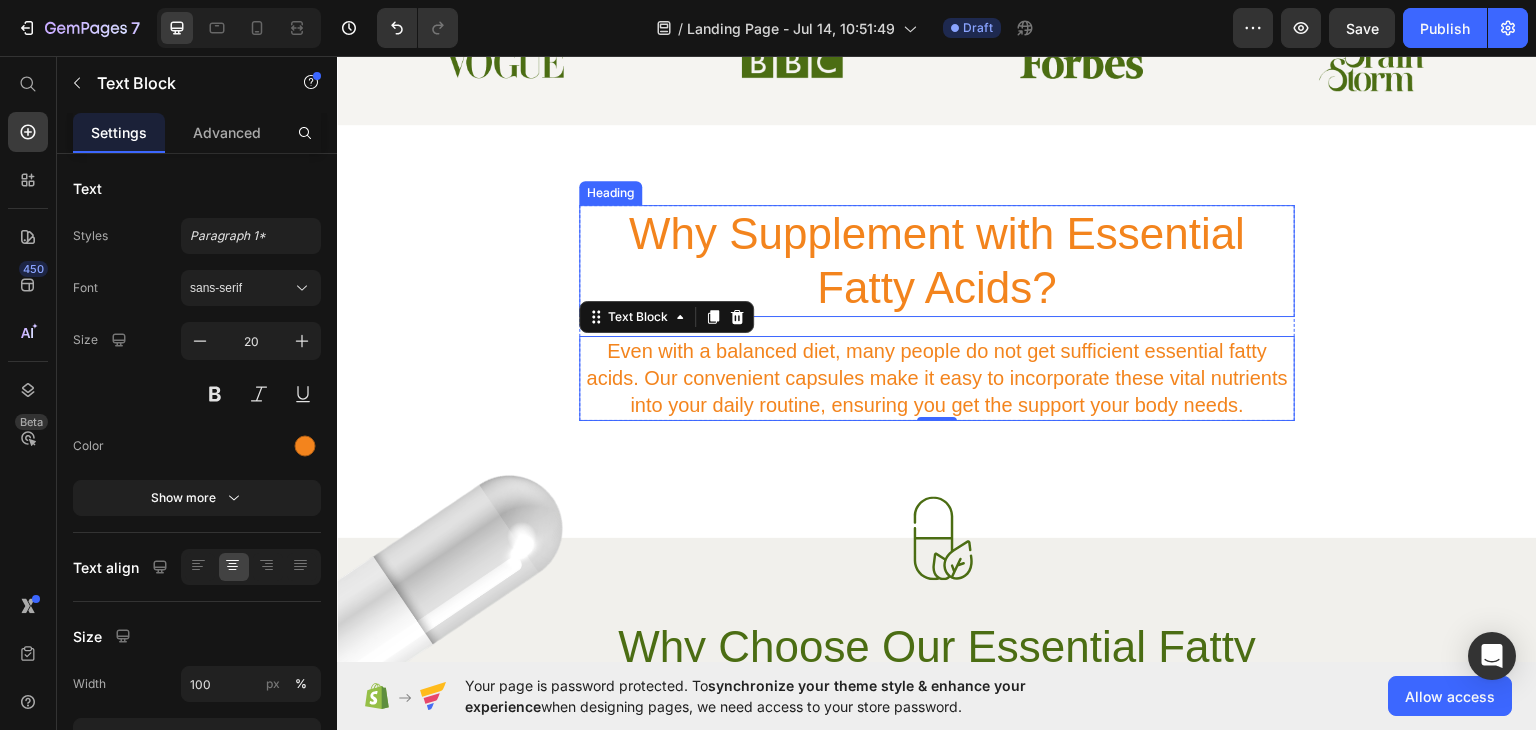click on "Why Supplement with Essential Fatty Acids?" at bounding box center [937, 260] 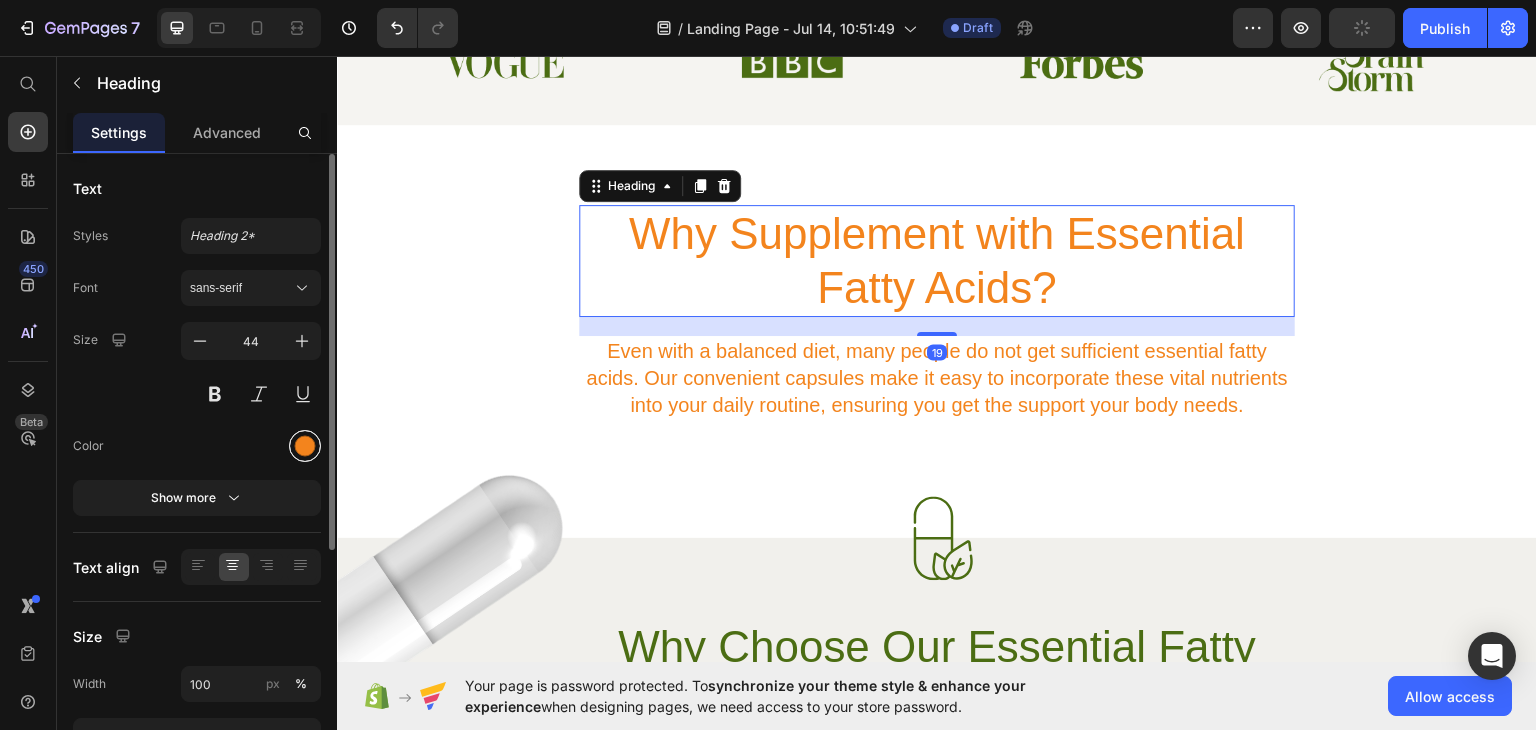 click at bounding box center (305, 446) 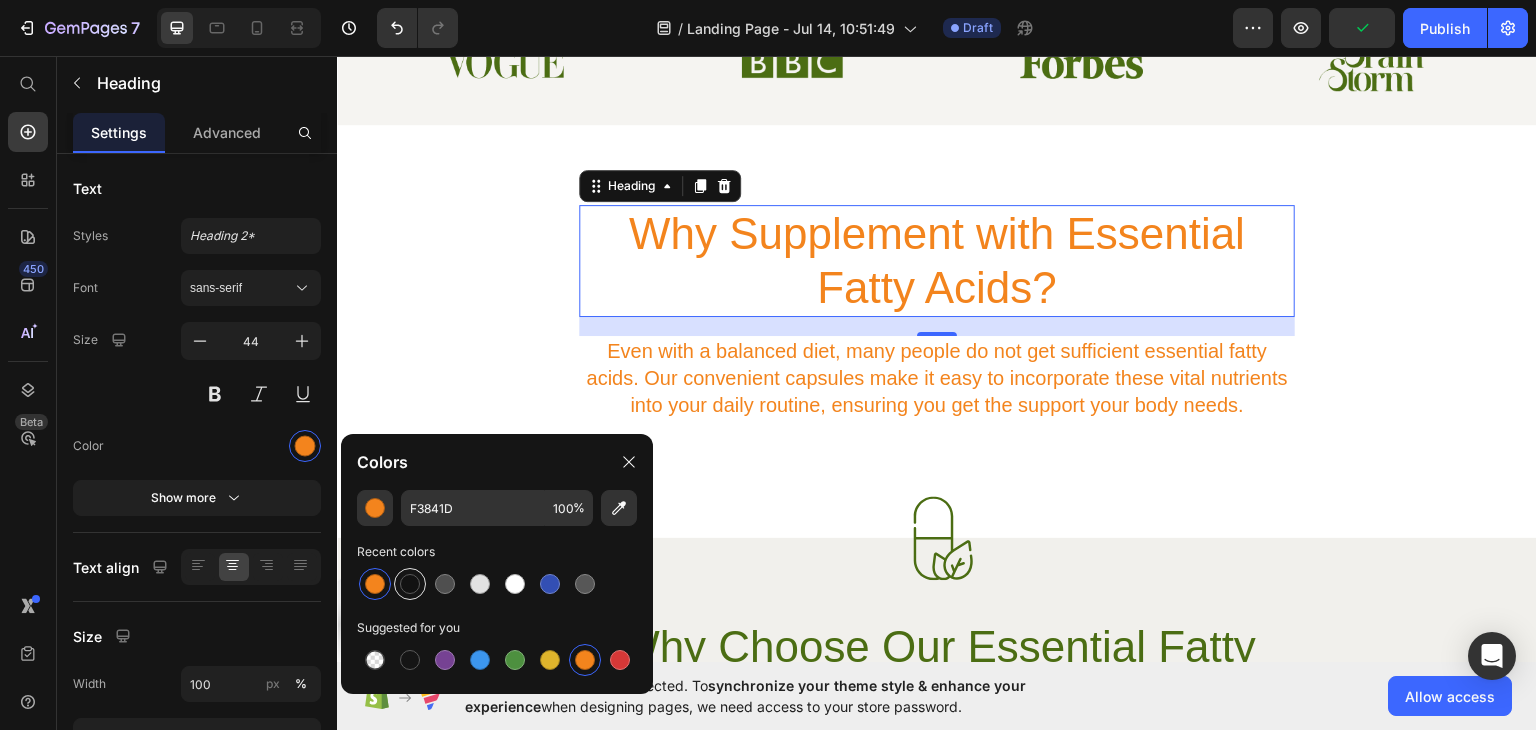 click at bounding box center [410, 584] 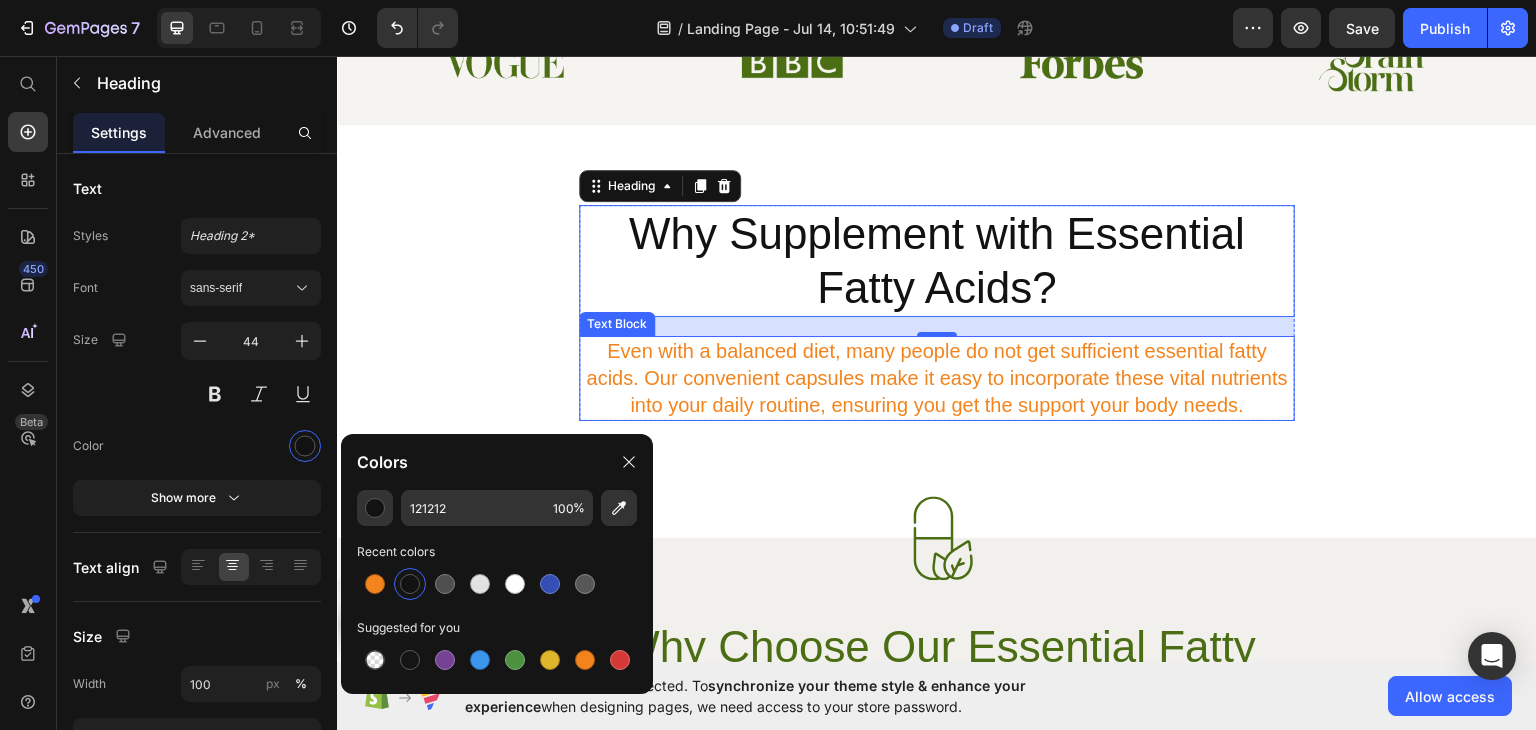 click on "Even with a balanced diet, many people do not get sufficient essential fatty acids. Our convenient capsules make it easy to incorporate these vital nutrients into your daily routine, ensuring you get the support your body needs." at bounding box center [937, 377] 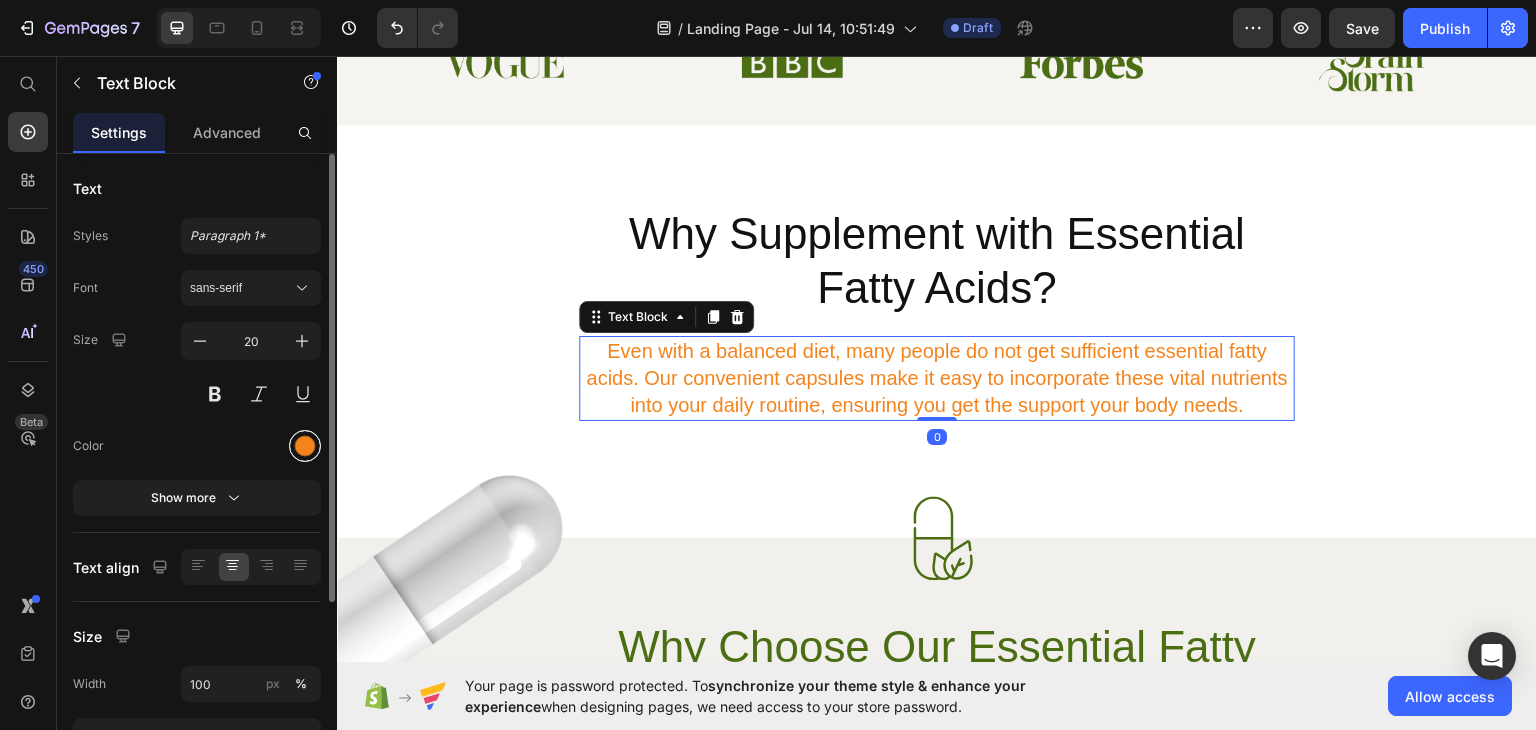 click at bounding box center (305, 446) 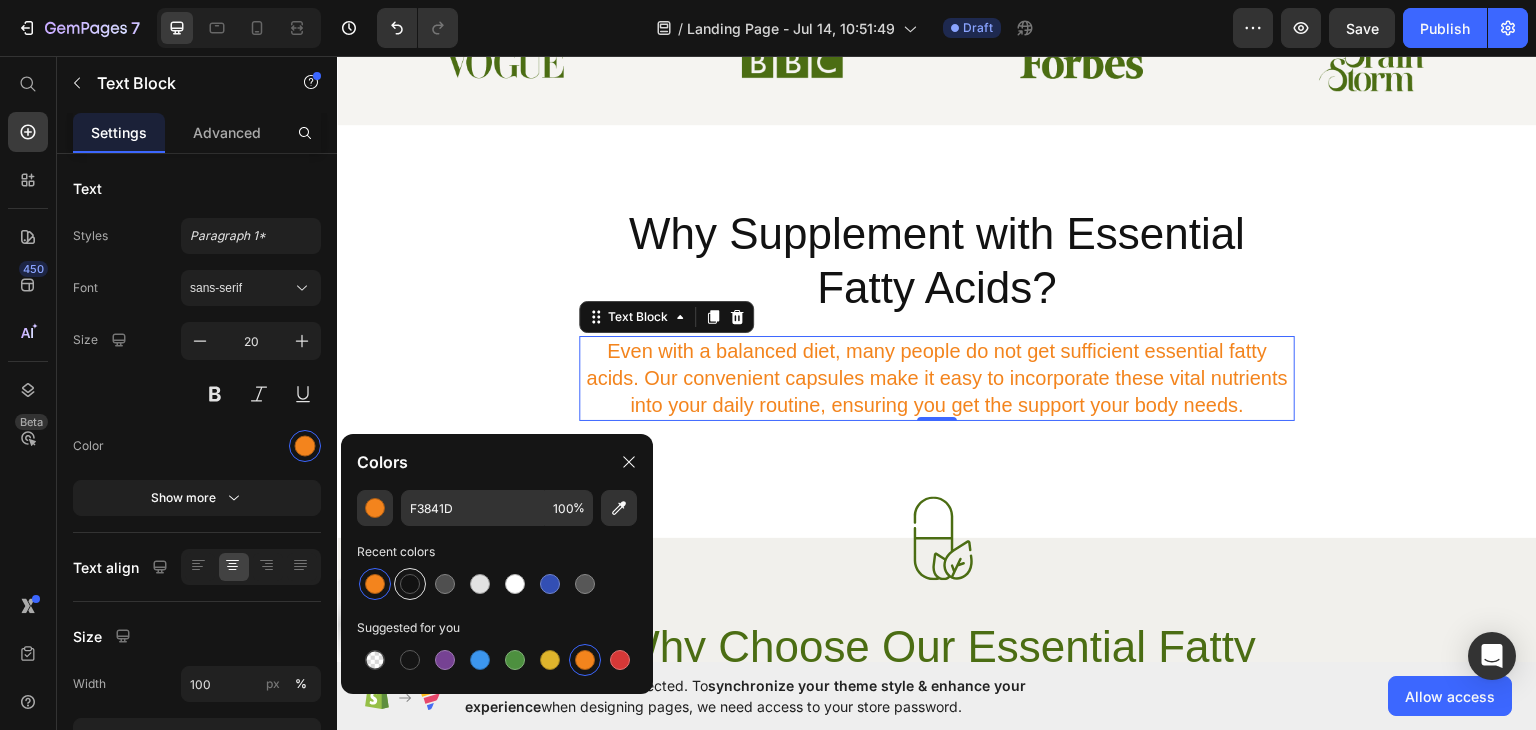 click at bounding box center [410, 584] 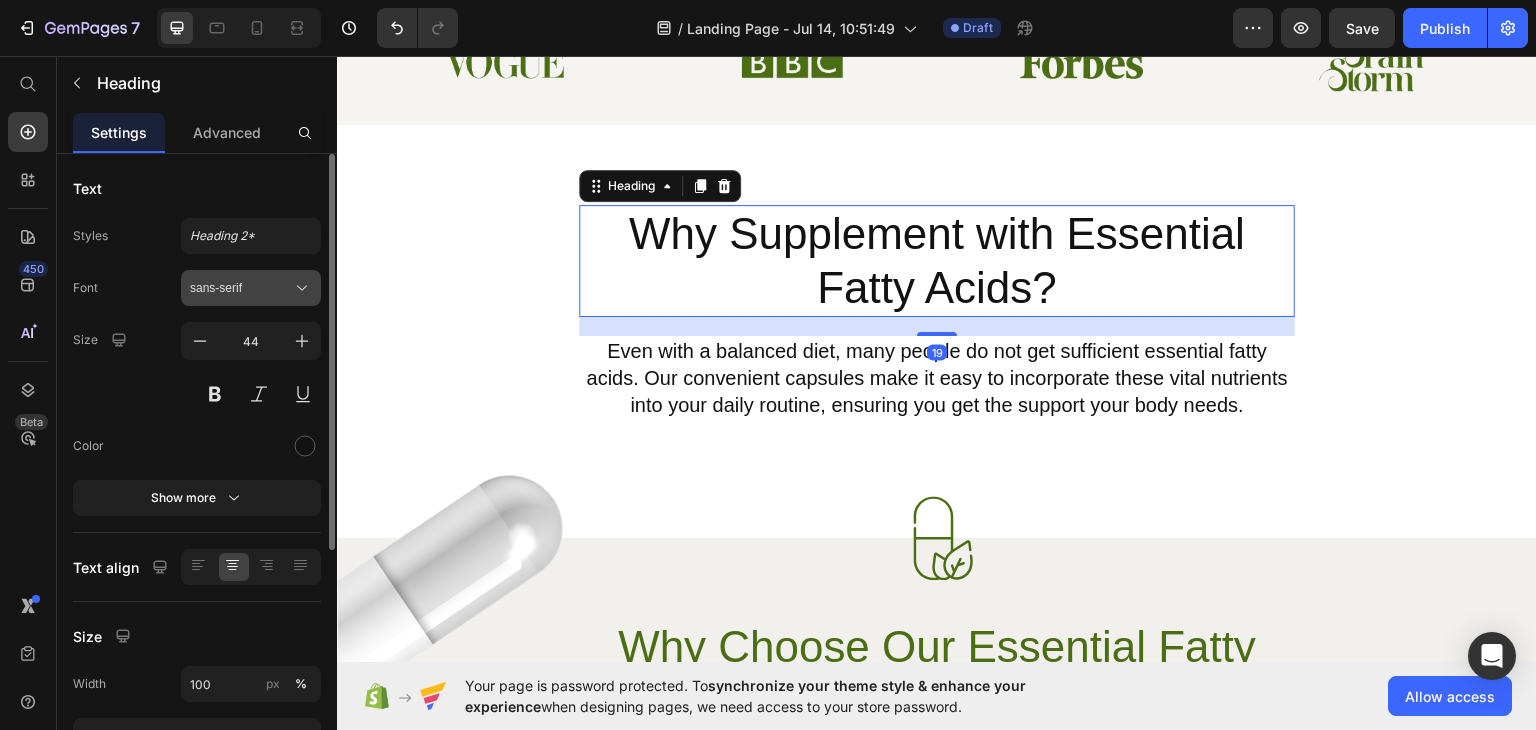 click on "sans-serif" at bounding box center (241, 288) 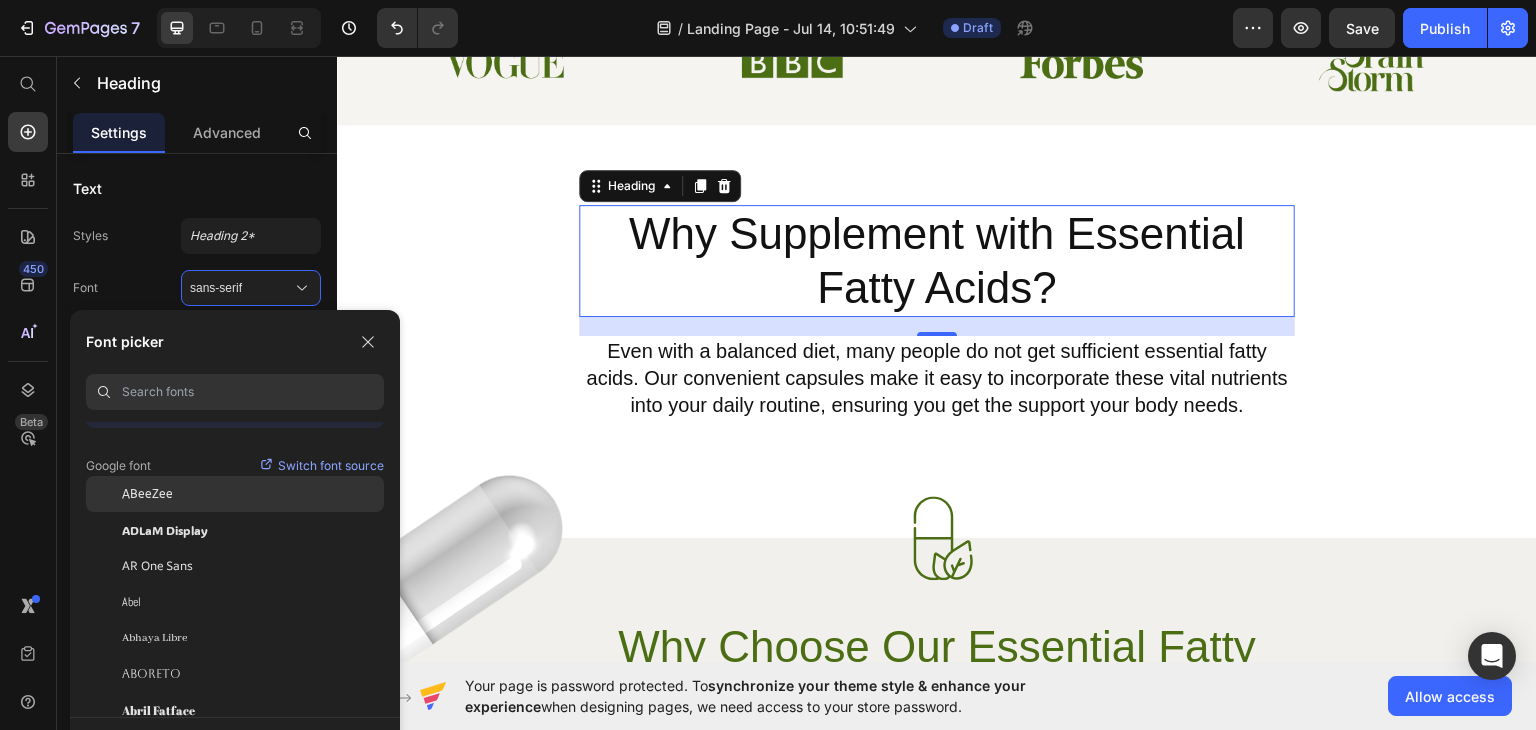 scroll, scrollTop: 51, scrollLeft: 0, axis: vertical 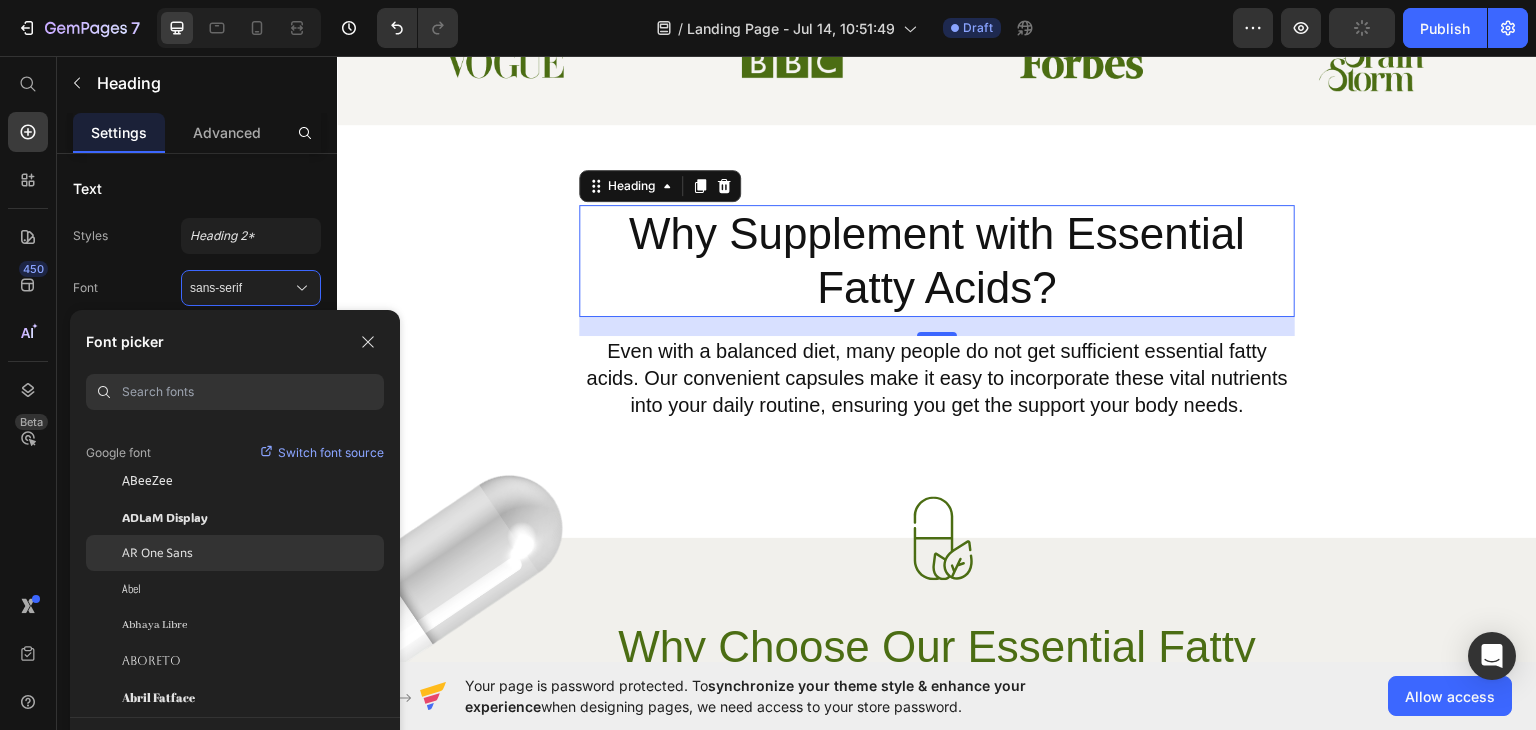 click on "AR One Sans" at bounding box center (157, 553) 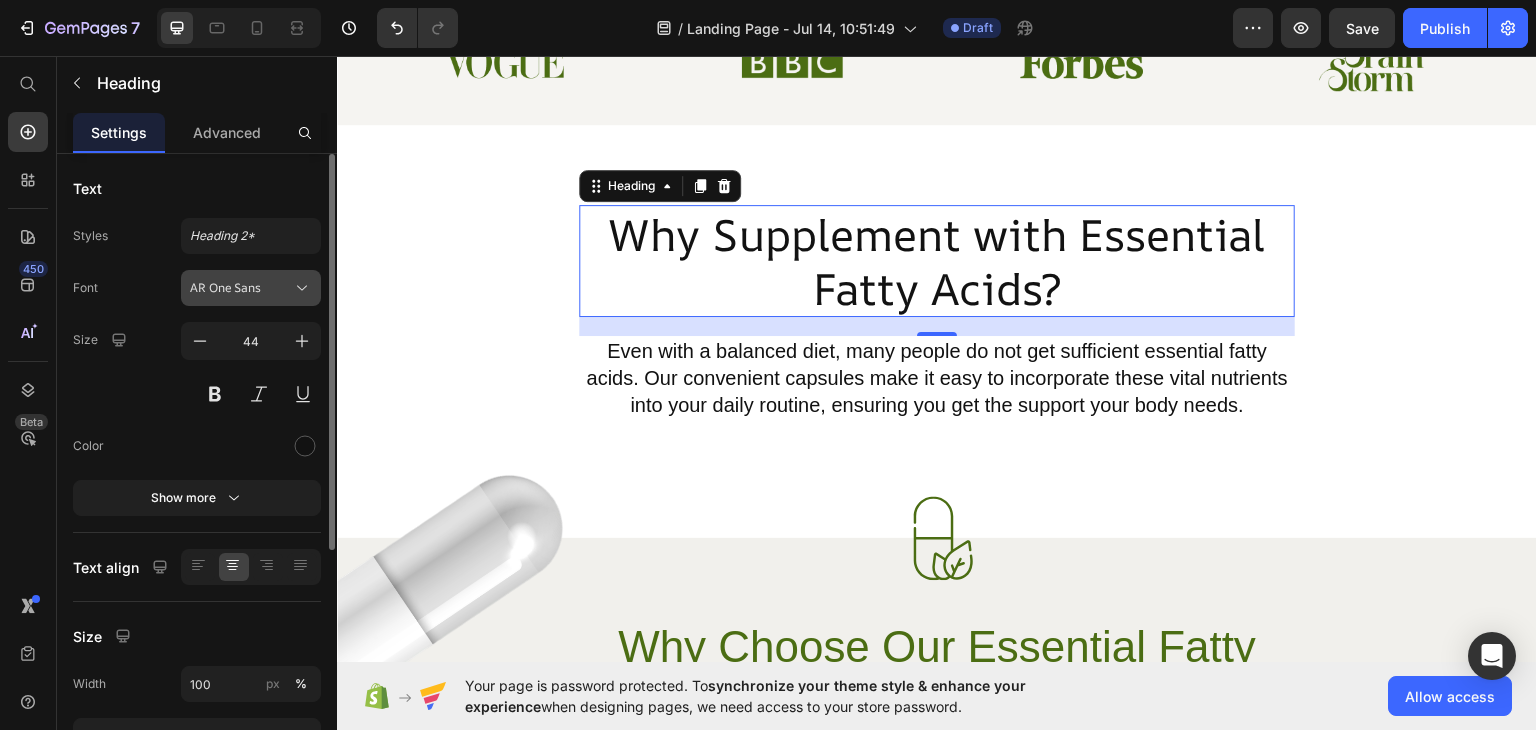 click on "AR One Sans" at bounding box center (241, 288) 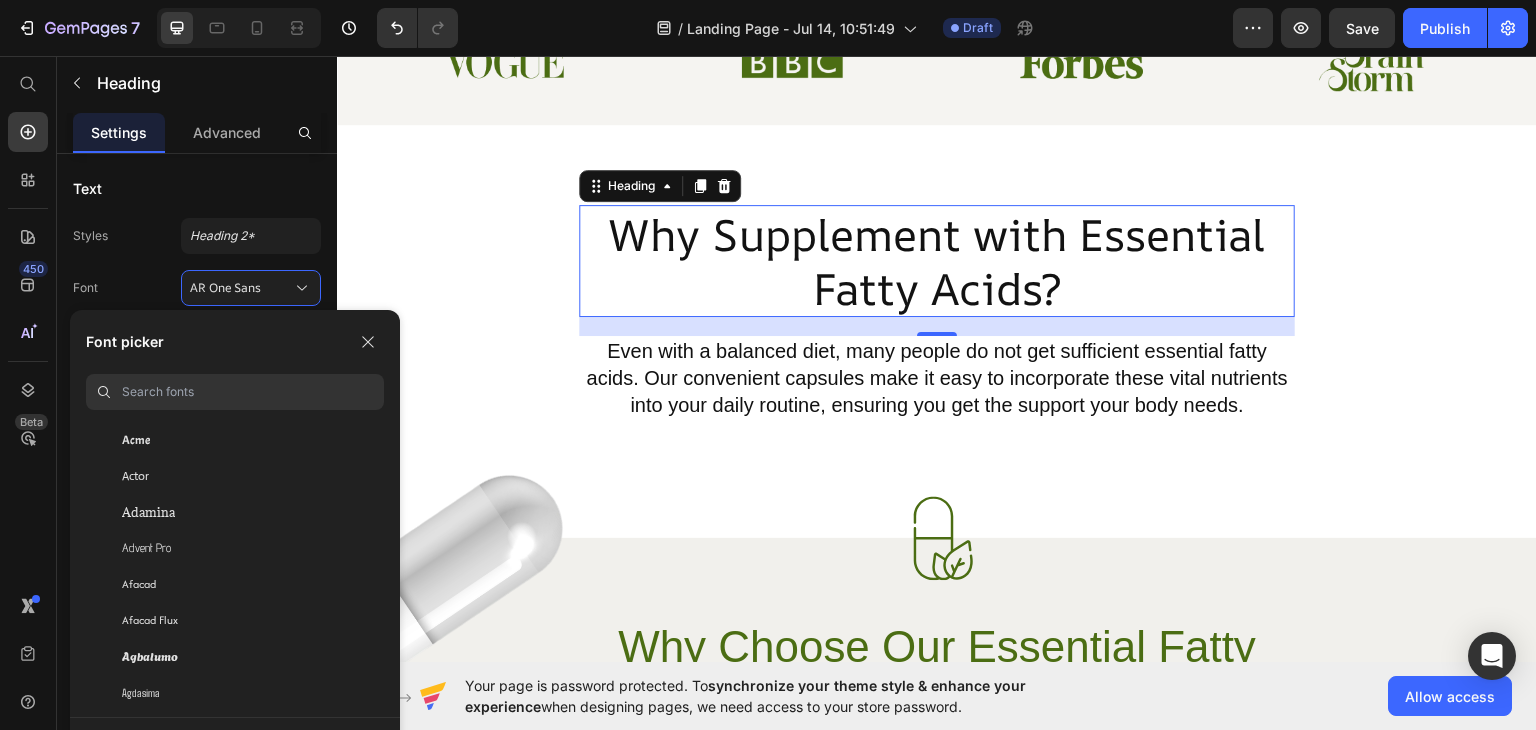 scroll, scrollTop: 458, scrollLeft: 0, axis: vertical 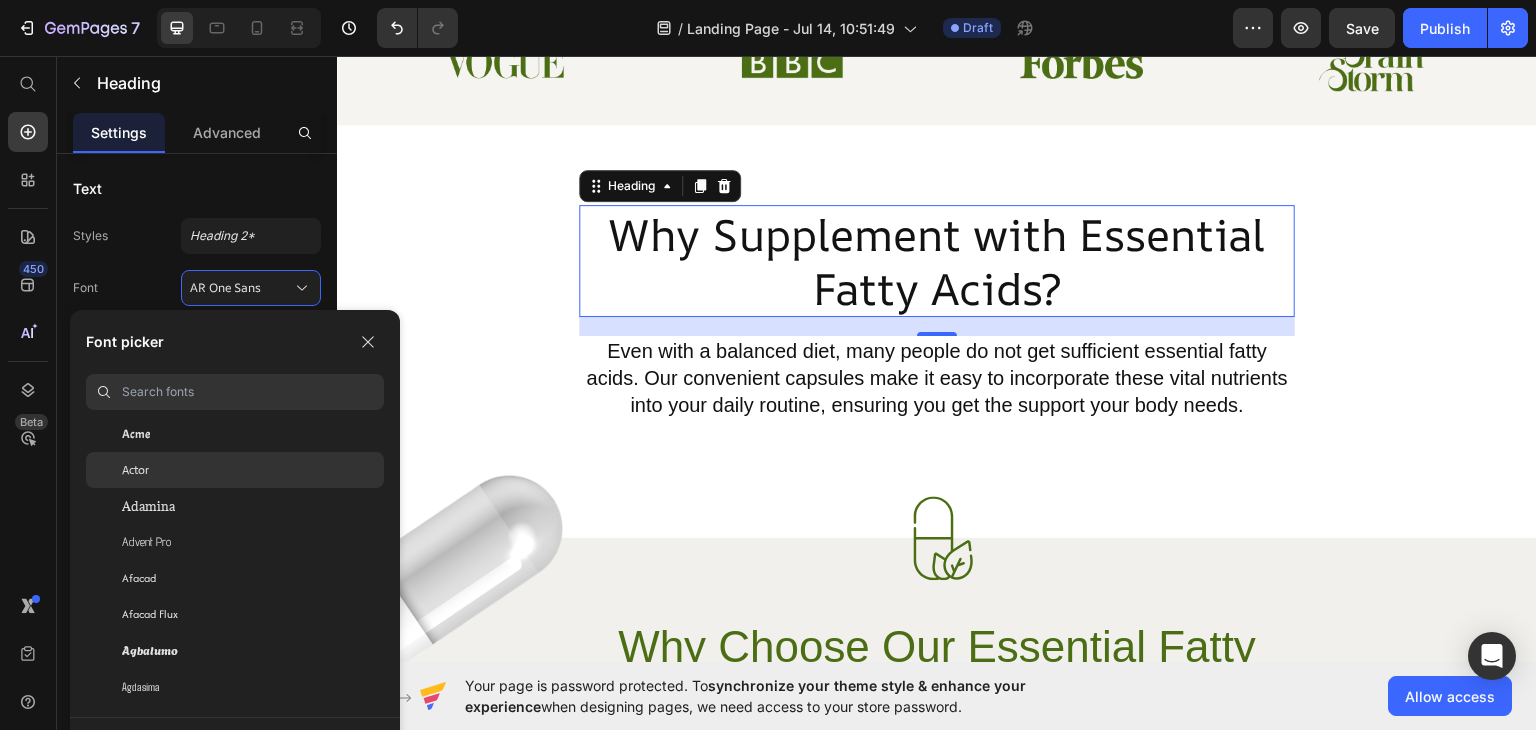click on "Actor" at bounding box center [135, 470] 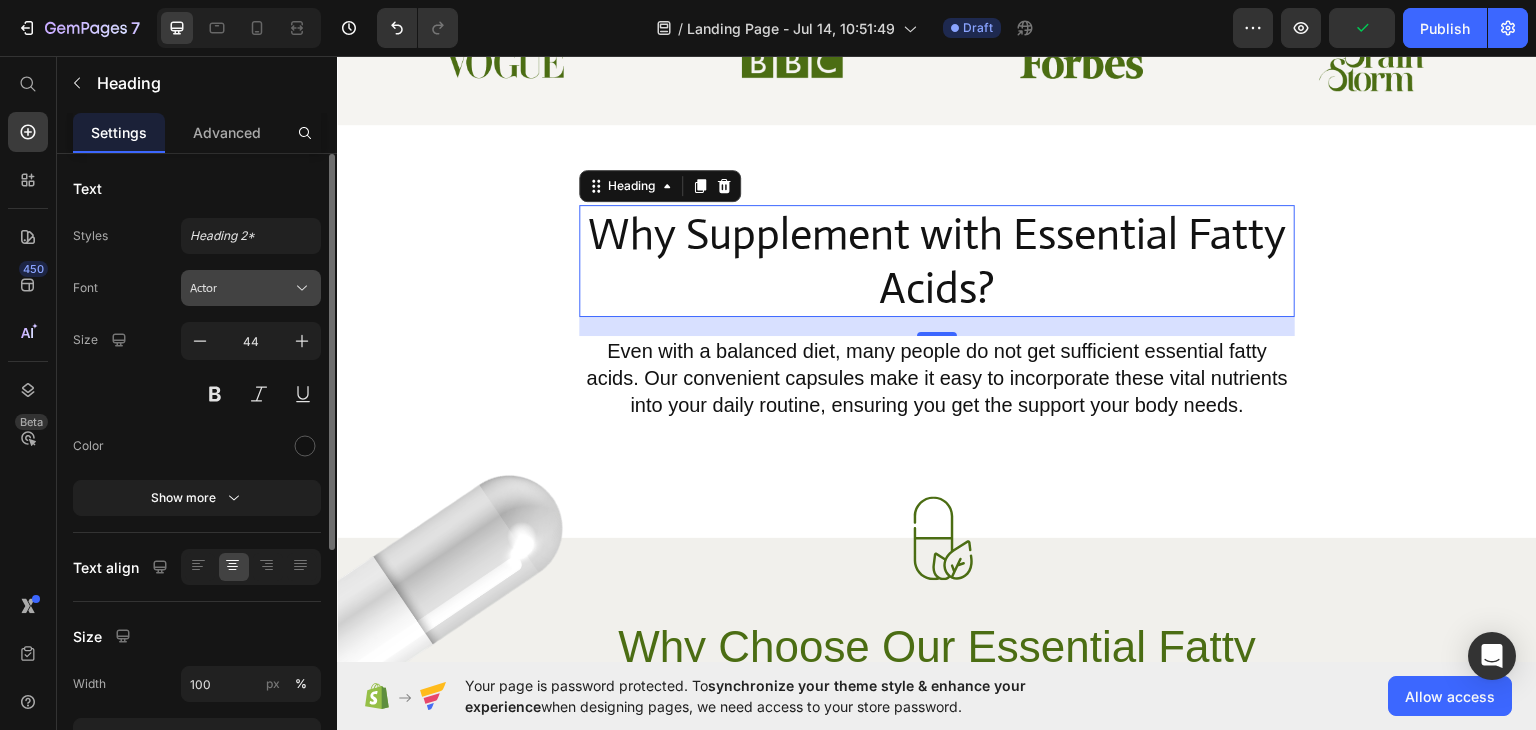 click on "Actor" at bounding box center [241, 288] 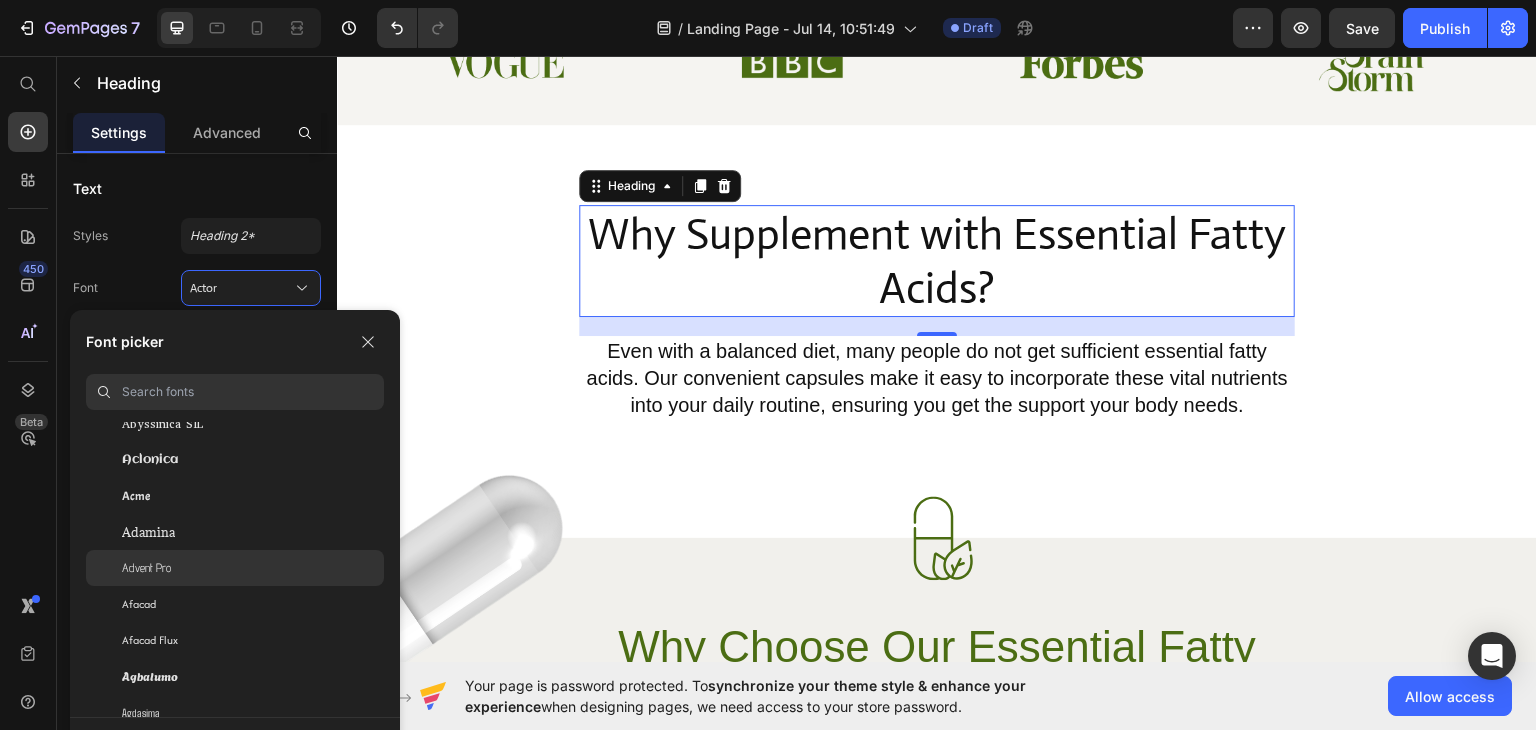 scroll, scrollTop: 431, scrollLeft: 0, axis: vertical 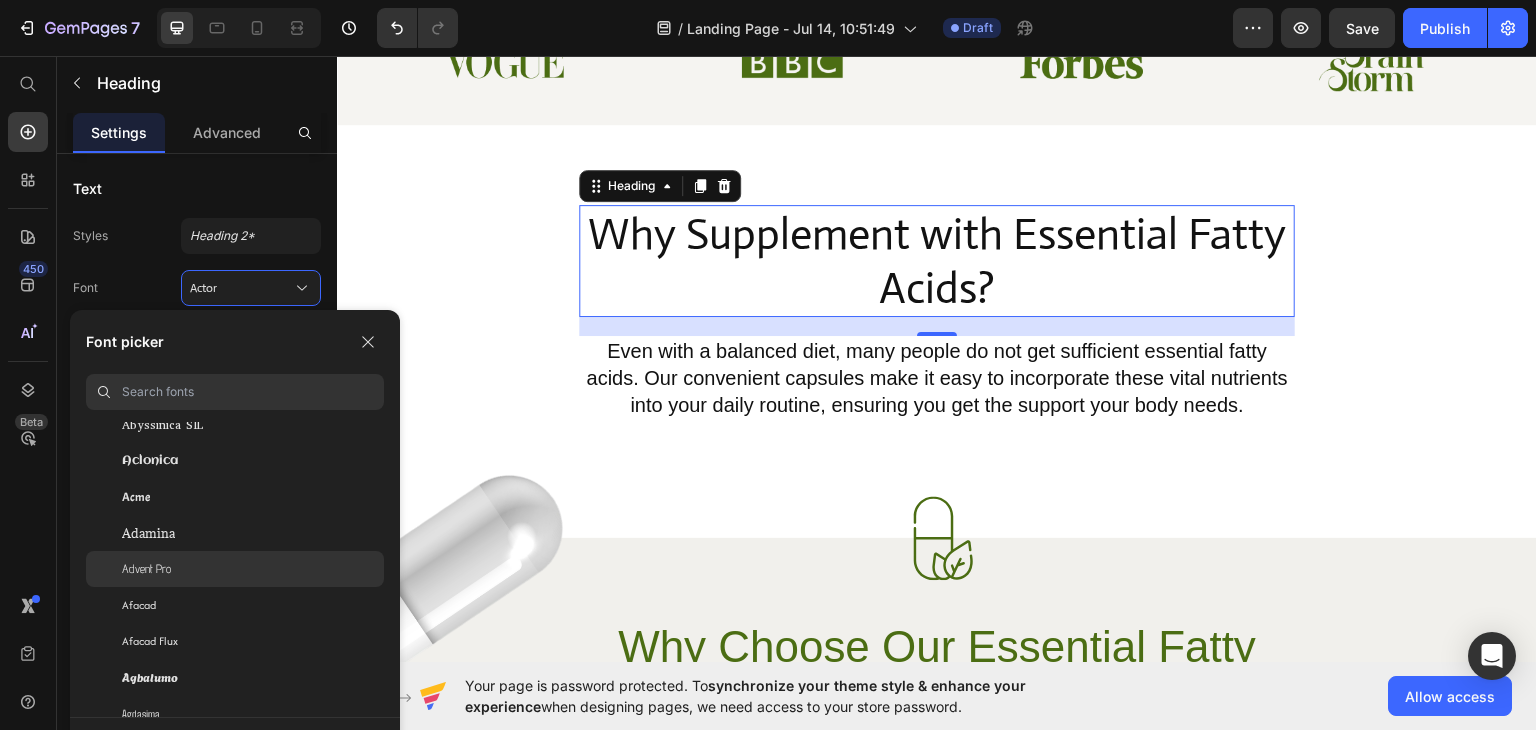 click on "Advent Pro" 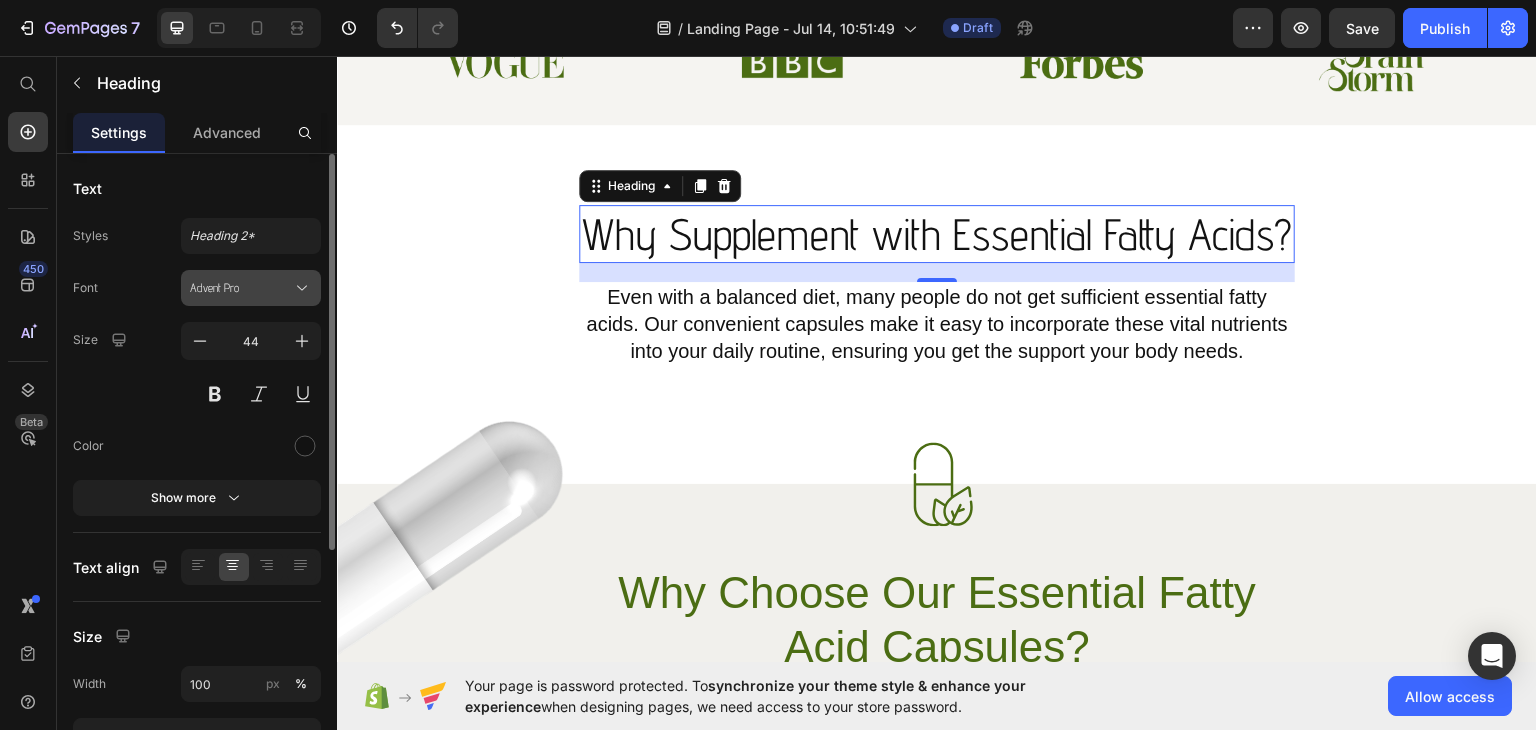 click on "Advent Pro" at bounding box center (241, 288) 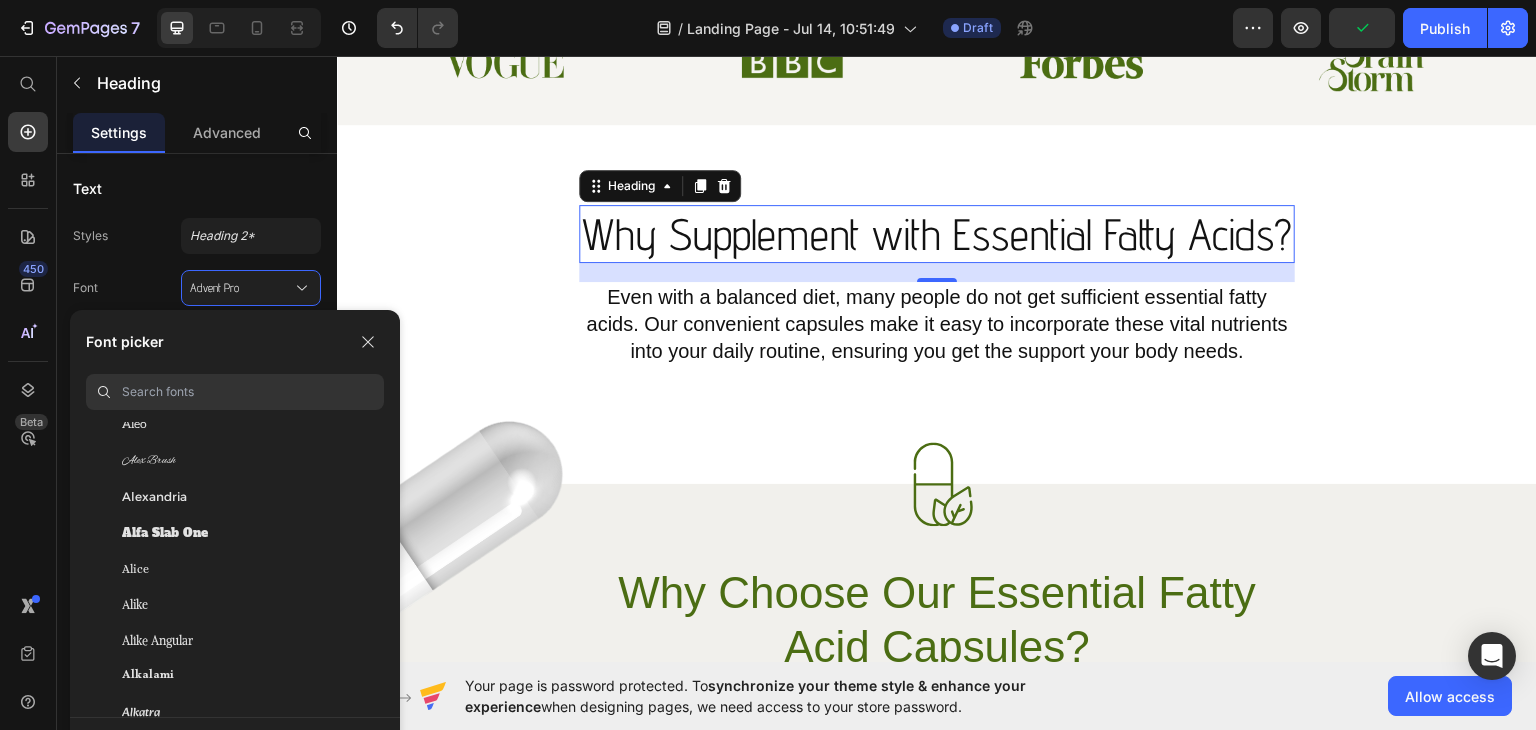 scroll, scrollTop: 1368, scrollLeft: 0, axis: vertical 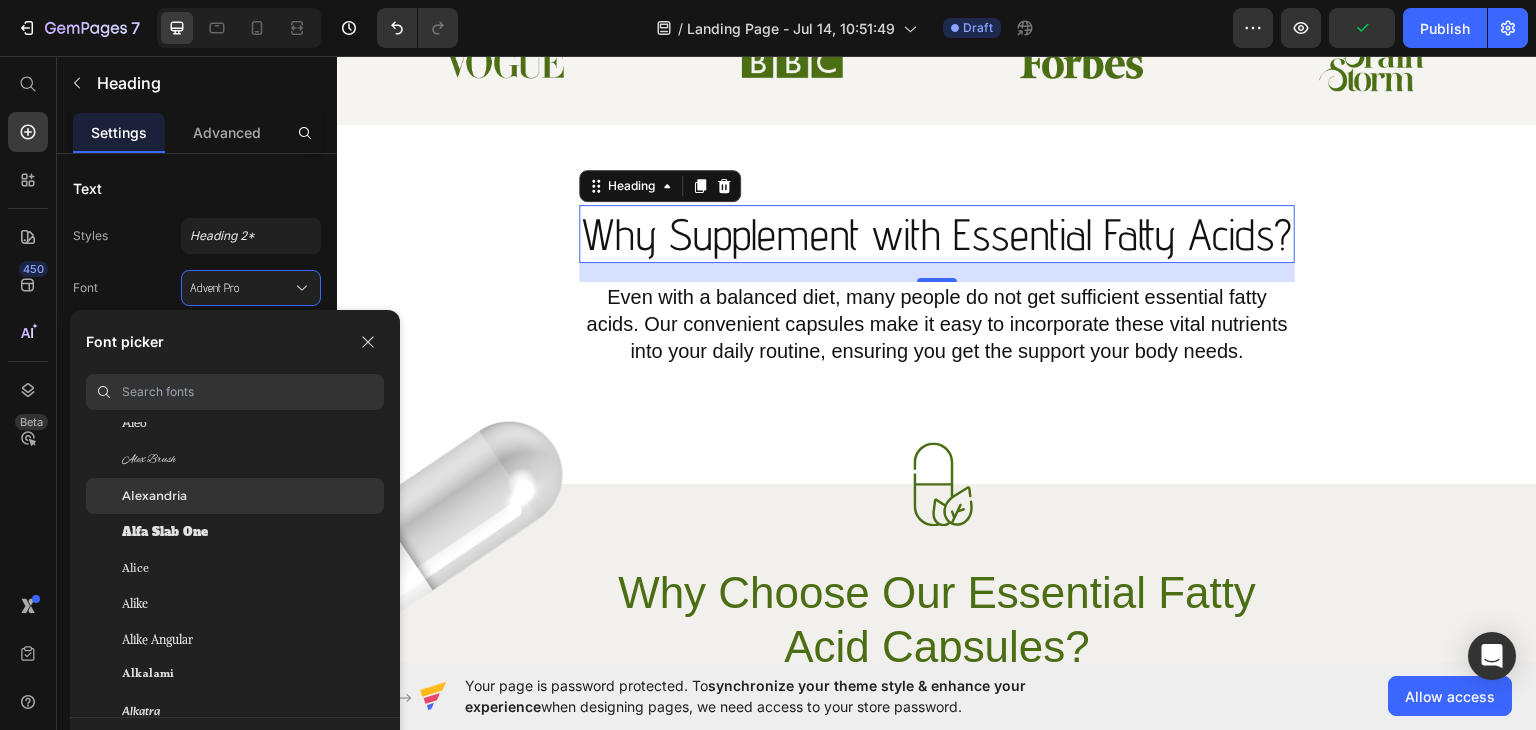 click on "Alexandria" 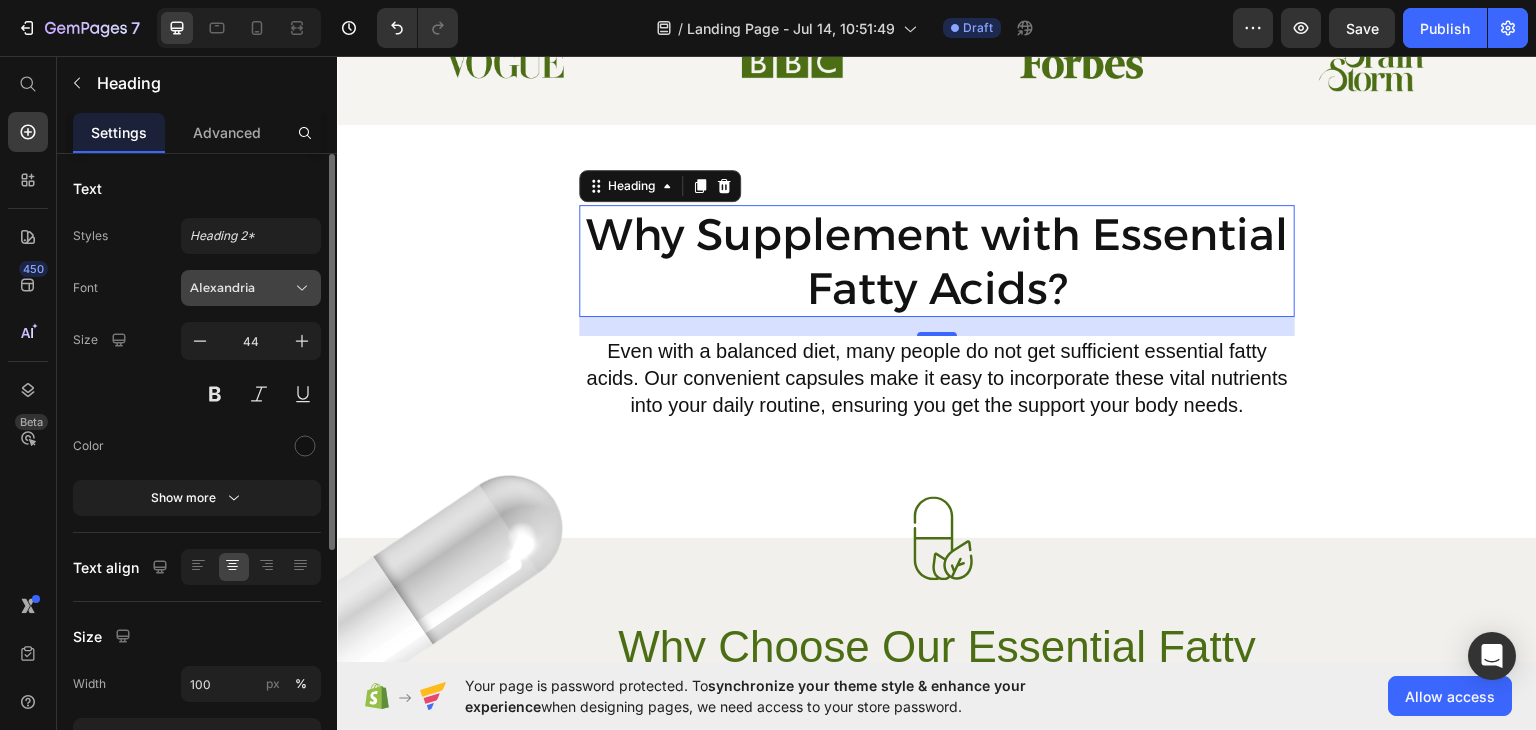 click on "Alexandria" at bounding box center [241, 288] 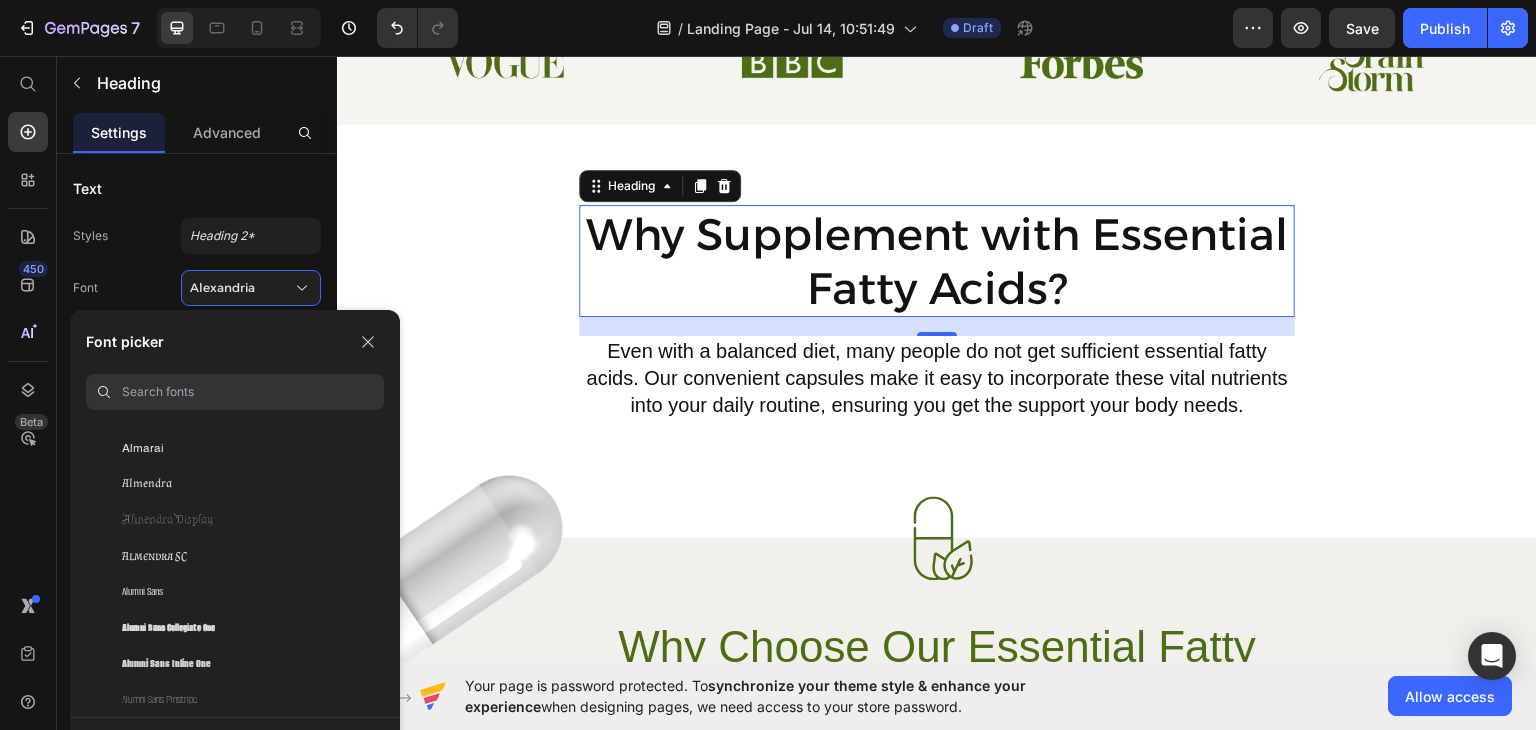 scroll, scrollTop: 1848, scrollLeft: 0, axis: vertical 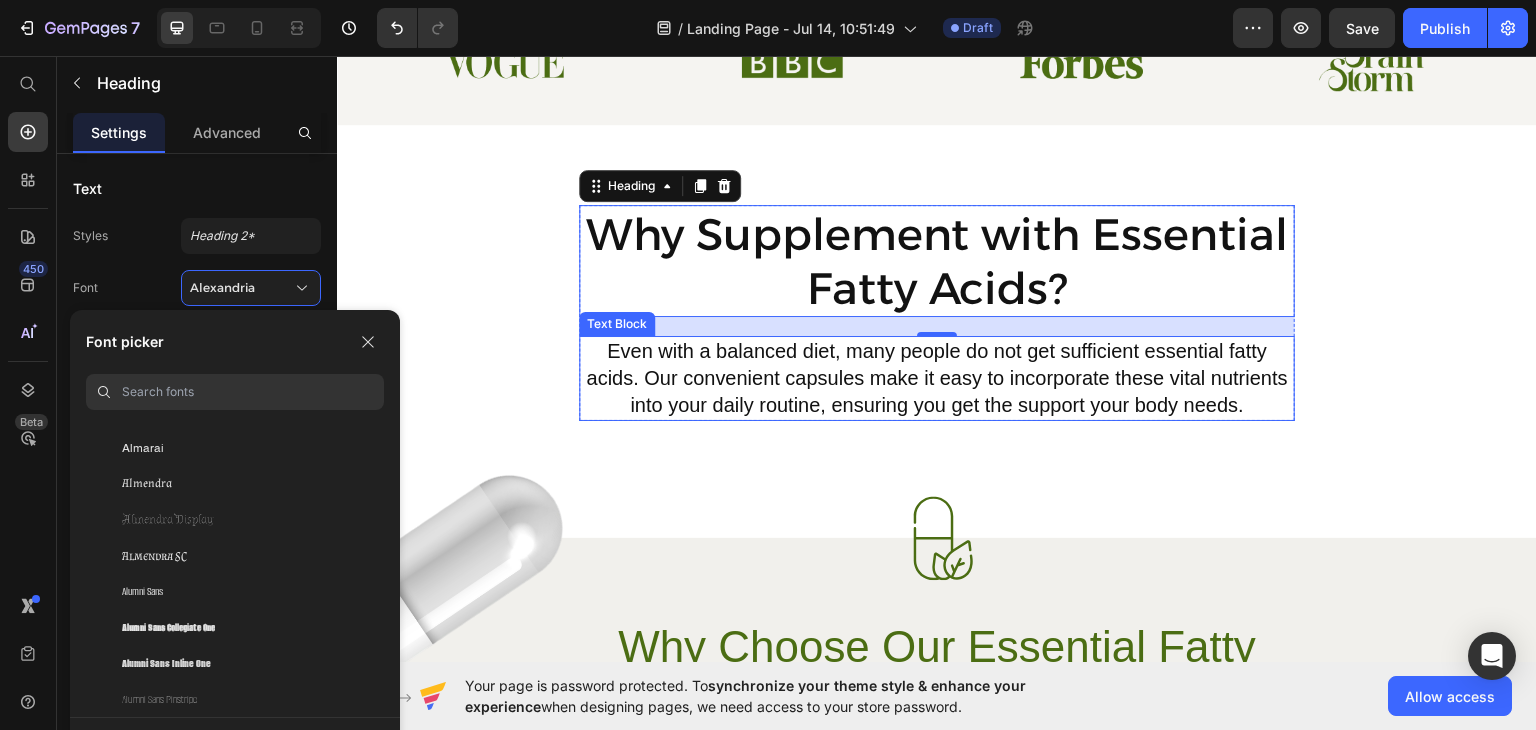 click on "Even with a balanced diet, many people do not get sufficient essential fatty acids. Our convenient capsules make it easy to incorporate these vital nutrients into your daily routine, ensuring you get the support your body needs." at bounding box center [937, 377] 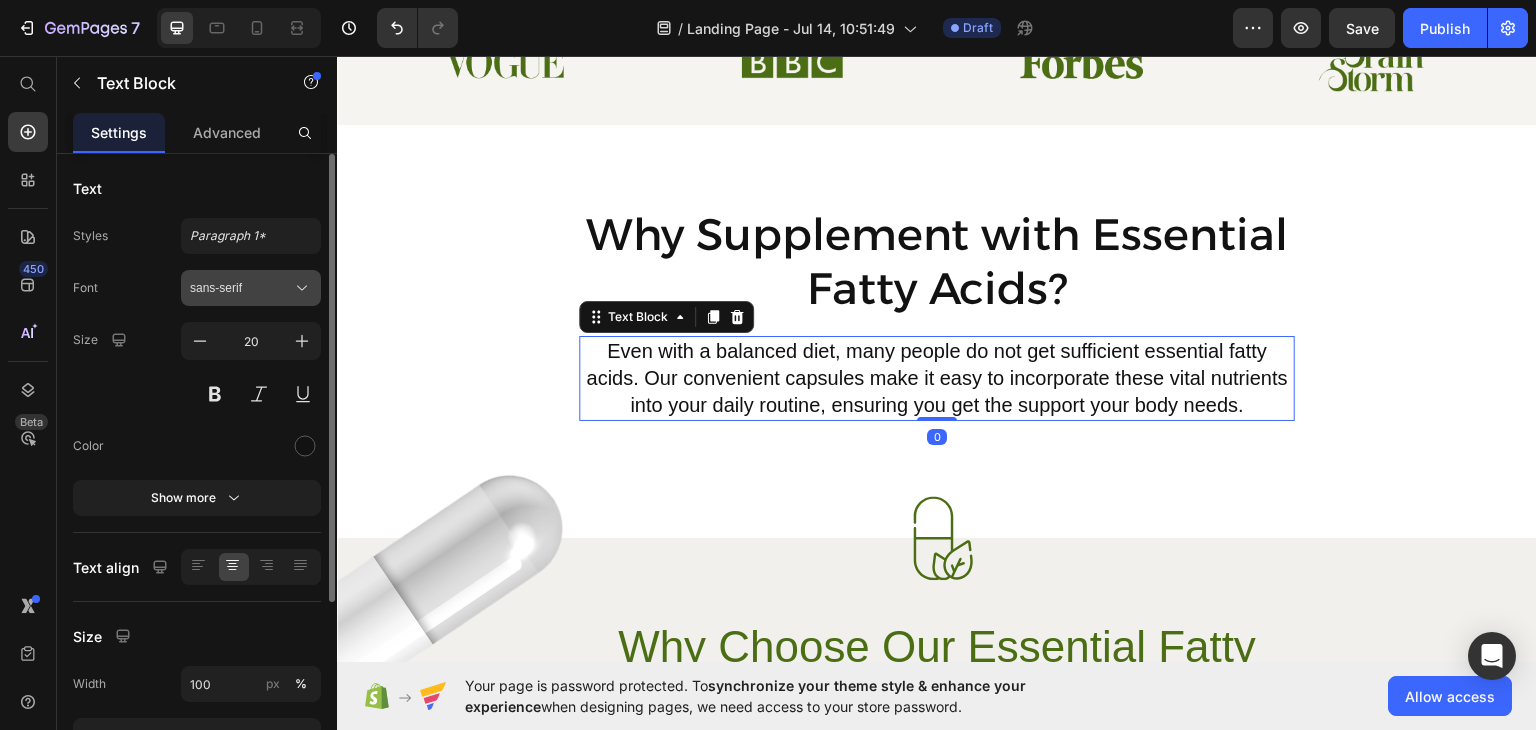 click on "sans-serif" at bounding box center [251, 288] 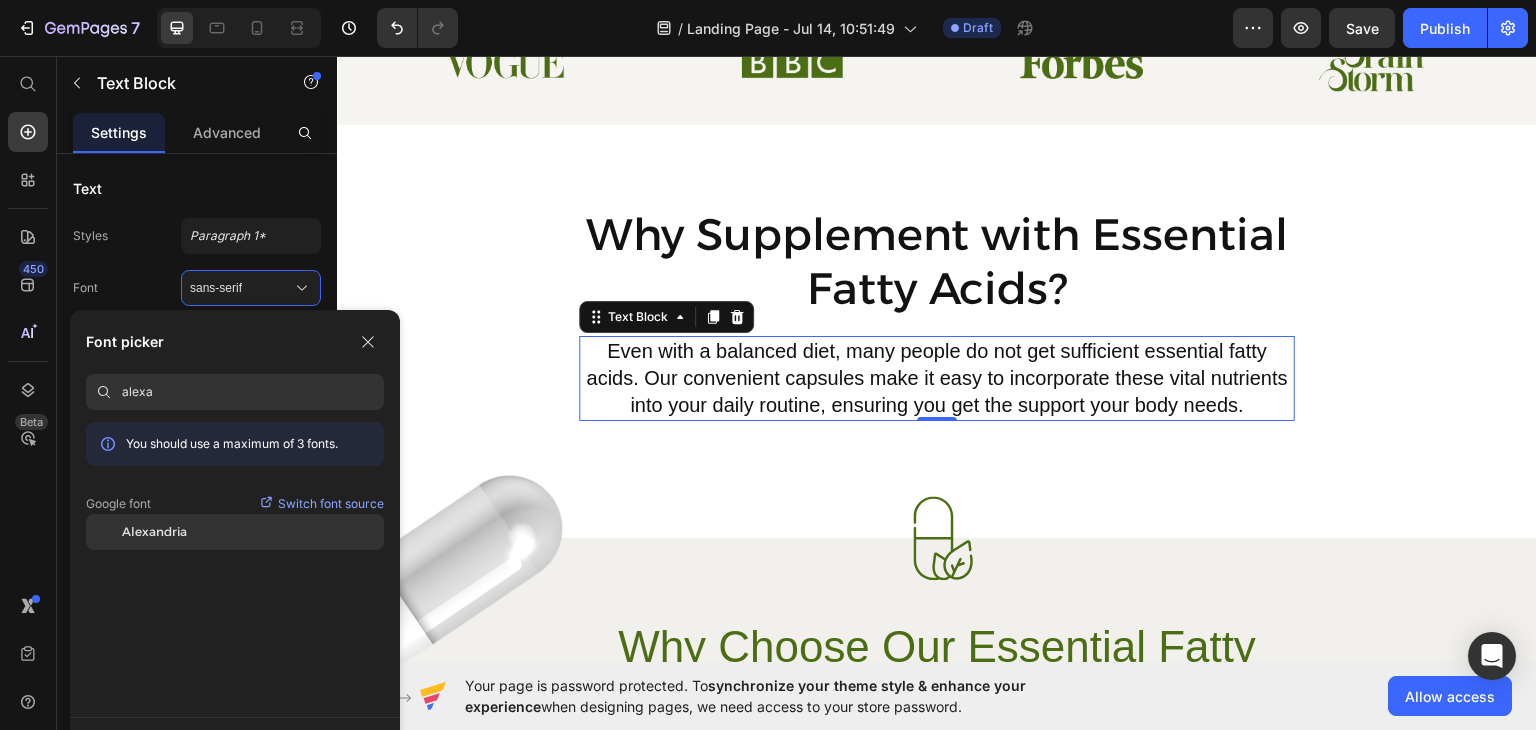 type on "alexa" 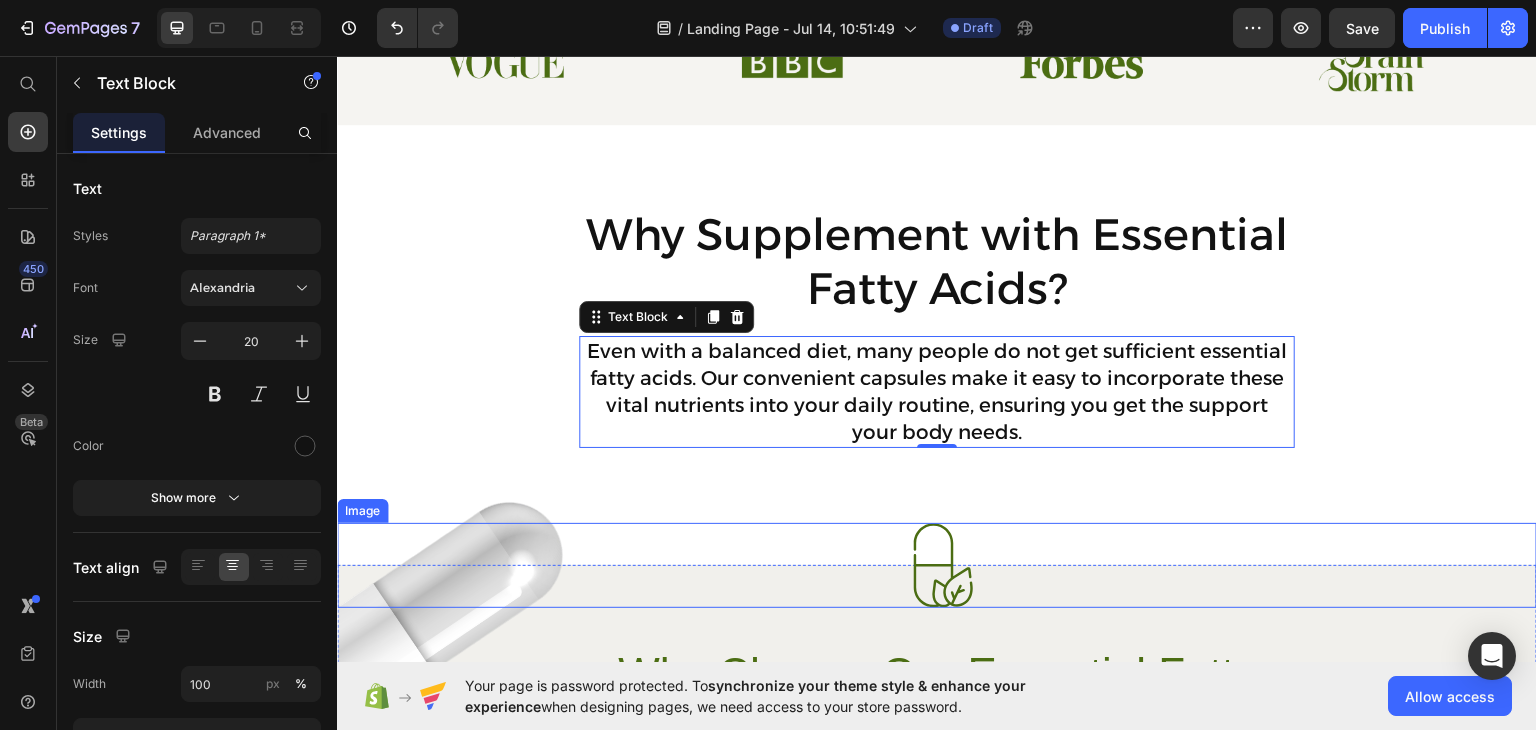 click at bounding box center [937, 564] 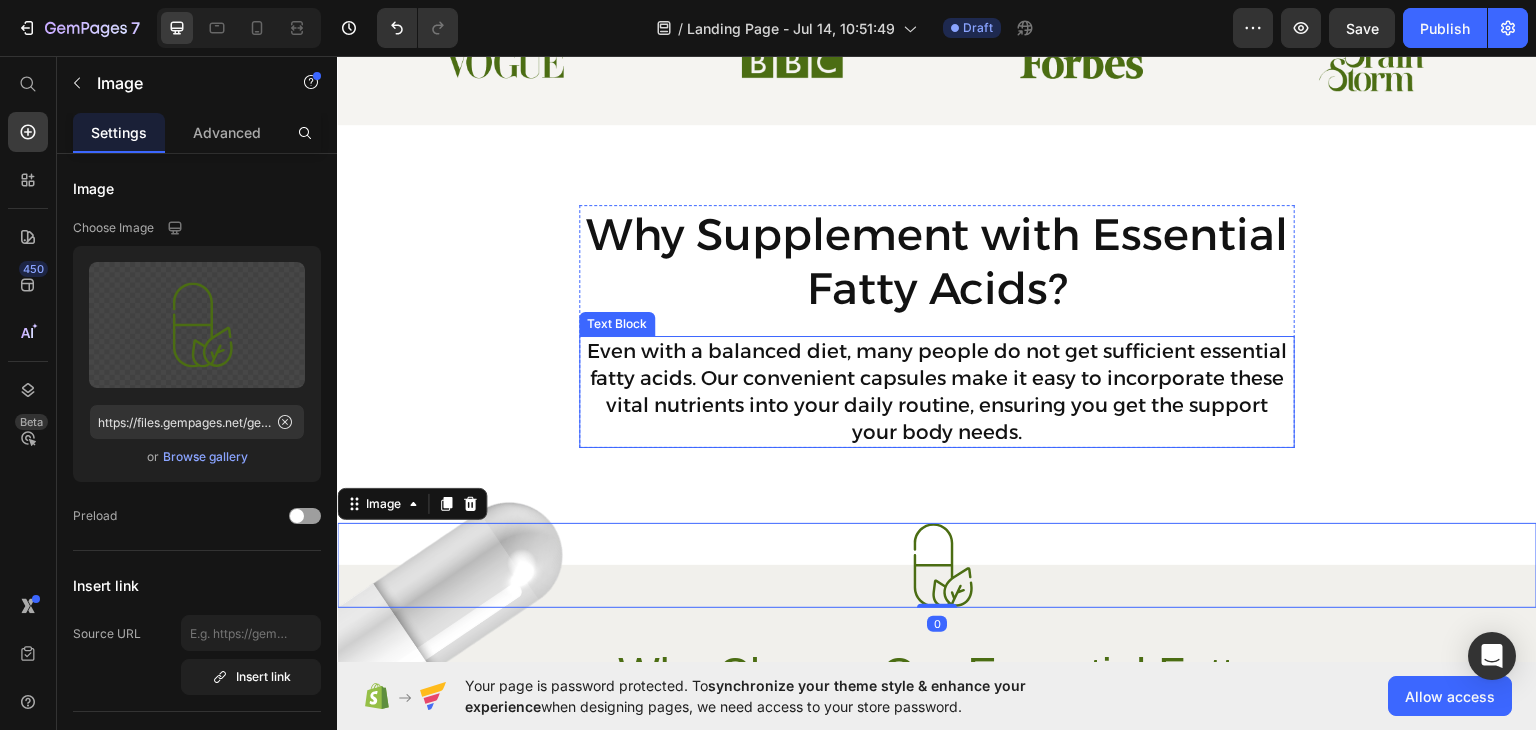 click on "Even with a balanced diet, many people do not get sufficient essential fatty acids. Our convenient capsules make it easy to incorporate these vital nutrients into your daily routine, ensuring you get the support your body needs." at bounding box center (937, 391) 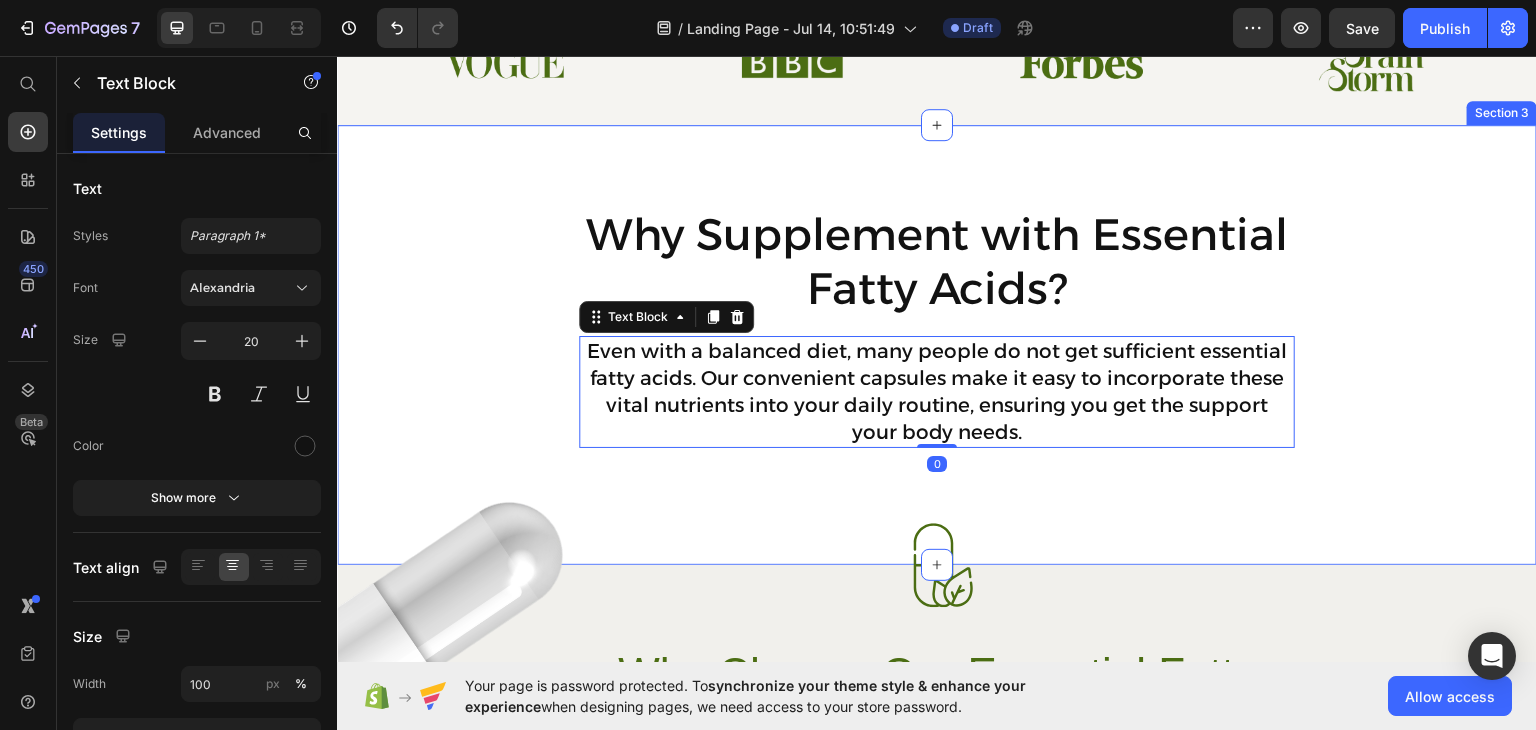 click on "Why Supplement with Essential Fatty Acids? Heading Even with a balanced diet, many people do not get sufficient essential fatty acids. Our convenient capsules make it easy to incorporate these vital nutrients into your daily routine, ensuring you get the support your body needs. Text Block   0 Row" at bounding box center (937, 325) 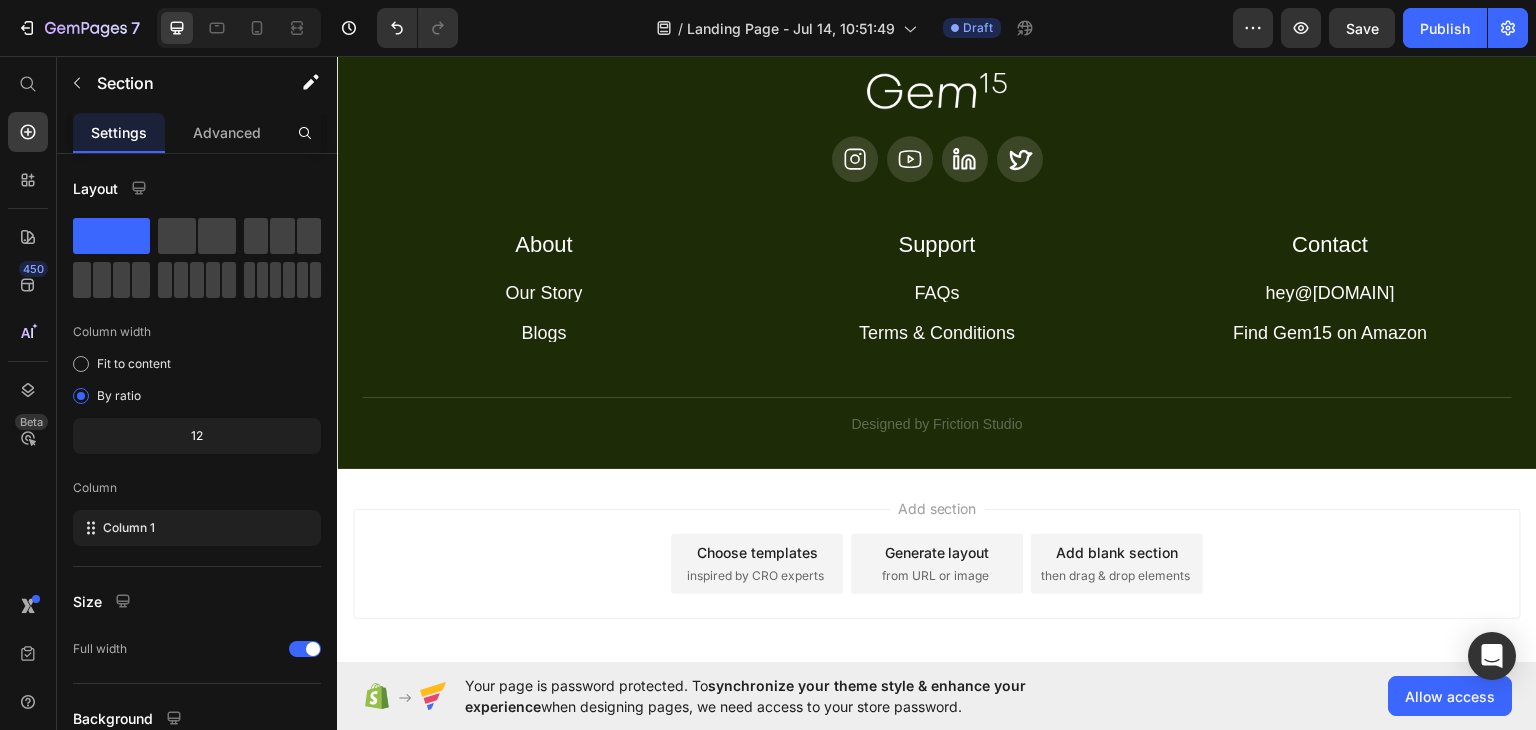scroll, scrollTop: 5136, scrollLeft: 0, axis: vertical 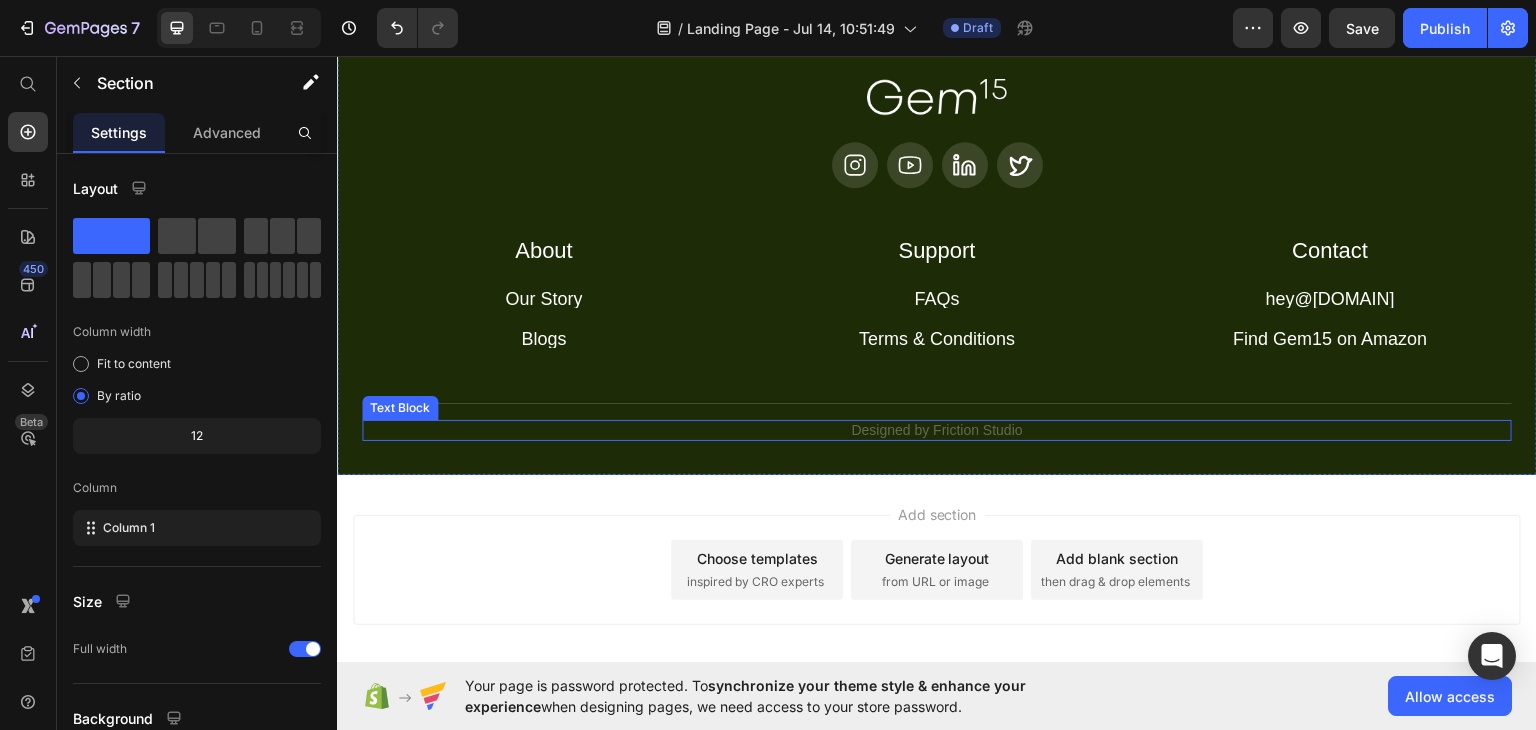 click on "Designed by Friction Studio" at bounding box center [937, 429] 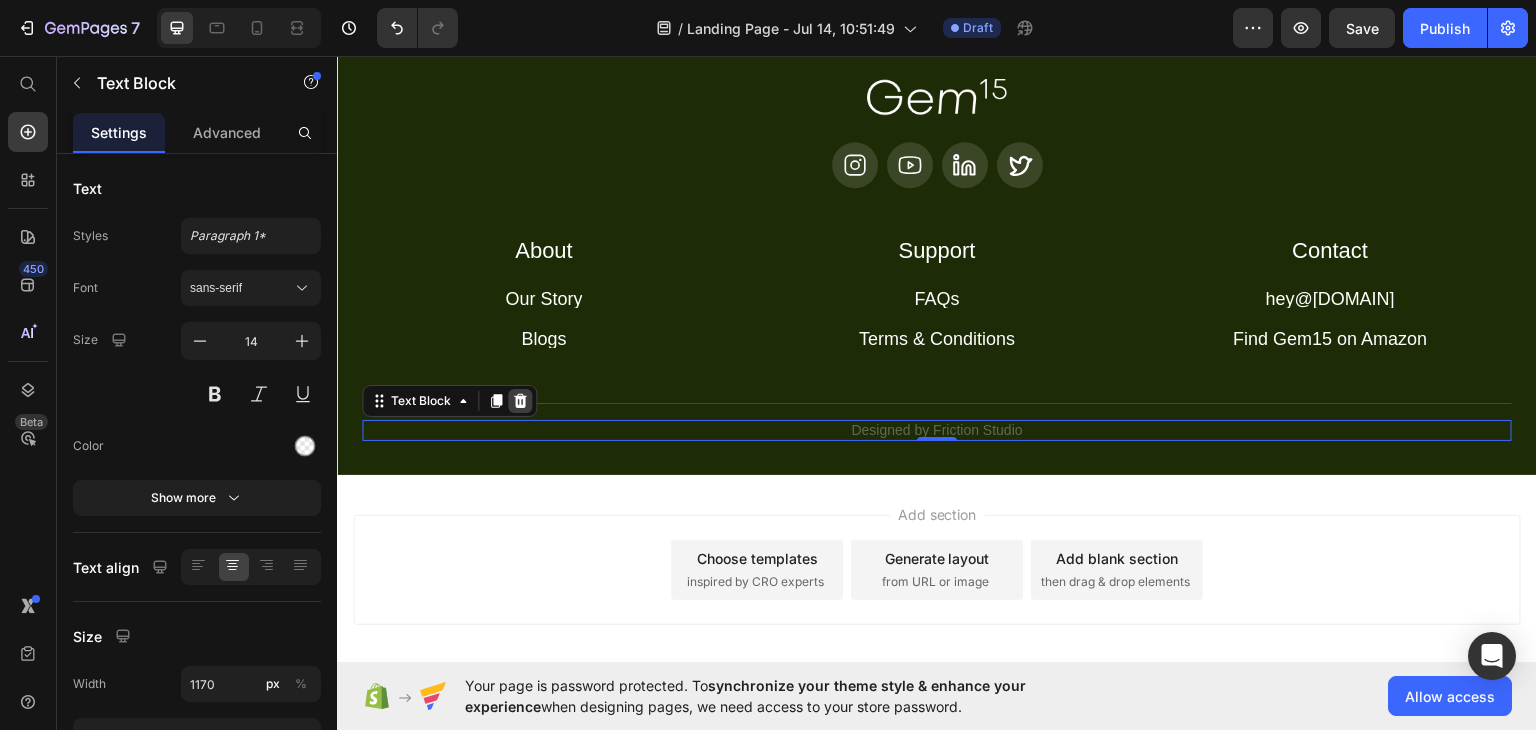 click 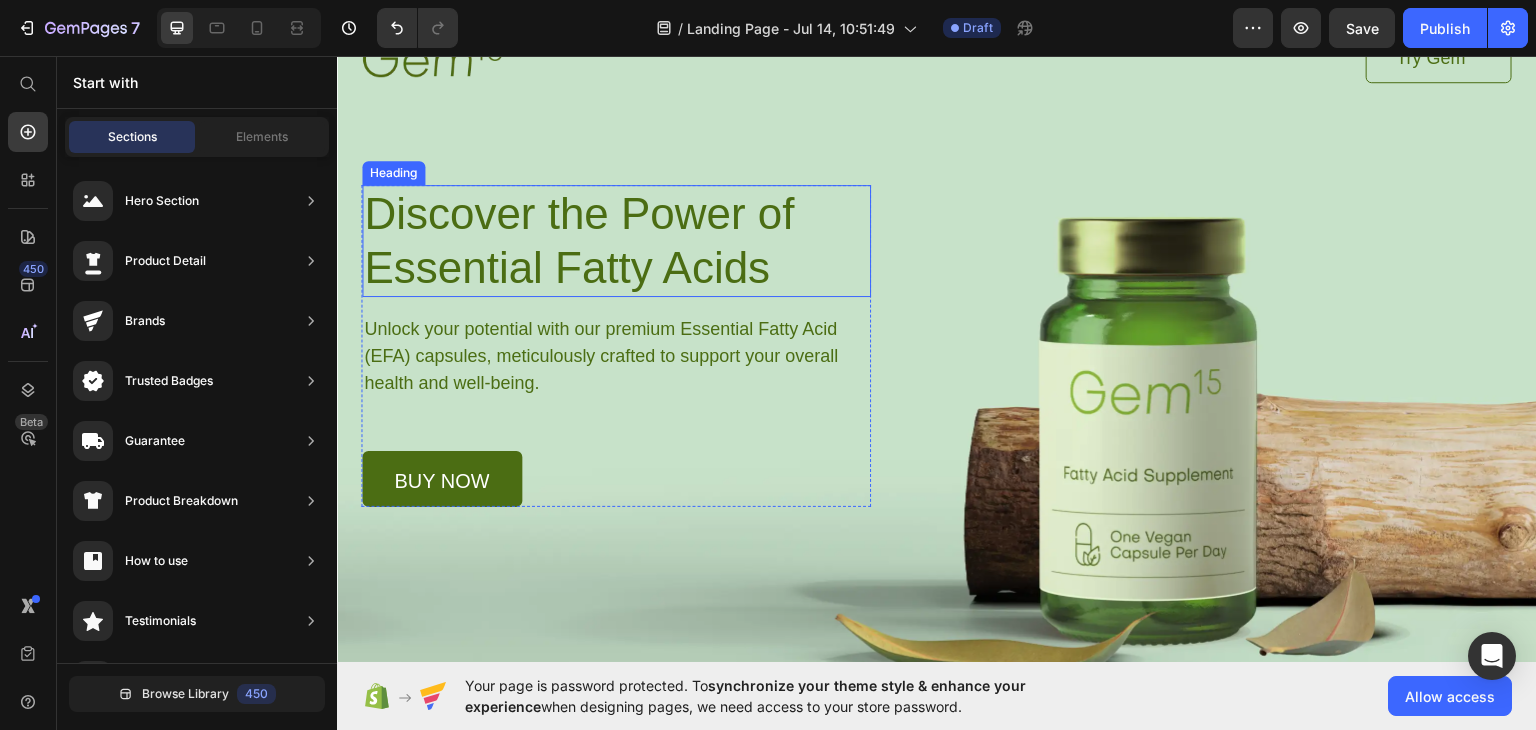 scroll, scrollTop: 116, scrollLeft: 0, axis: vertical 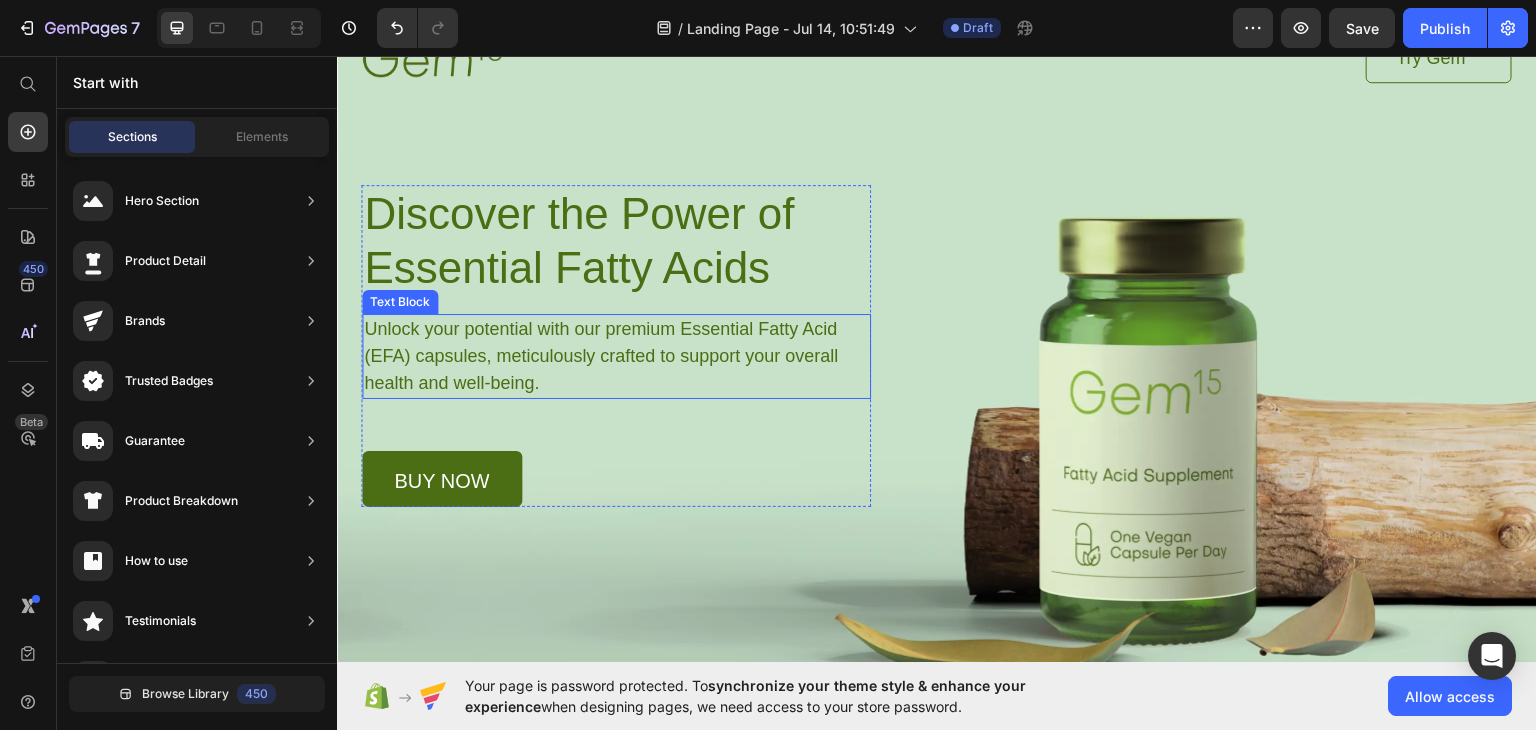 click on "Unlock your potential with our premium Essential Fatty Acid (EFA) capsules, meticulously crafted to support your overall health and well-being." at bounding box center [616, 355] 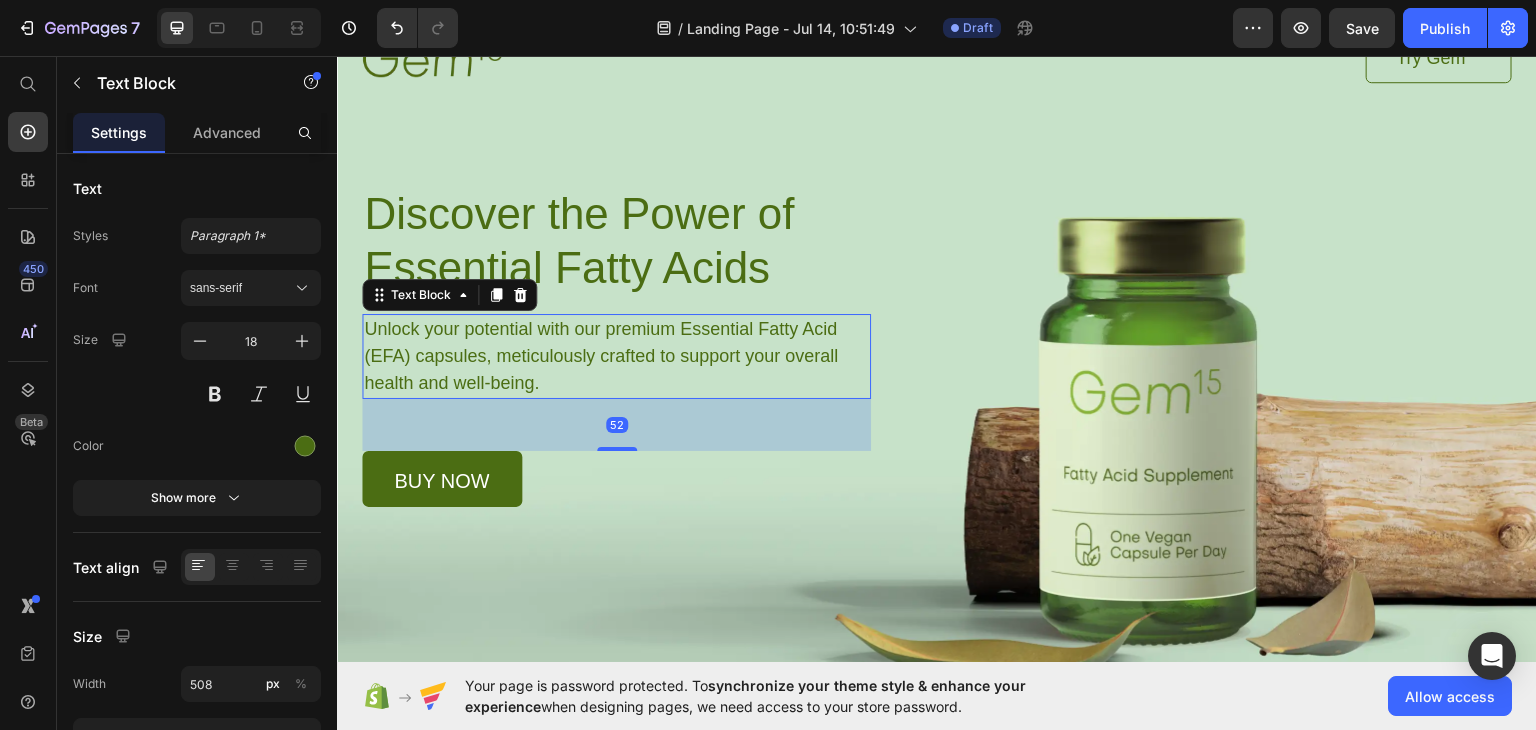 click on "Unlock your potential with our premium Essential Fatty Acid (EFA) capsules, meticulously crafted to support your overall health and well-being." at bounding box center [616, 355] 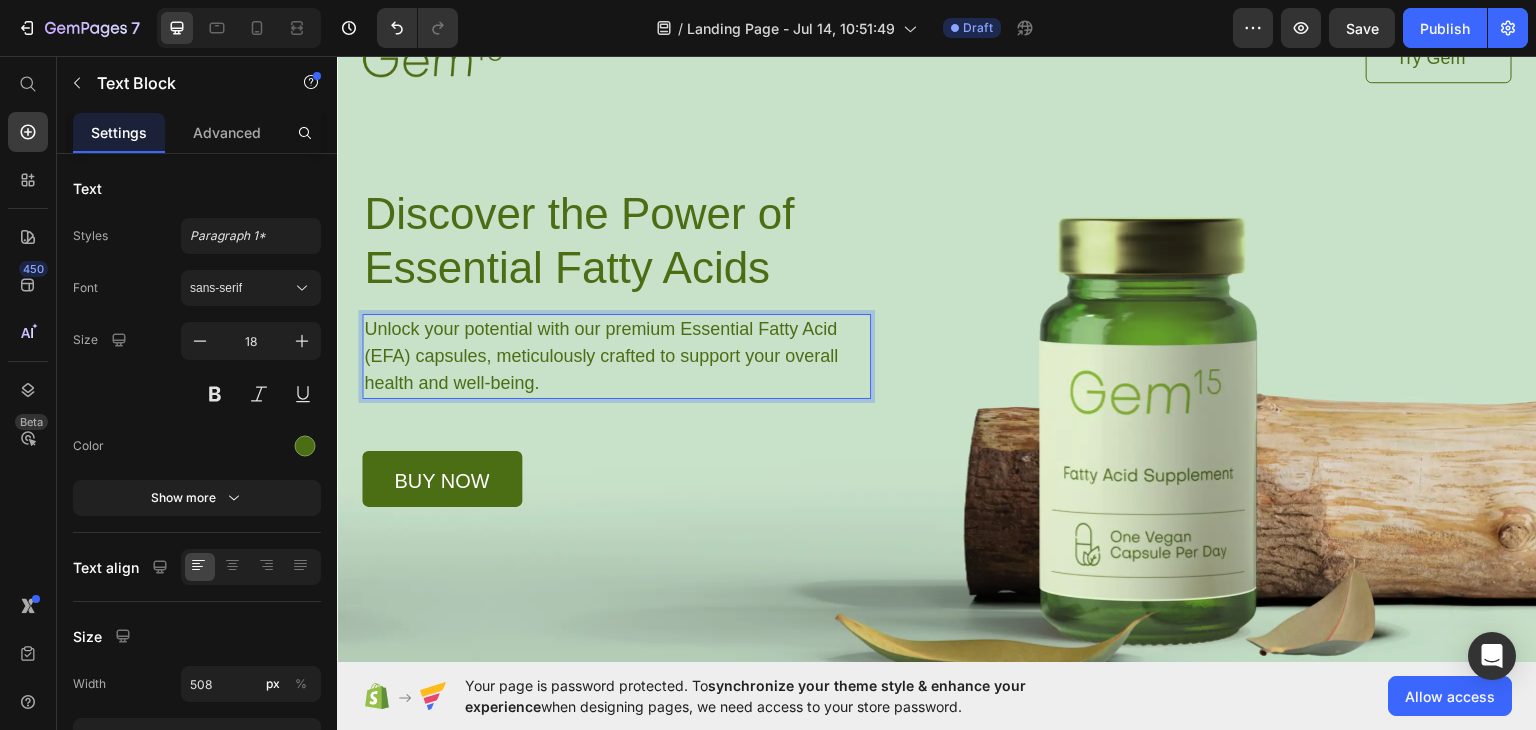 scroll, scrollTop: 0, scrollLeft: 0, axis: both 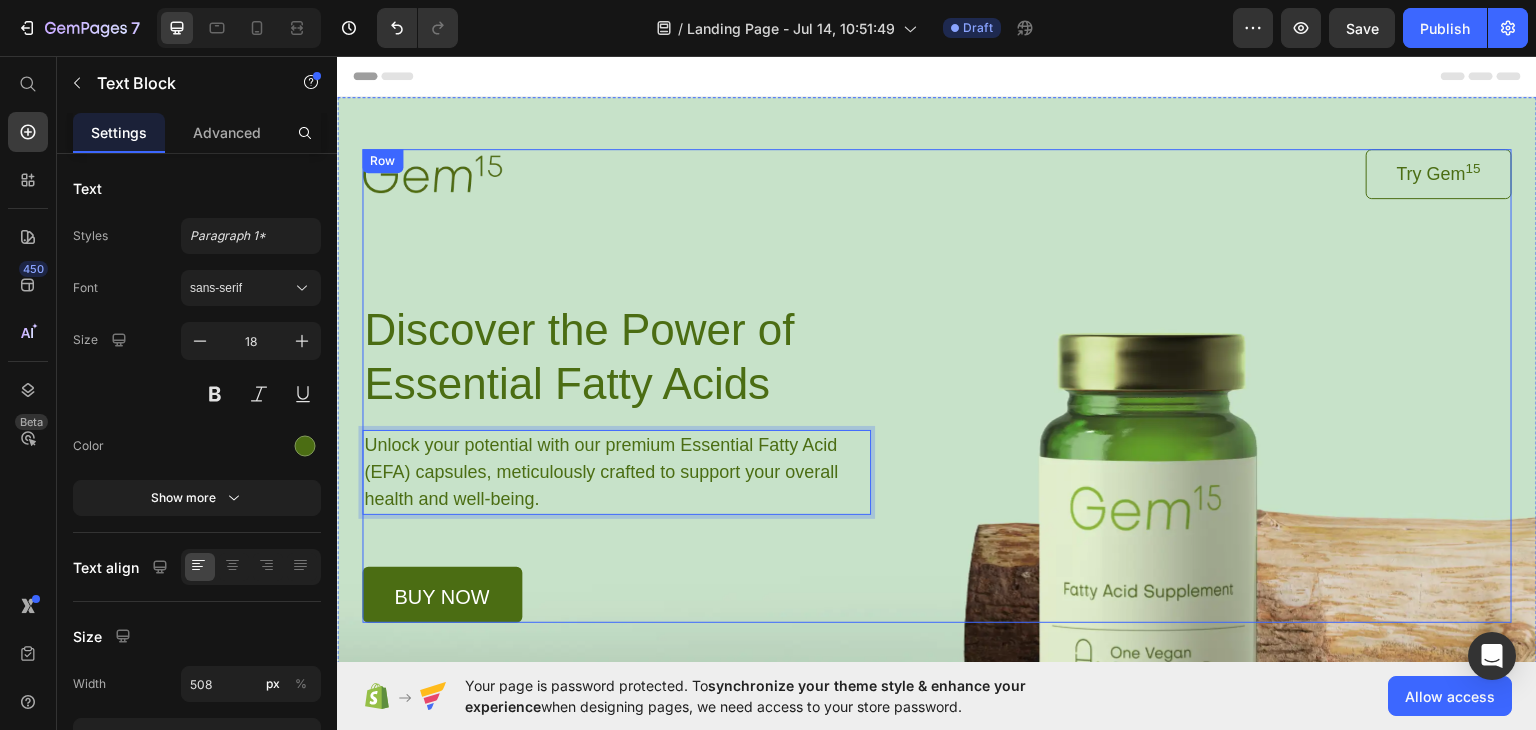 click on "Image Try Gem 15 Button Row Discover the Power of Essential Fatty Acids Heading Unlock your potential with our premium Essential Fatty Acid (EFA) capsules, meticulously crafted to support your overall health and well-being. Text Block   52 buy now Button Row" at bounding box center [937, 385] 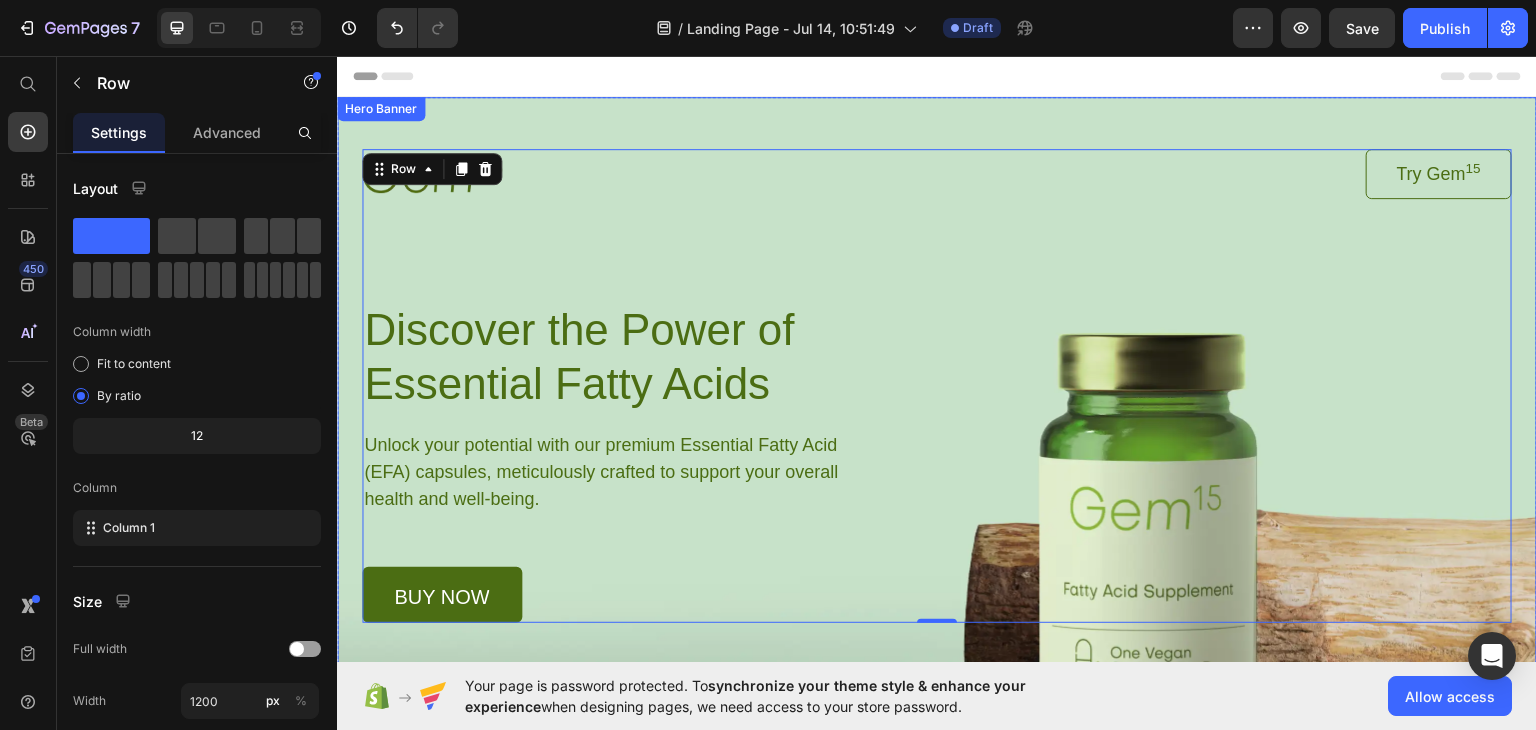 click on "Image Try Gem 15 Button Row Discover the Power of Essential Fatty Acids Heading Unlock your potential with our premium Essential Fatty Acid (EFA) capsules, meticulously crafted to support your overall health and well-being. Text Block buy now Button Row Row   0" at bounding box center [937, 359] 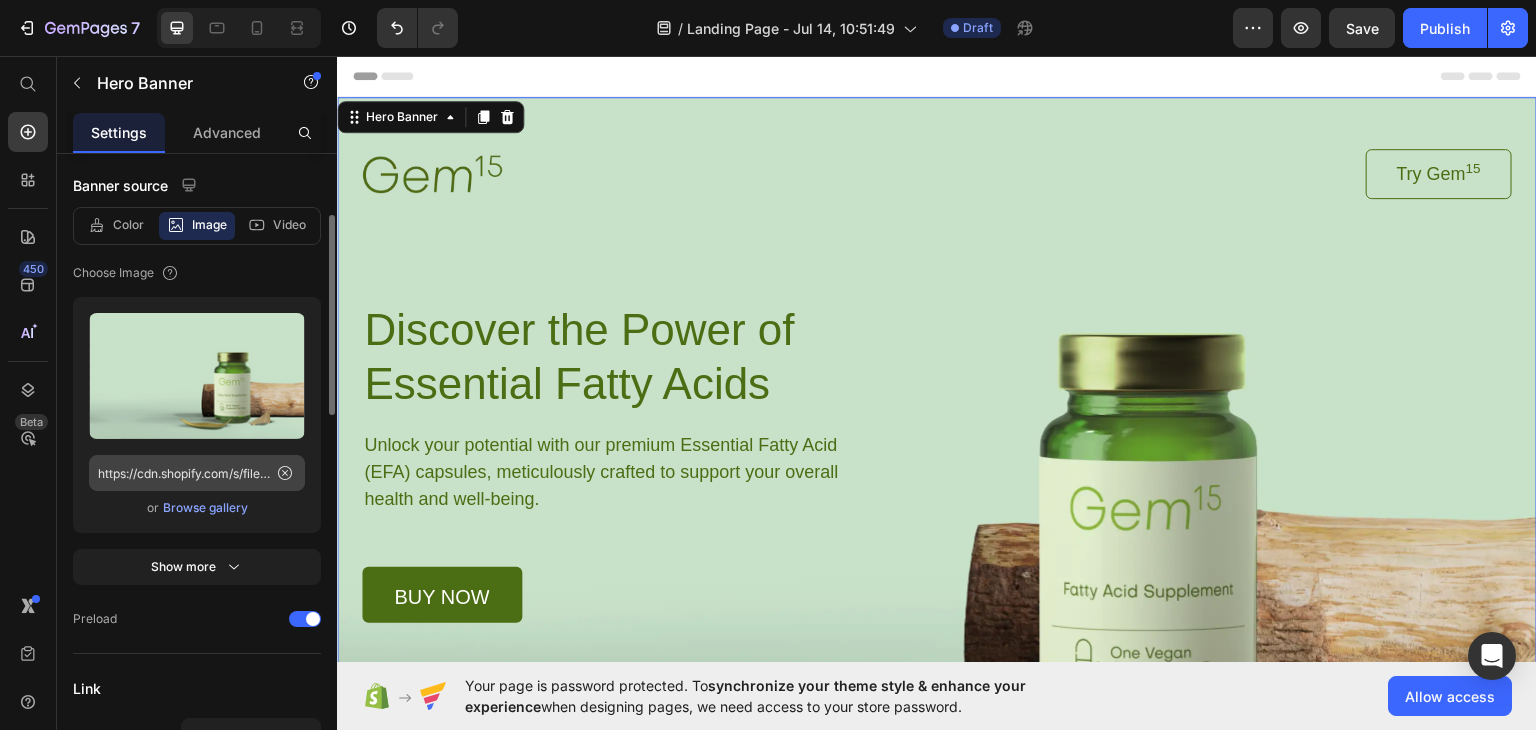scroll, scrollTop: 195, scrollLeft: 0, axis: vertical 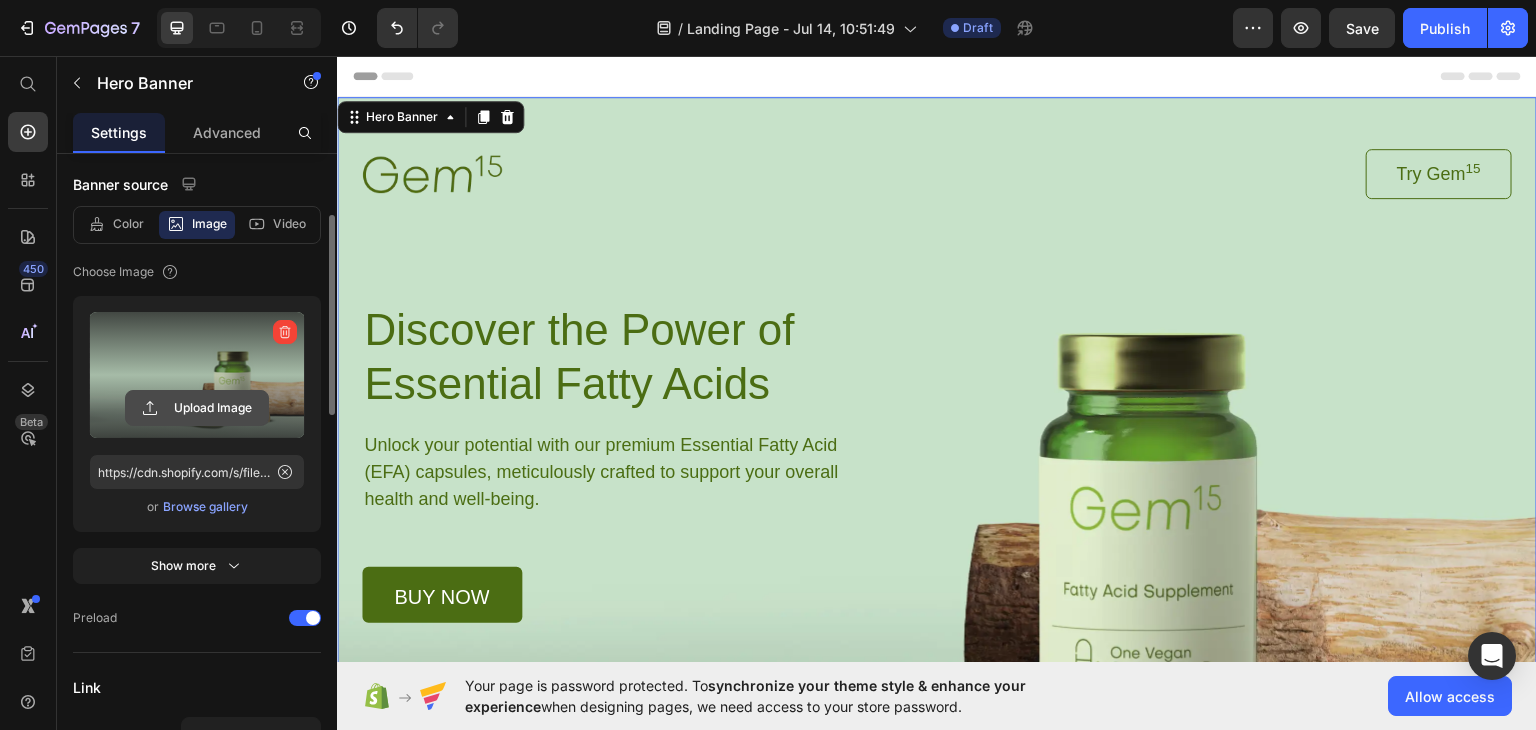 click 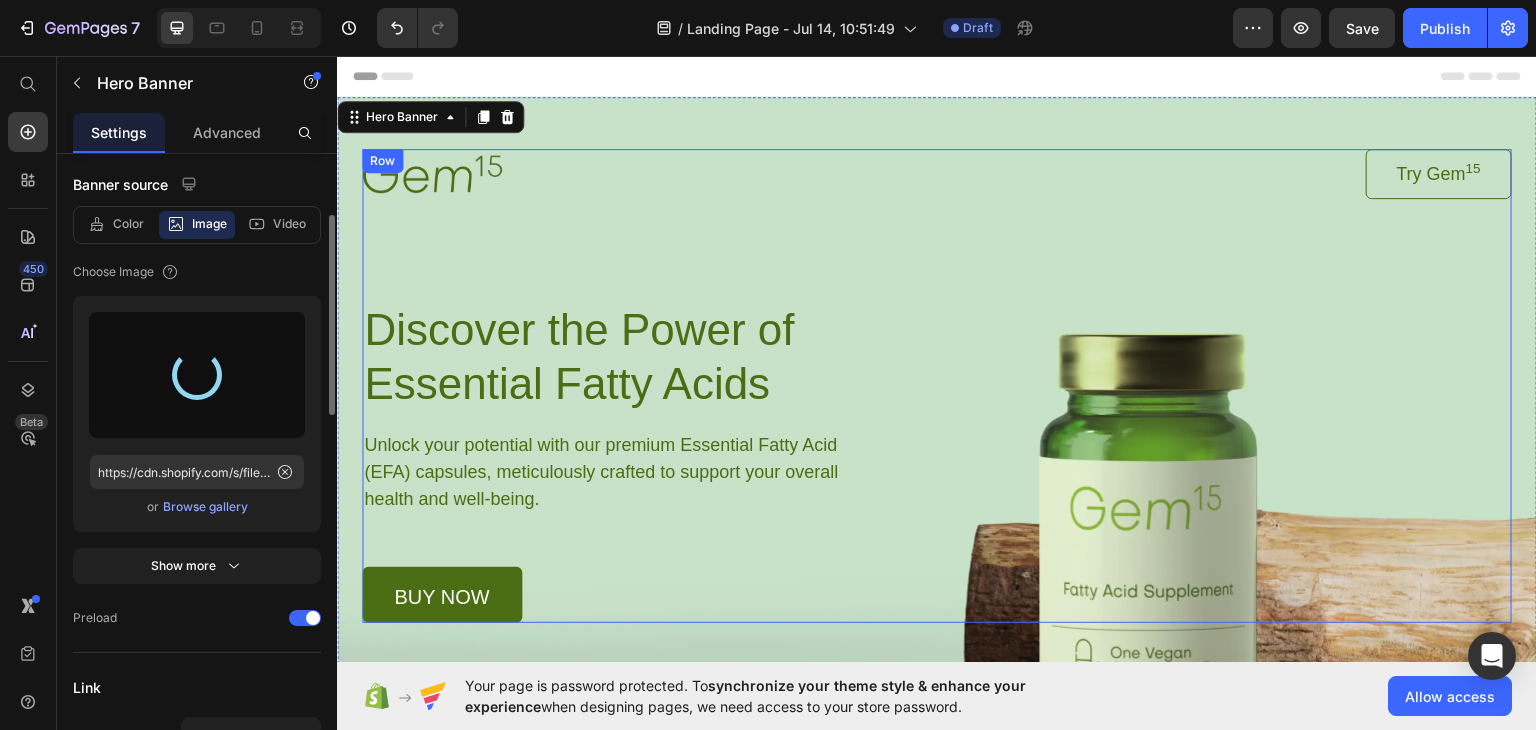 type on "https://cdn.shopify.com/s/files/1/0967/0934/5629/files/gempages_575386472182448671-a10027ea-0a23-48ca-a10e-aa3fedb07c5e.jpg" 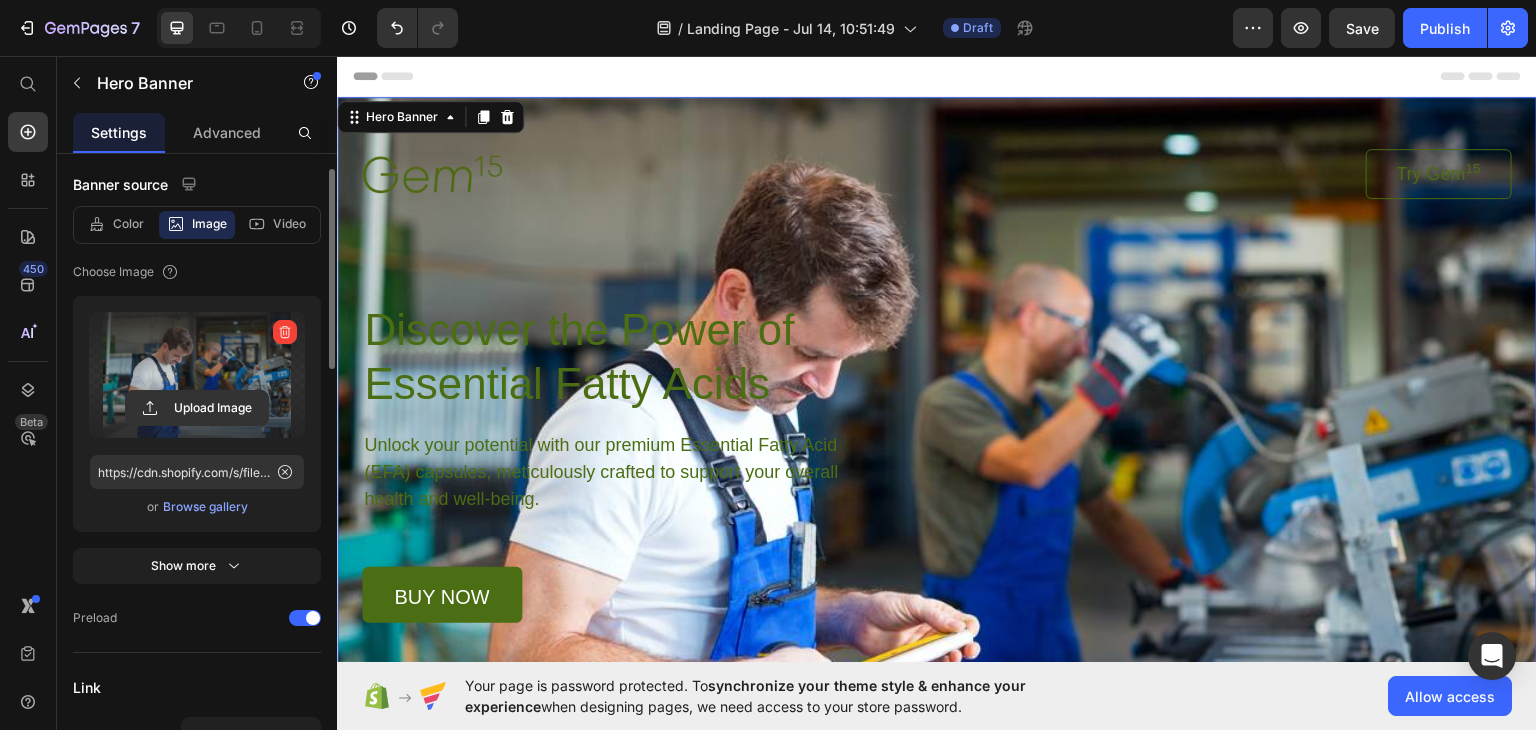 scroll, scrollTop: 0, scrollLeft: 0, axis: both 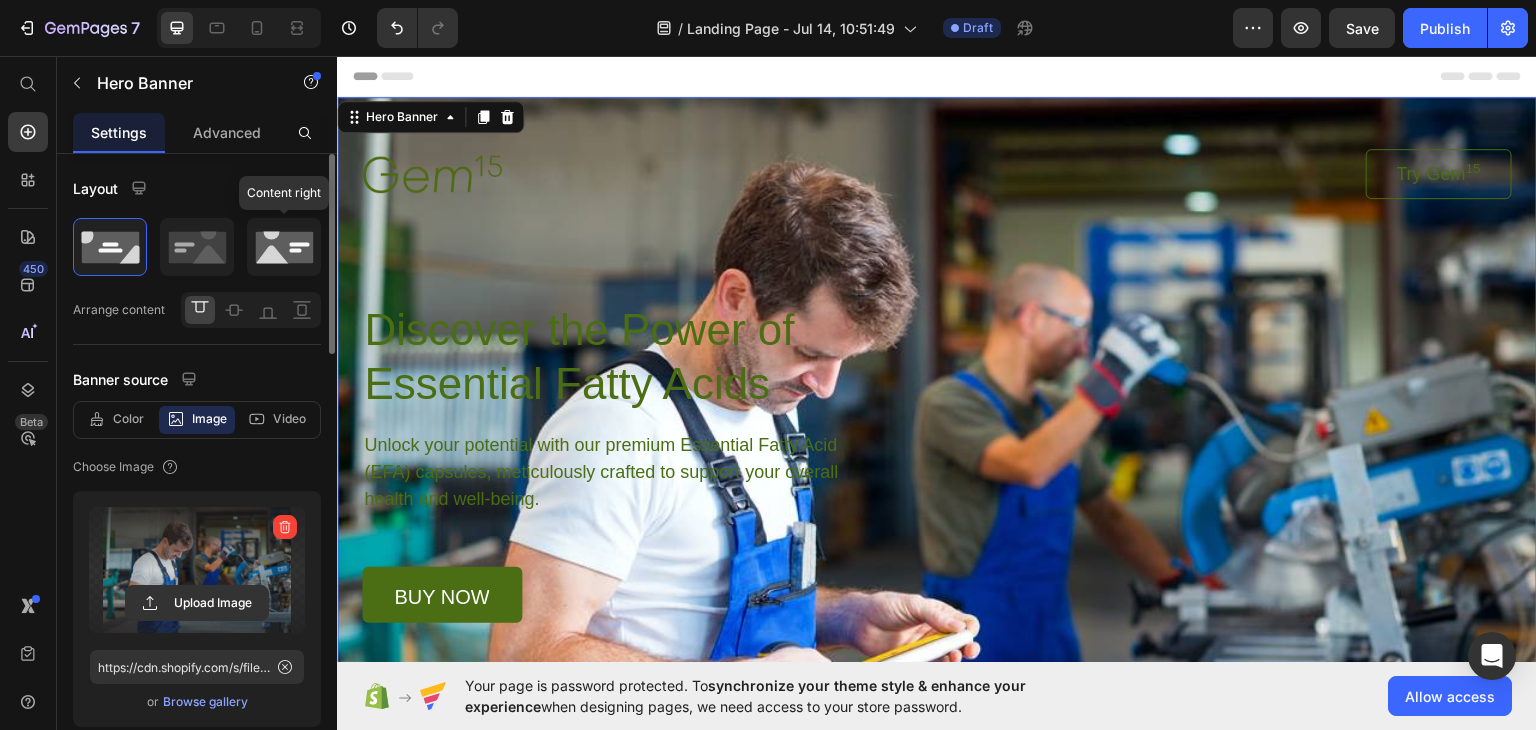 click 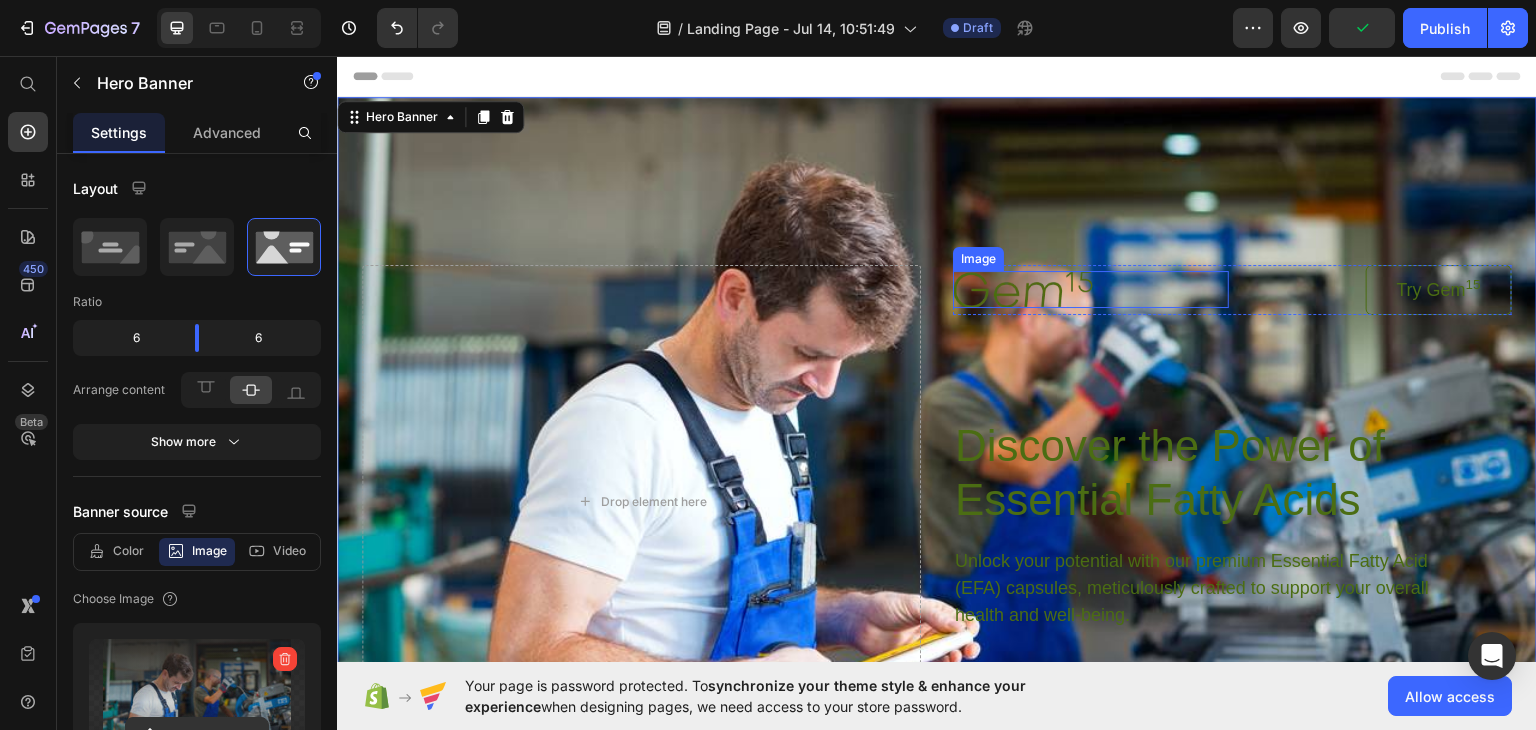 click at bounding box center (1091, 288) 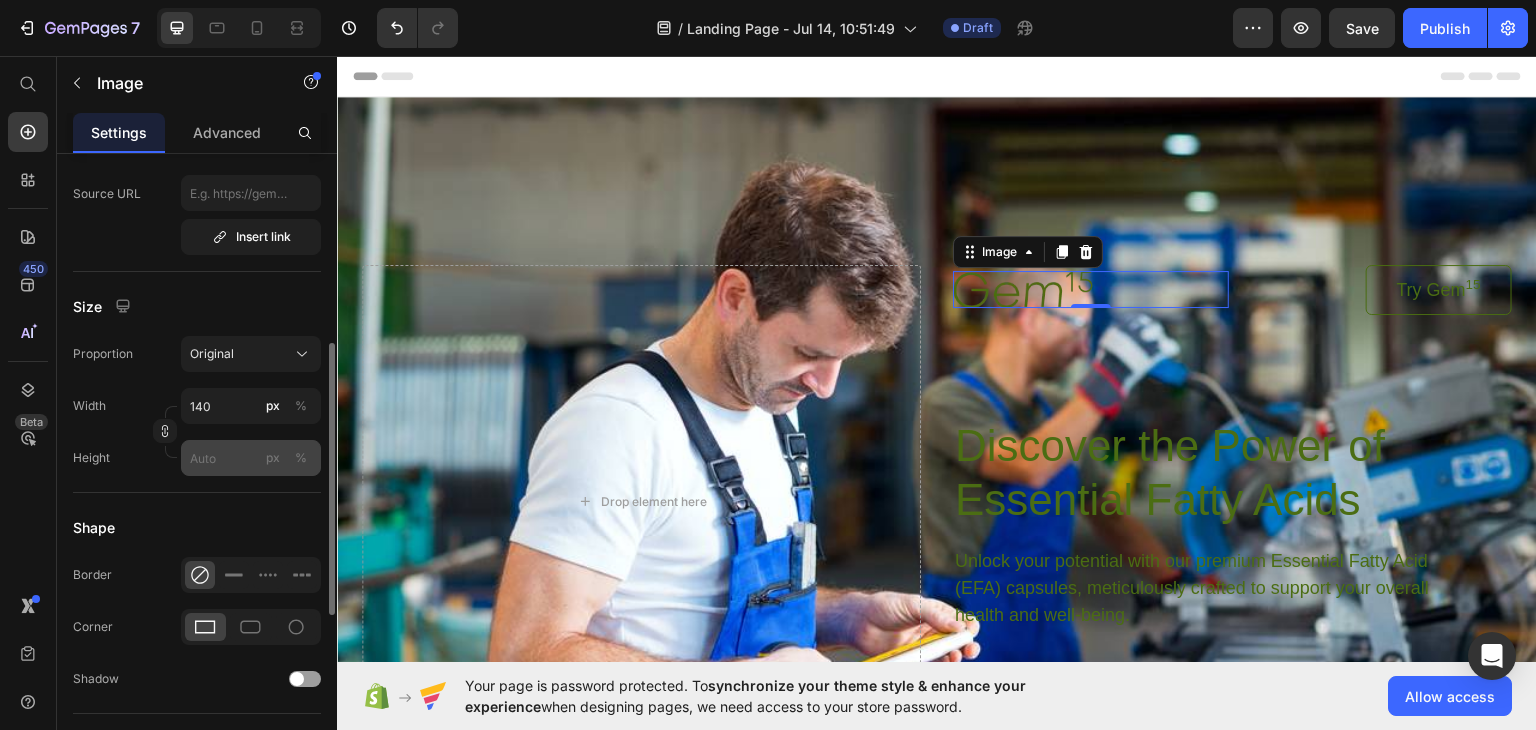 scroll, scrollTop: 441, scrollLeft: 0, axis: vertical 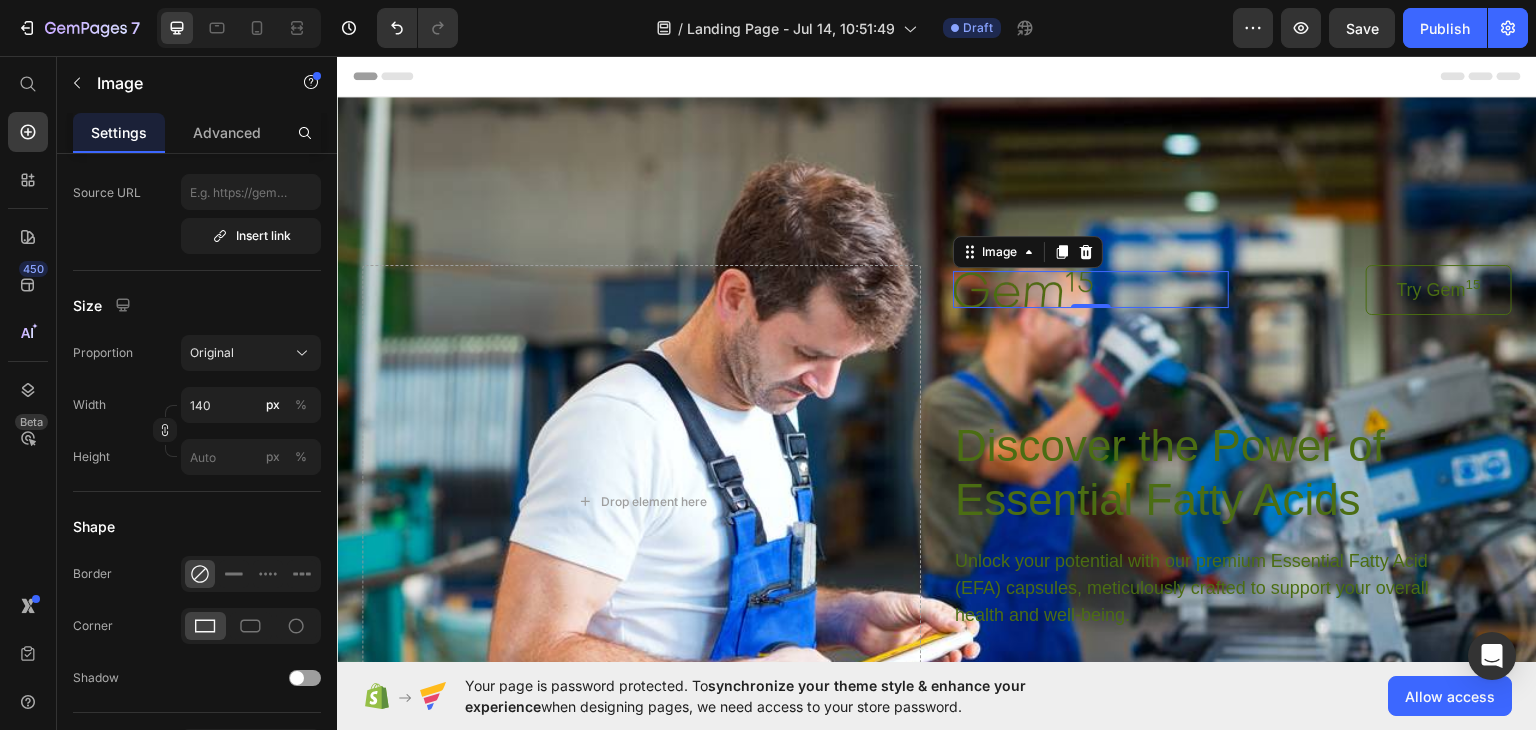 click at bounding box center [1091, 288] 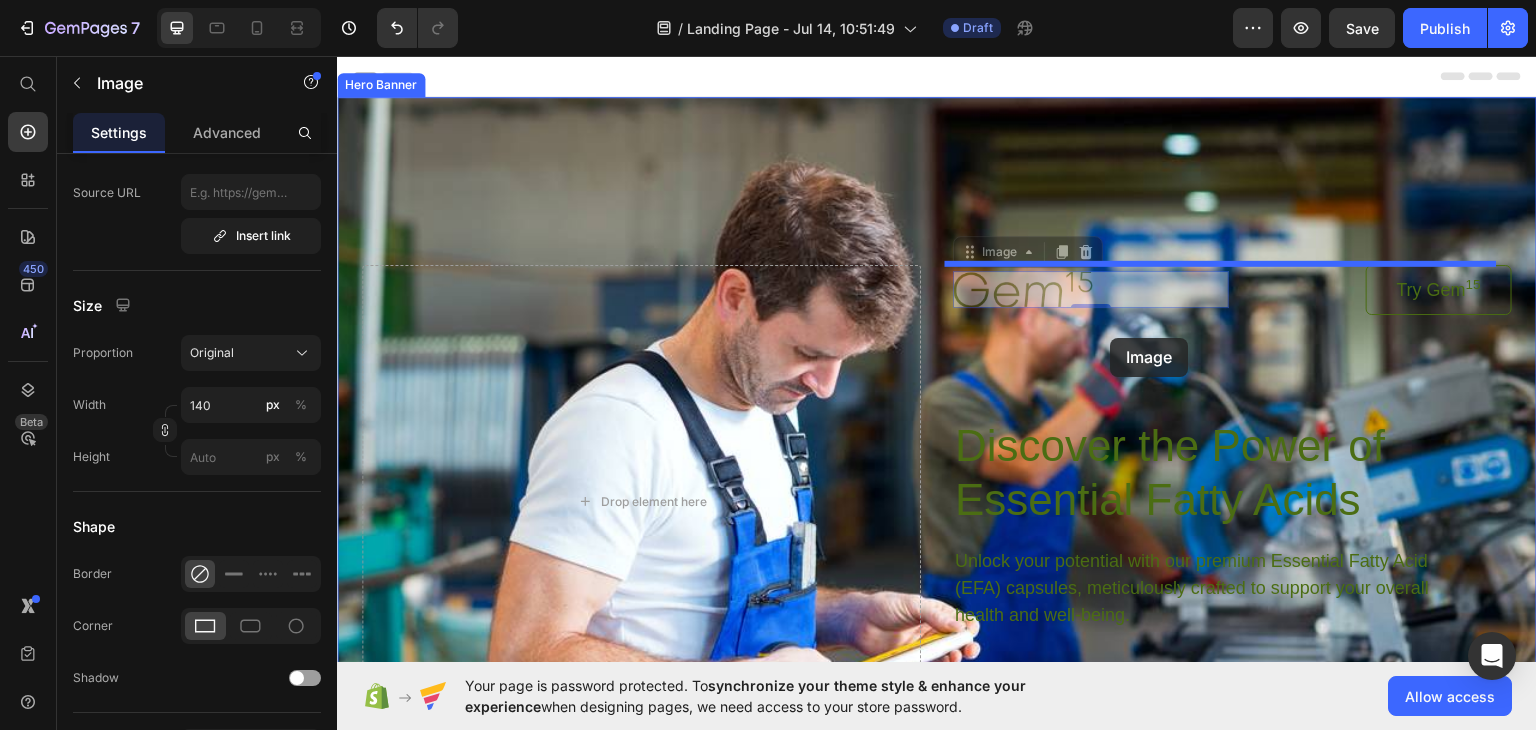 drag, startPoint x: 1013, startPoint y: 289, endPoint x: 1111, endPoint y: 337, distance: 109.12378 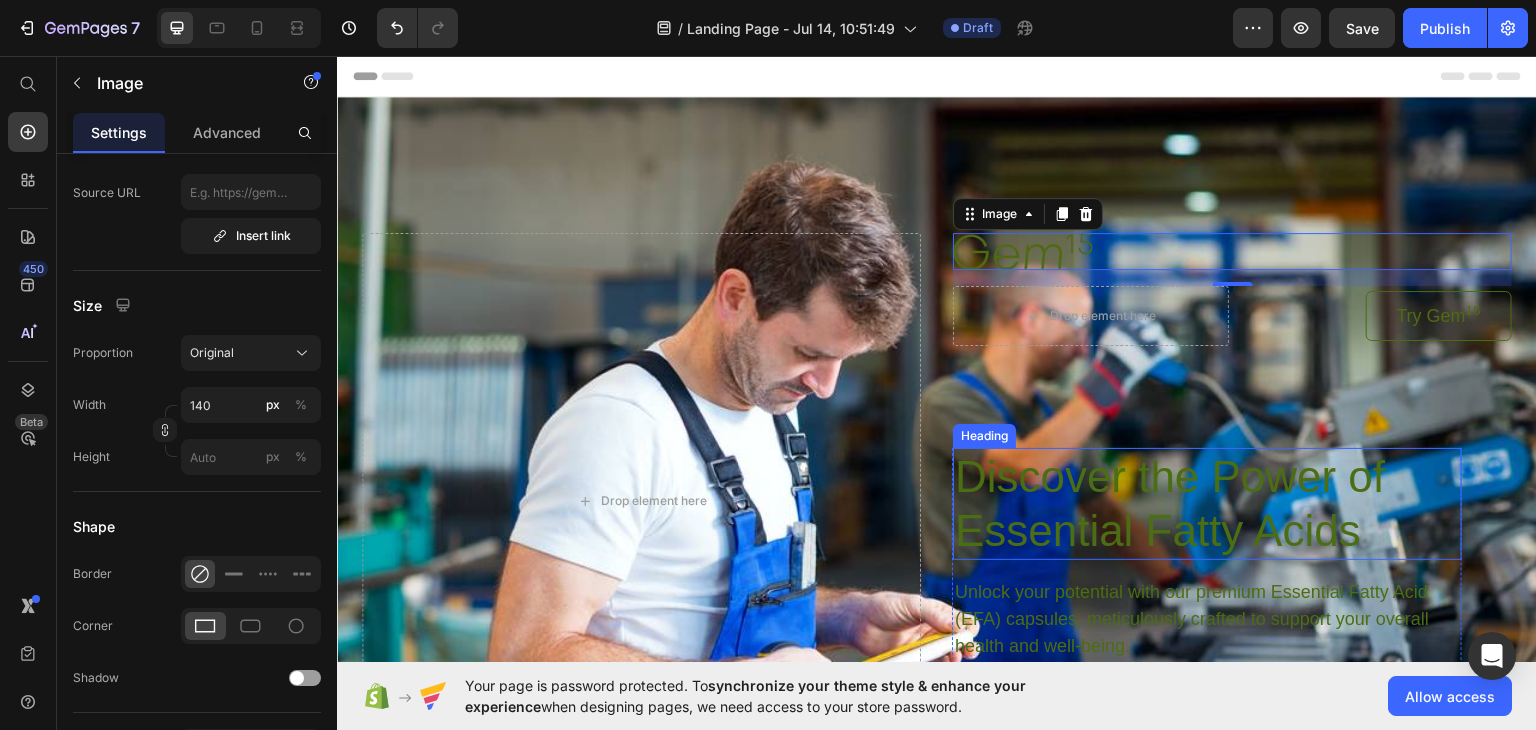 click on "Discover the Power of Essential Fatty Acids" at bounding box center [1207, 503] 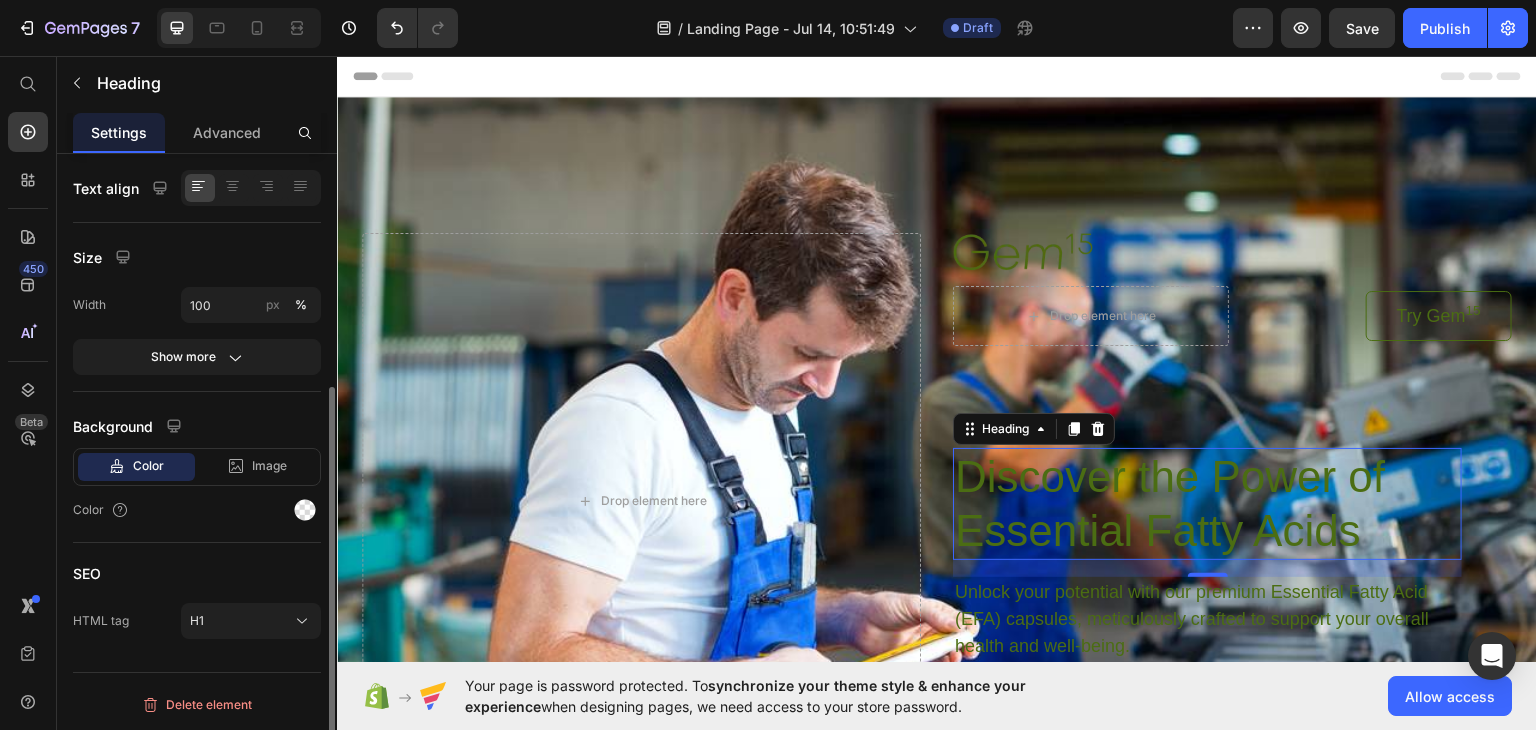 scroll, scrollTop: 0, scrollLeft: 0, axis: both 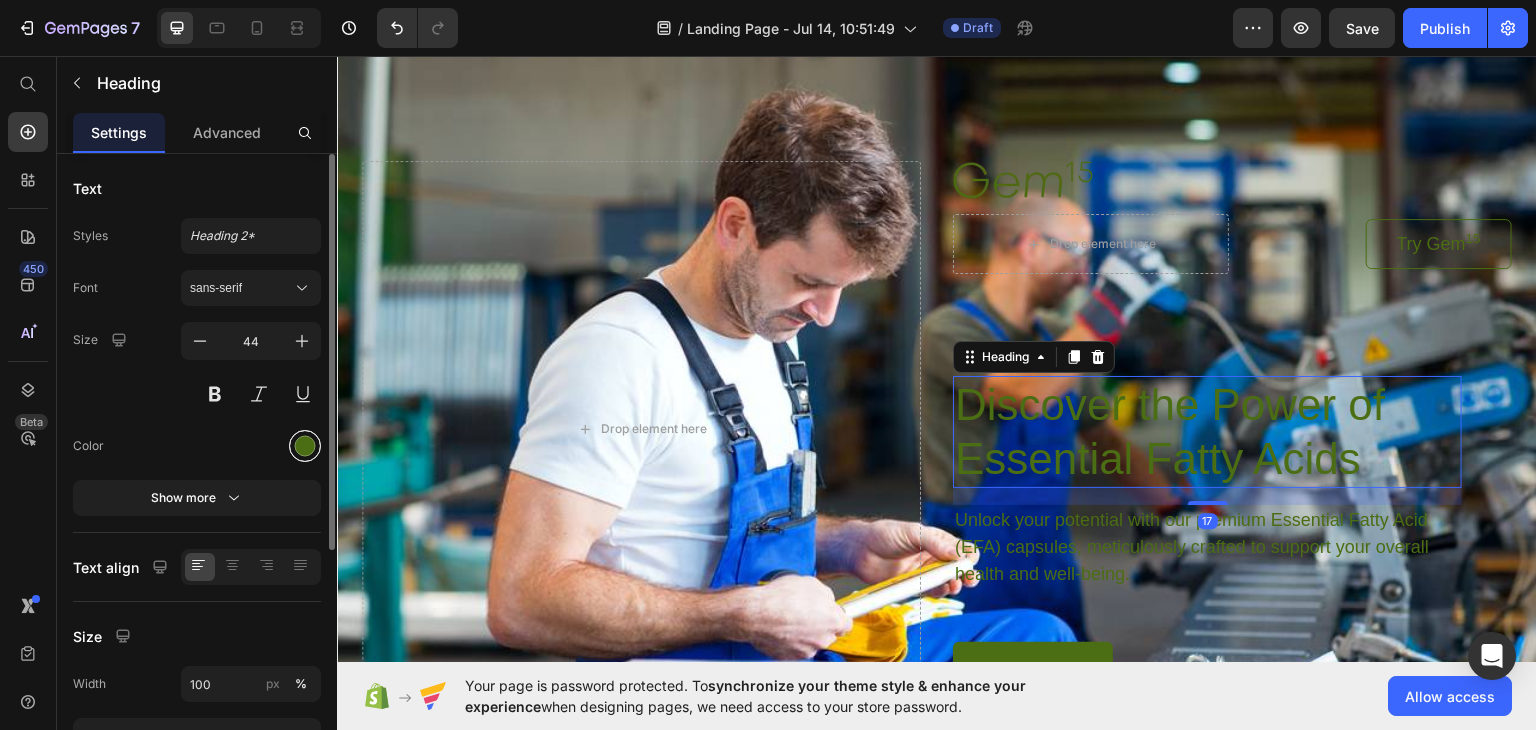 click at bounding box center [305, 446] 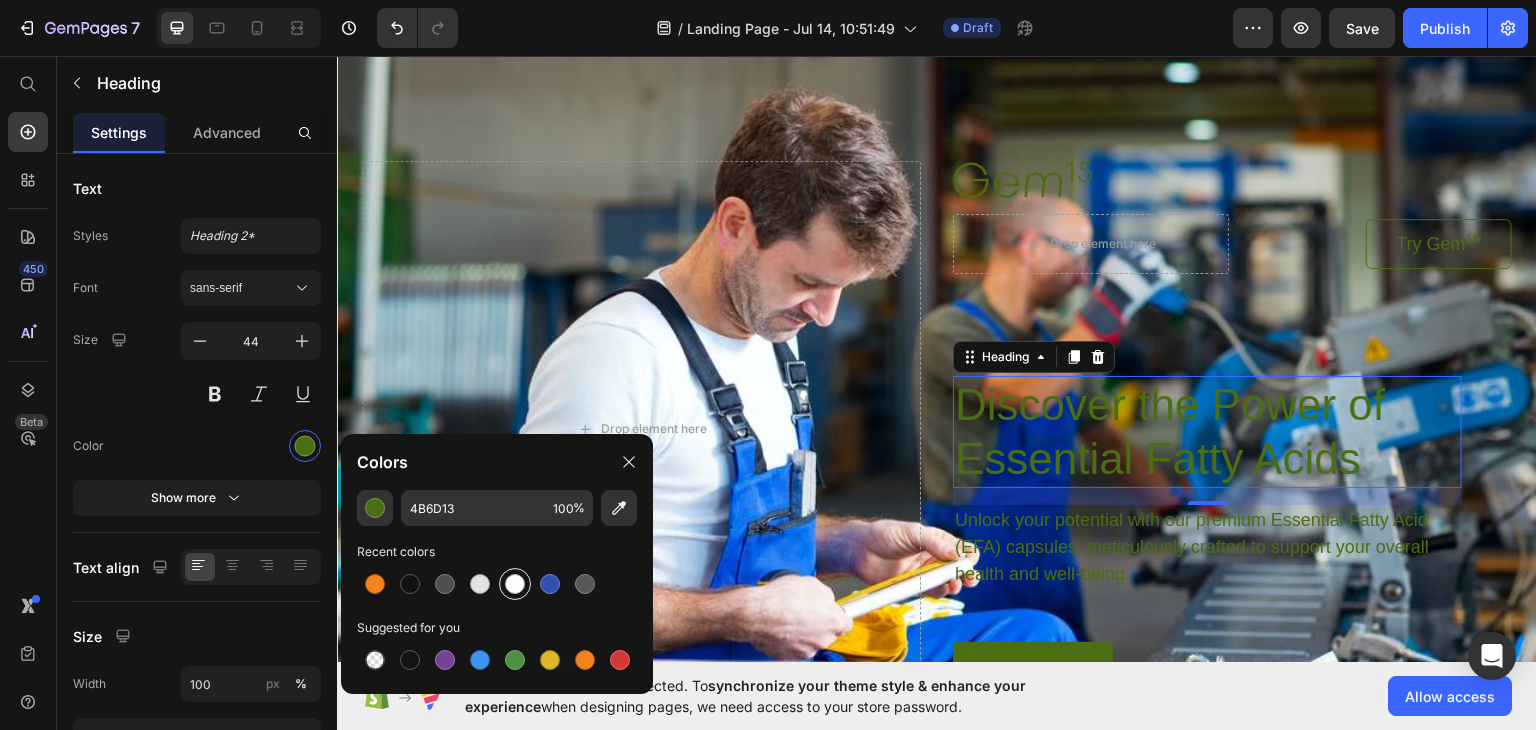 click at bounding box center [515, 584] 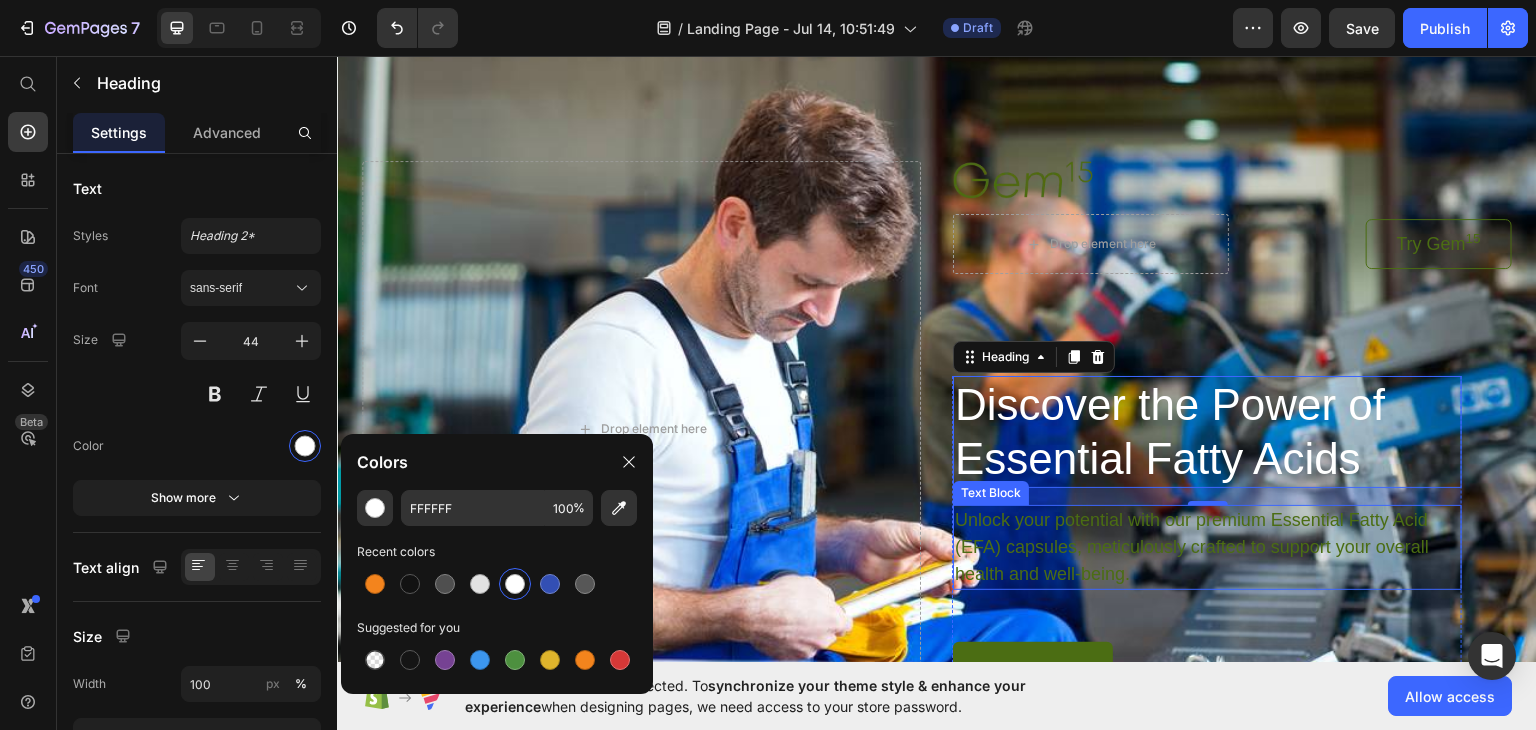 click on "Unlock your potential with our premium Essential Fatty Acid (EFA) capsules, meticulously crafted to support your overall health and well-being." at bounding box center (1207, 546) 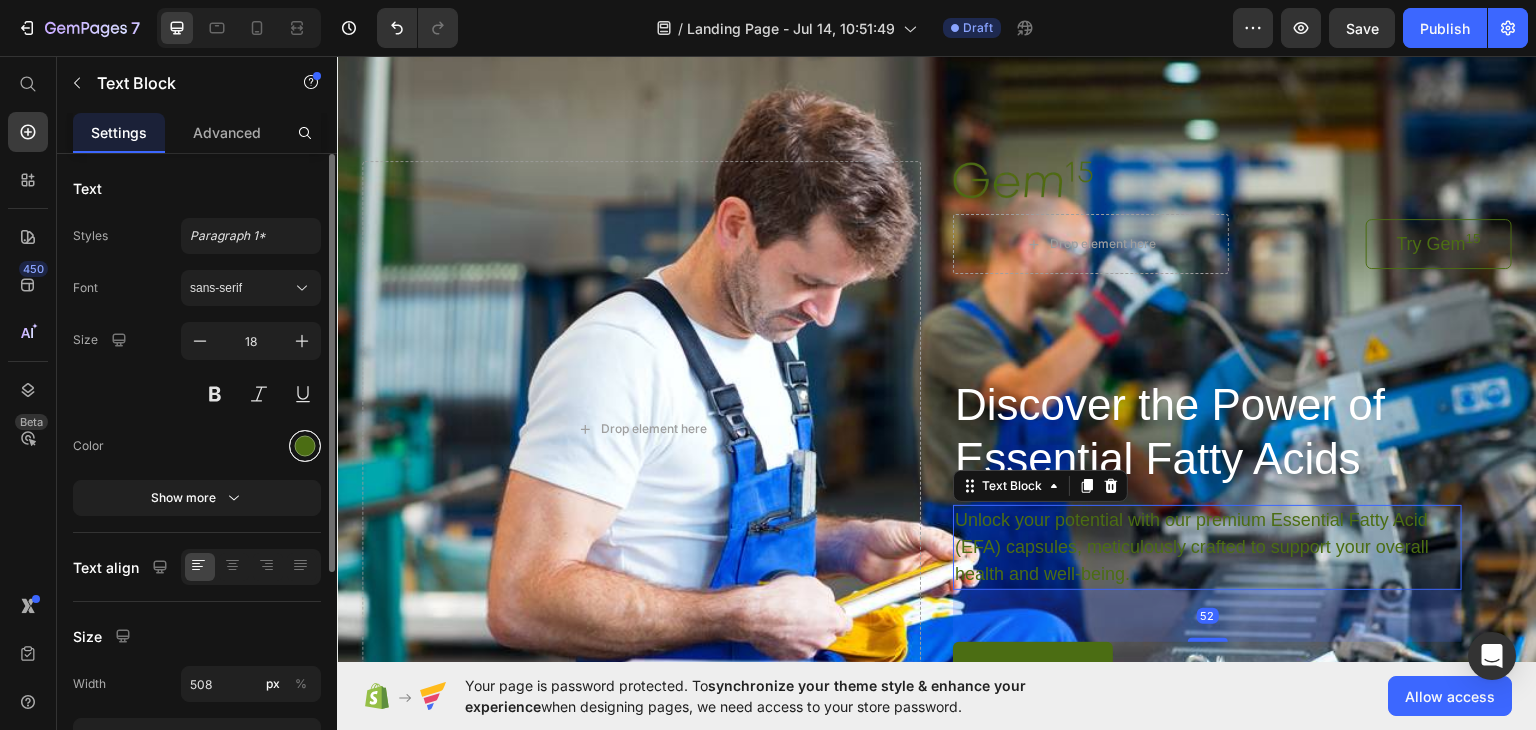 click at bounding box center [305, 446] 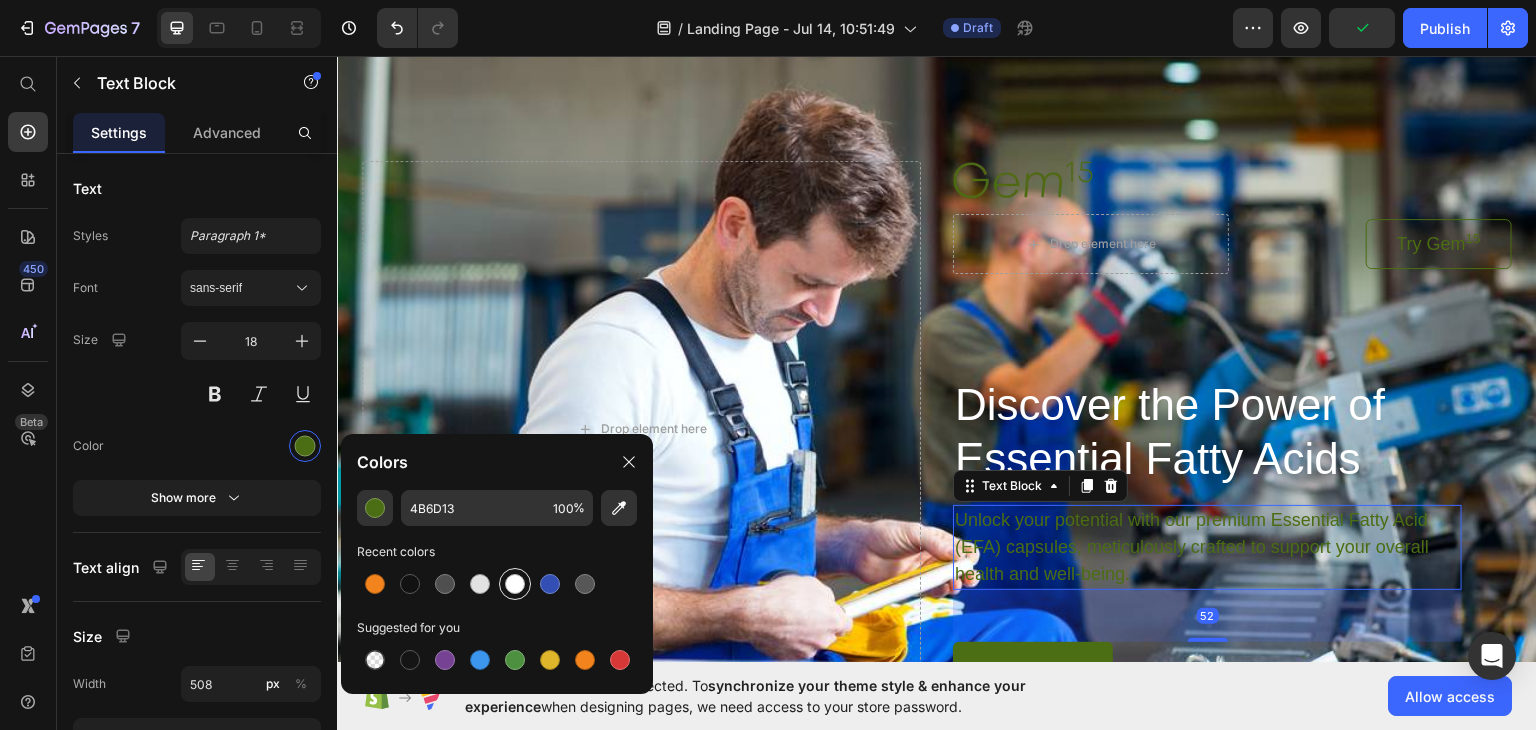 click at bounding box center (515, 584) 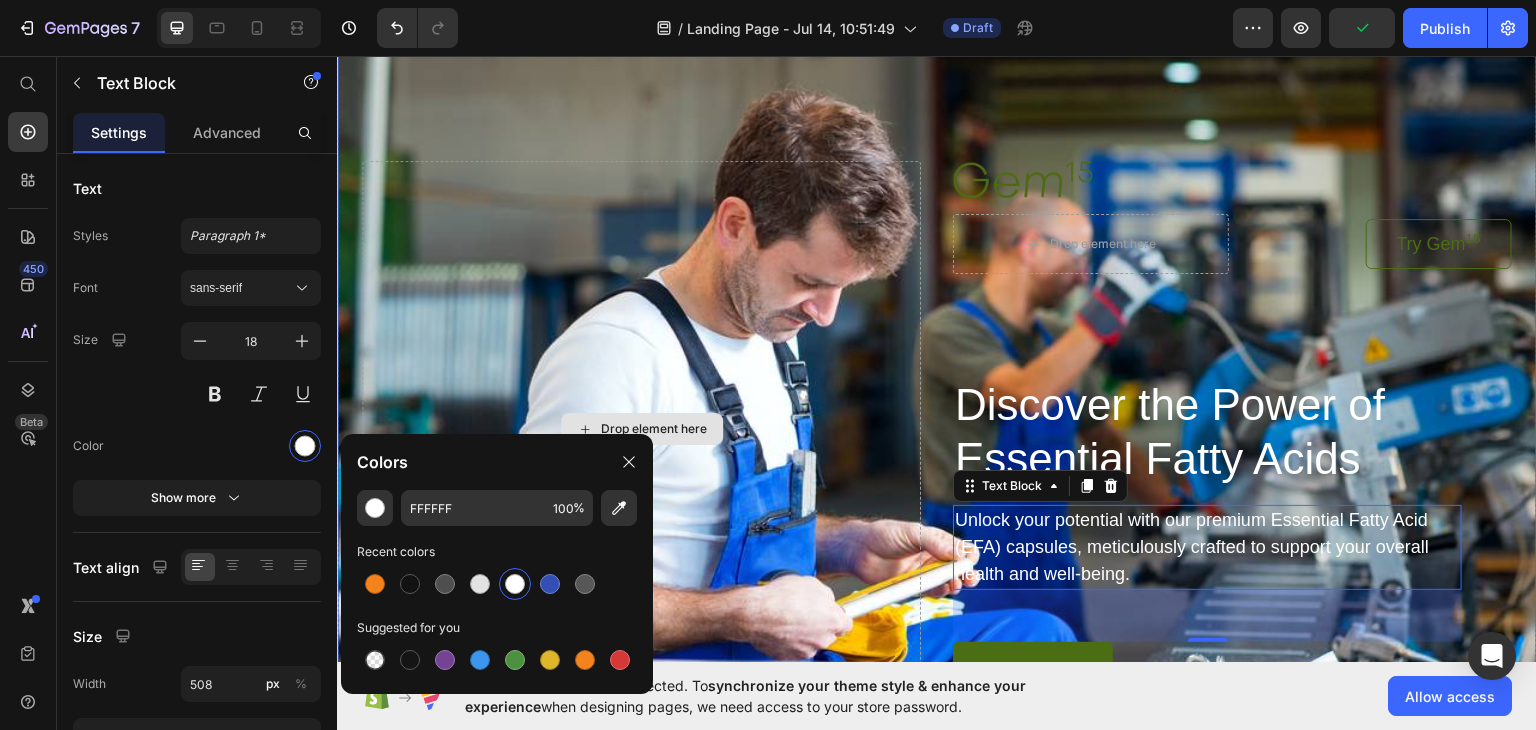 click on "Drop element here" at bounding box center (641, 428) 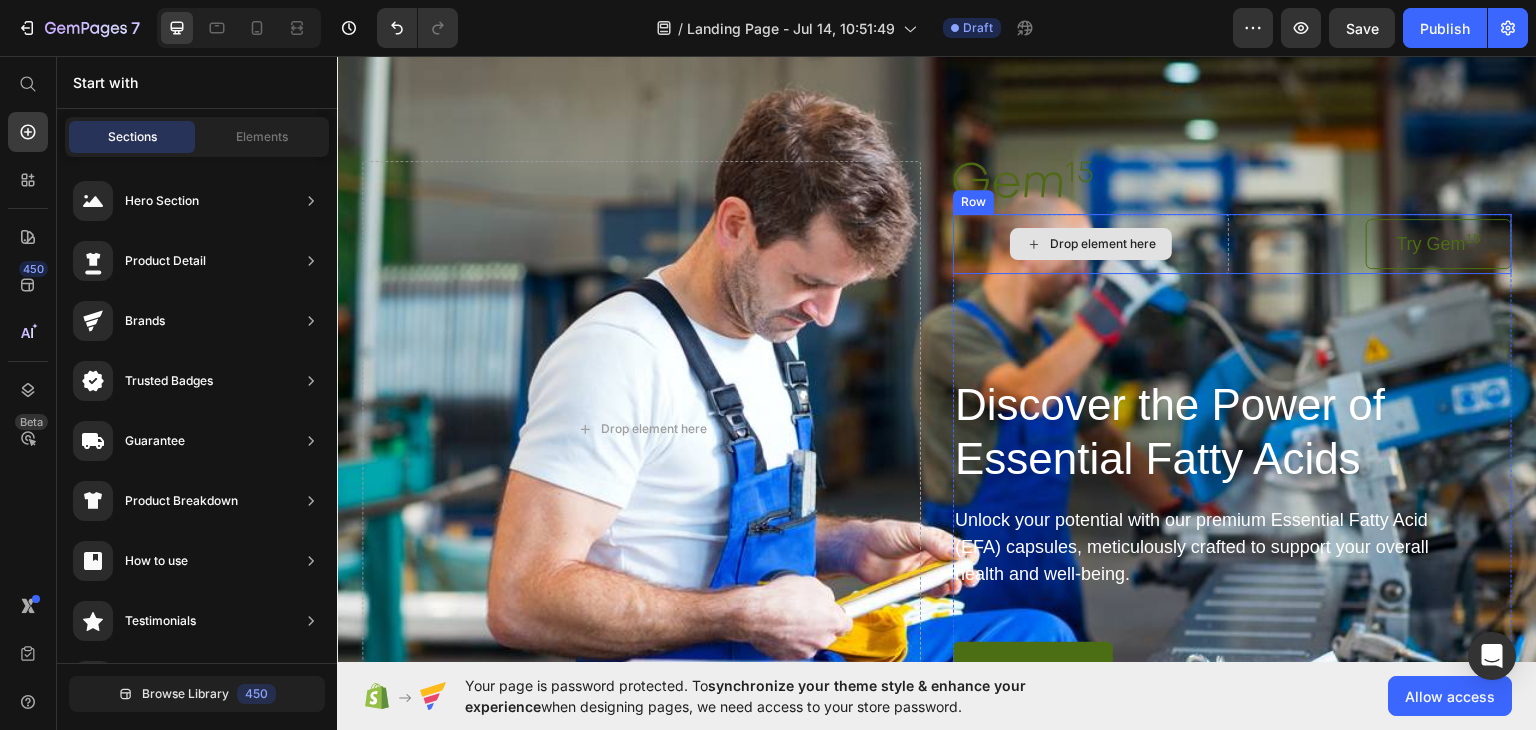 click on "Drop element here" at bounding box center [1103, 243] 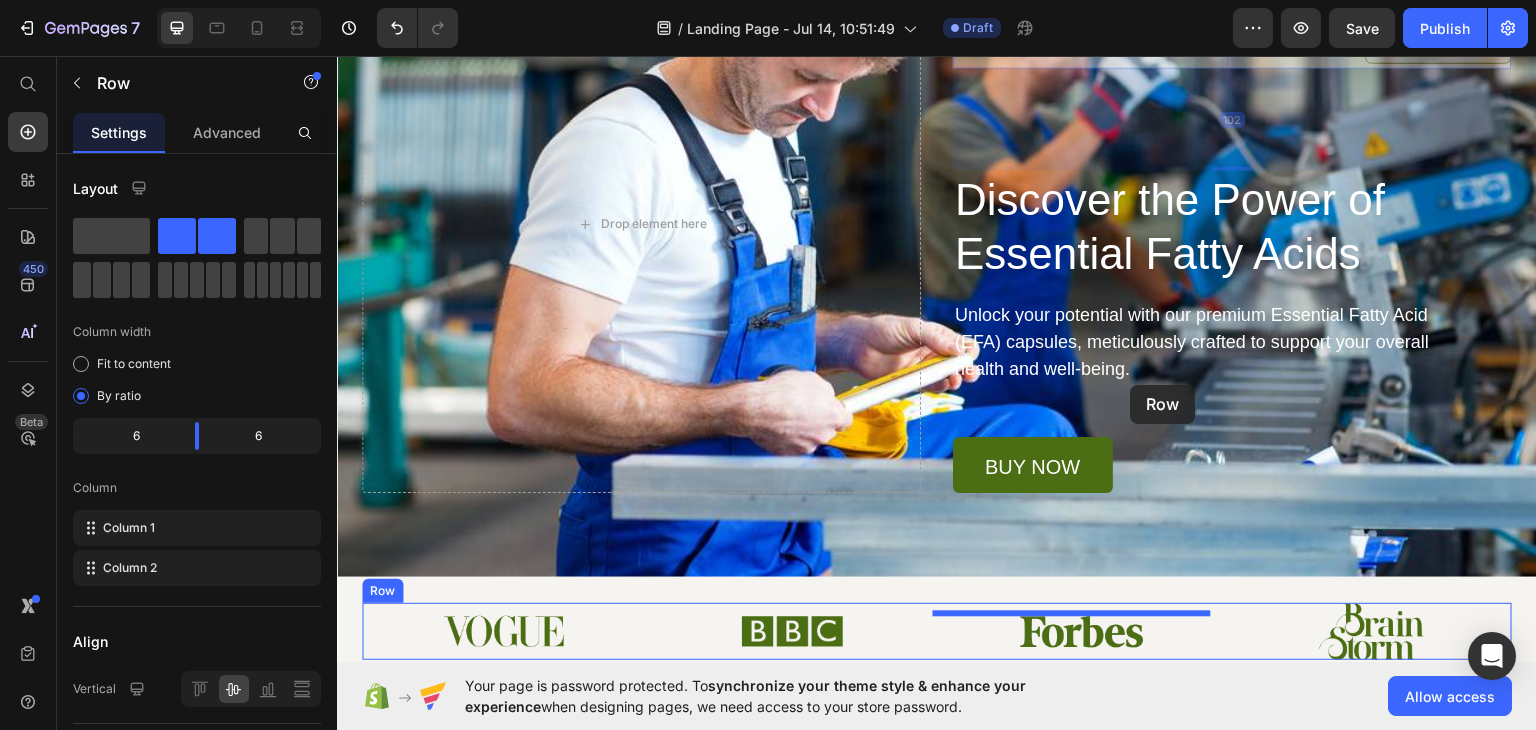 scroll, scrollTop: 479, scrollLeft: 0, axis: vertical 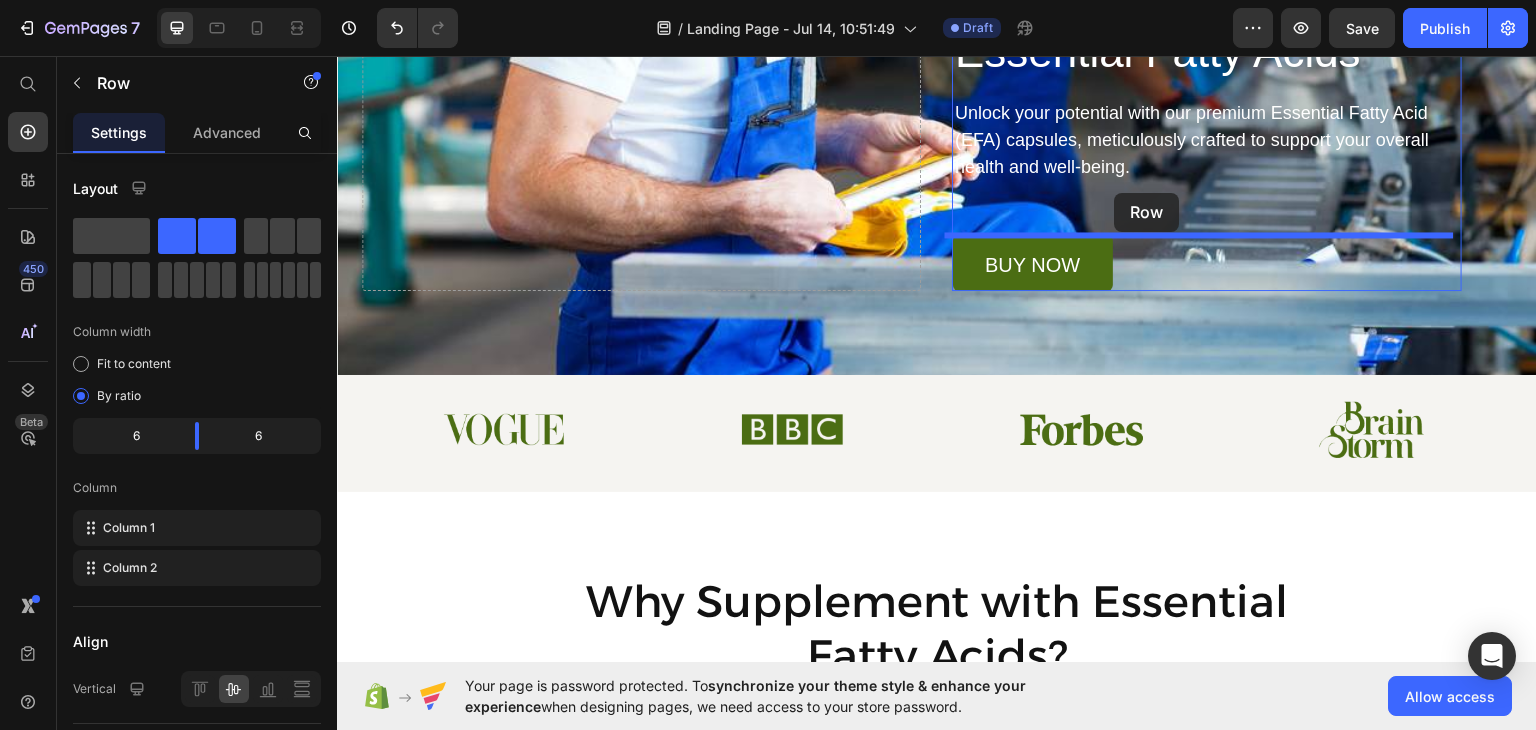 drag, startPoint x: 1175, startPoint y: 235, endPoint x: 1115, endPoint y: 192, distance: 73.817345 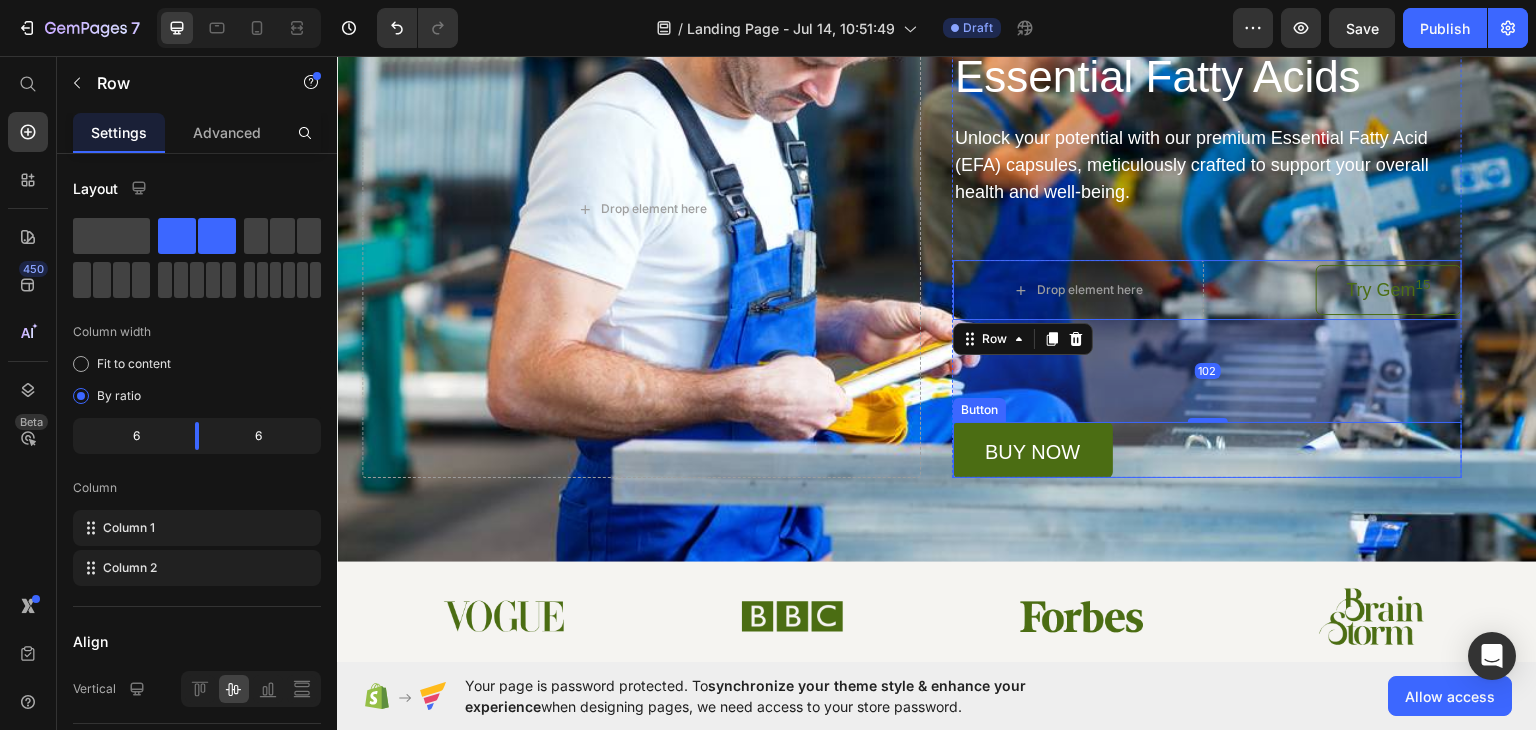 scroll, scrollTop: 291, scrollLeft: 0, axis: vertical 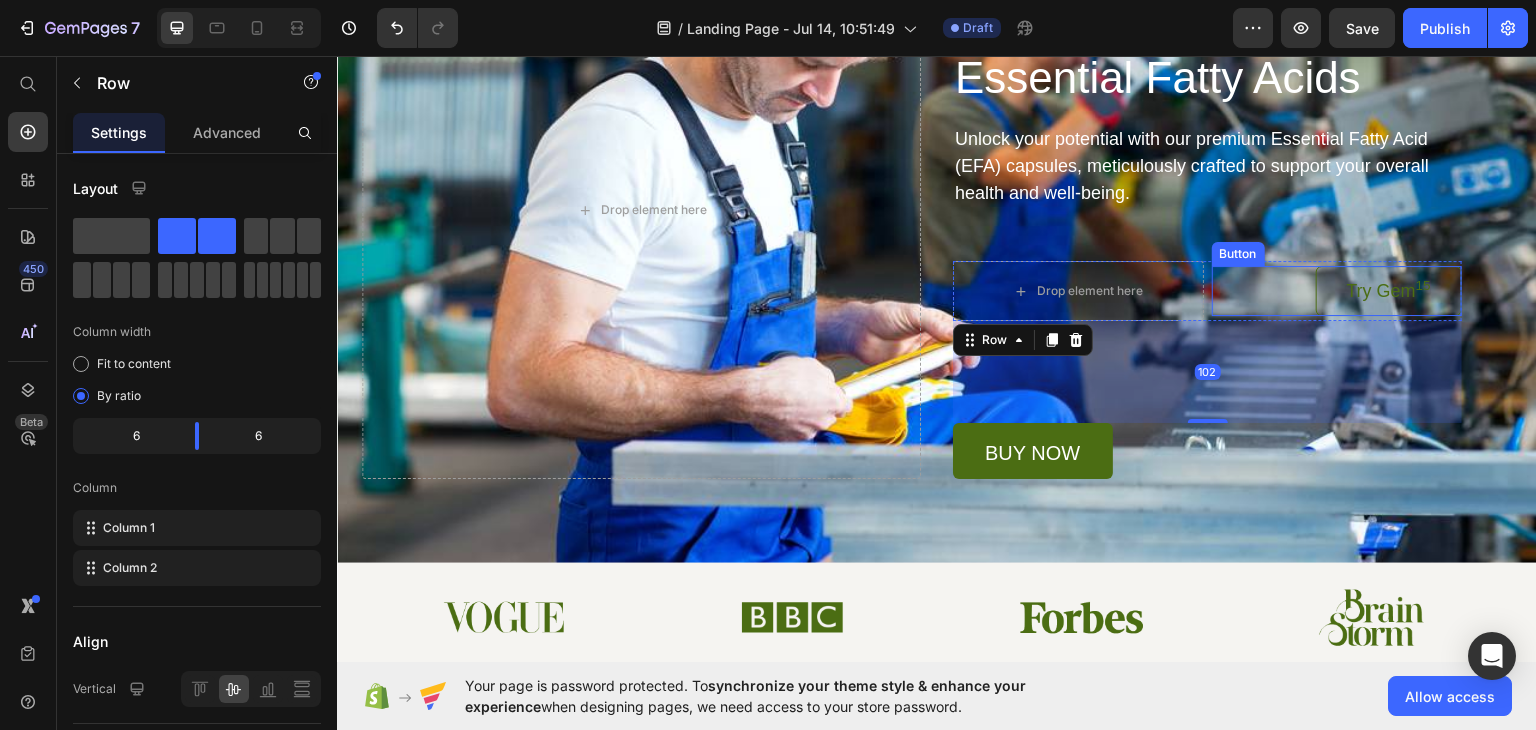 click on "Try Gem 15 Button" at bounding box center (1337, 290) 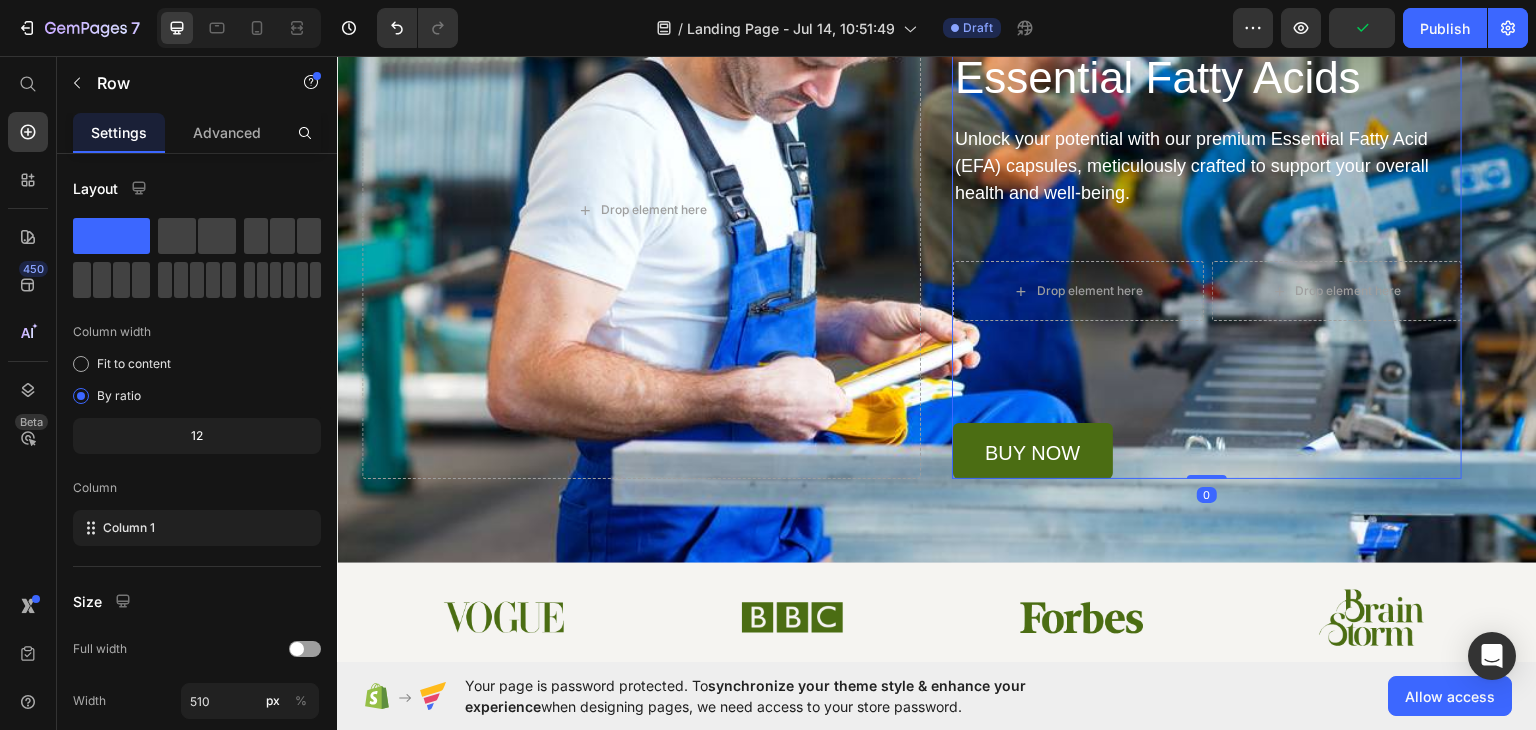 click on "Discover the Power of Essential Fatty Acids Heading Unlock your potential with our premium Essential Fatty Acid (EFA) capsules, meticulously crafted to support your overall health and well-being. Text Block
Drop element here
Drop element here Row buy now Button" at bounding box center (1207, 236) 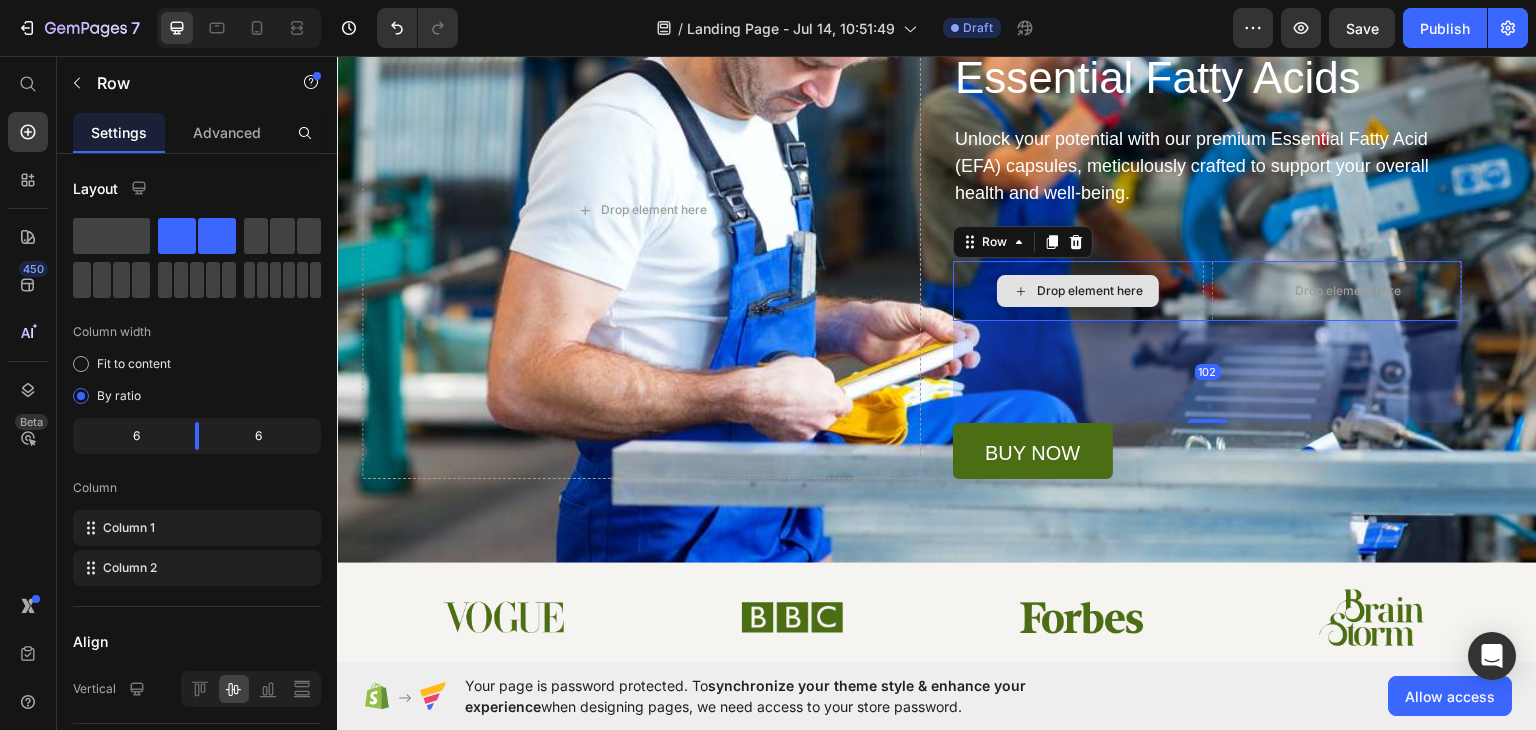 click on "Drop element here" at bounding box center (1078, 290) 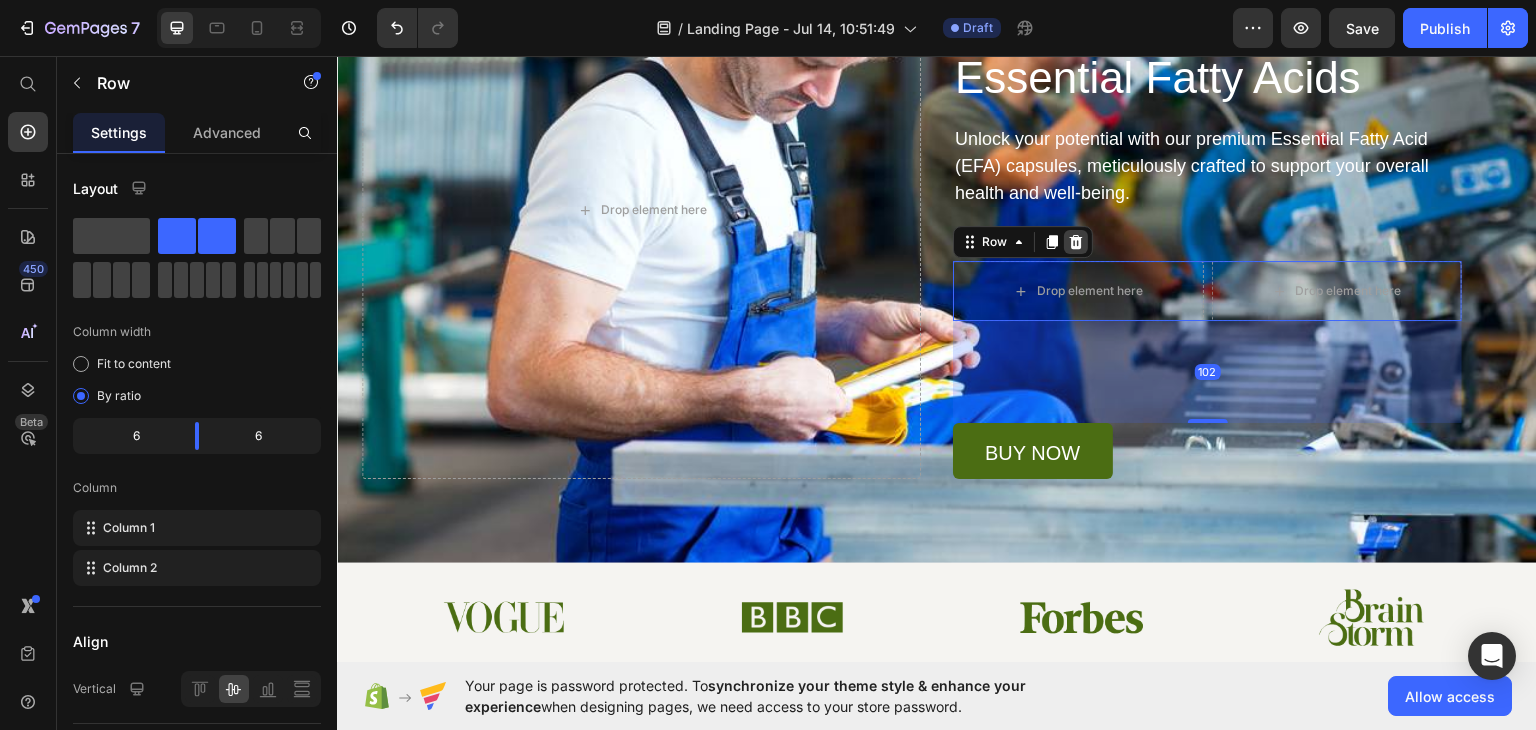 click 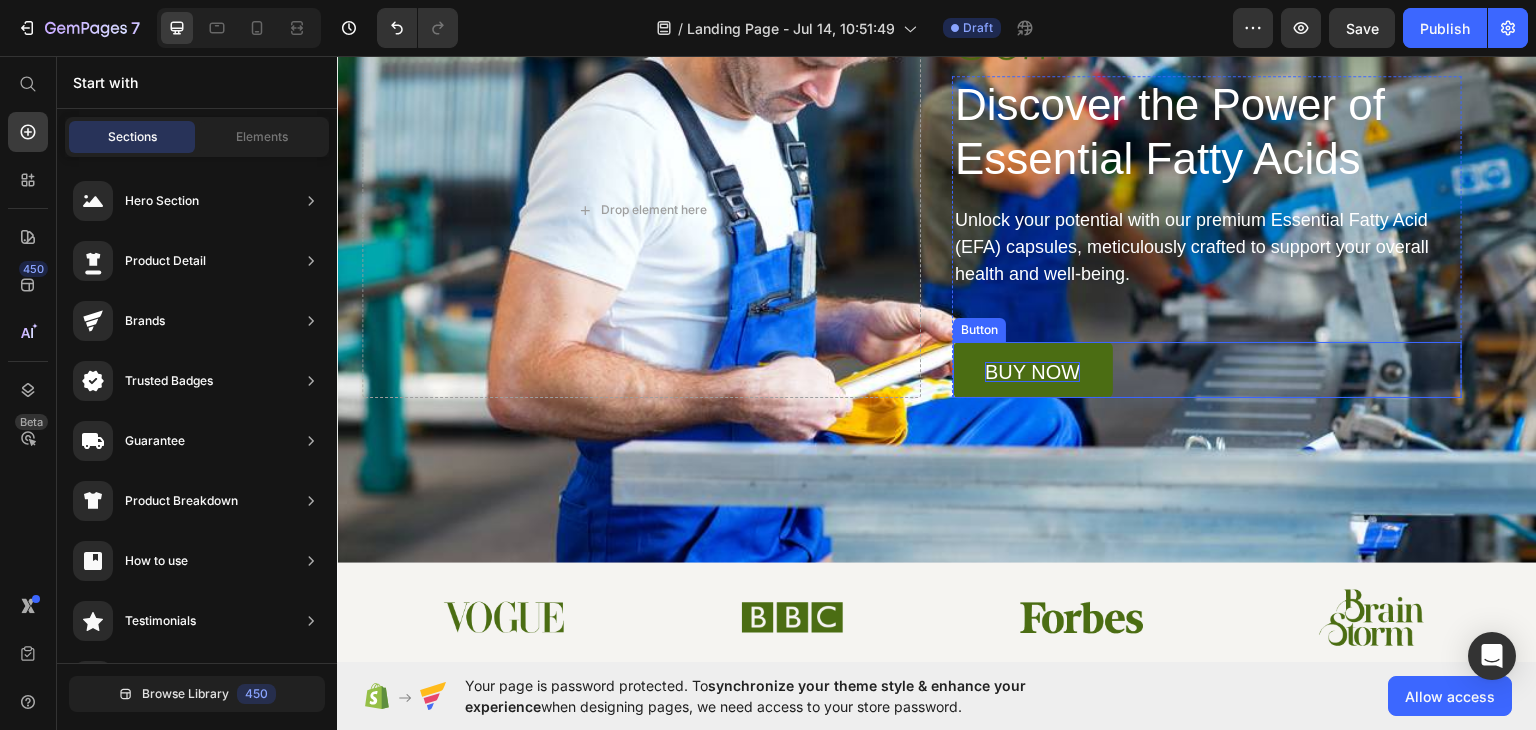 click on "buy now" at bounding box center [1032, 371] 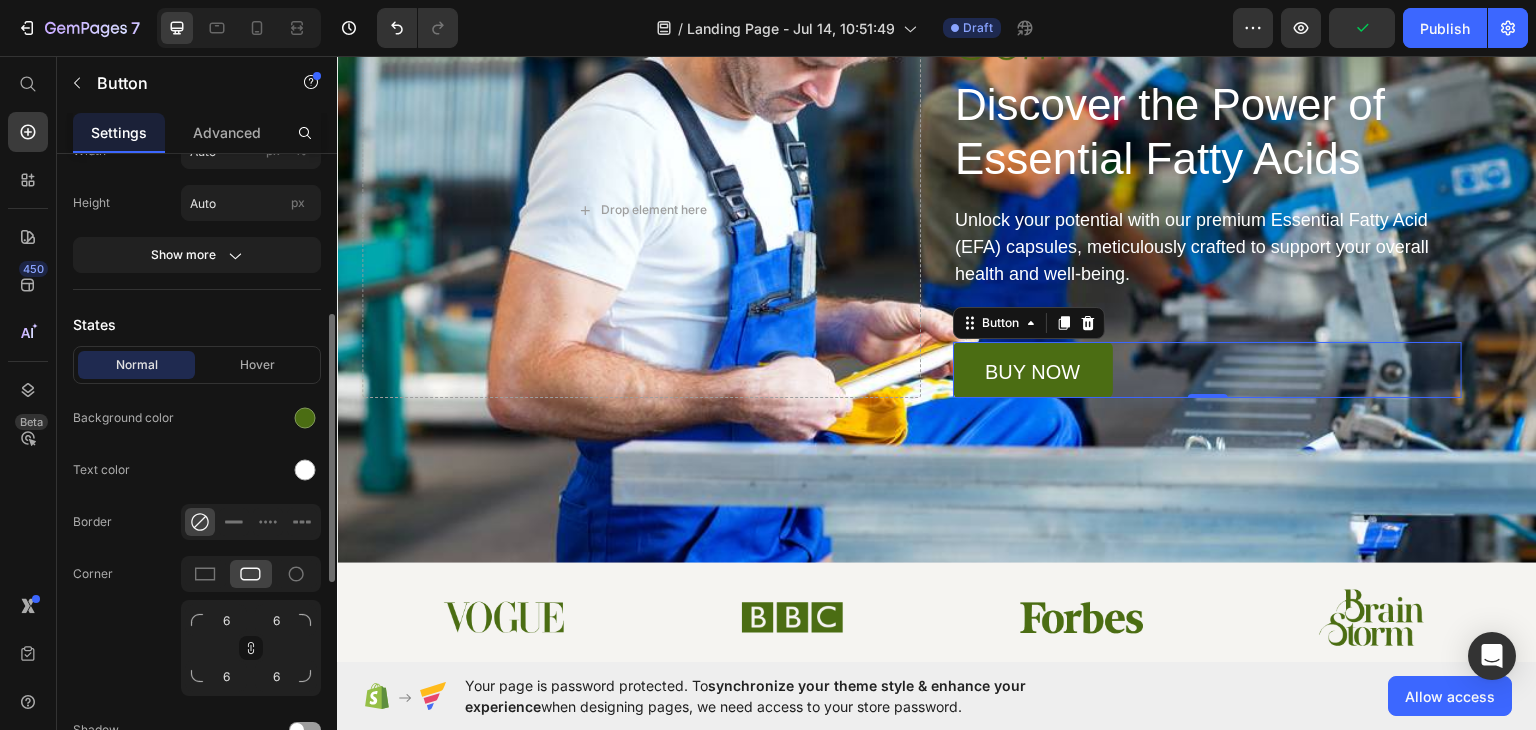 scroll, scrollTop: 368, scrollLeft: 0, axis: vertical 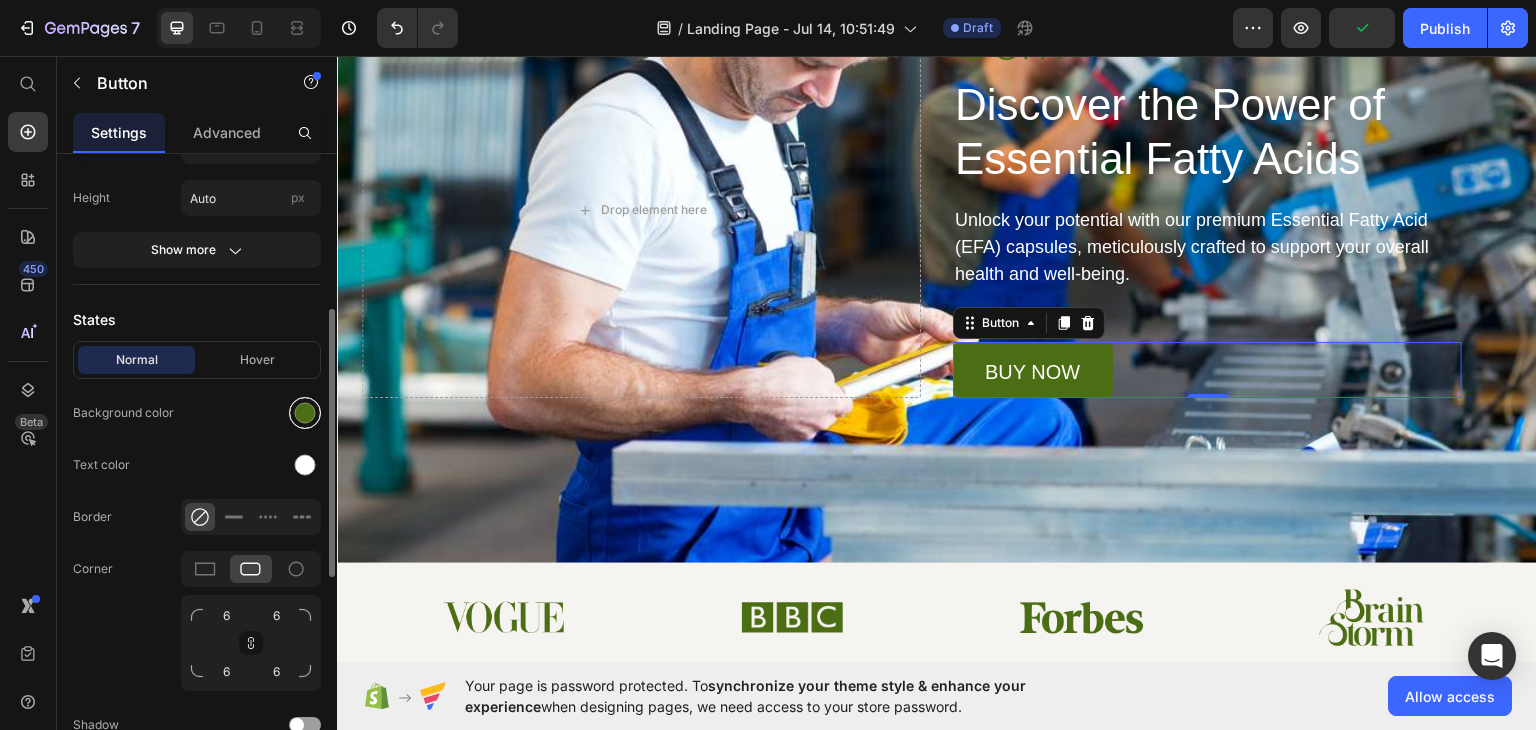 click at bounding box center (305, 413) 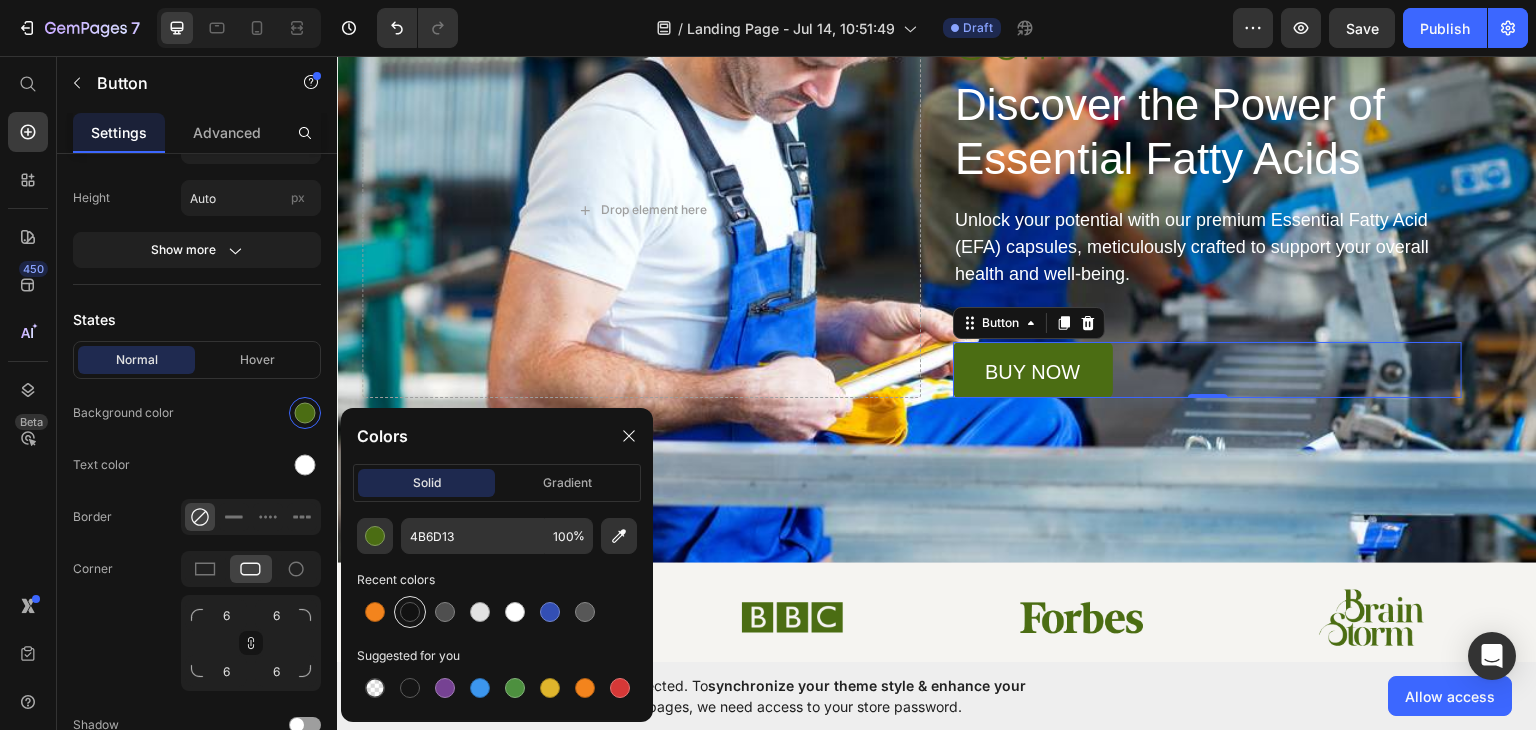 click at bounding box center [410, 612] 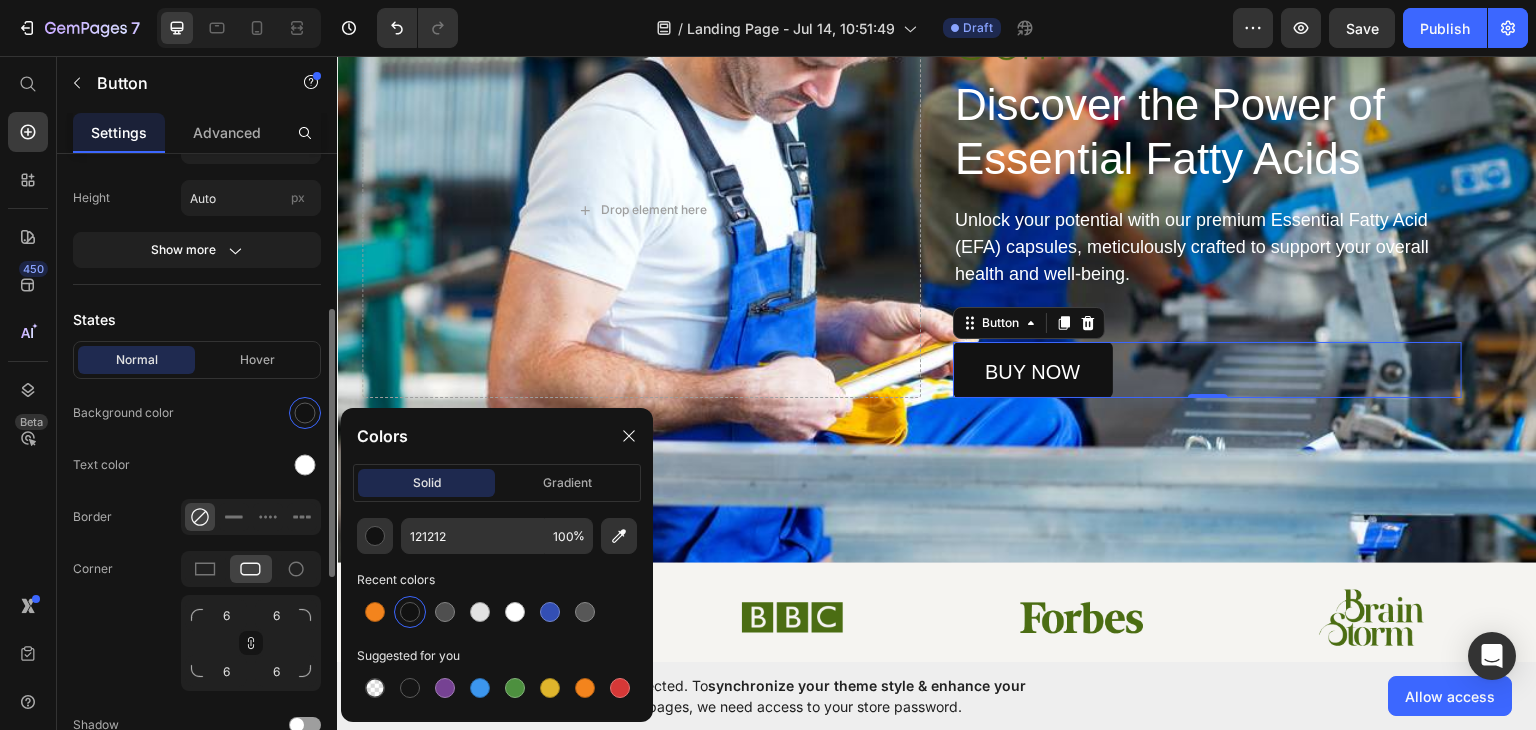 click on "Text color" 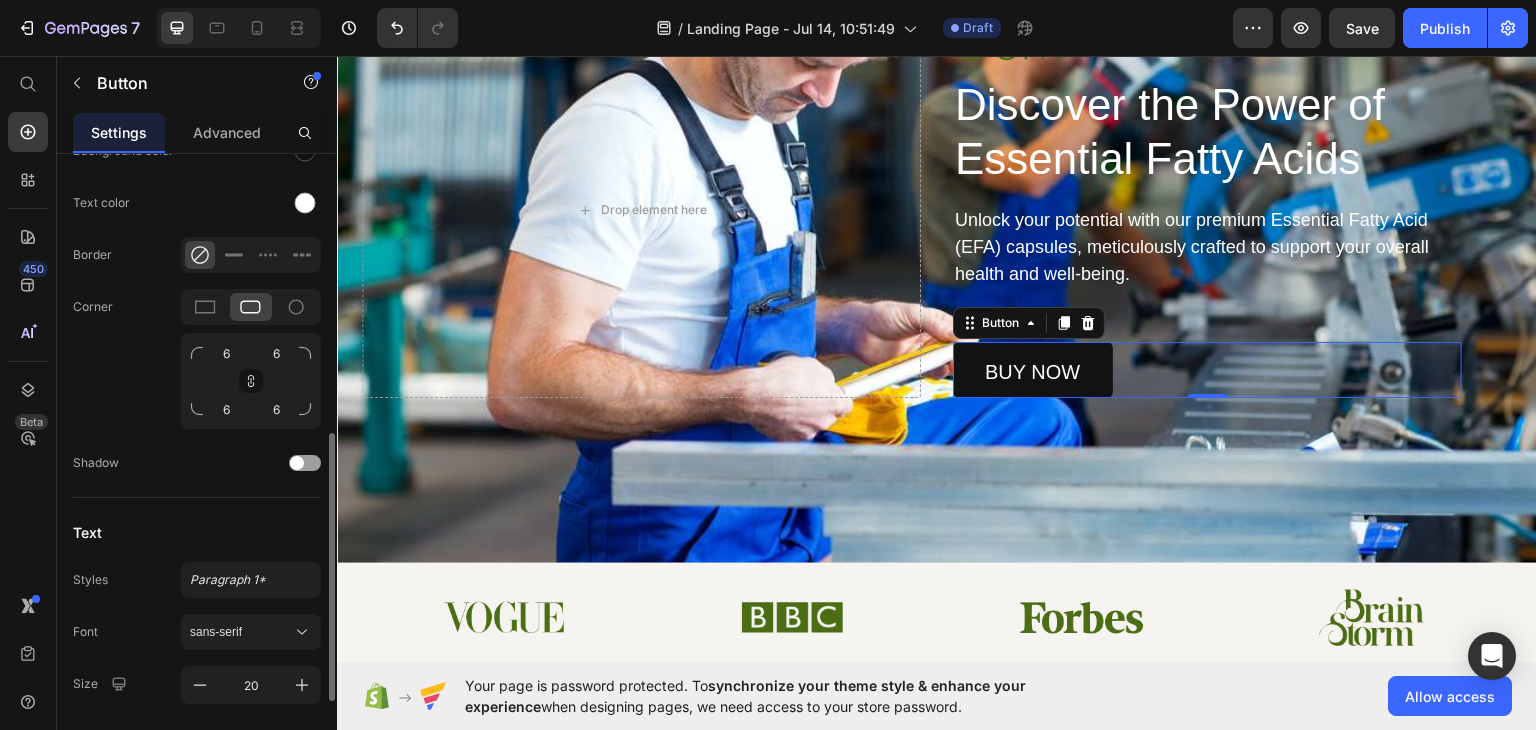 scroll, scrollTop: 640, scrollLeft: 0, axis: vertical 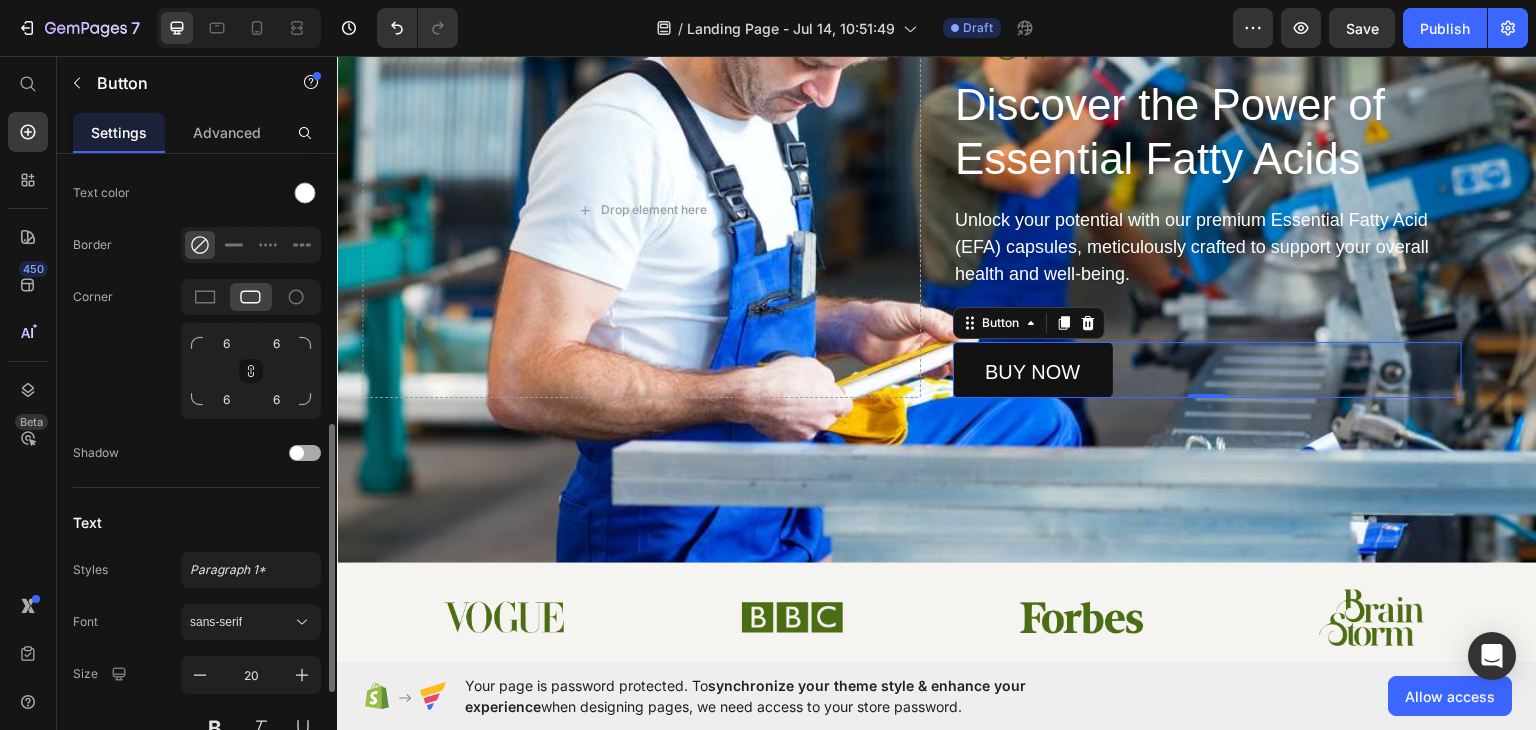 click at bounding box center (305, 453) 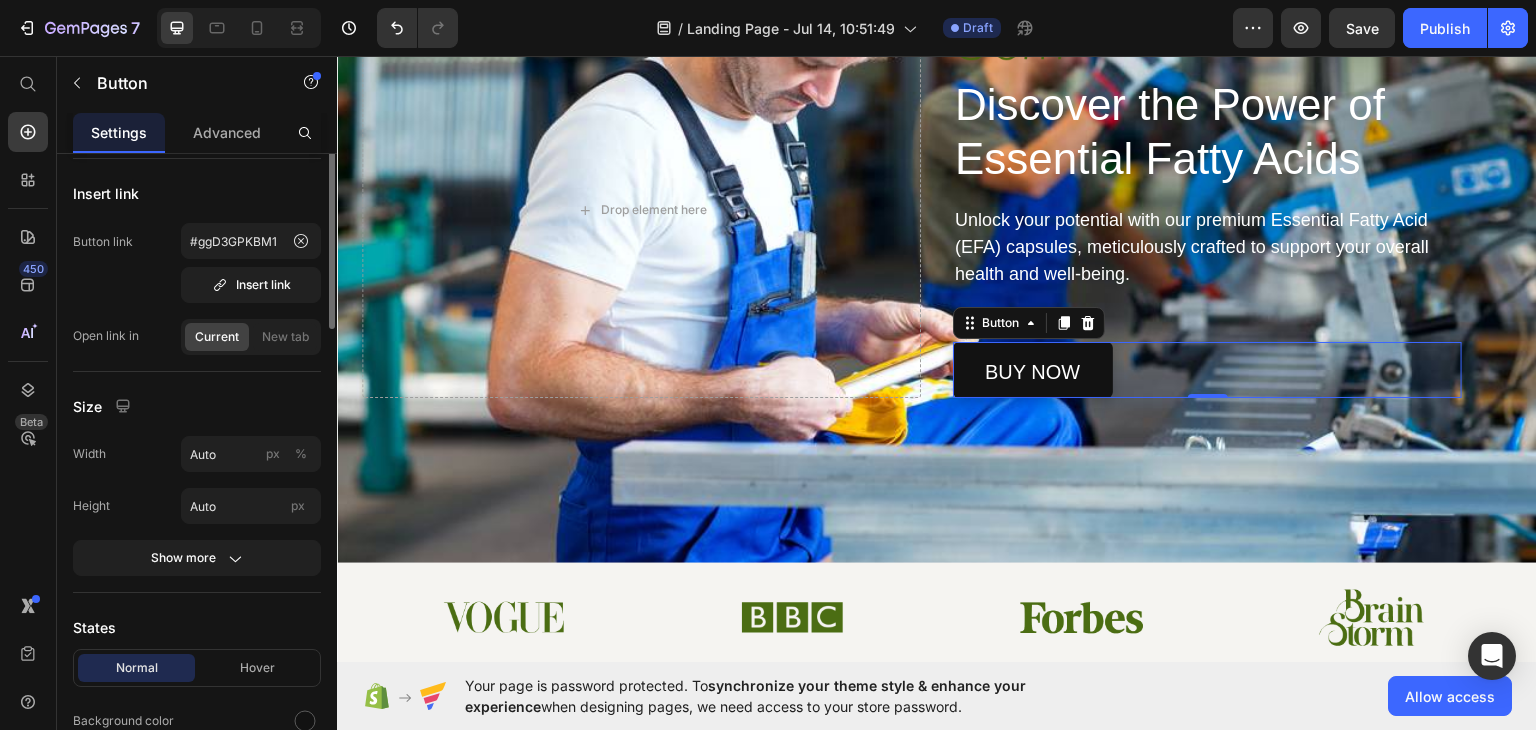 scroll, scrollTop: 0, scrollLeft: 0, axis: both 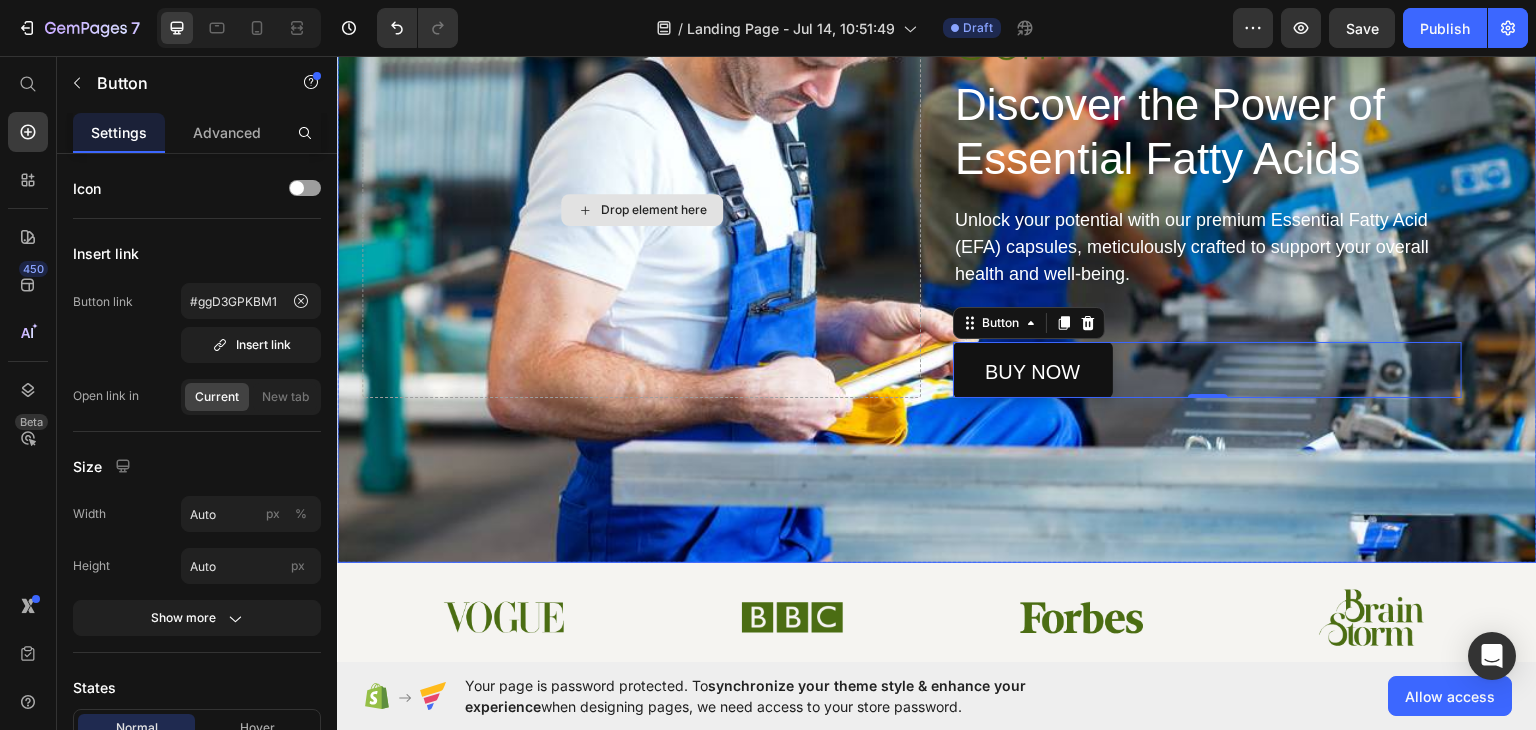 click on "Drop element here" at bounding box center (641, 209) 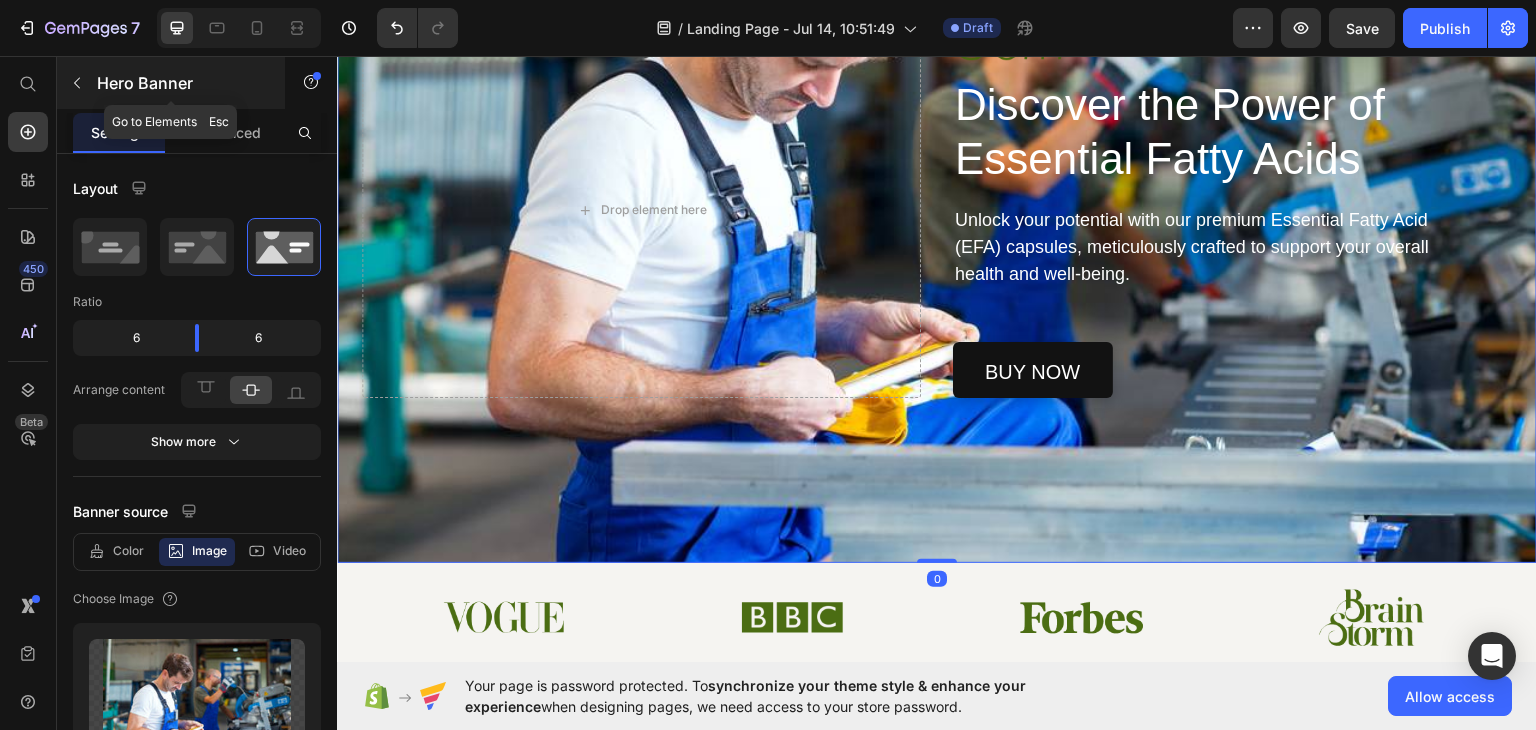click 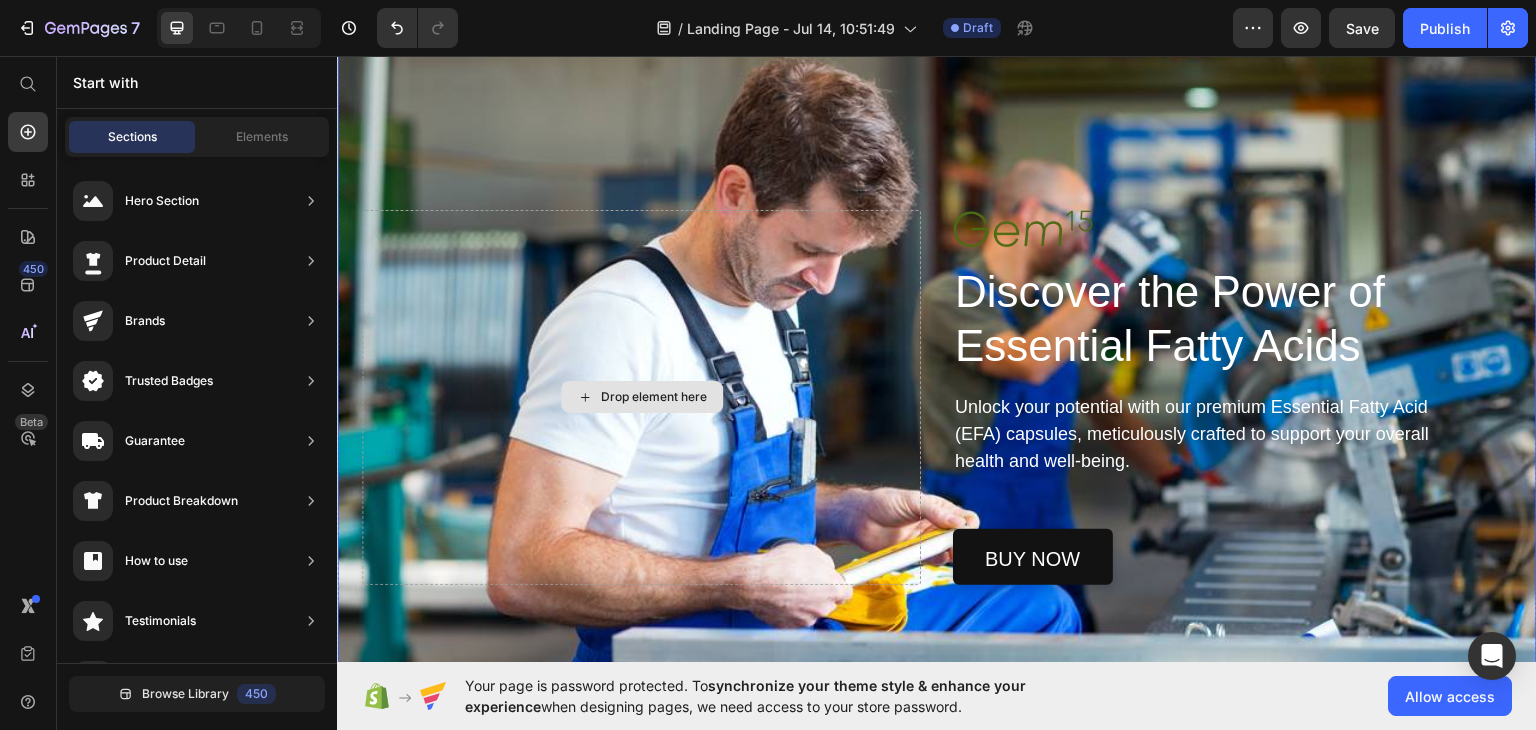scroll, scrollTop: 80, scrollLeft: 0, axis: vertical 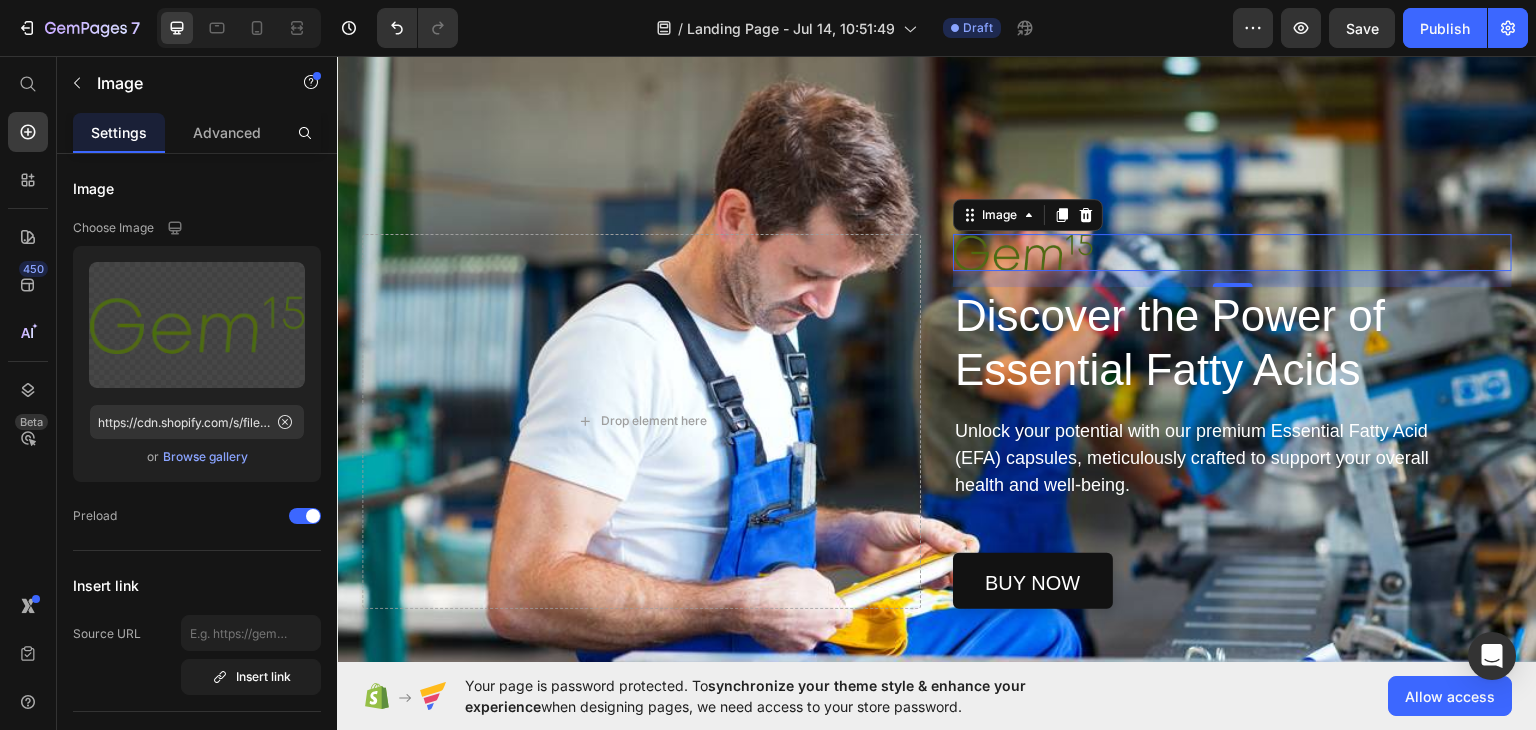 click at bounding box center (1232, 251) 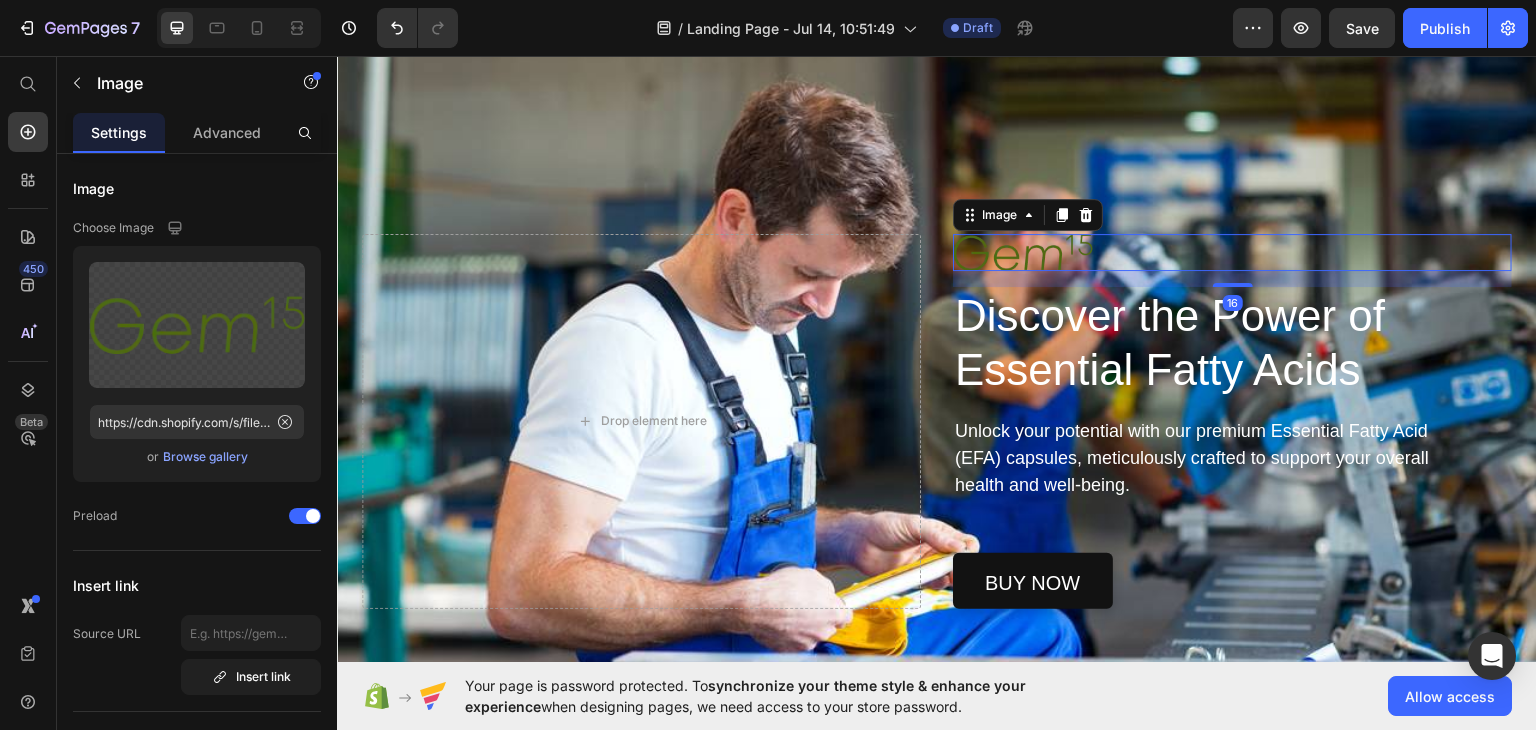 scroll, scrollTop: 0, scrollLeft: 0, axis: both 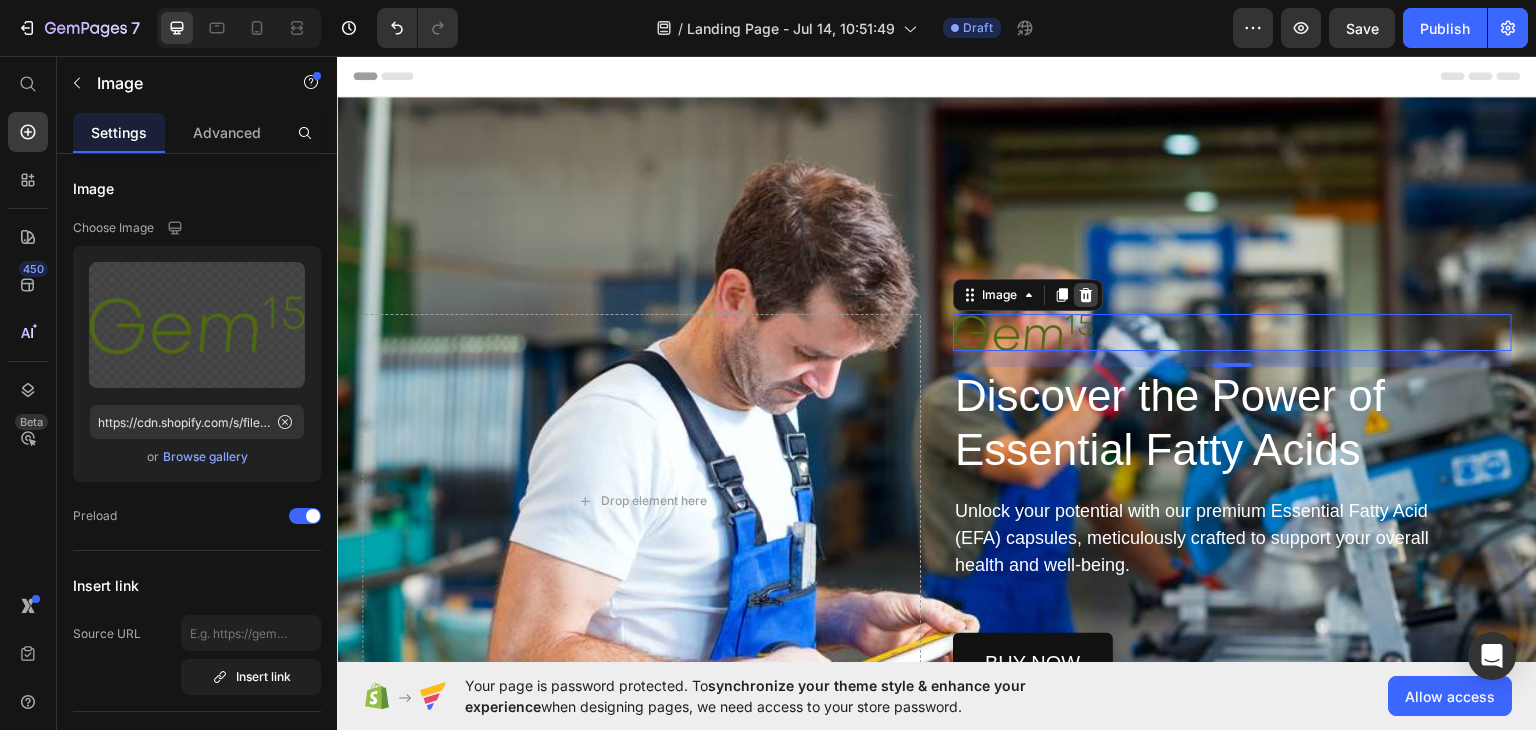 click 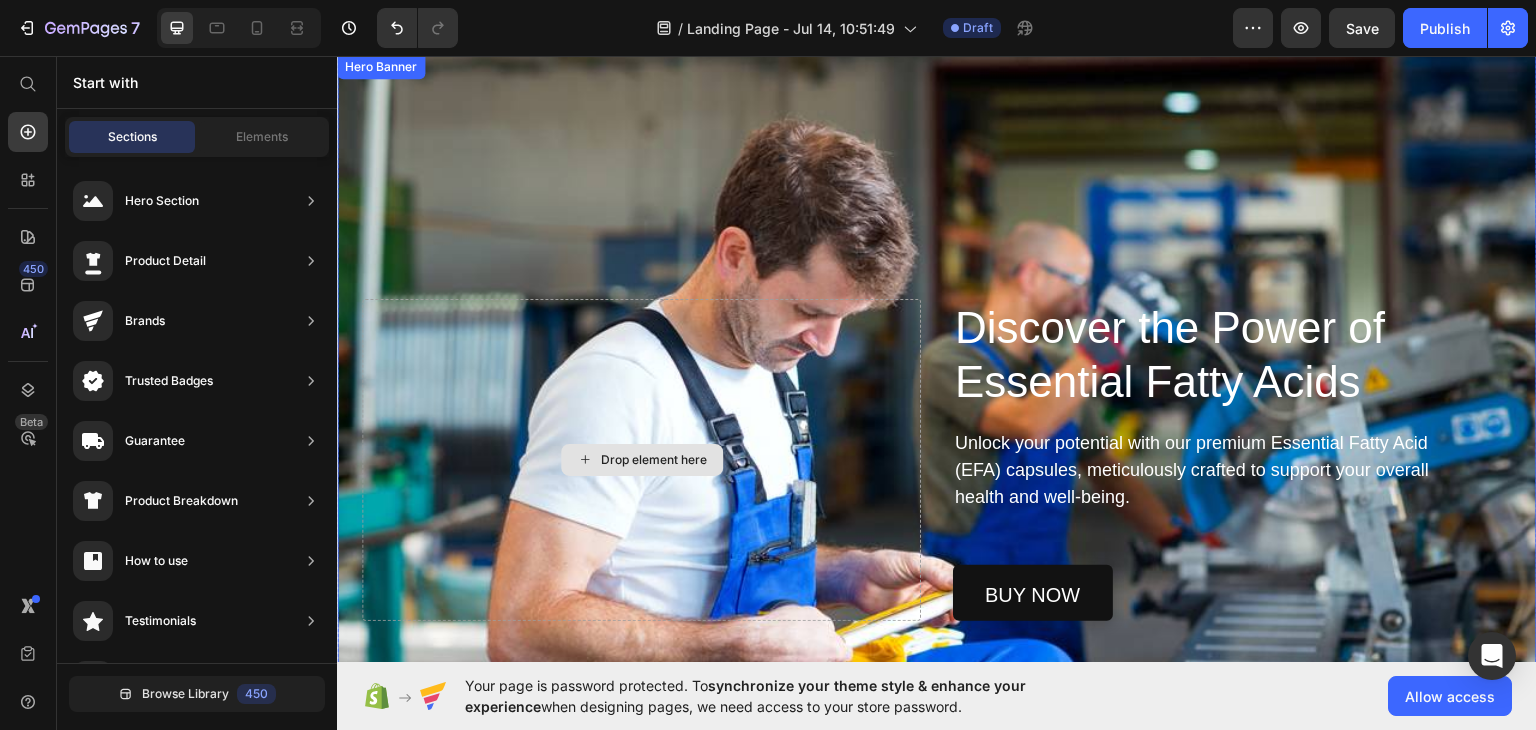 scroll, scrollTop: 43, scrollLeft: 0, axis: vertical 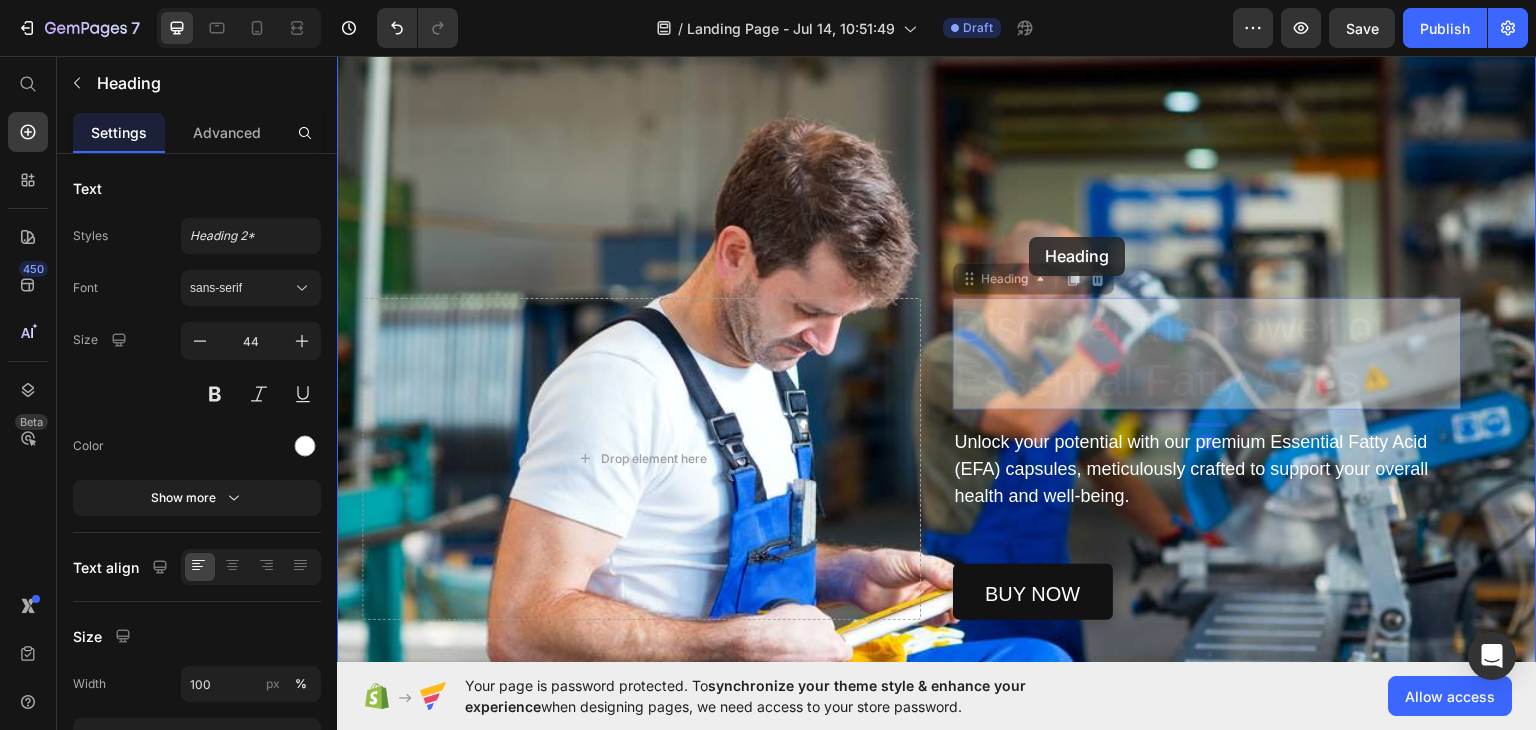 drag, startPoint x: 1041, startPoint y: 324, endPoint x: 1030, endPoint y: 236, distance: 88.68484 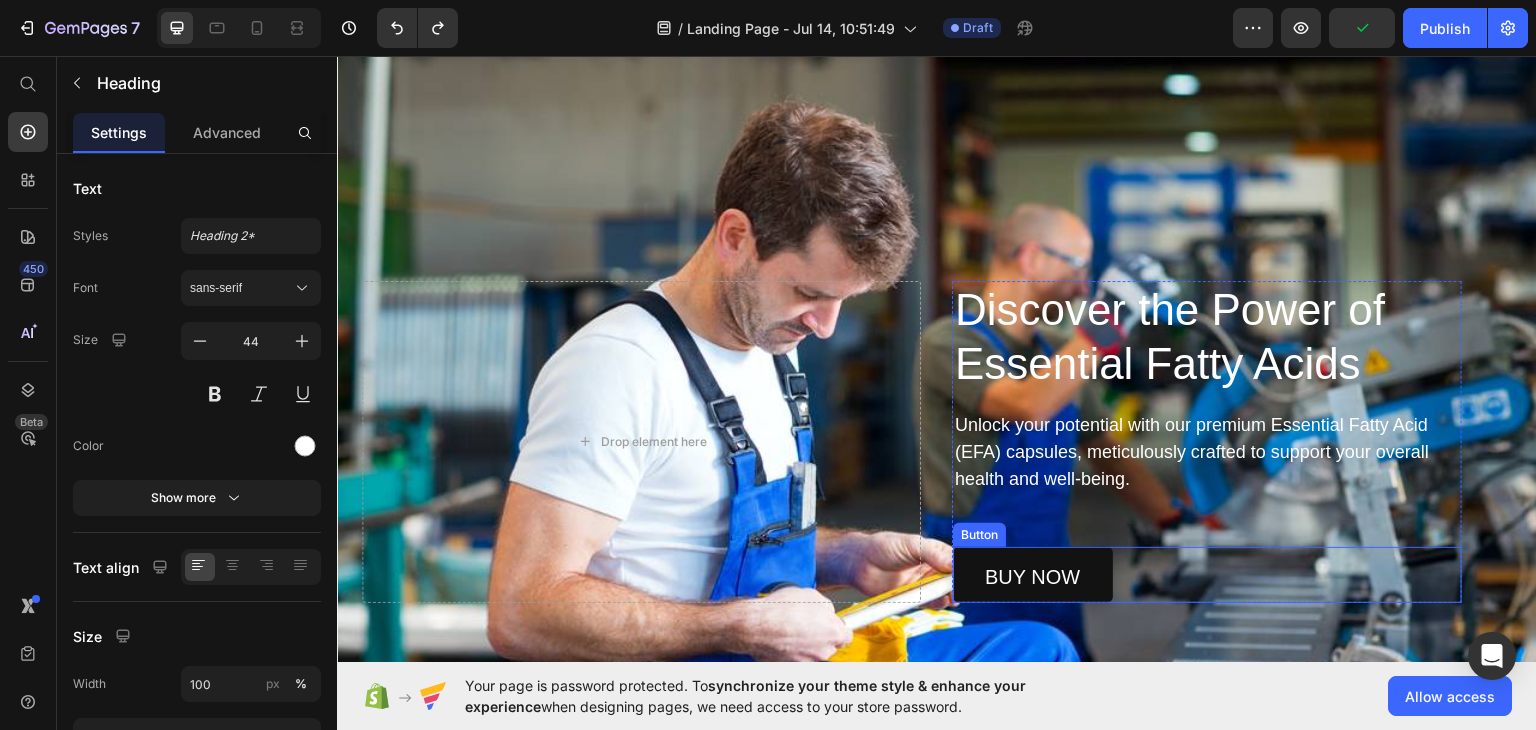 scroll, scrollTop: 59, scrollLeft: 0, axis: vertical 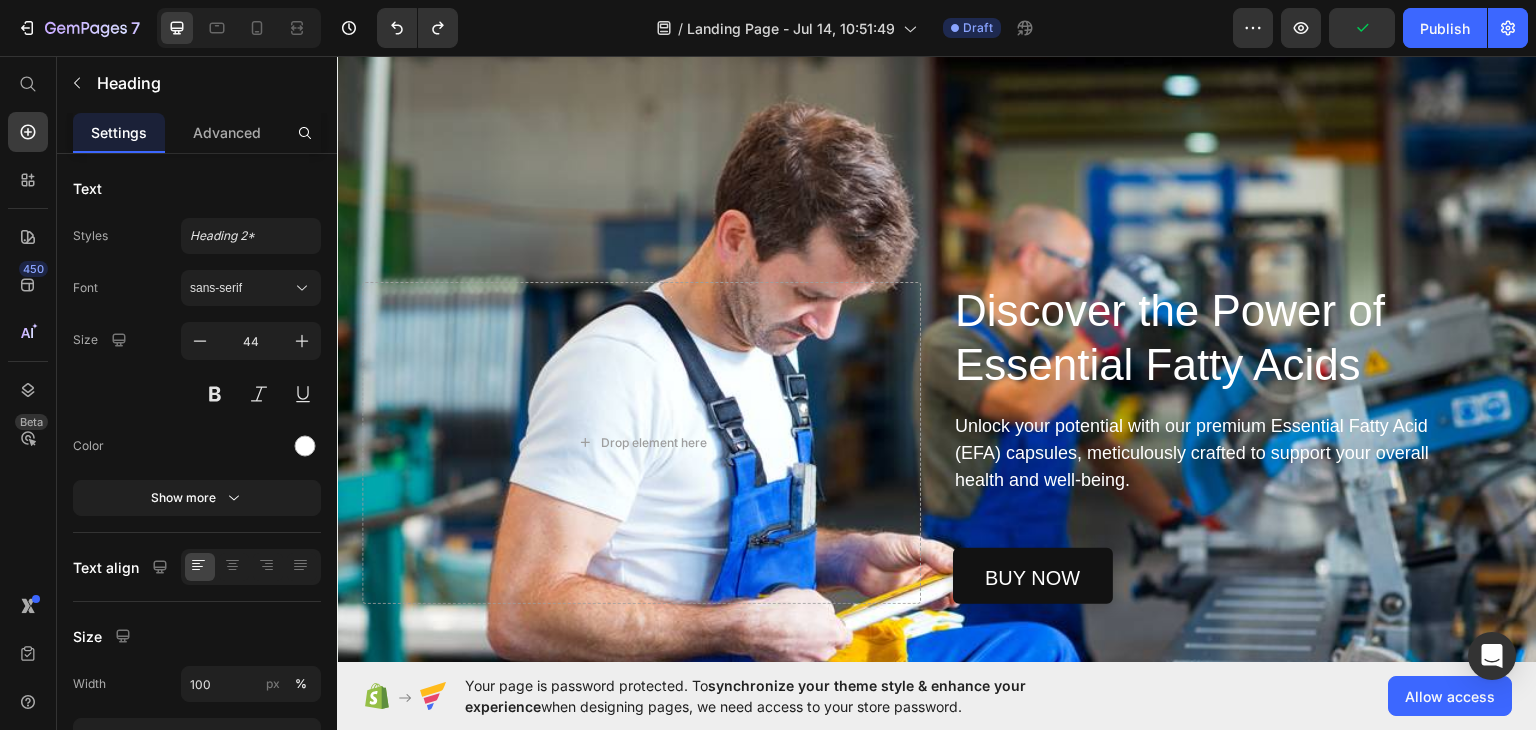 click on "Discover the Power of Essential Fatty Acids" at bounding box center [1207, 337] 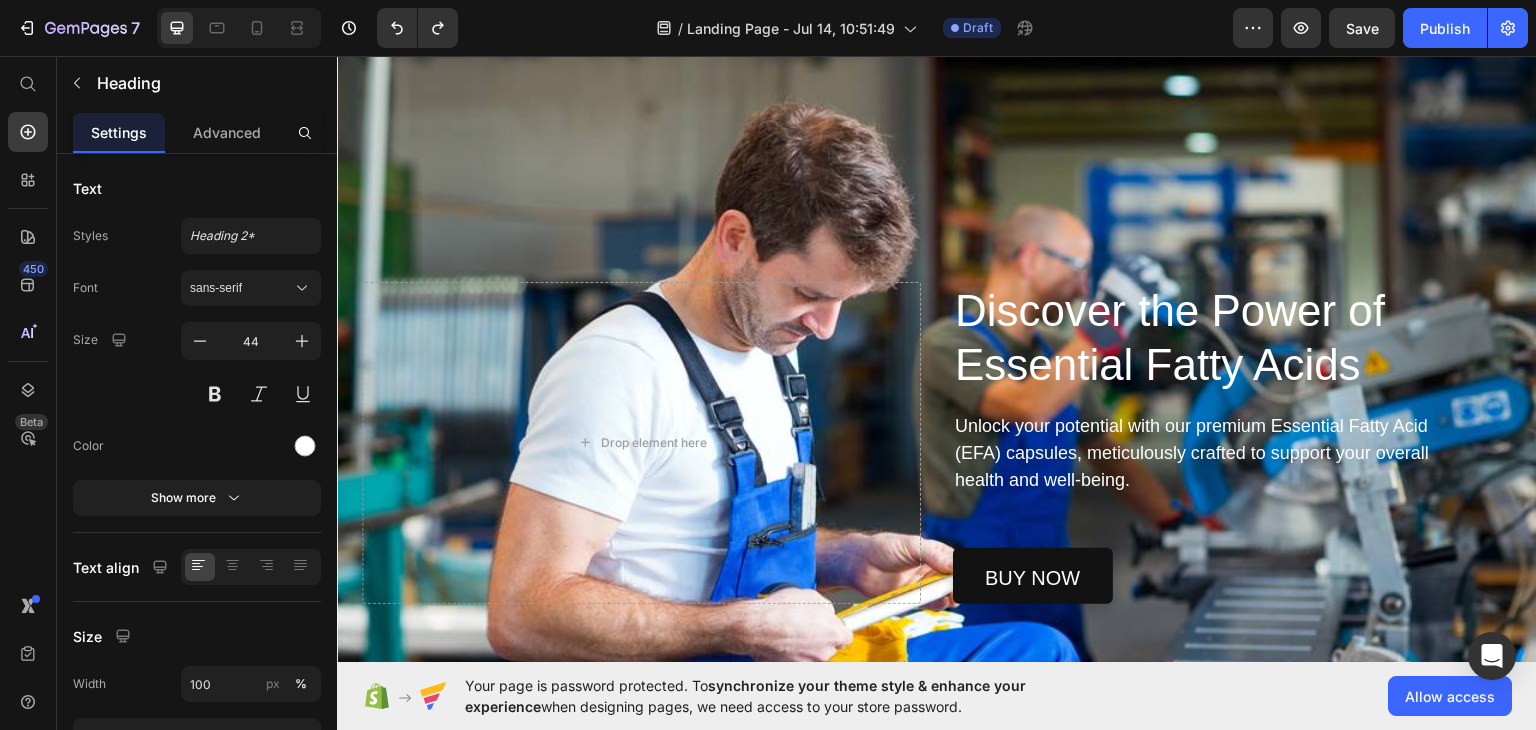 click on "Discover the Power of Essential Fatty Acids" at bounding box center [1207, 337] 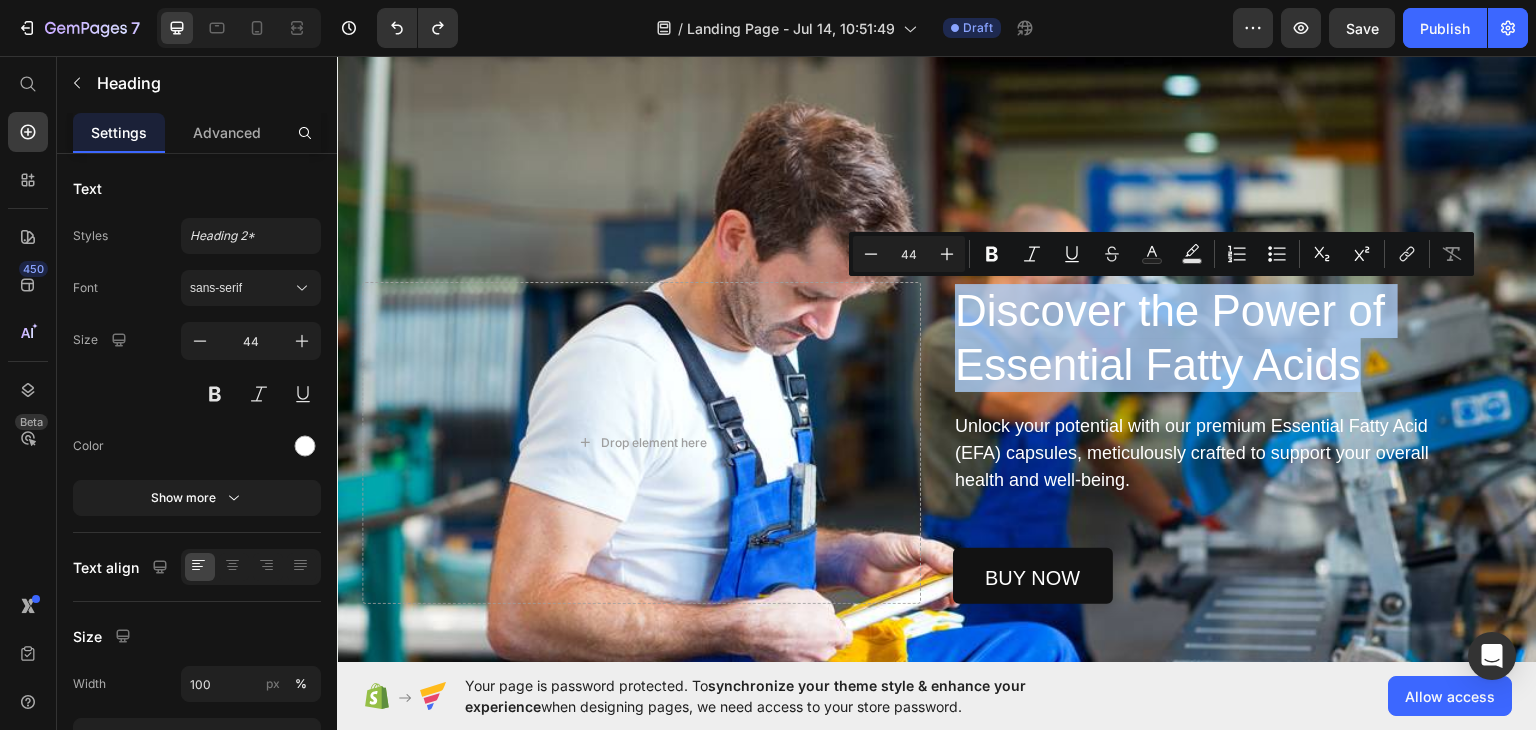 drag, startPoint x: 1348, startPoint y: 366, endPoint x: 950, endPoint y: 294, distance: 404.46014 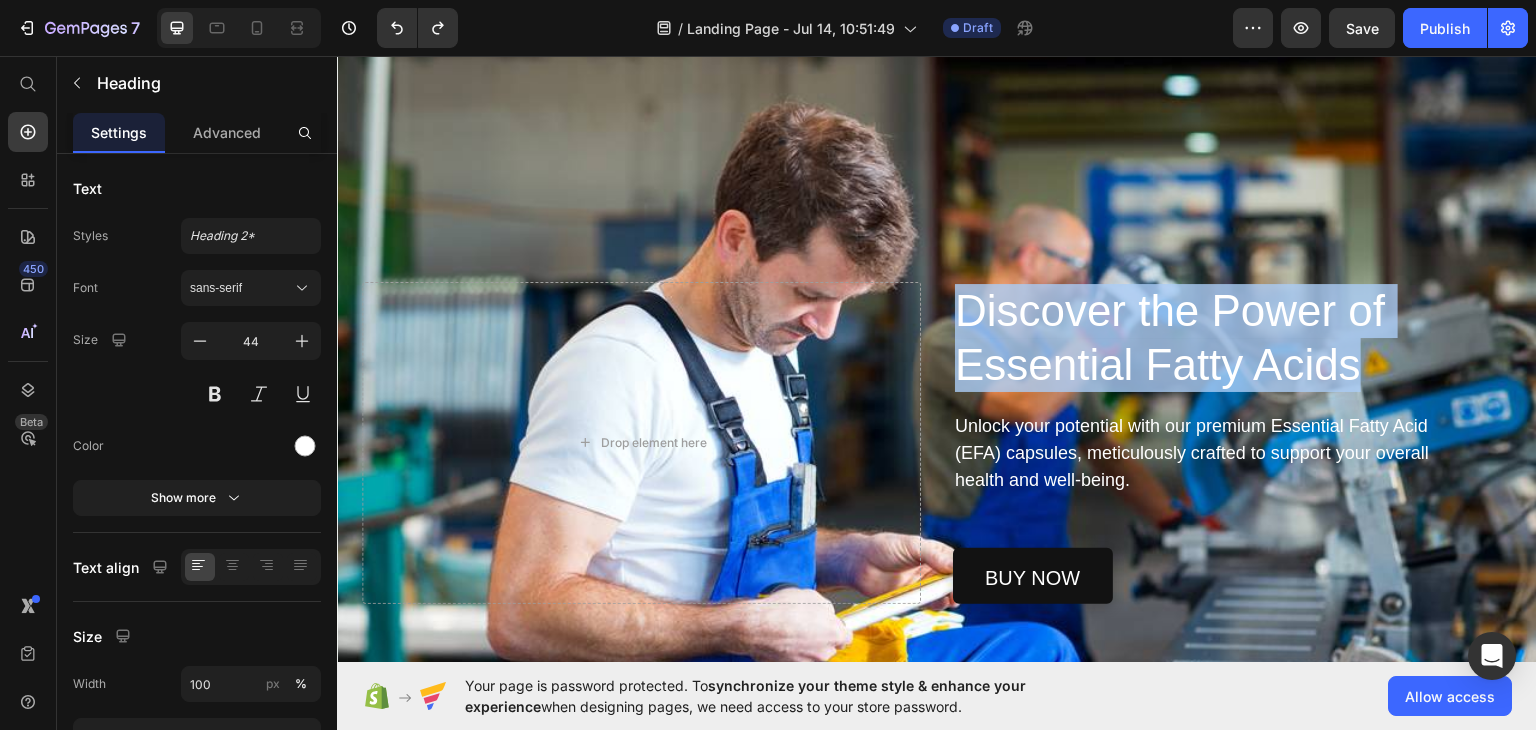 drag, startPoint x: 1352, startPoint y: 363, endPoint x: 956, endPoint y: 318, distance: 398.5486 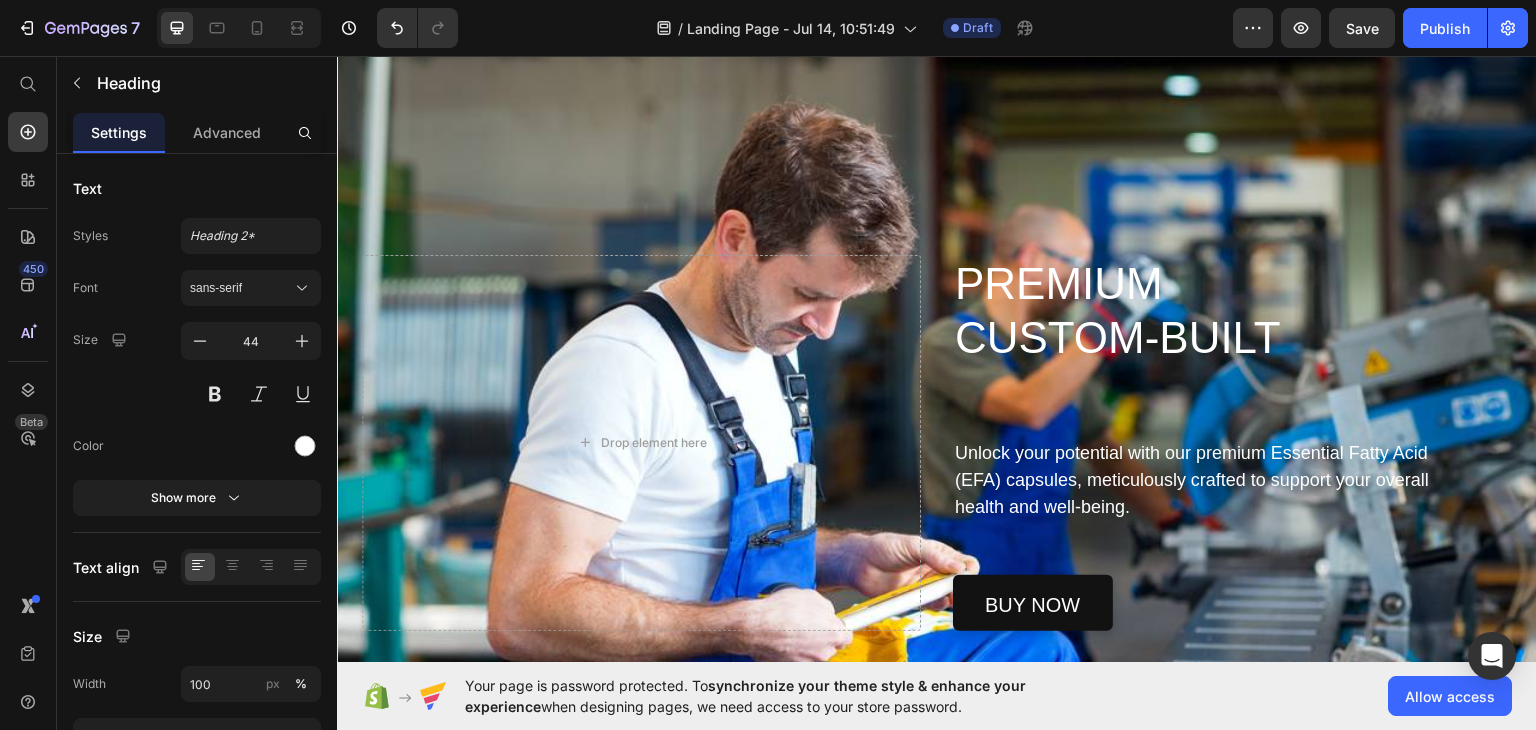 scroll, scrollTop: 32, scrollLeft: 0, axis: vertical 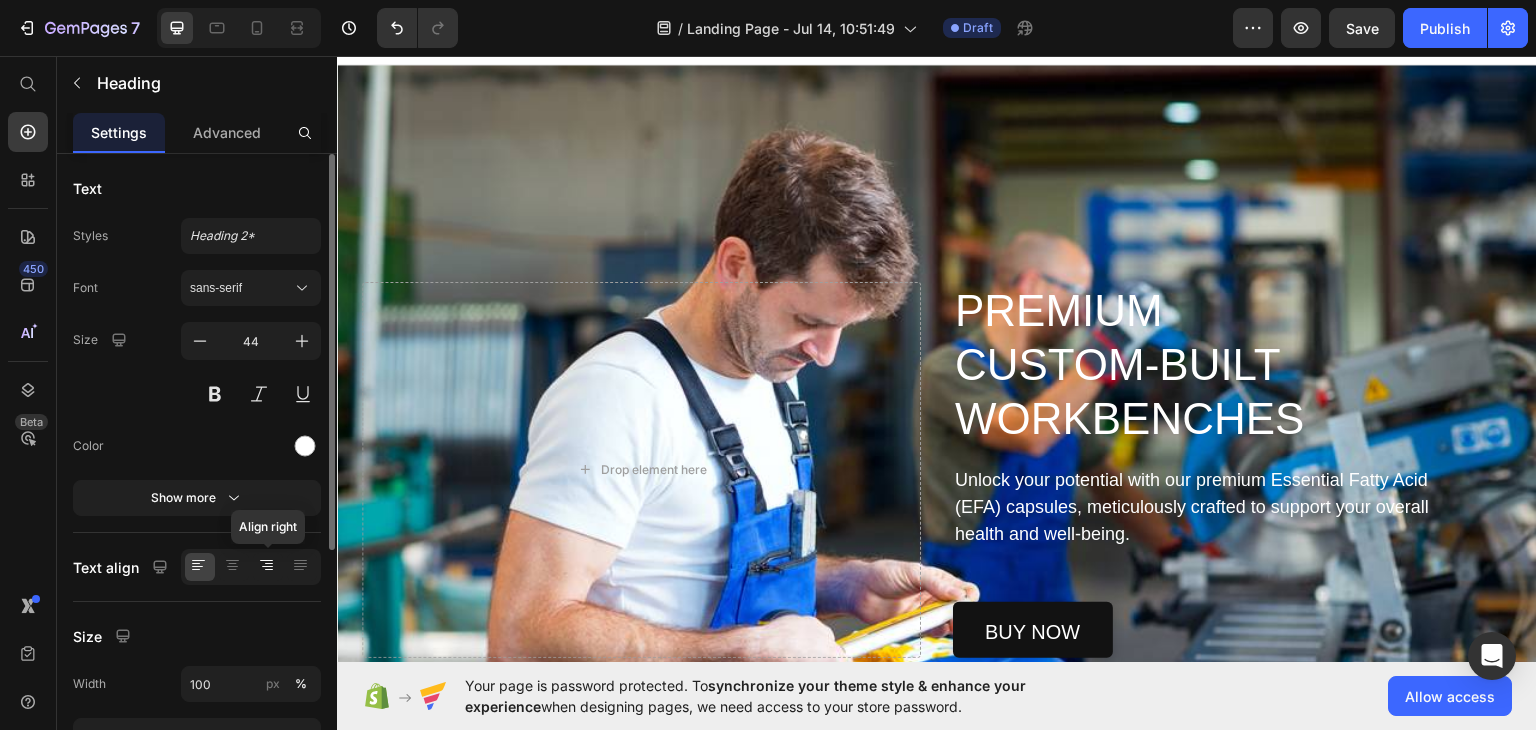 click 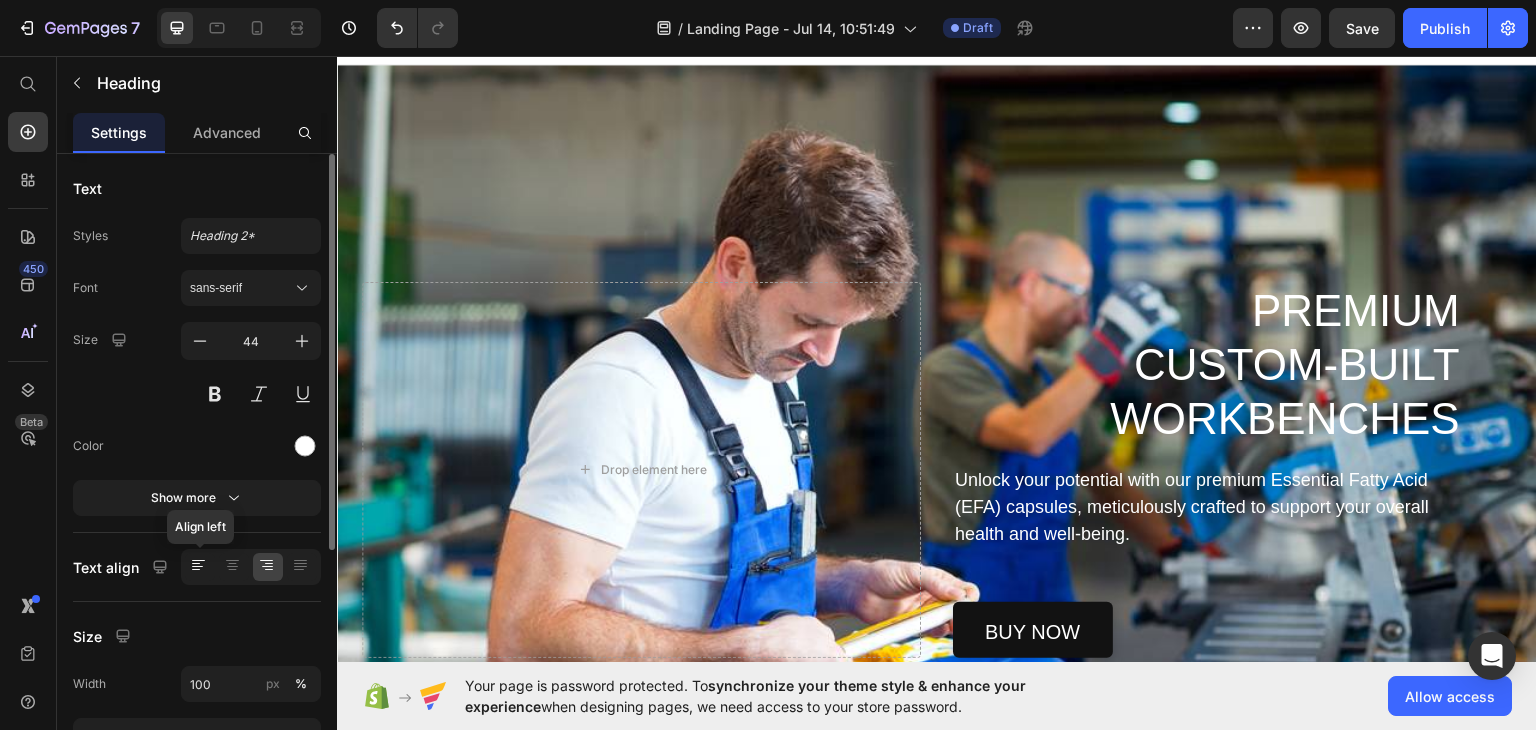 click 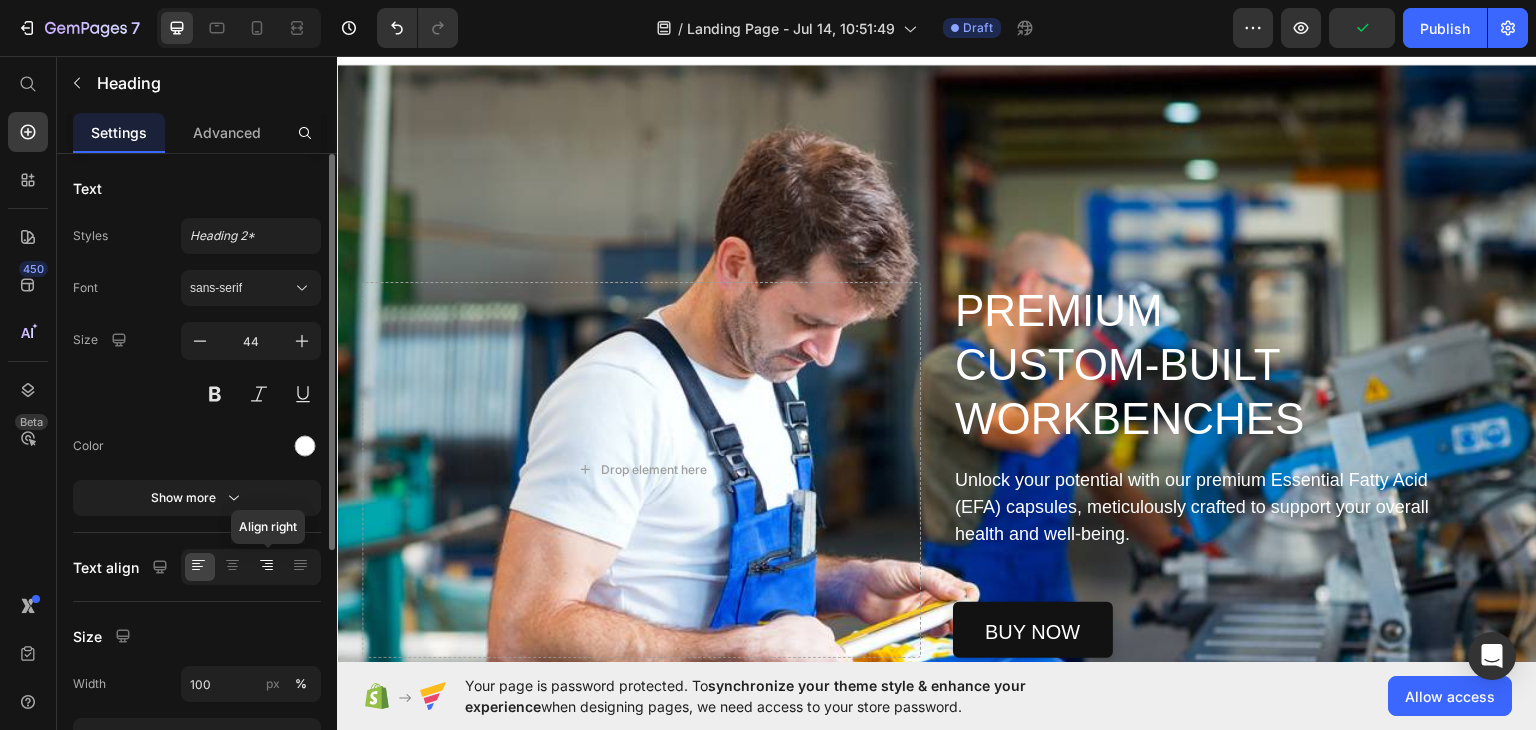 click 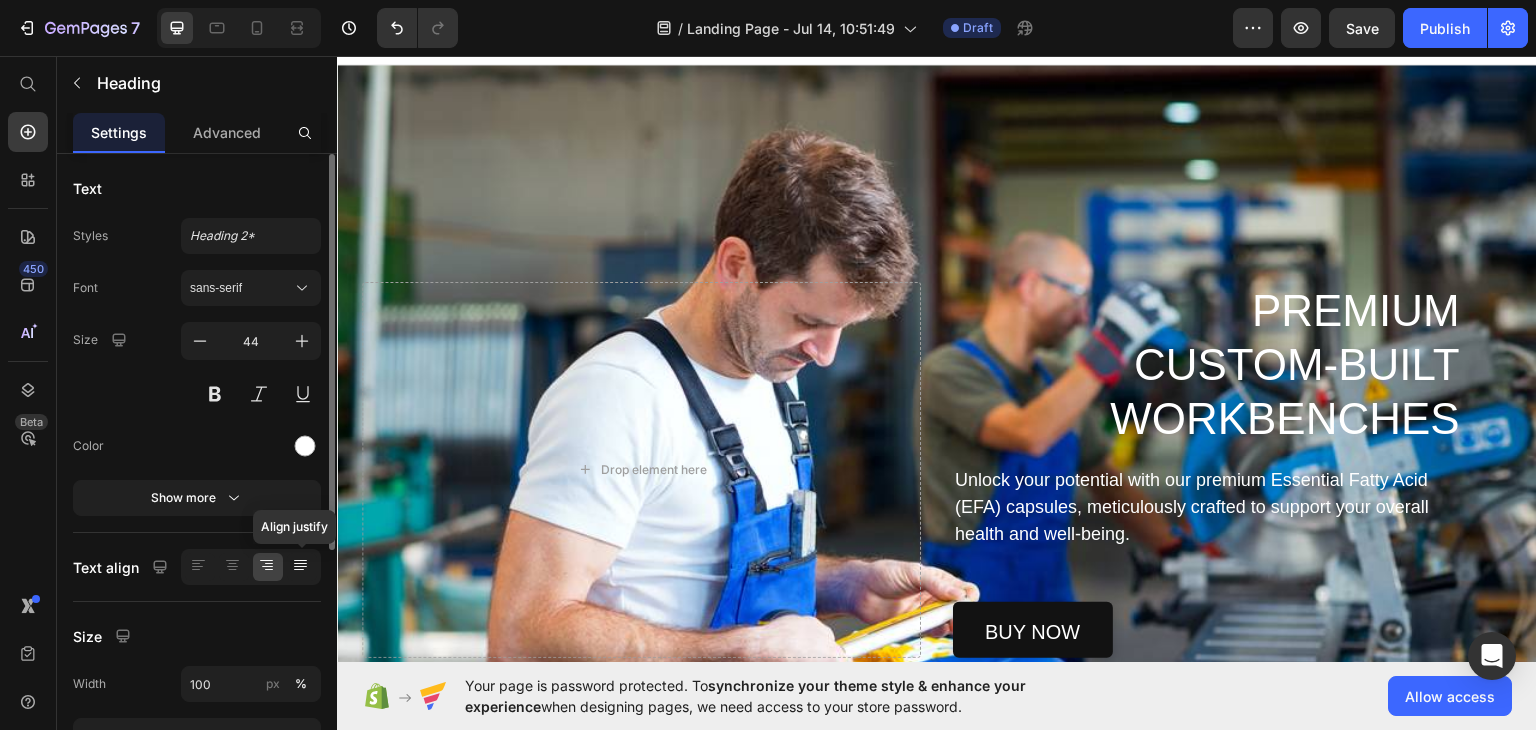 click 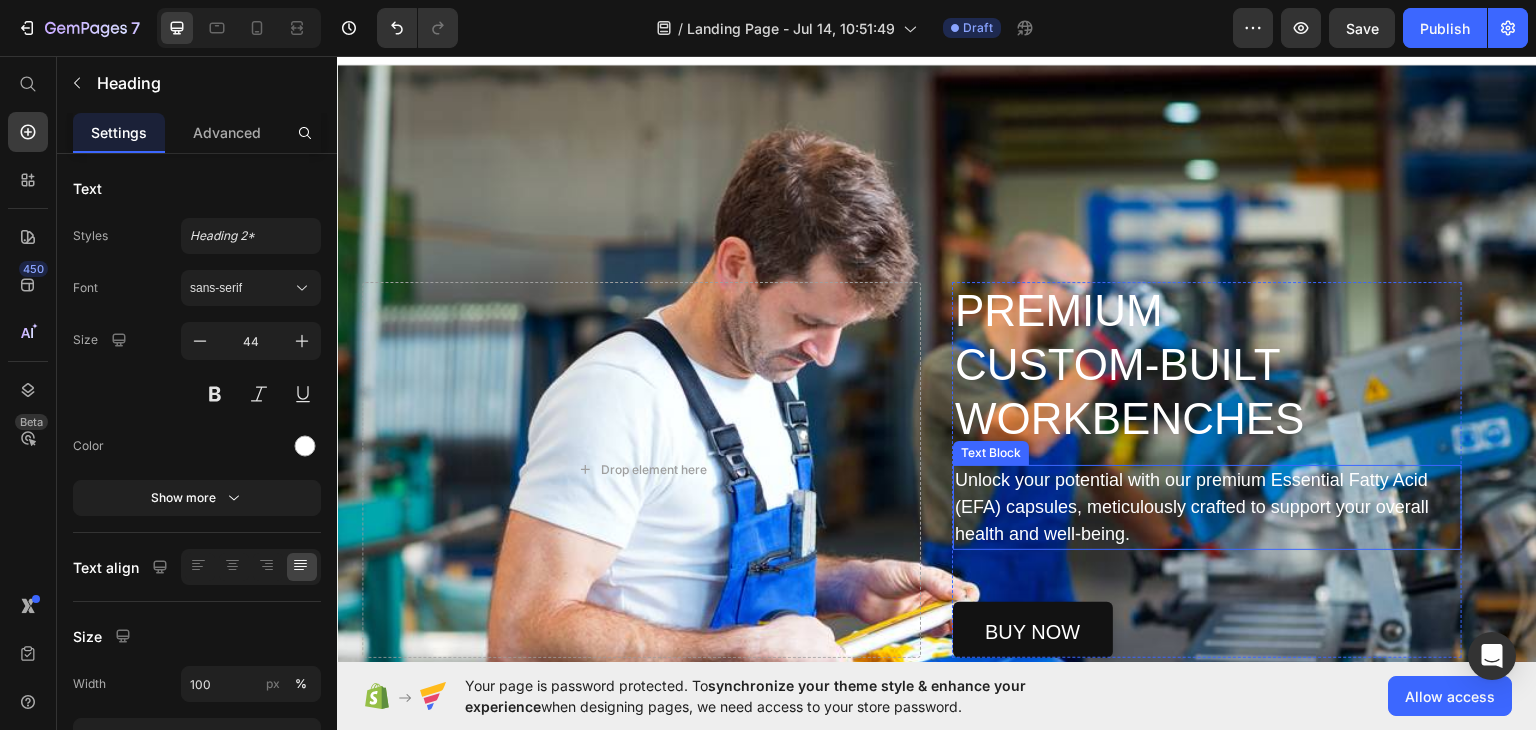click on "Unlock your potential with our premium Essential Fatty Acid (EFA) capsules, meticulously crafted to support your overall health and well-being." at bounding box center (1207, 506) 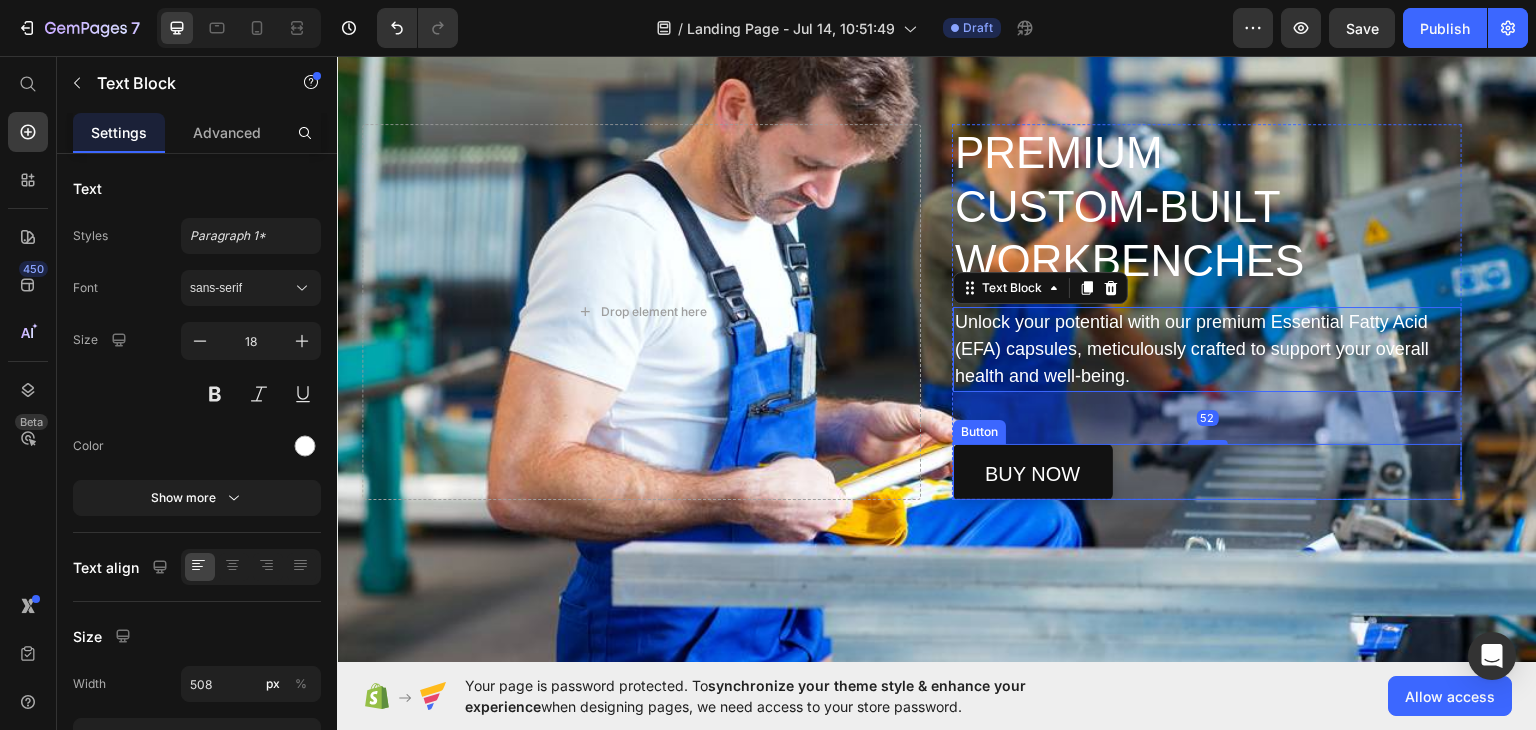 scroll, scrollTop: 192, scrollLeft: 0, axis: vertical 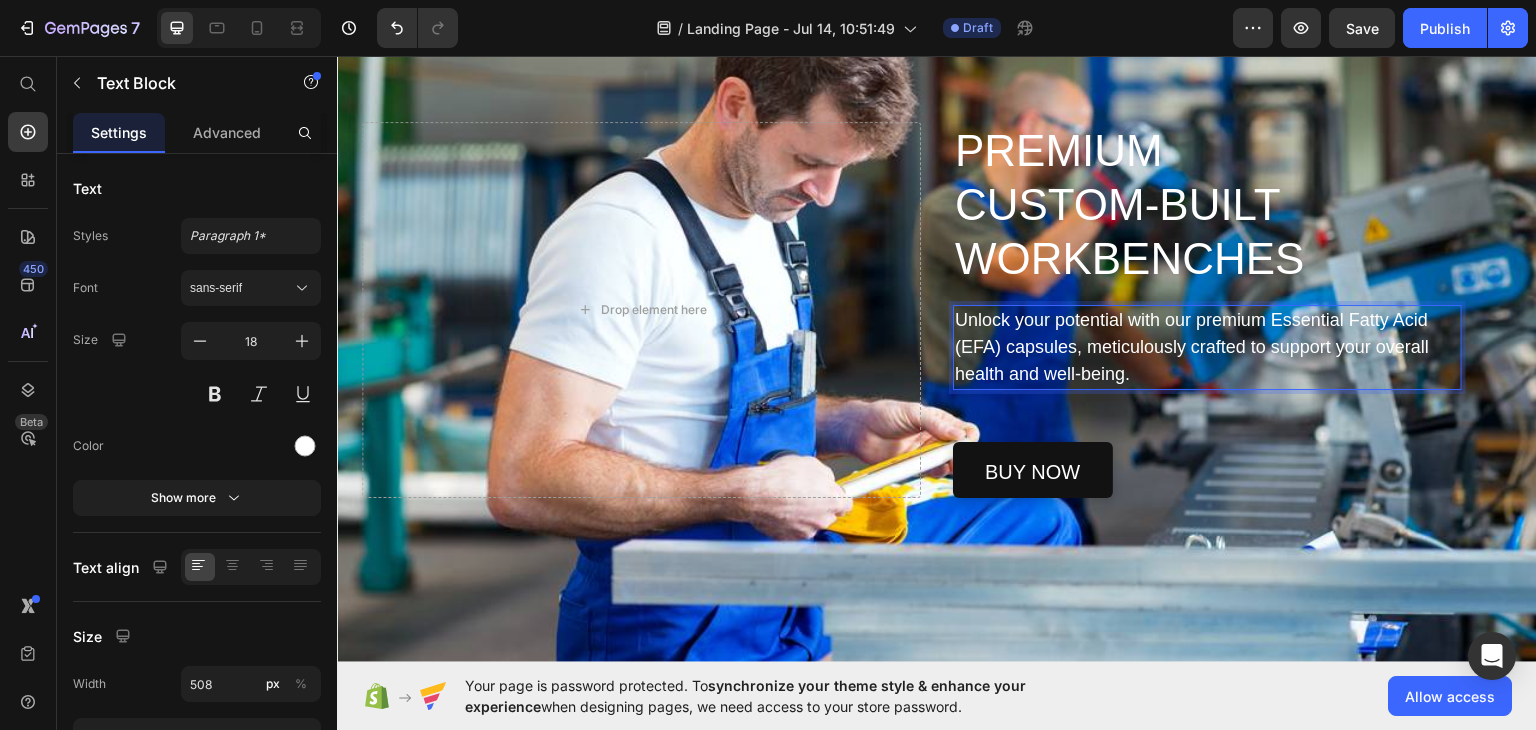 click on "Unlock your potential with our premium Essential Fatty Acid (EFA) capsules, meticulously crafted to support your overall health and well-being." at bounding box center (1207, 346) 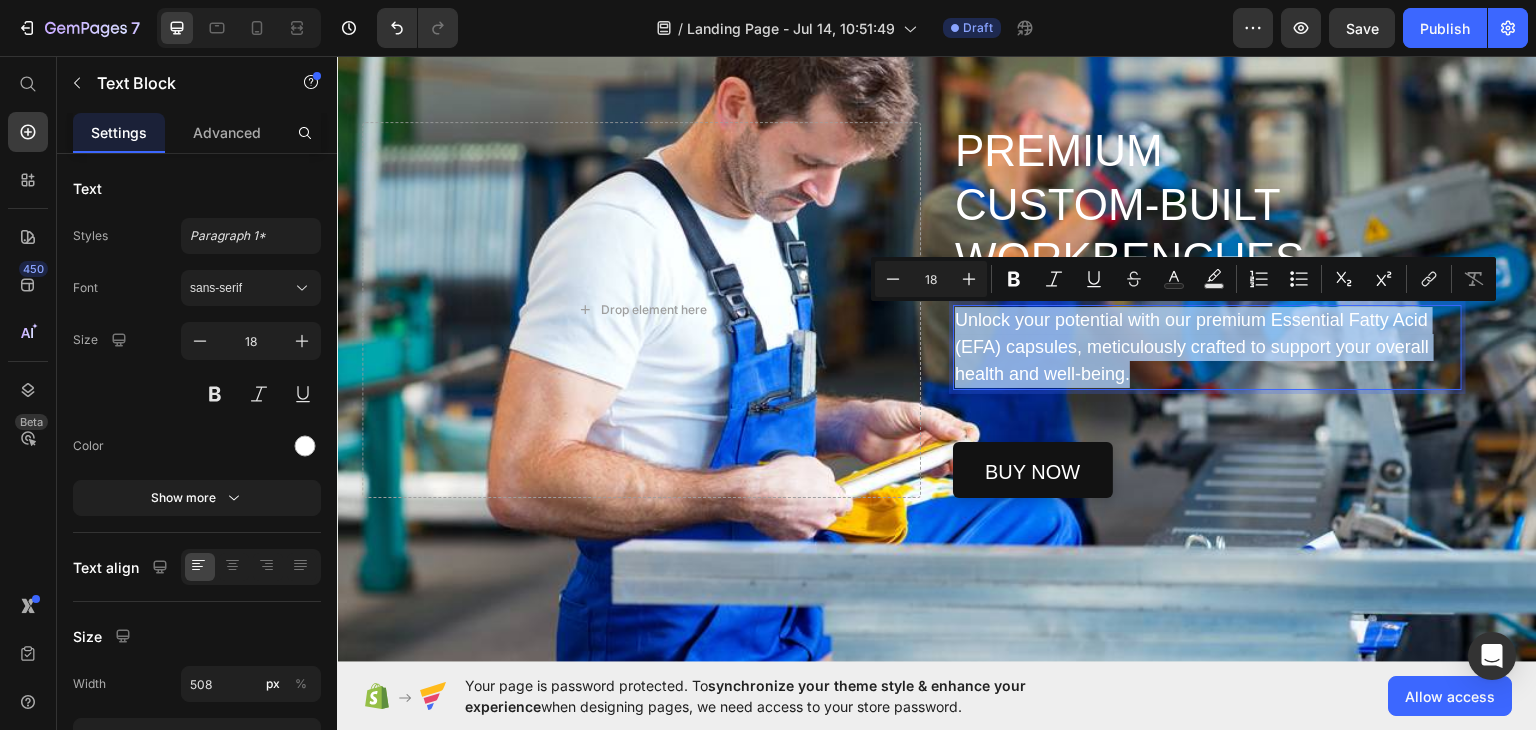 drag, startPoint x: 1133, startPoint y: 375, endPoint x: 950, endPoint y: 325, distance: 189.70767 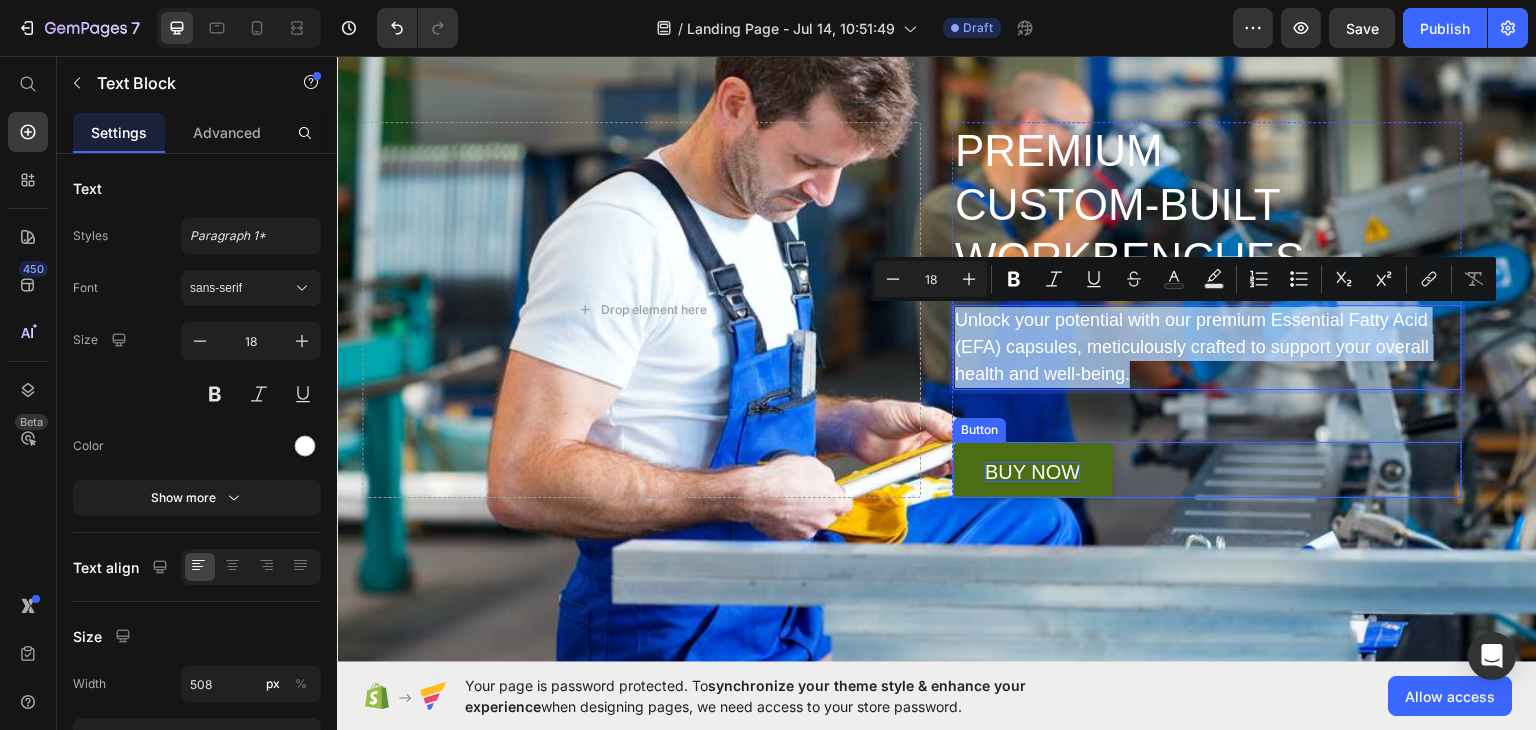 click on "buy now" at bounding box center (1032, 471) 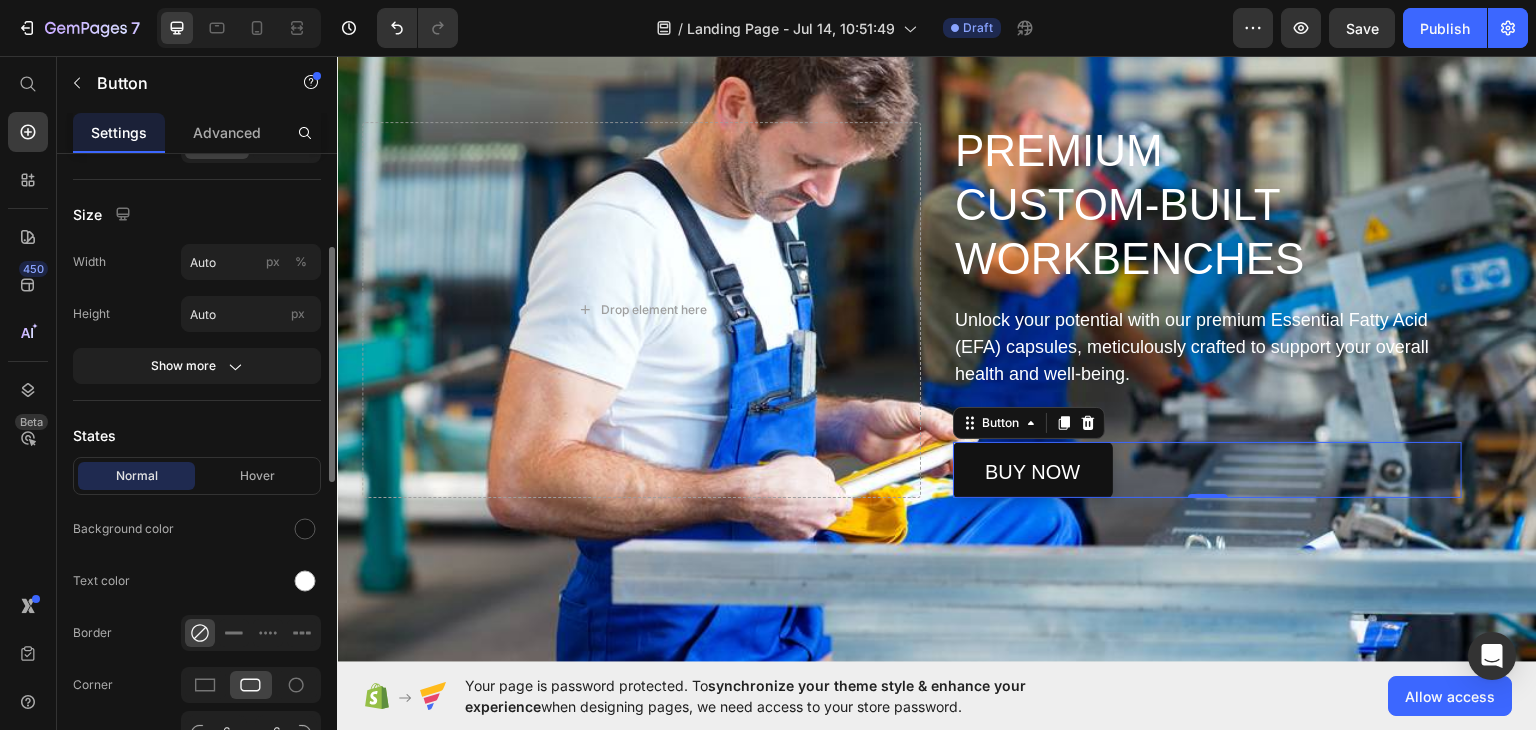 scroll, scrollTop: 261, scrollLeft: 0, axis: vertical 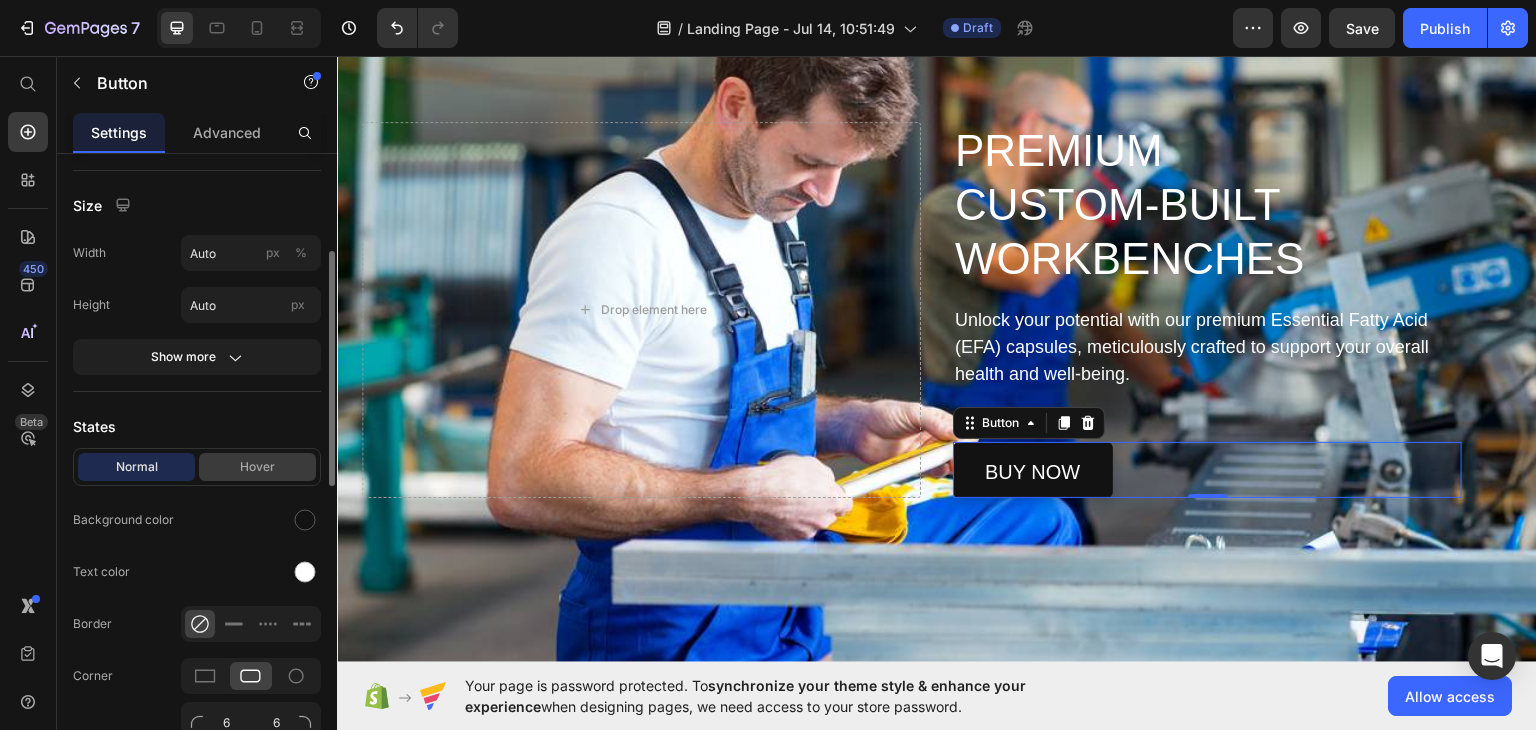 click on "Hover" at bounding box center [257, 467] 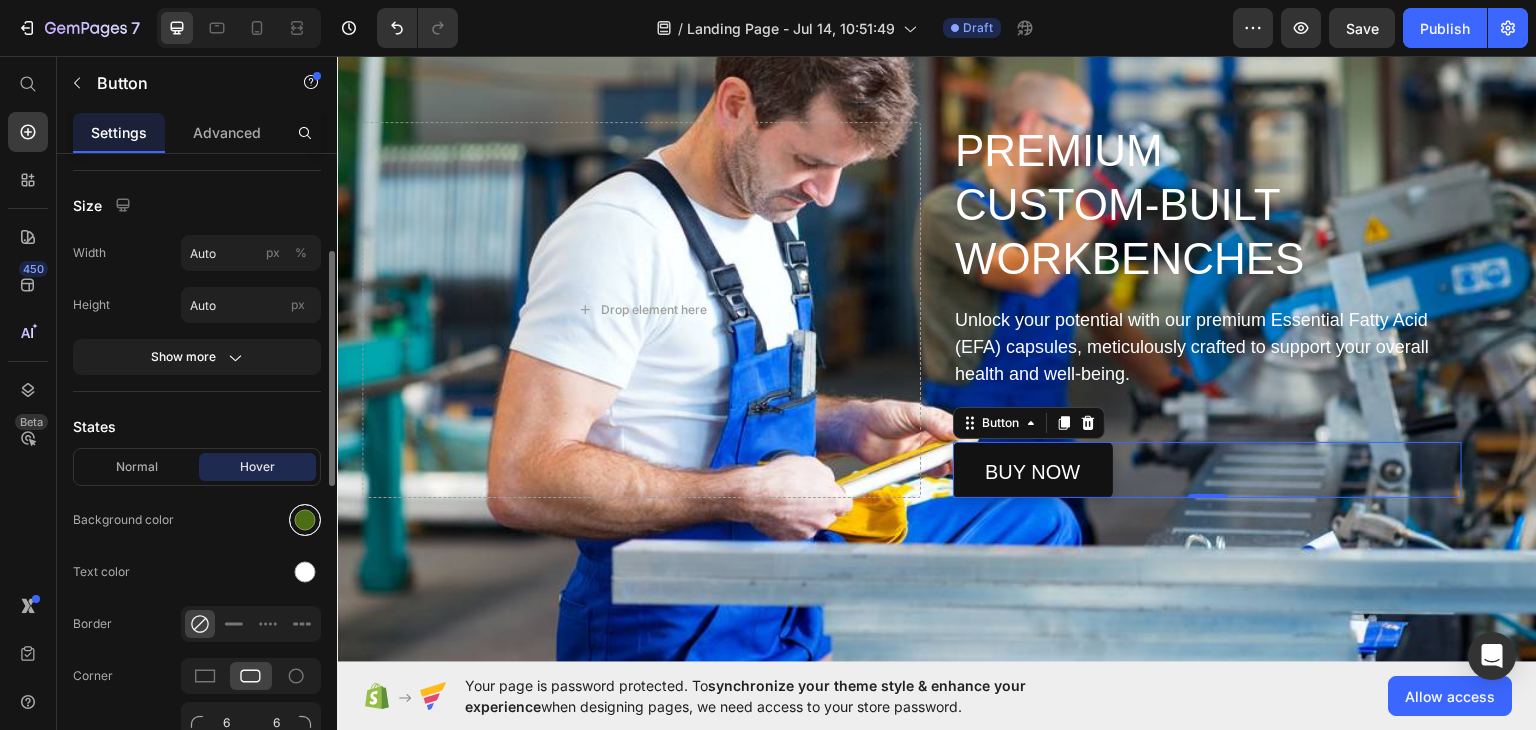 click at bounding box center (305, 520) 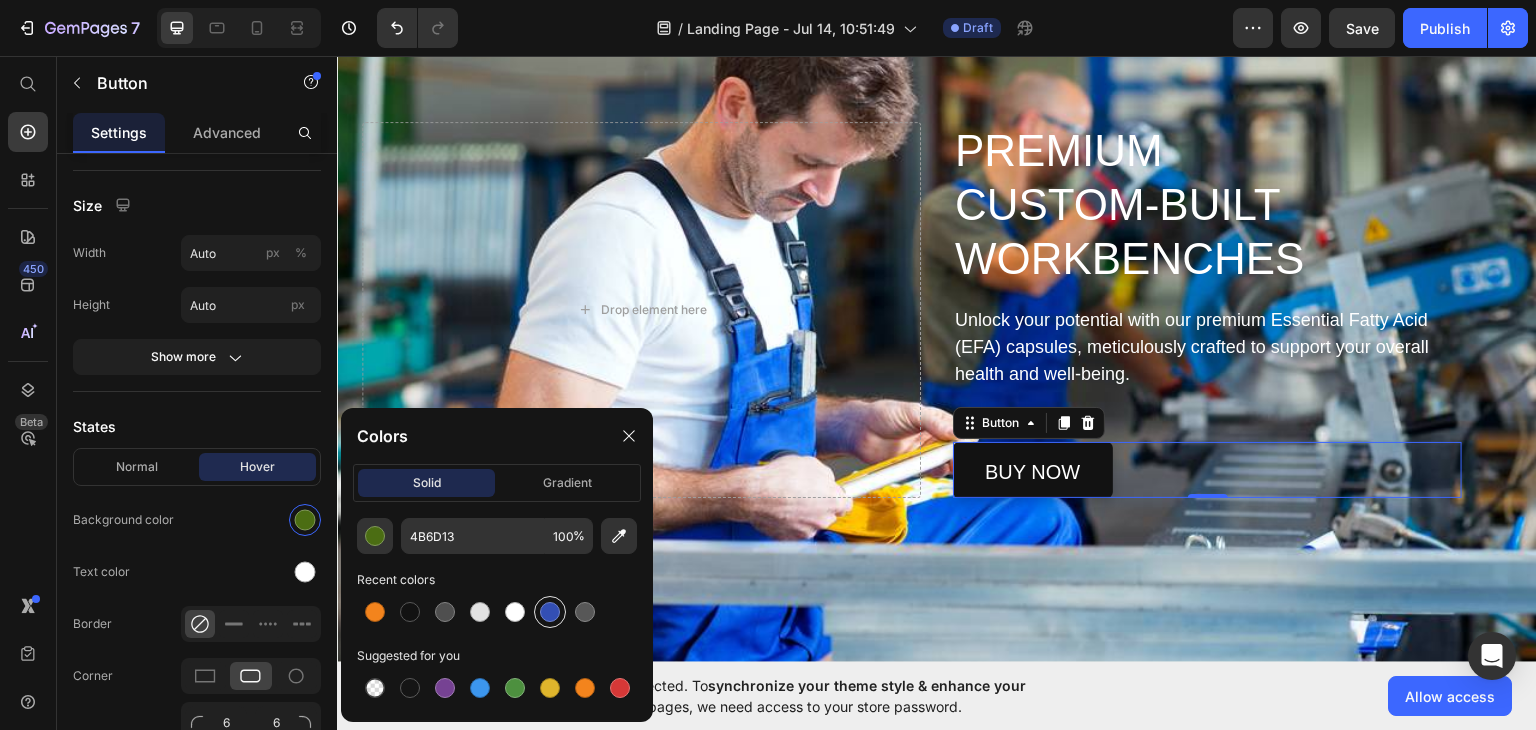click at bounding box center [550, 612] 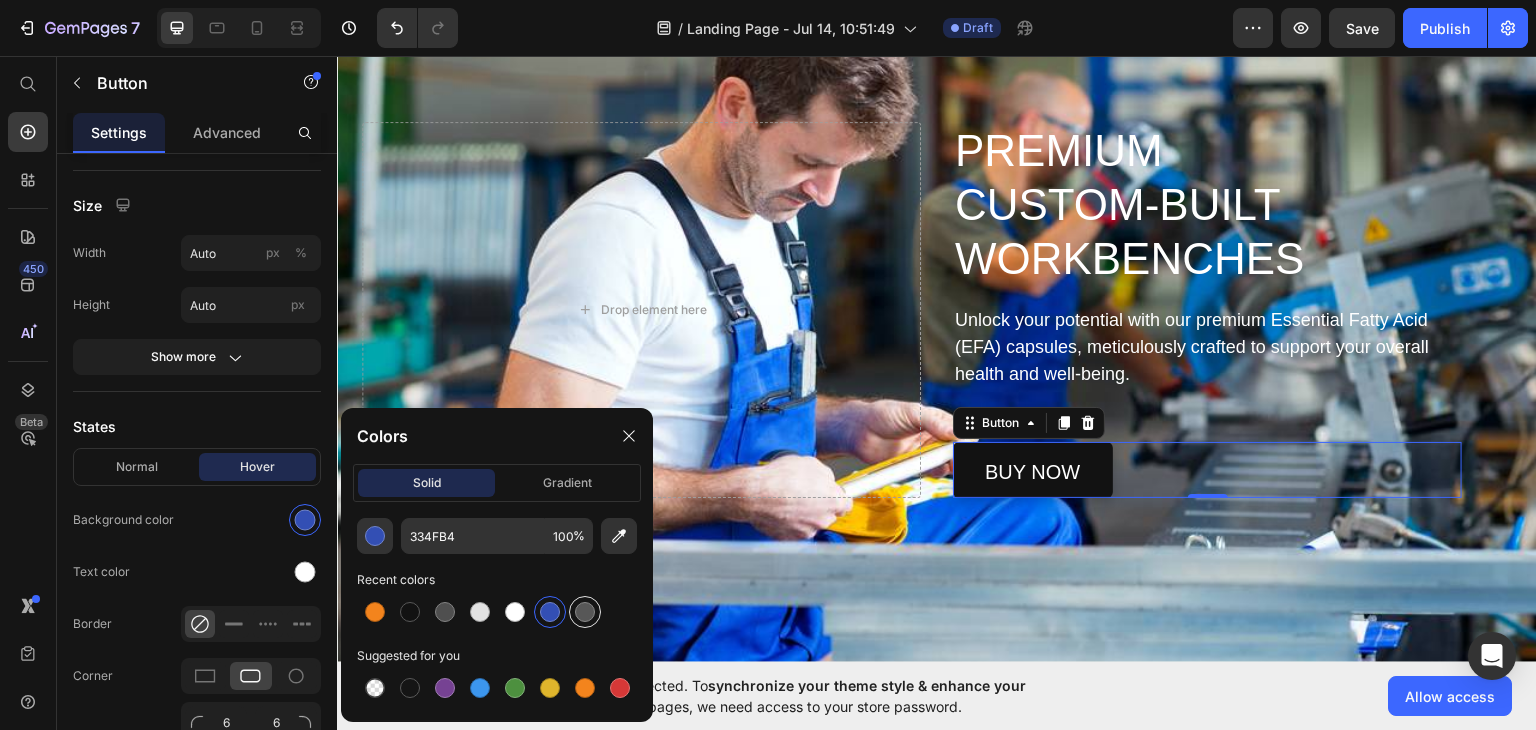 click at bounding box center (585, 612) 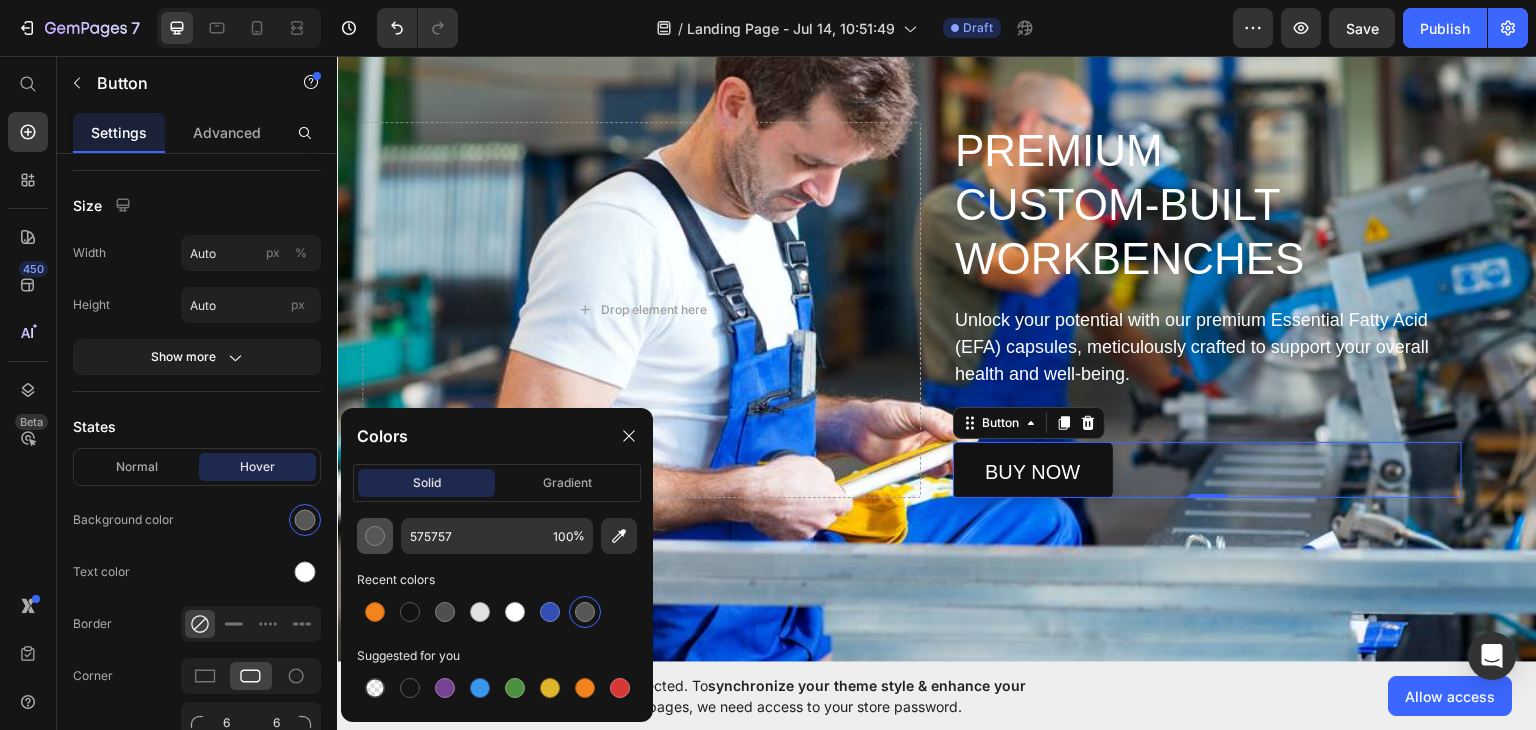 click at bounding box center [375, 536] 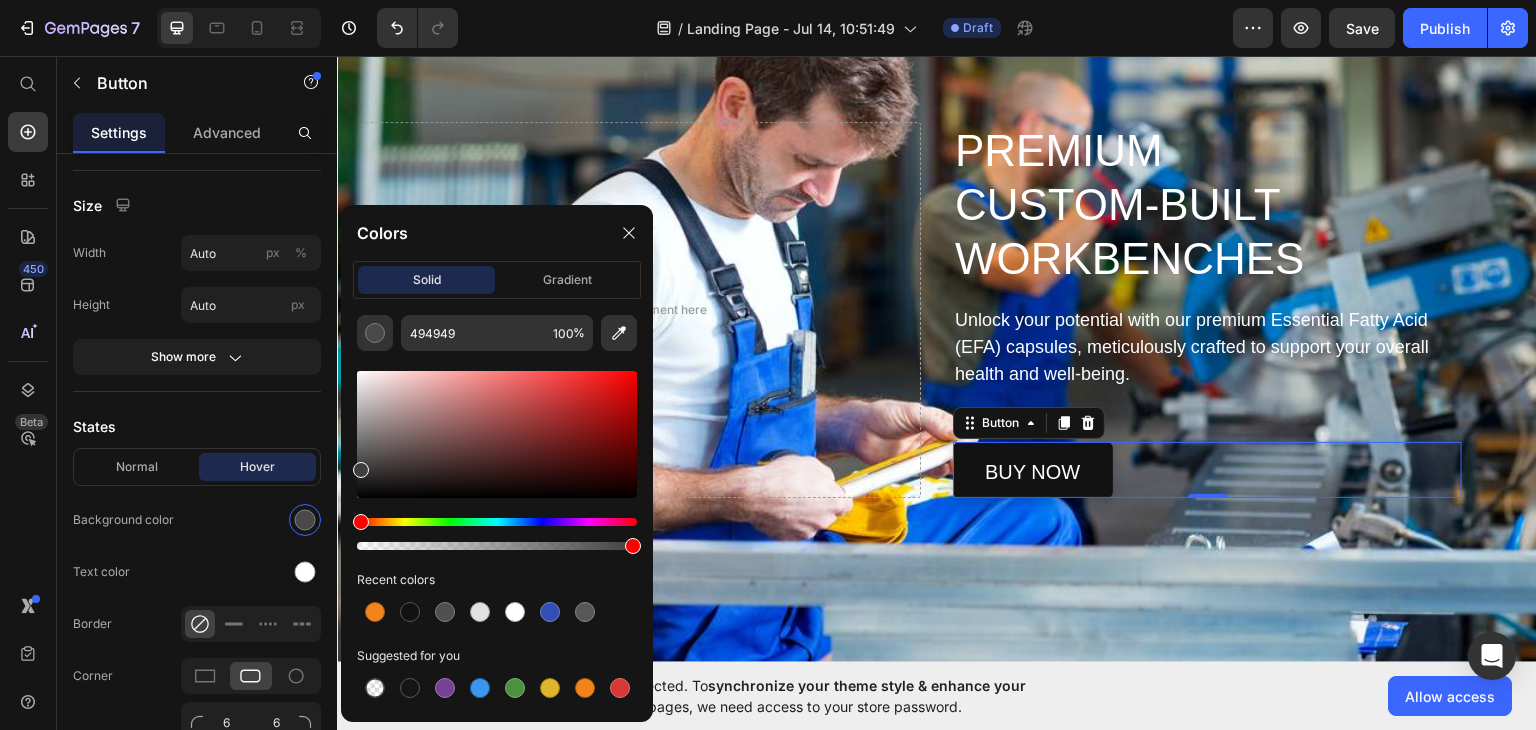 type on "3F3F3F" 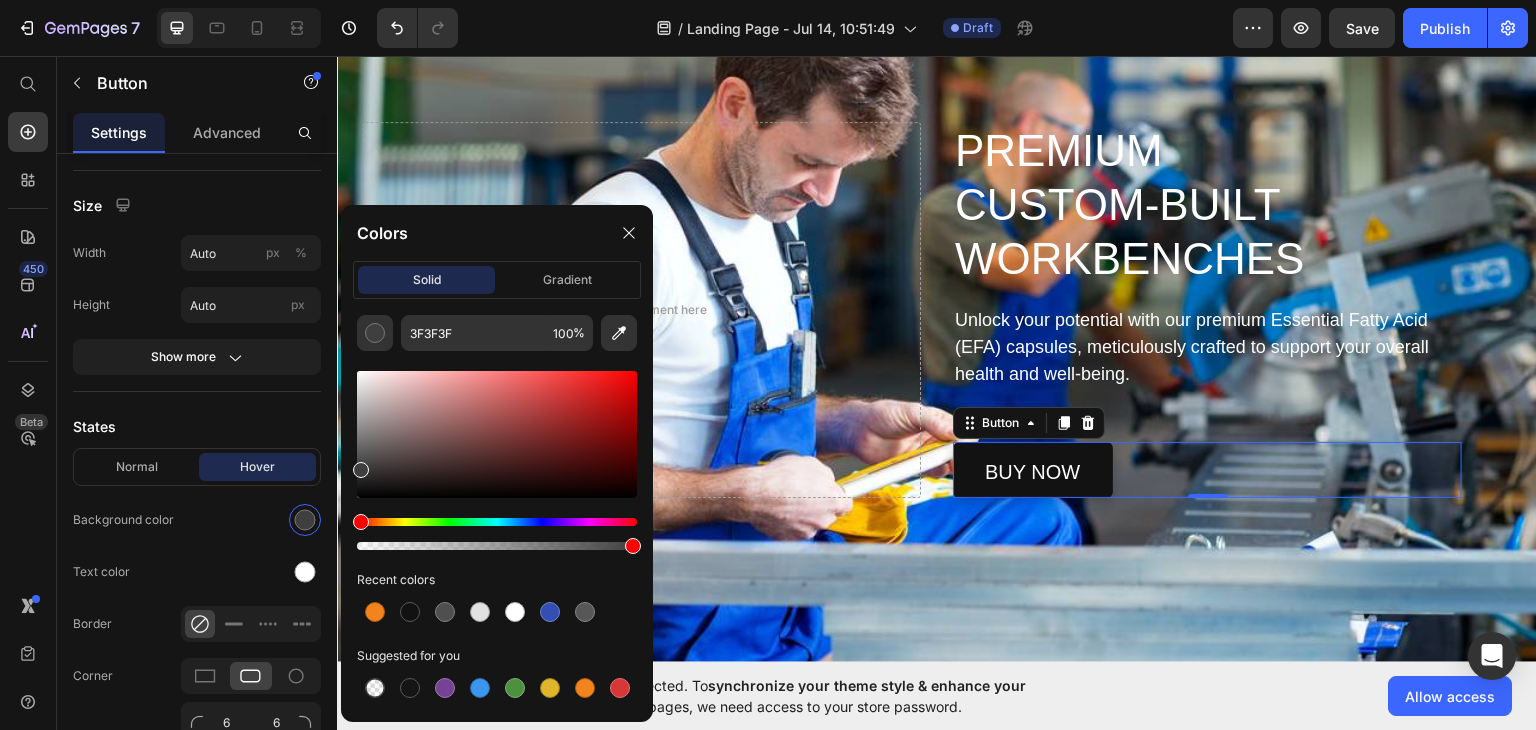 click at bounding box center [361, 470] 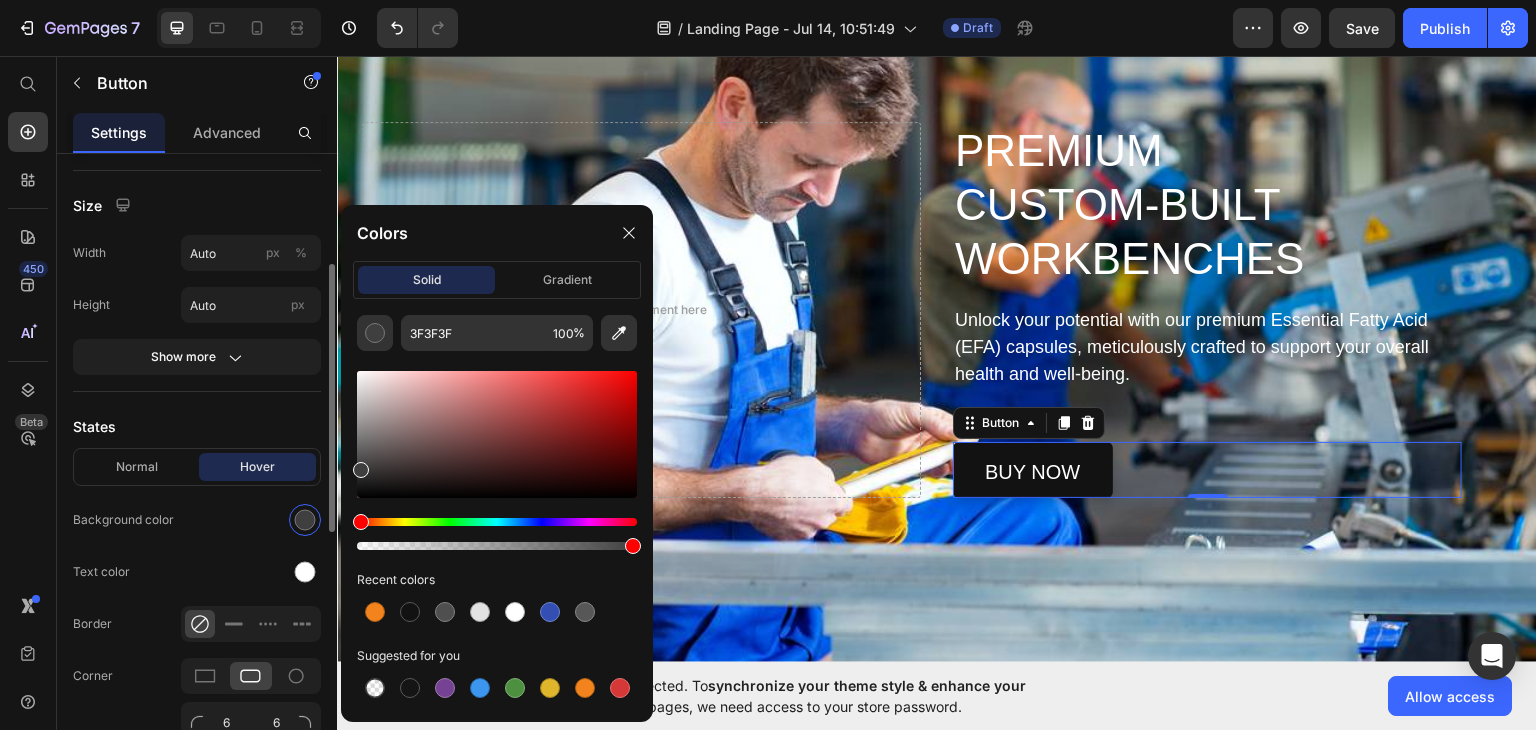 click at bounding box center (251, 520) 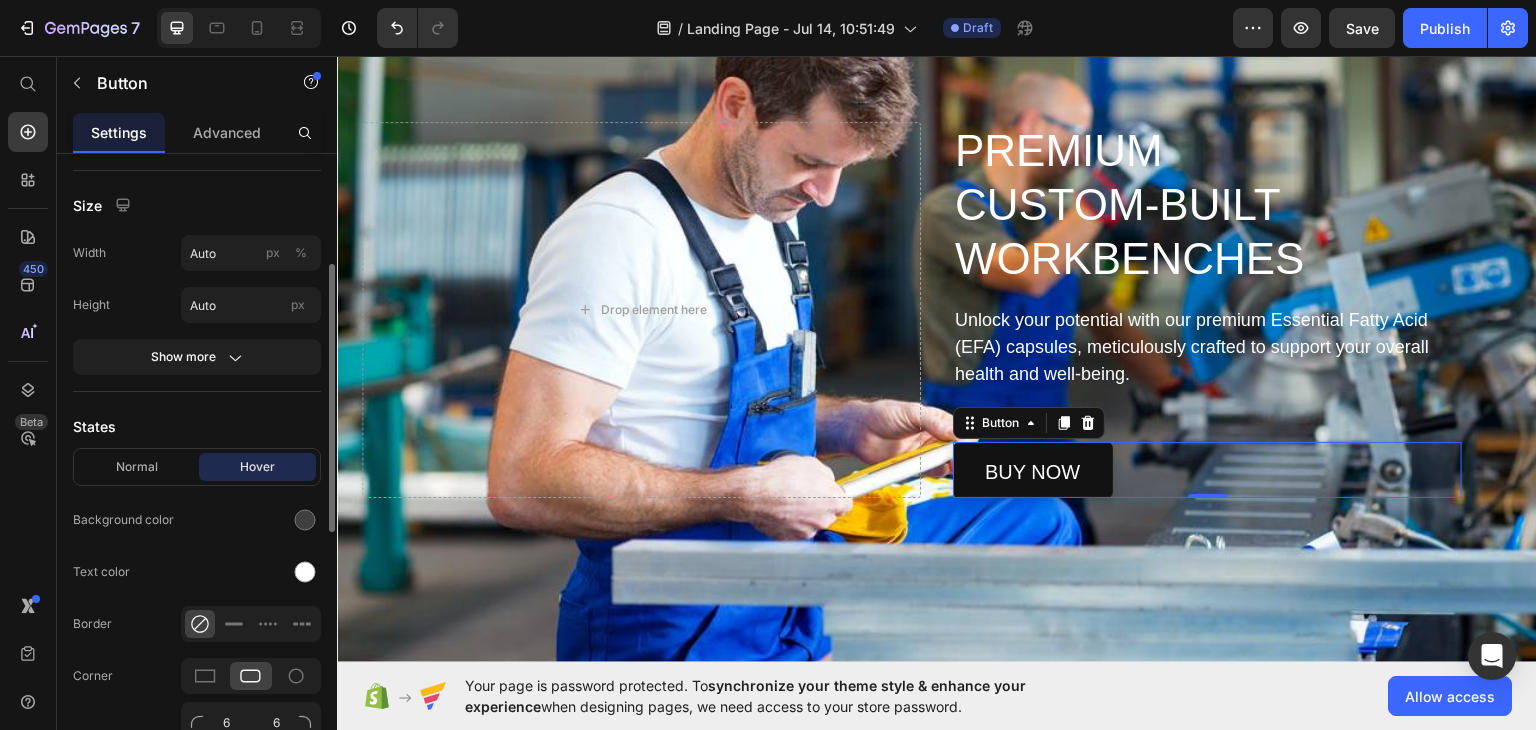 scroll, scrollTop: 0, scrollLeft: 0, axis: both 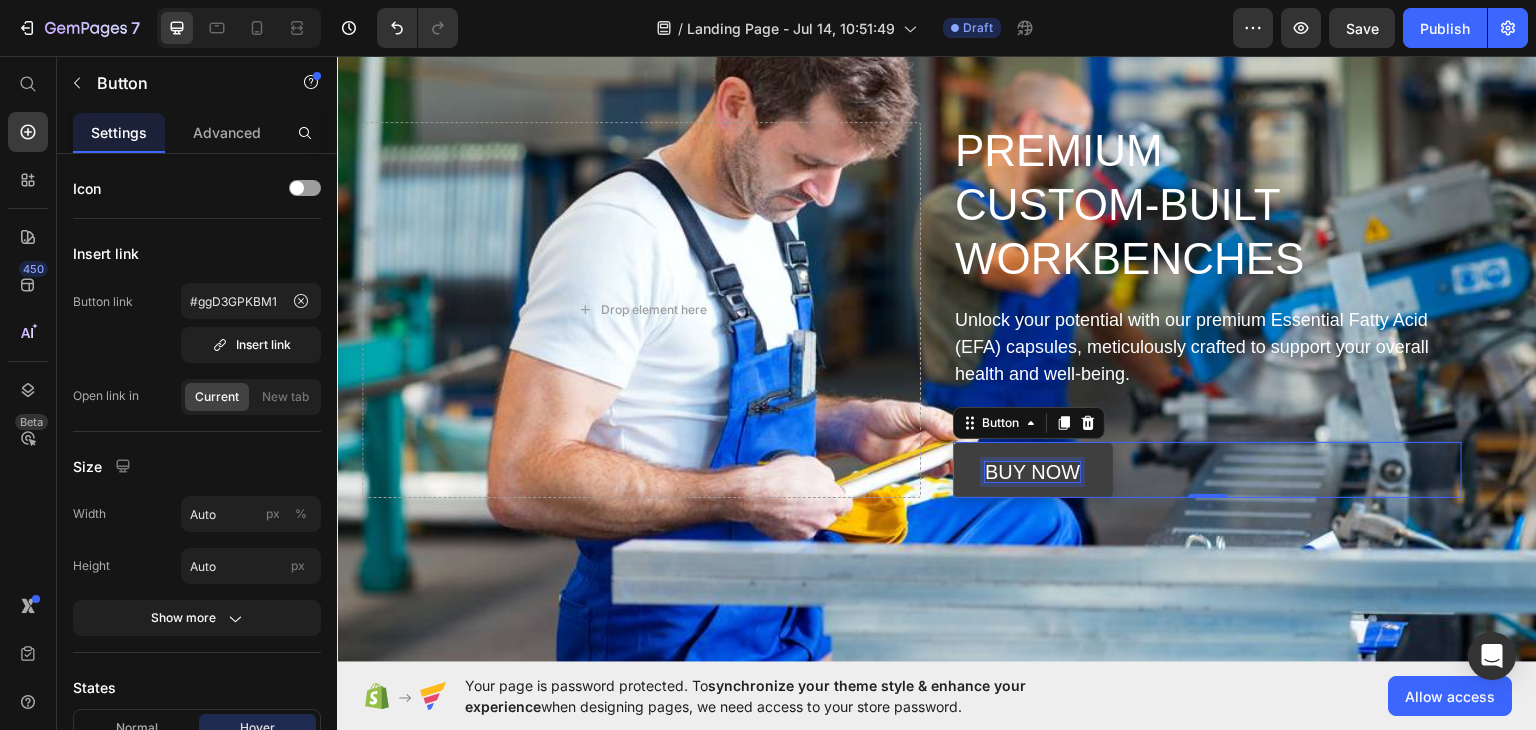 click on "buy now" at bounding box center (1032, 471) 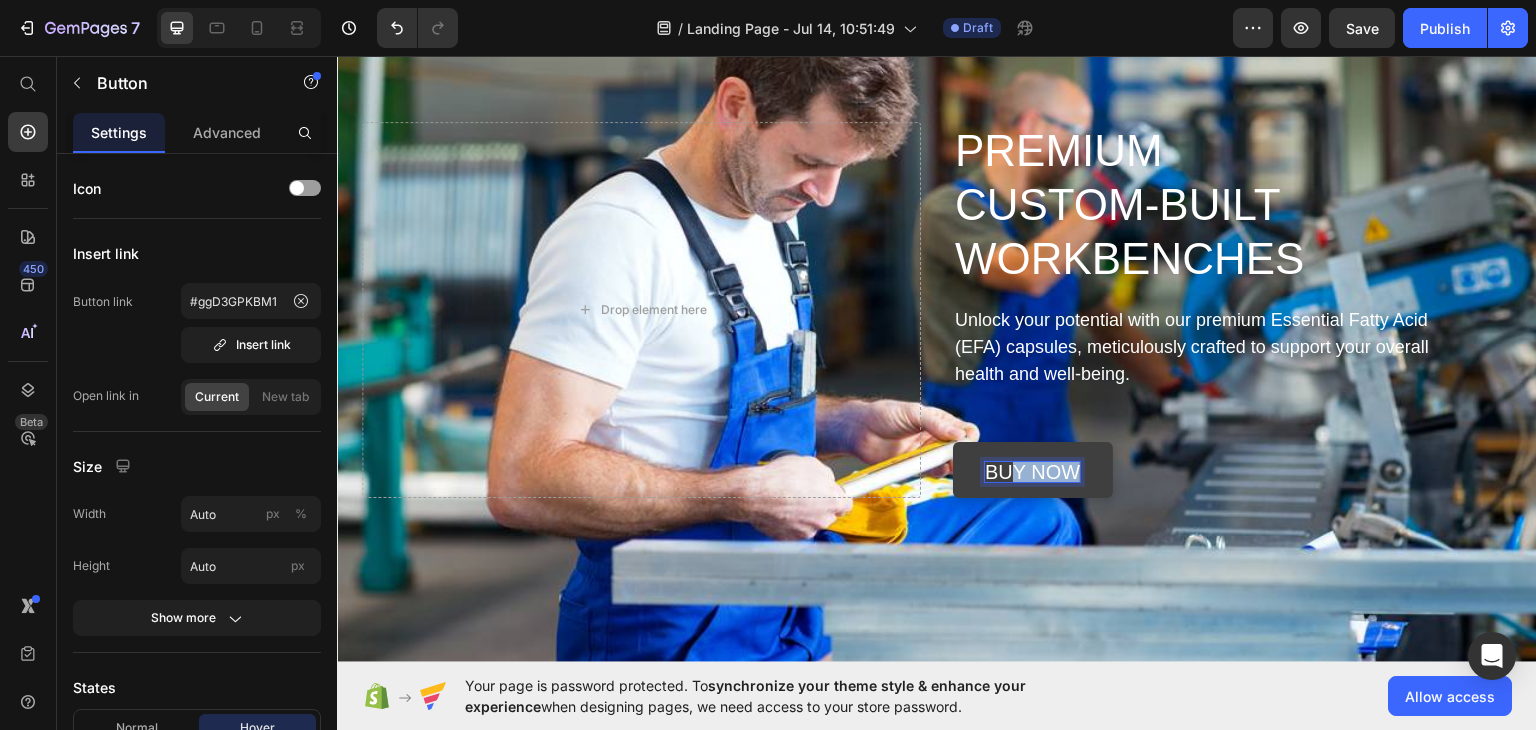 drag, startPoint x: 1071, startPoint y: 473, endPoint x: 1004, endPoint y: 469, distance: 67.11929 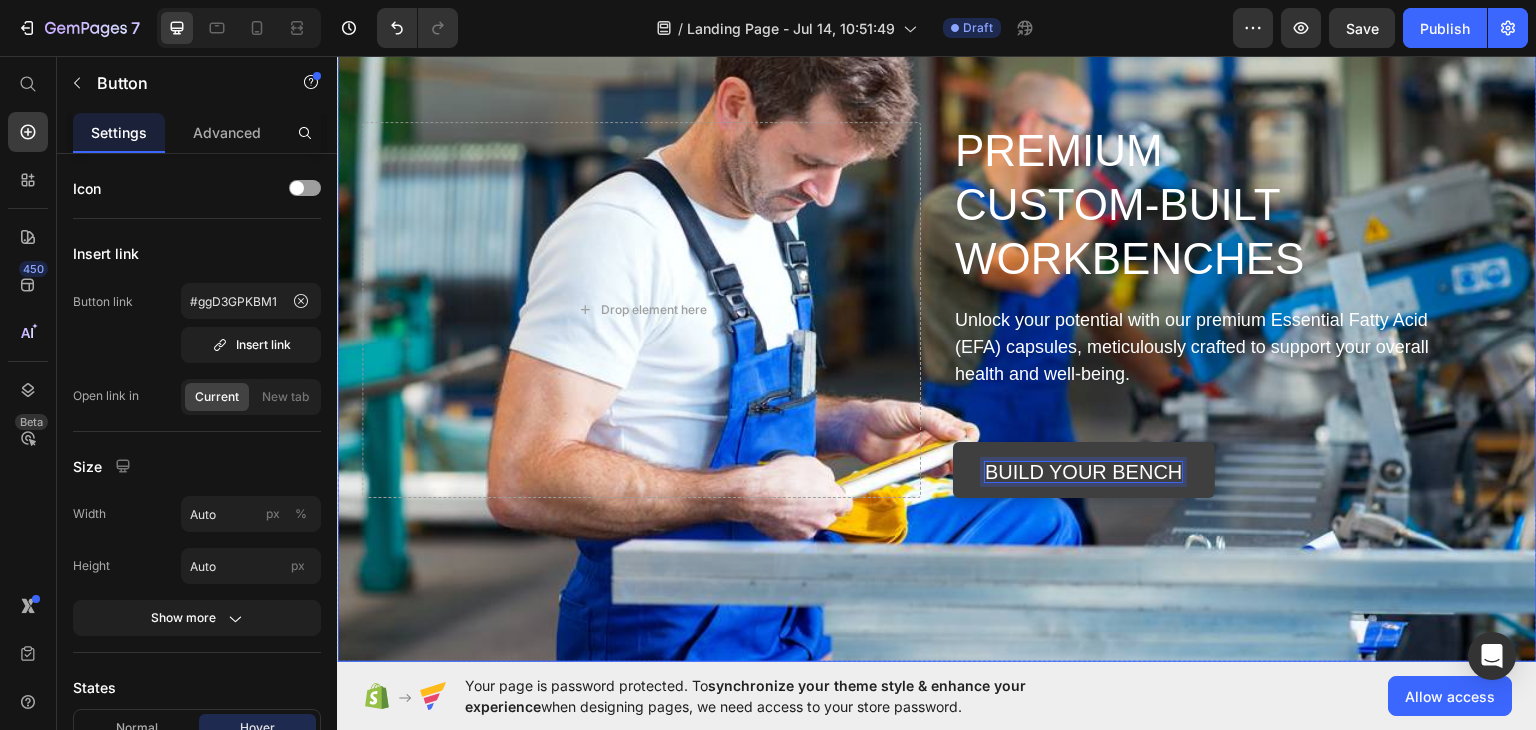 click at bounding box center [937, 282] 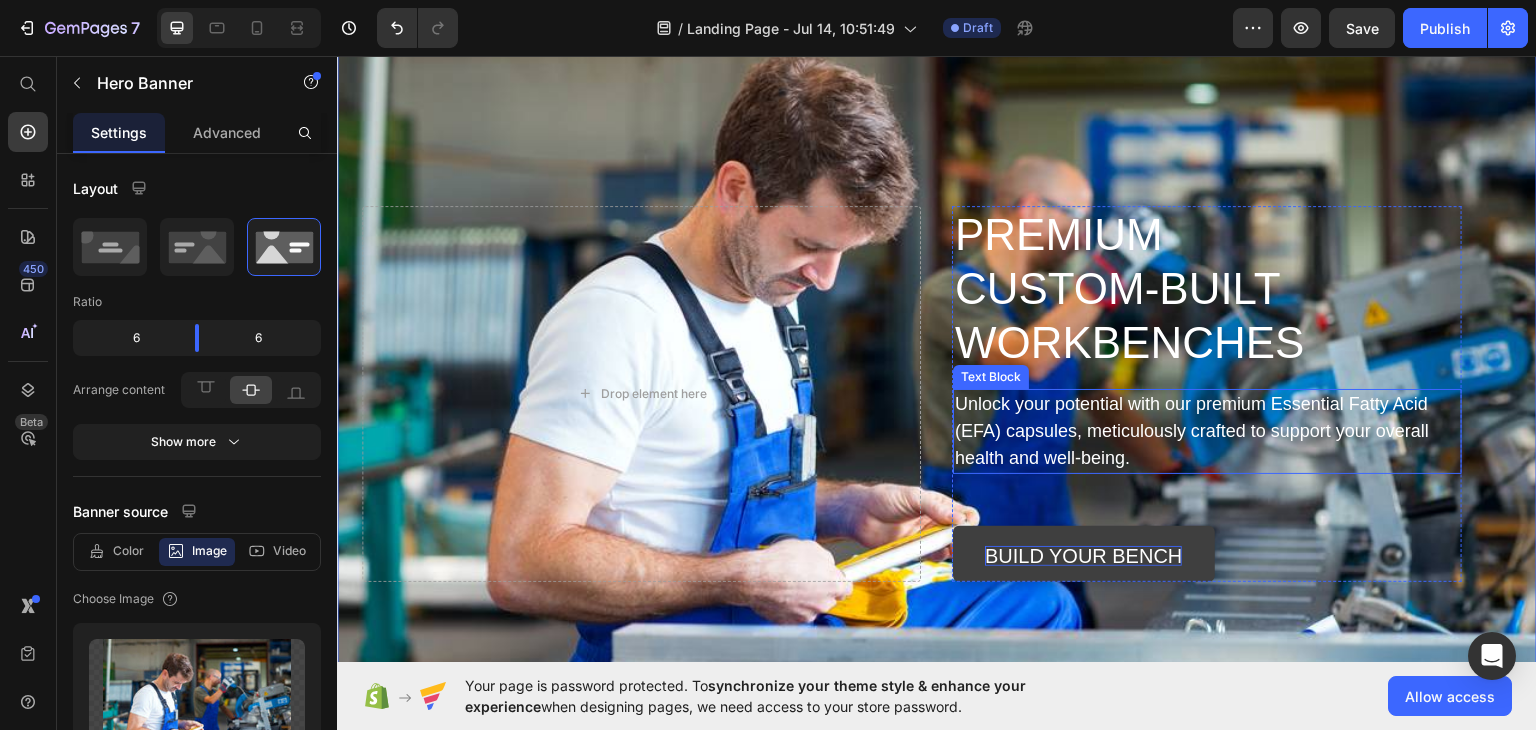 scroll, scrollTop: 102, scrollLeft: 0, axis: vertical 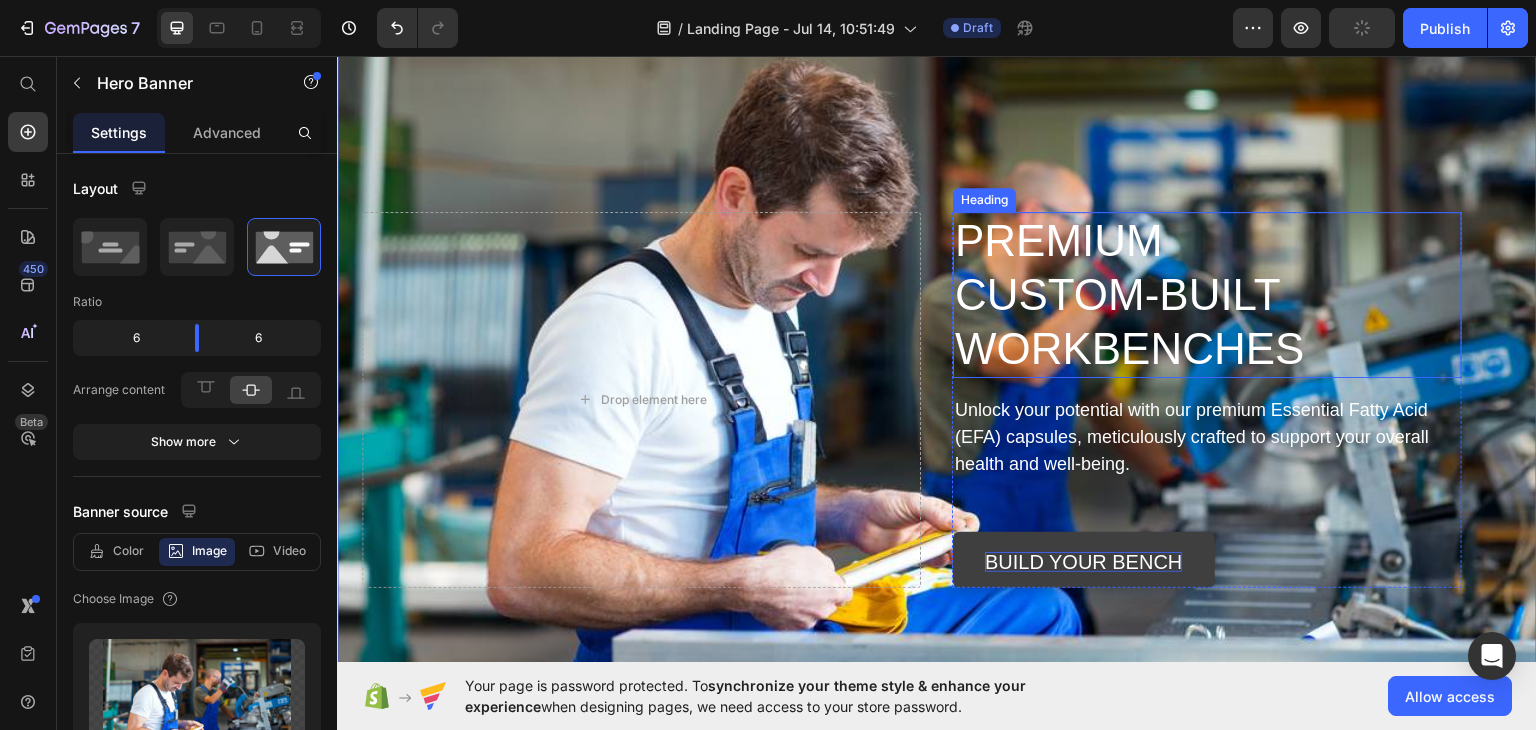 click on "PREMIUM CUSTOM-BUILT WORKBENCHES" at bounding box center (1207, 294) 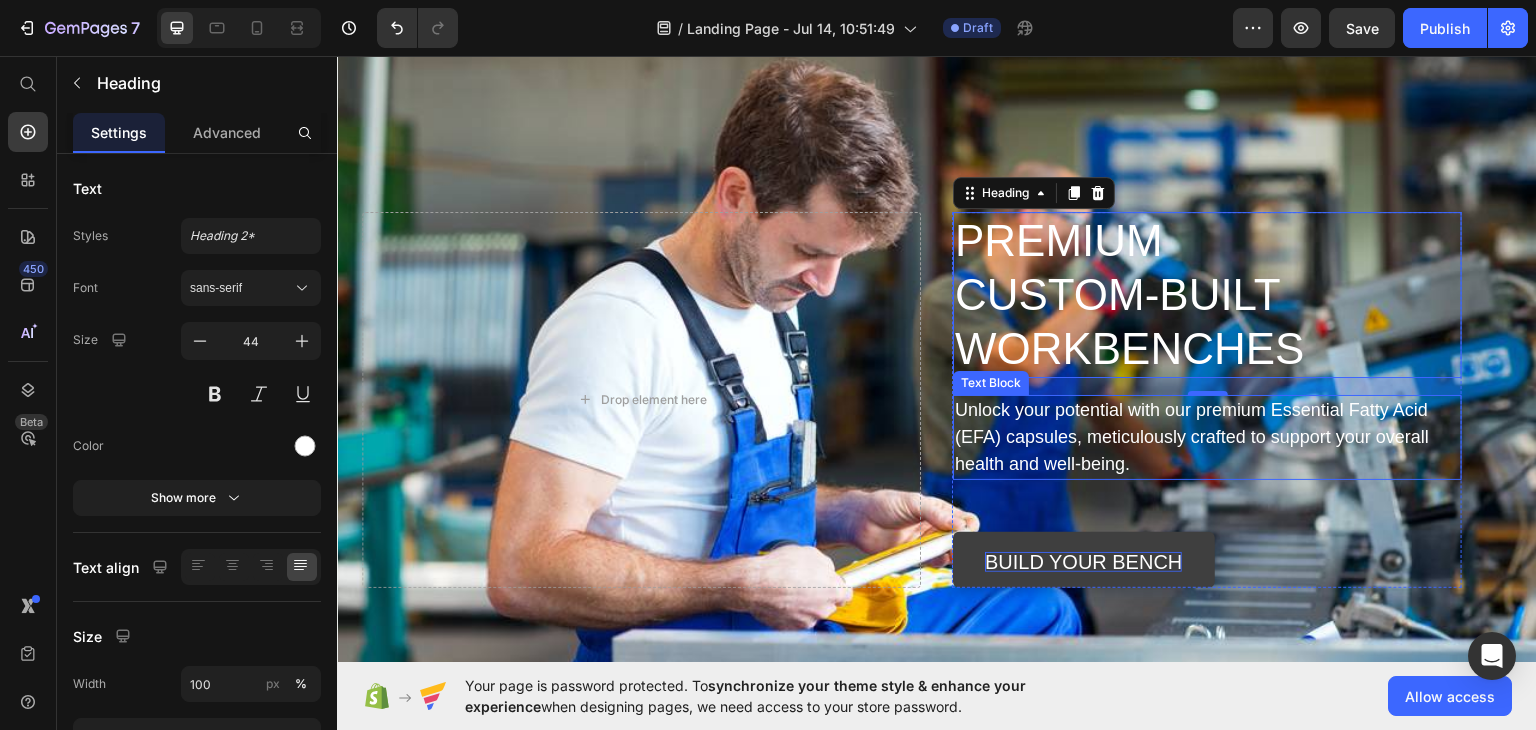 click on "Unlock your potential with our premium Essential Fatty Acid (EFA) capsules, meticulously crafted to support your overall health and well-being." at bounding box center (1207, 436) 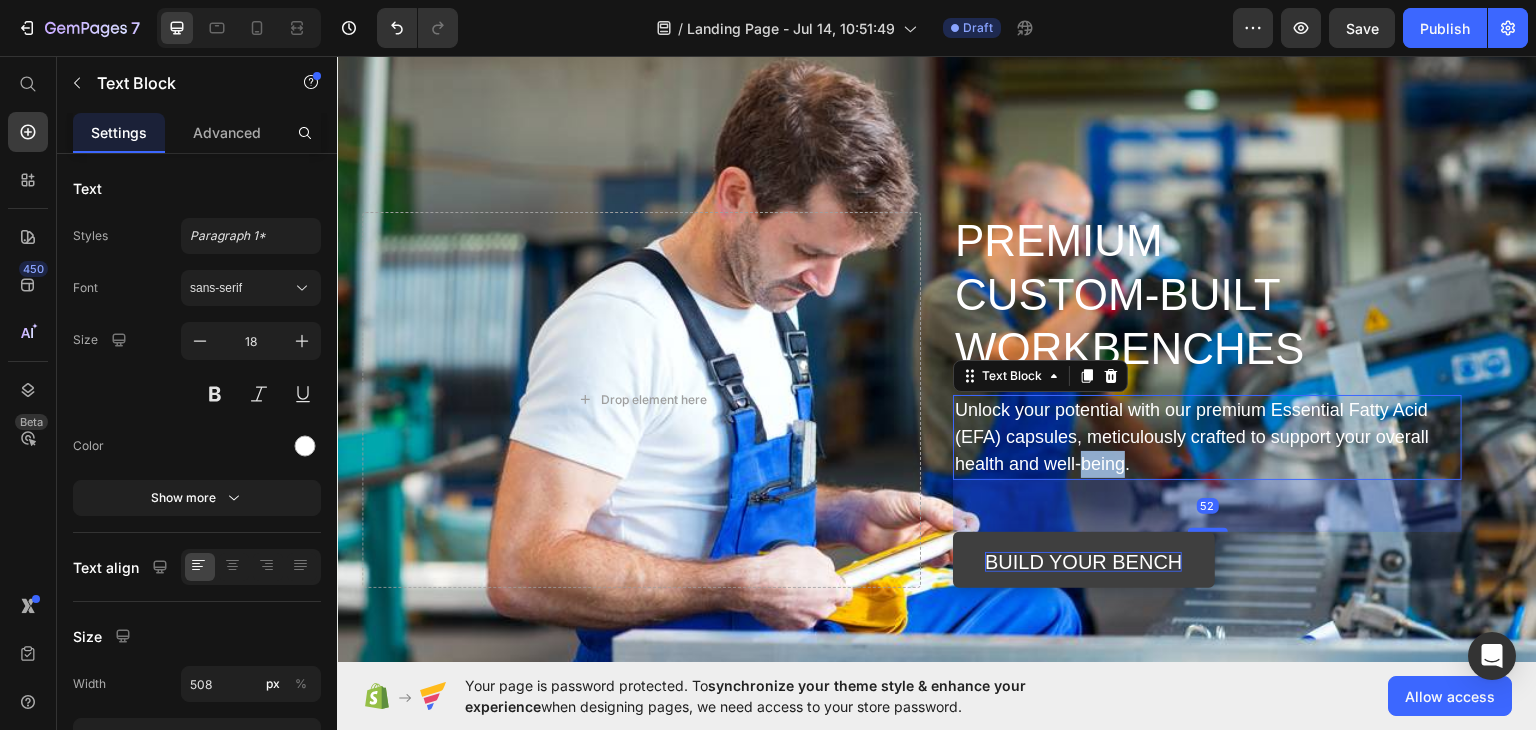 click on "Unlock your potential with our premium Essential Fatty Acid (EFA) capsules, meticulously crafted to support your overall health and well-being." at bounding box center (1207, 436) 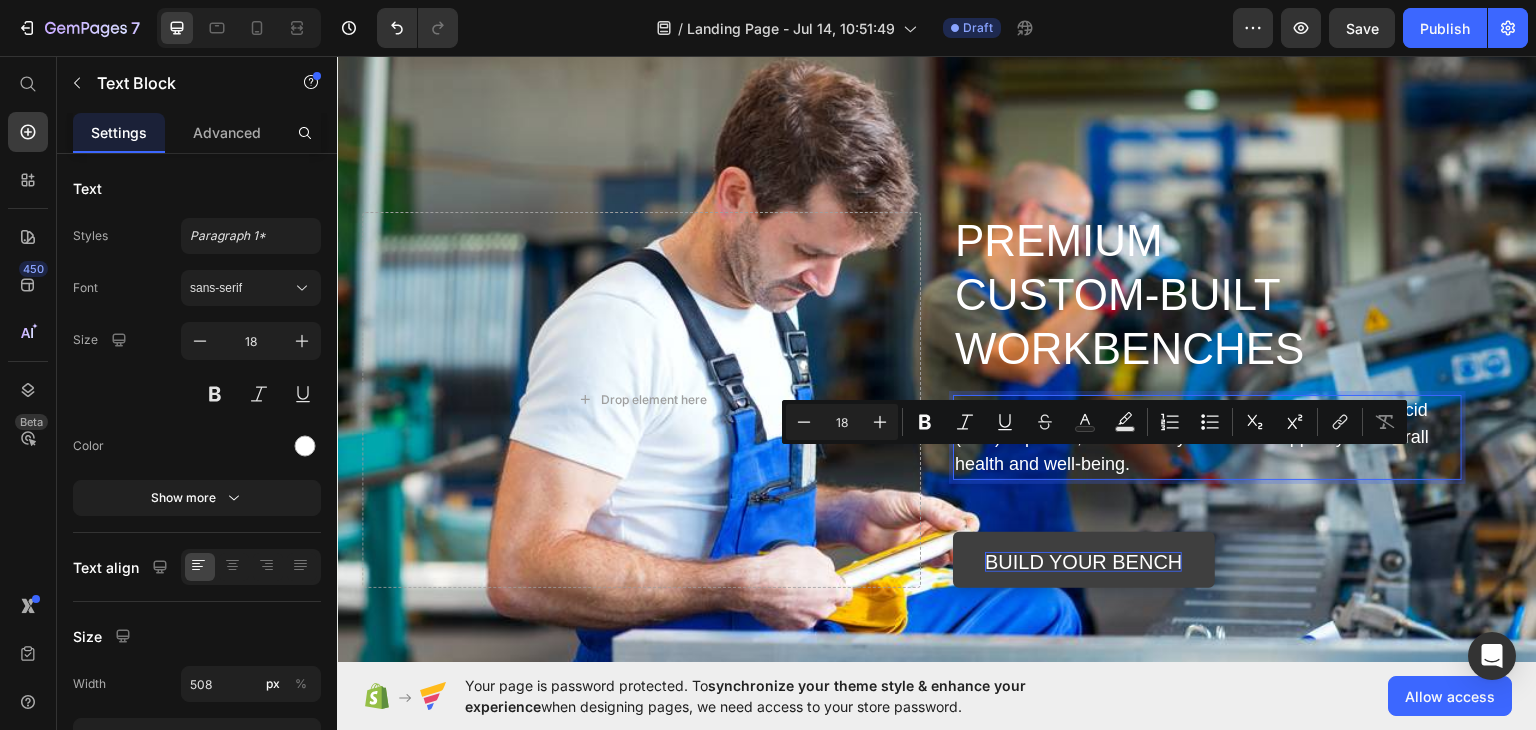 click on "Unlock your potential with our premium Essential Fatty Acid (EFA) capsules, meticulously crafted to support your overall health and well-being." at bounding box center [1207, 436] 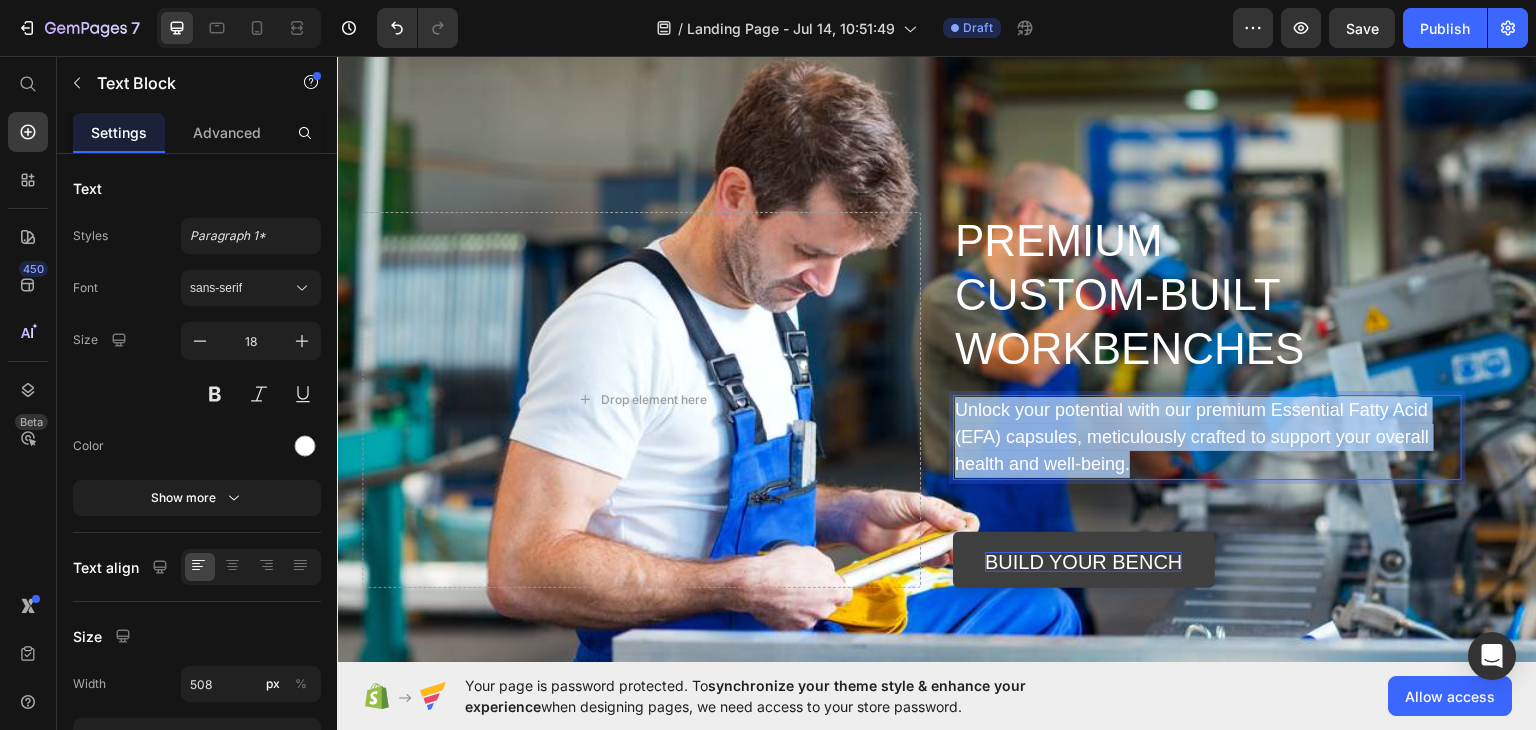 drag, startPoint x: 1135, startPoint y: 457, endPoint x: 946, endPoint y: 395, distance: 198.90953 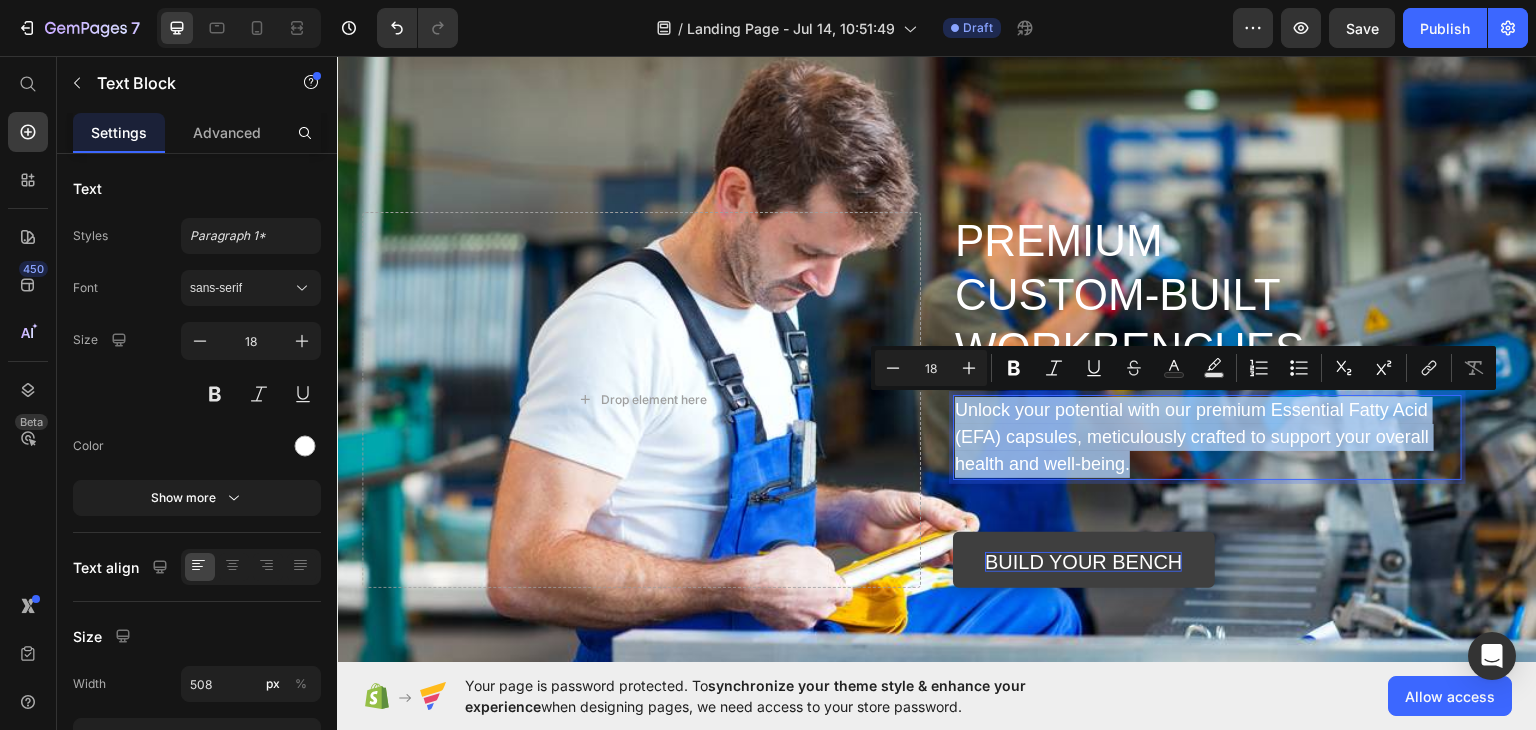 scroll, scrollTop: 129, scrollLeft: 0, axis: vertical 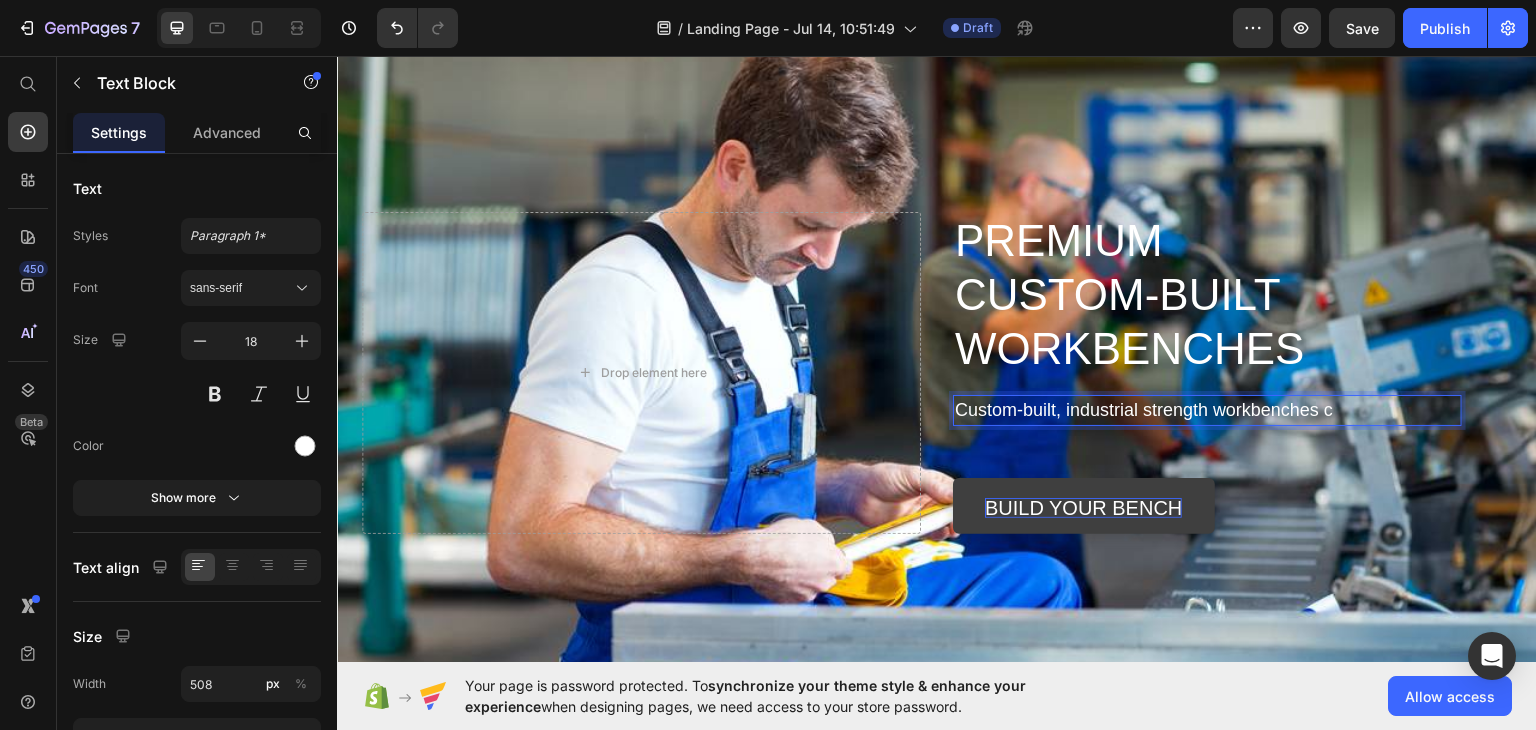 click on "Custom-built, industrial strength workbenches c" at bounding box center (1207, 409) 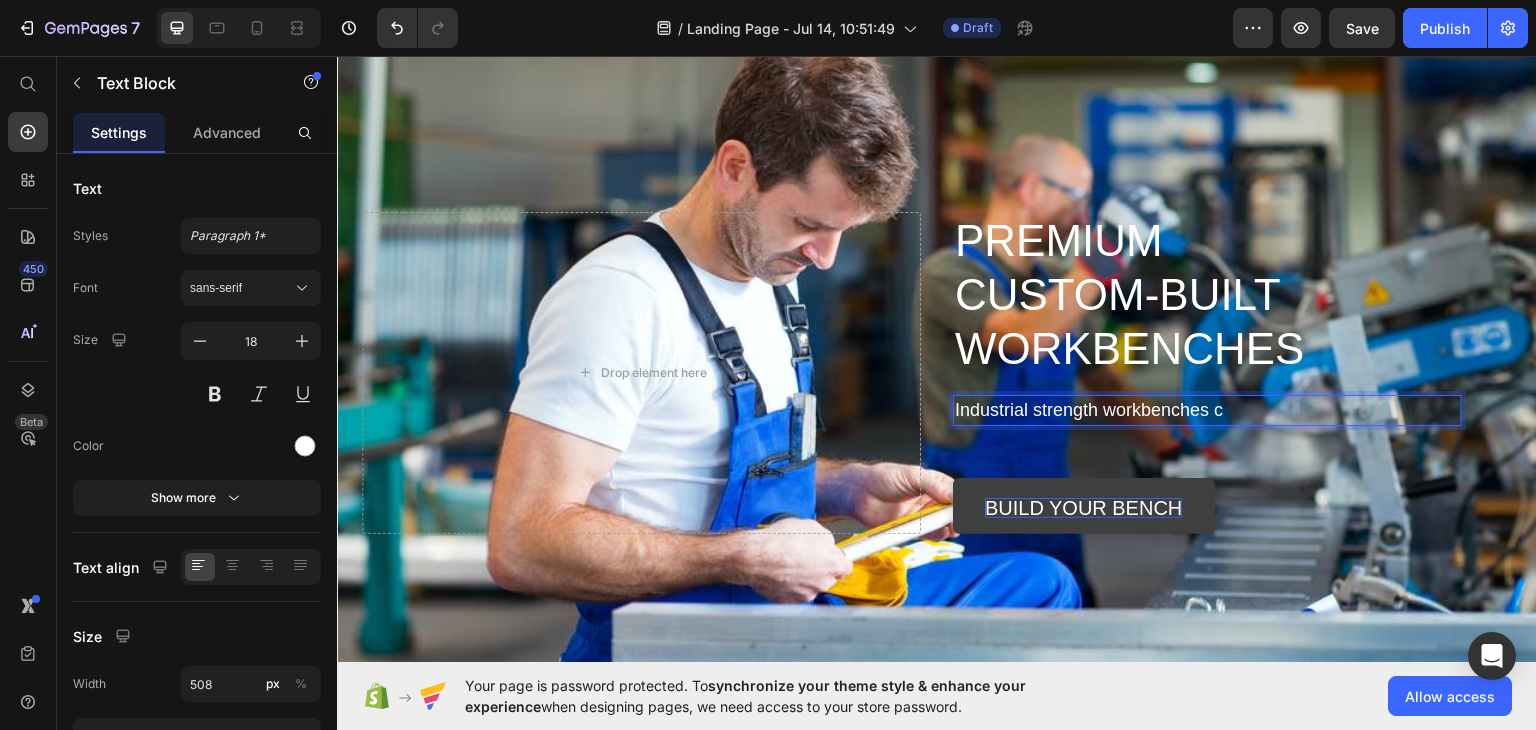 click on "Industrial strength workbenches c" at bounding box center [1207, 409] 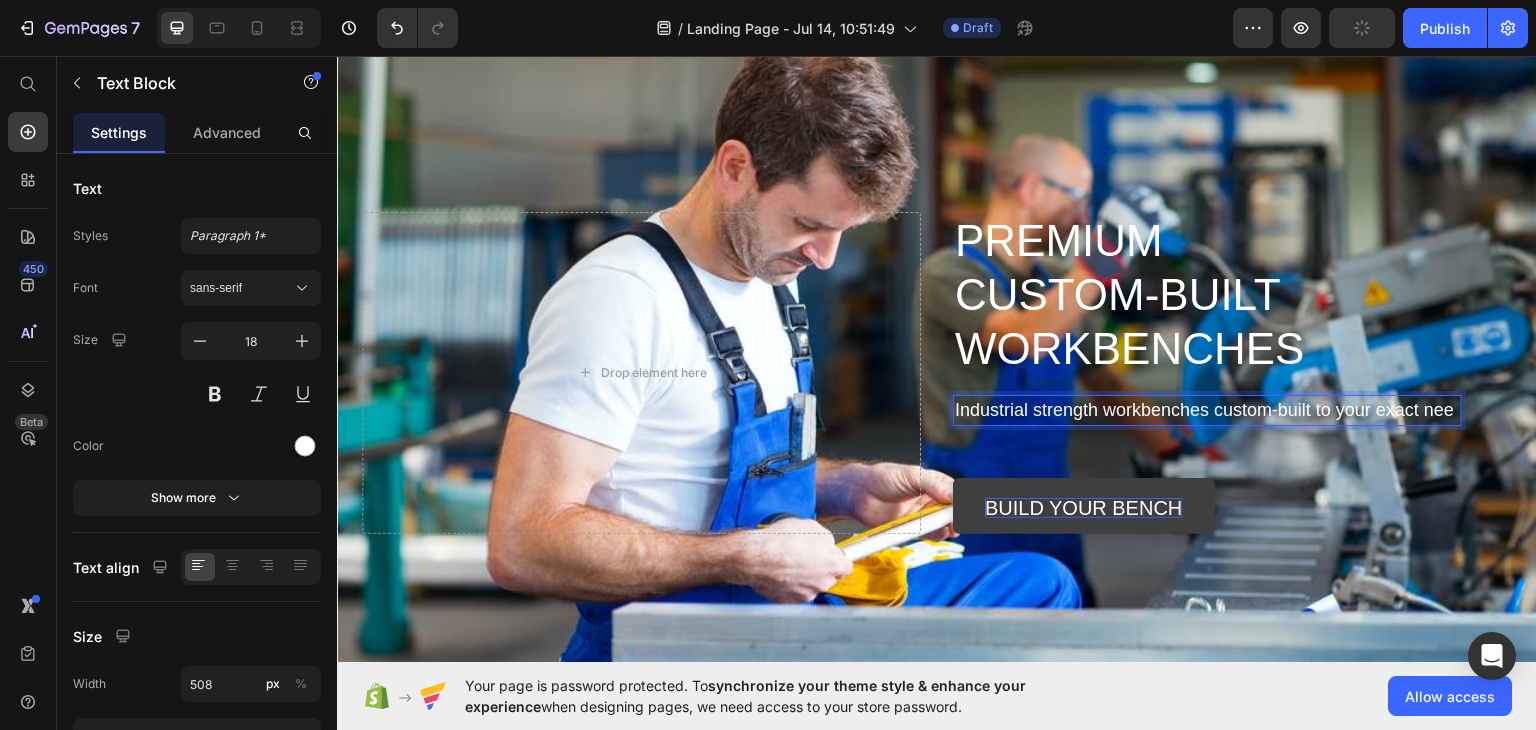 scroll, scrollTop: 116, scrollLeft: 0, axis: vertical 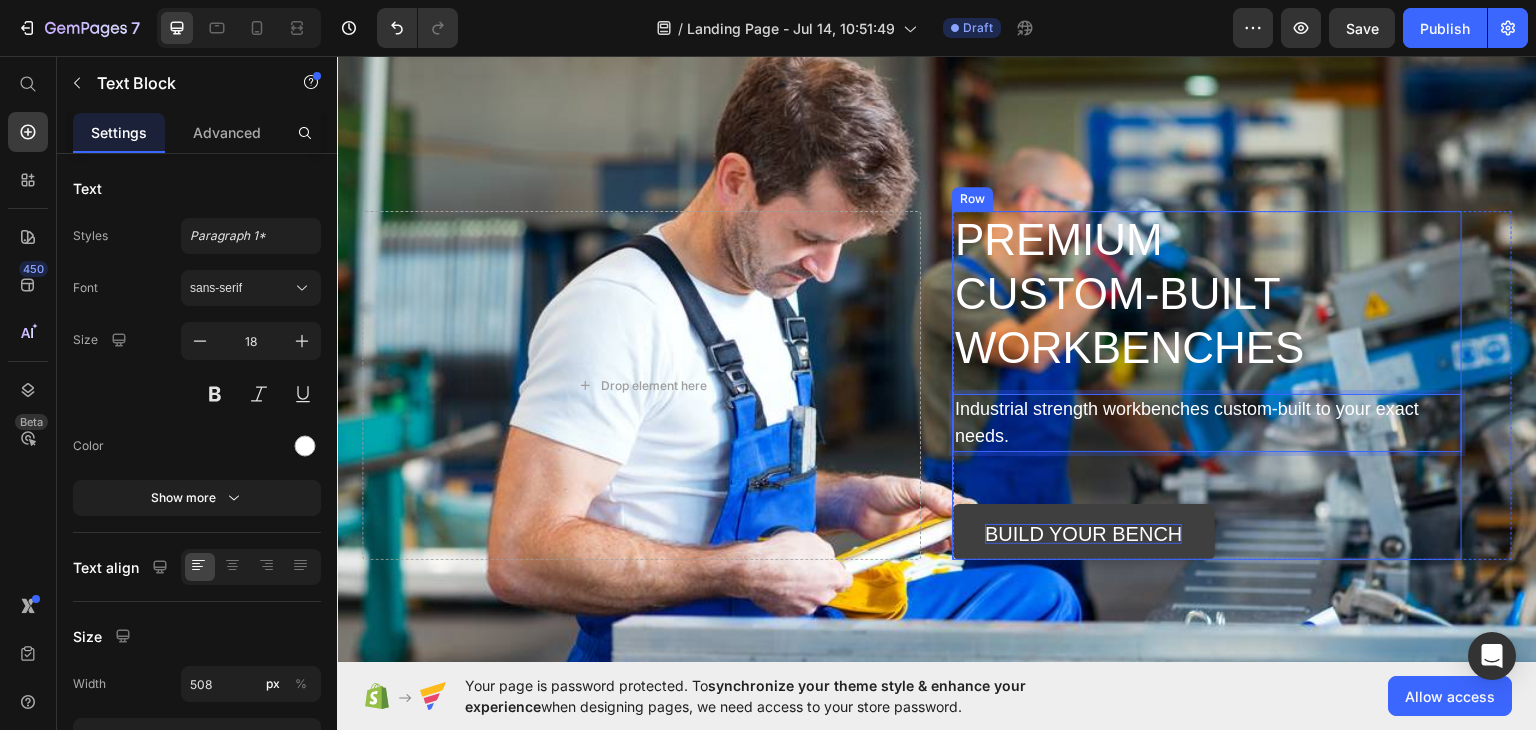 click on "PREMIUM CUSTOM-BUILT WORKBENCHES Heading Industrial strength workbenches custom-built to your exact needs. Text Block   52 build your bench Button" at bounding box center (1207, 384) 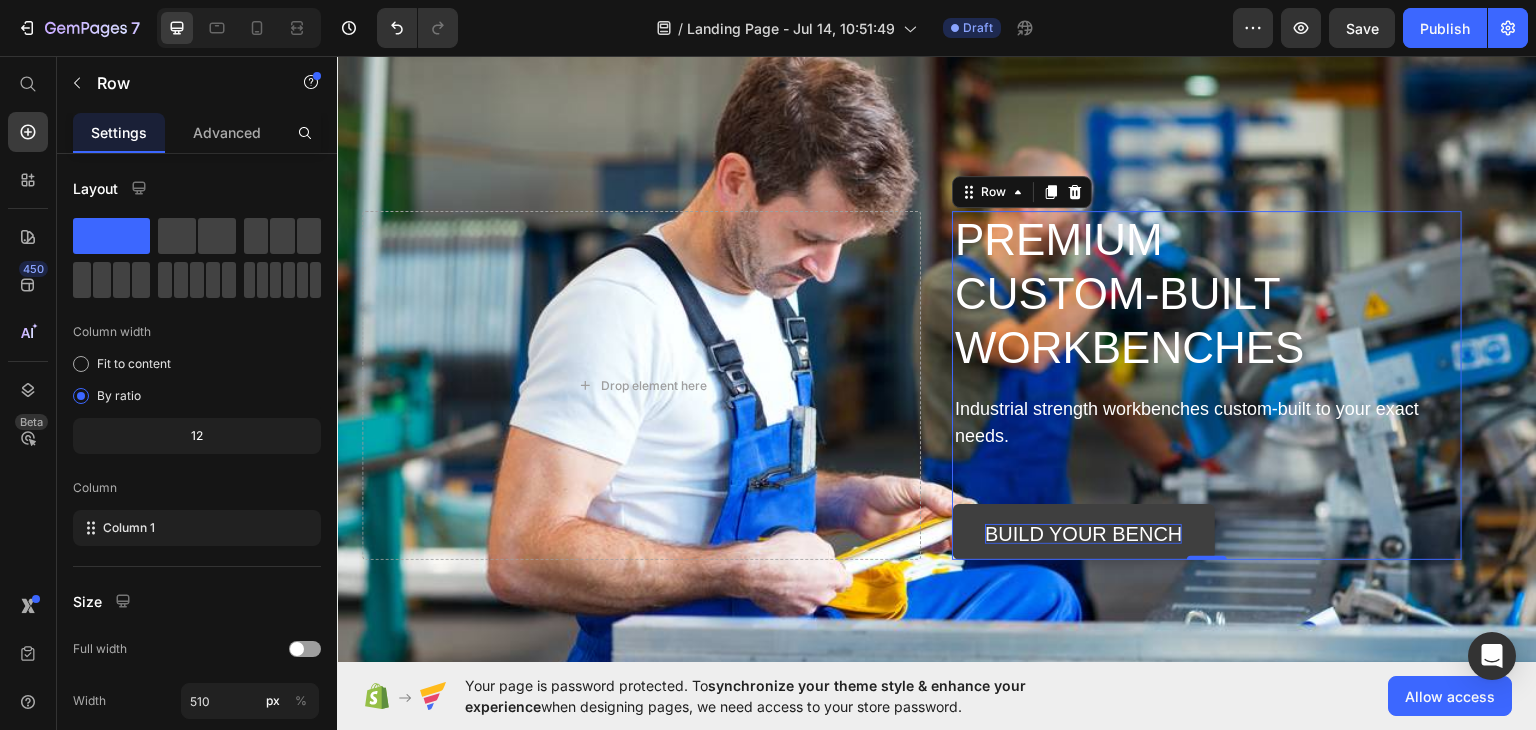 click on "PREMIUM CUSTOM-BUILT WORKBENCHES Heading Industrial strength workbenches custom-built to your exact needs. Text Block build your bench Button" at bounding box center [1207, 384] 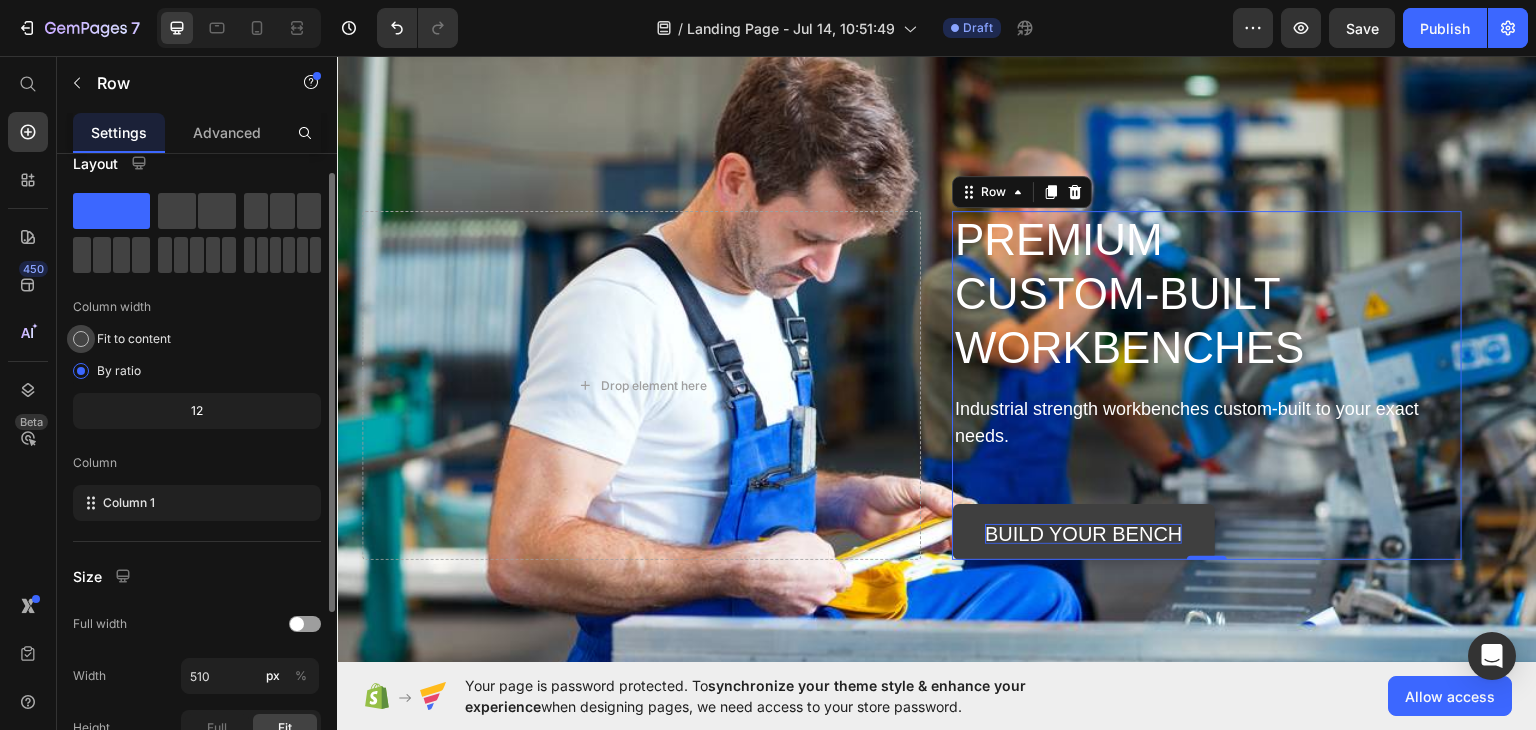 scroll, scrollTop: 28, scrollLeft: 0, axis: vertical 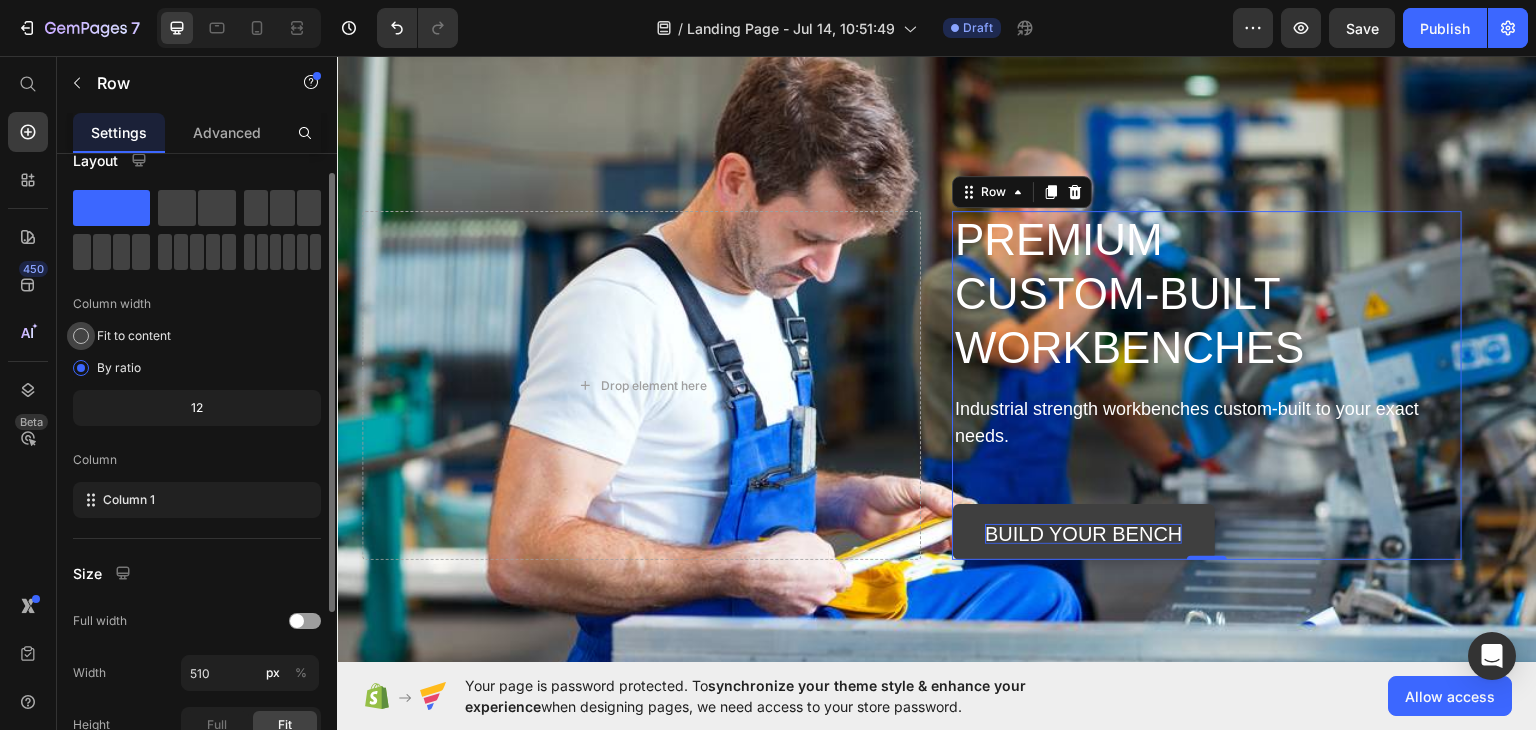 click at bounding box center [81, 336] 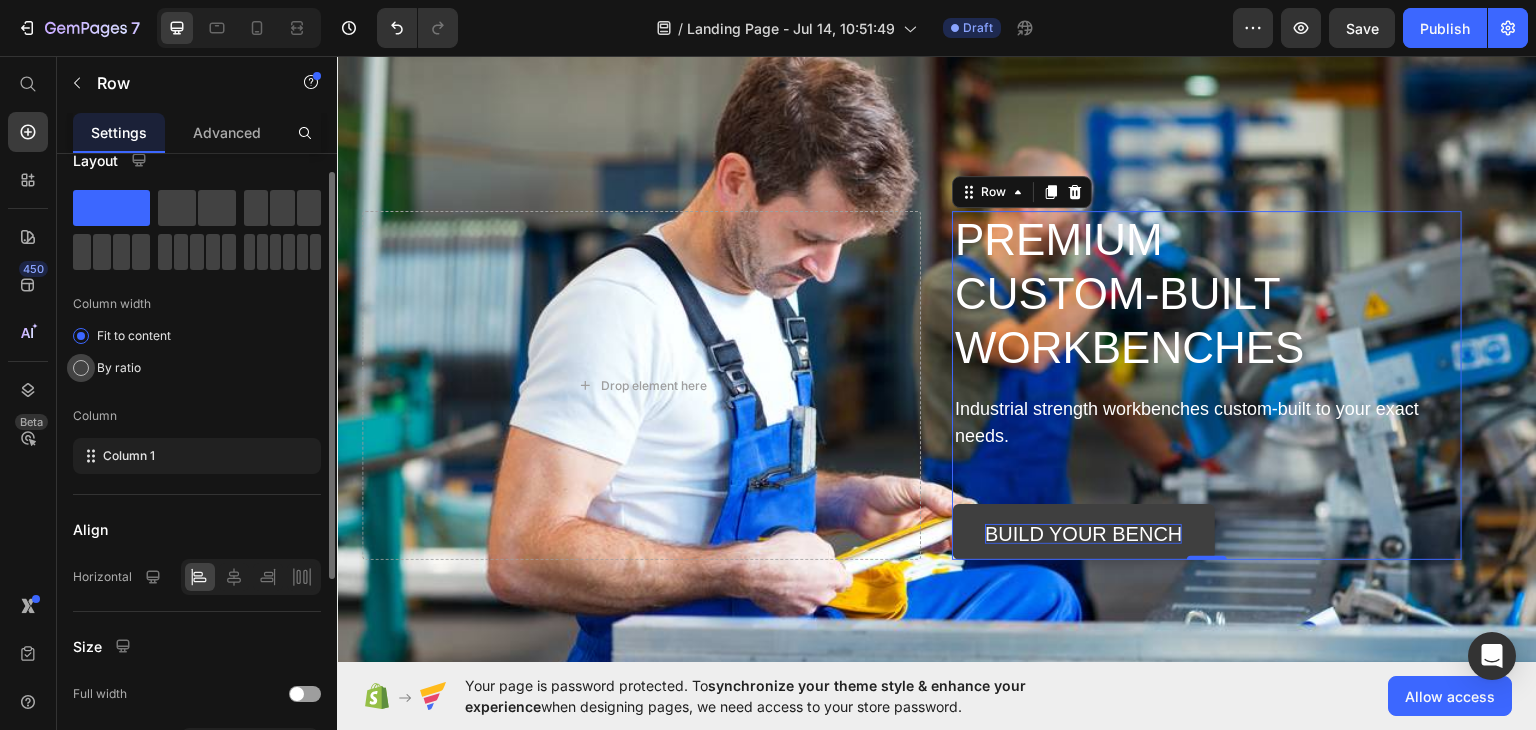 click on "By ratio" at bounding box center (119, 368) 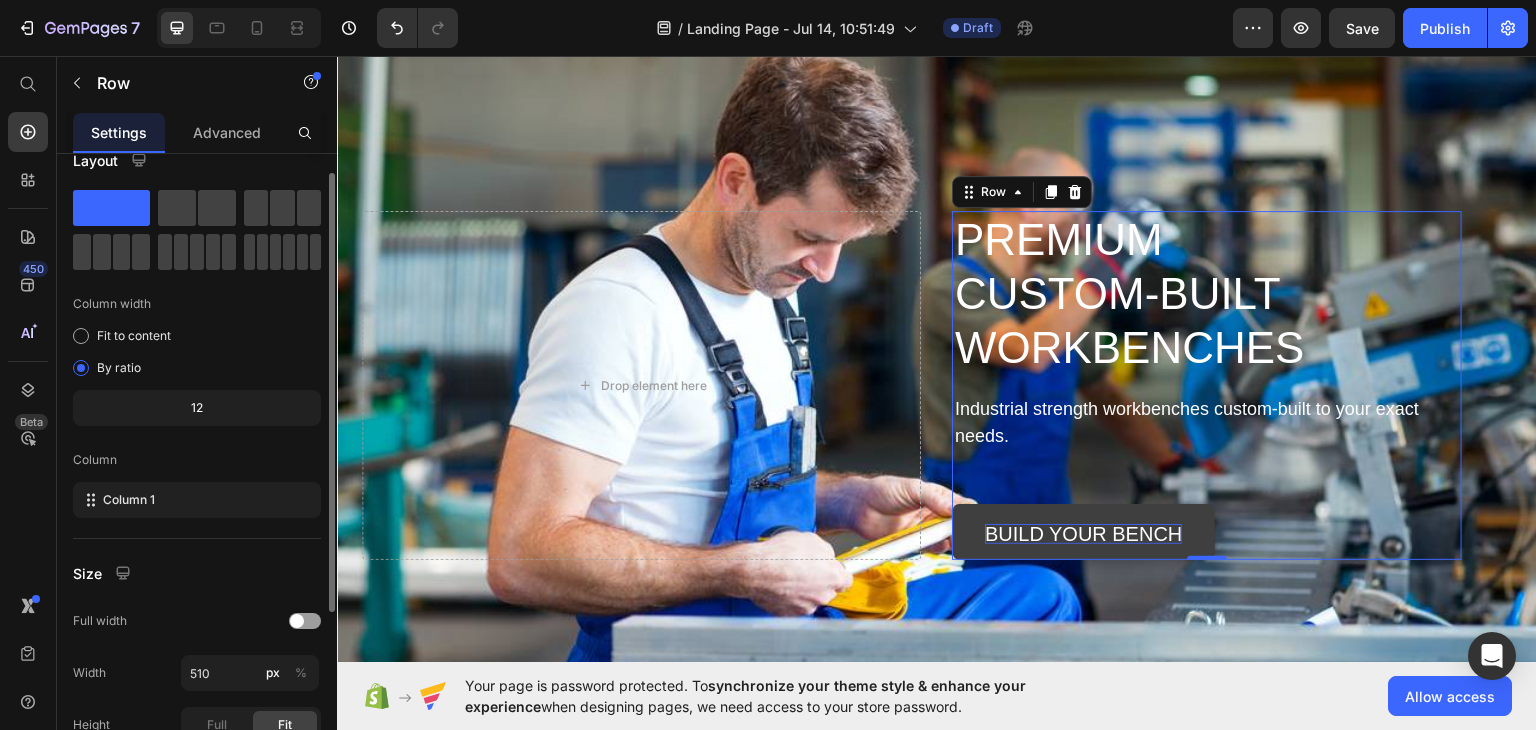 click on "12" 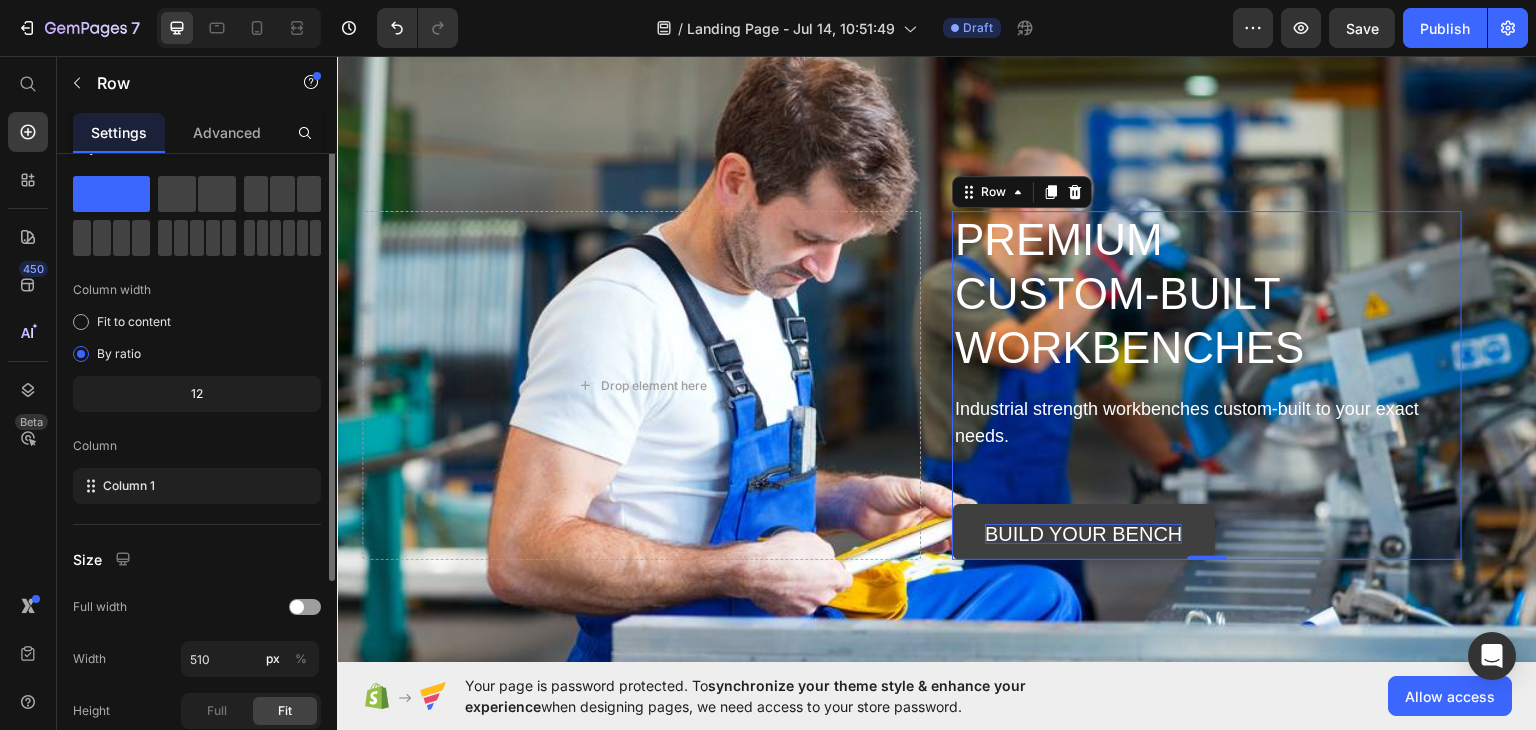 scroll, scrollTop: 0, scrollLeft: 0, axis: both 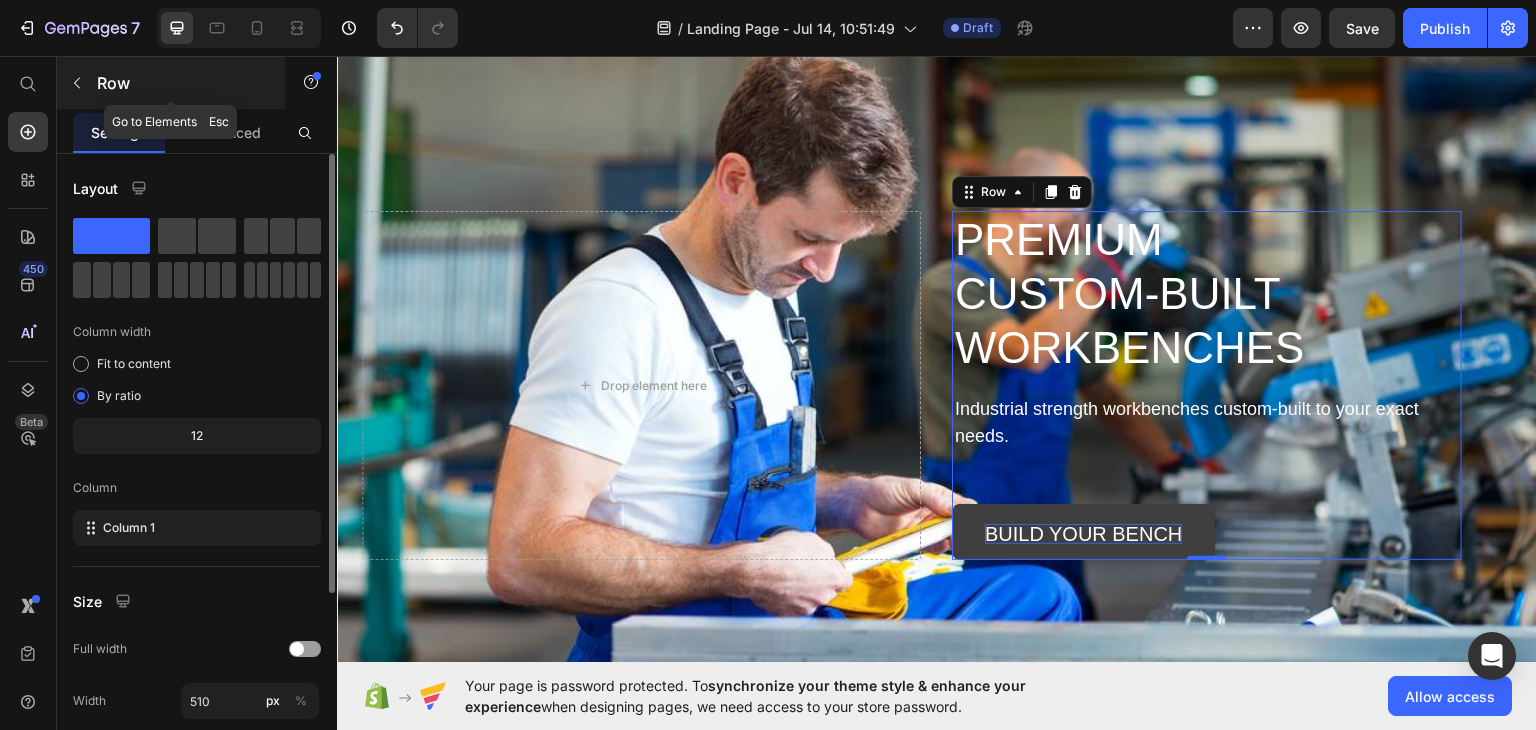 click 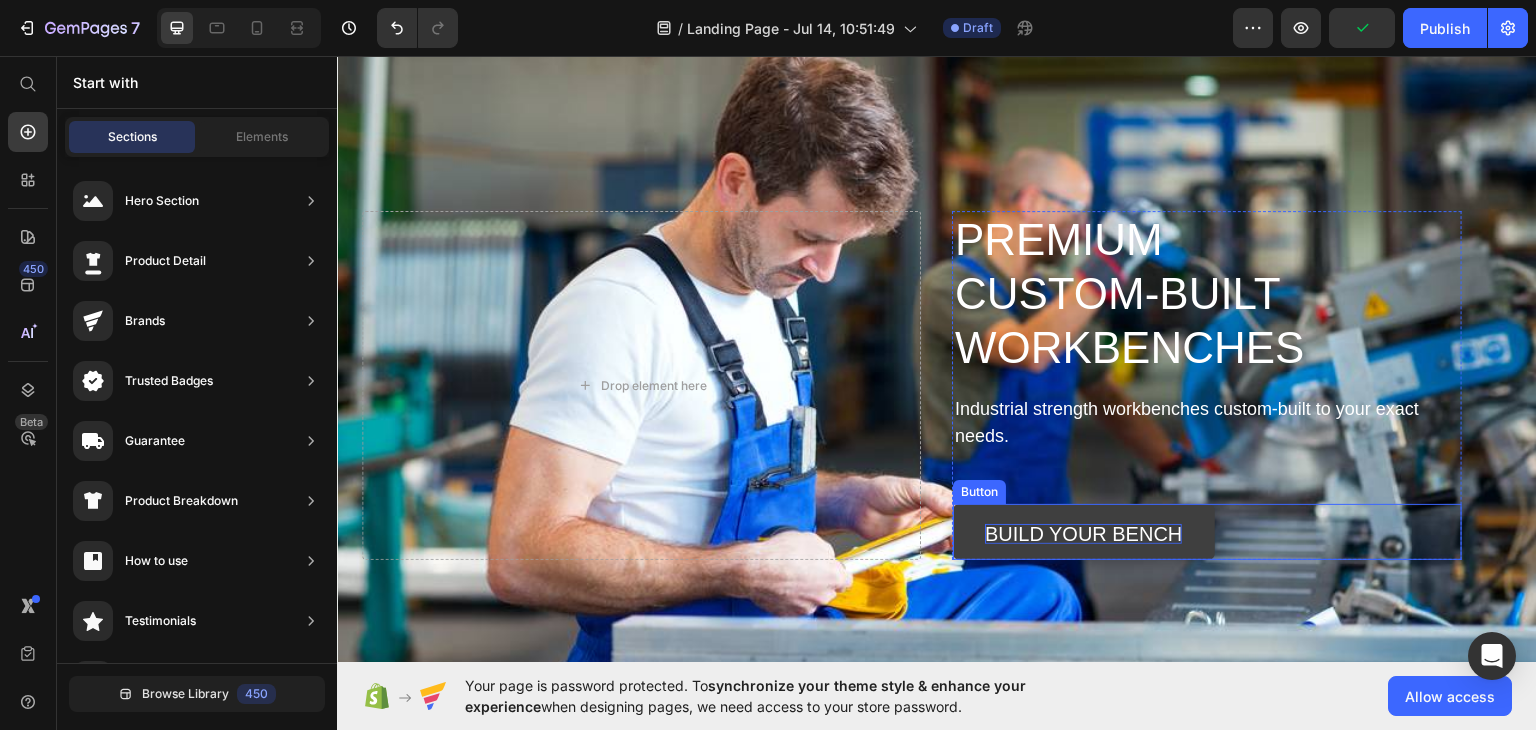 click on "build your bench" at bounding box center (1084, 531) 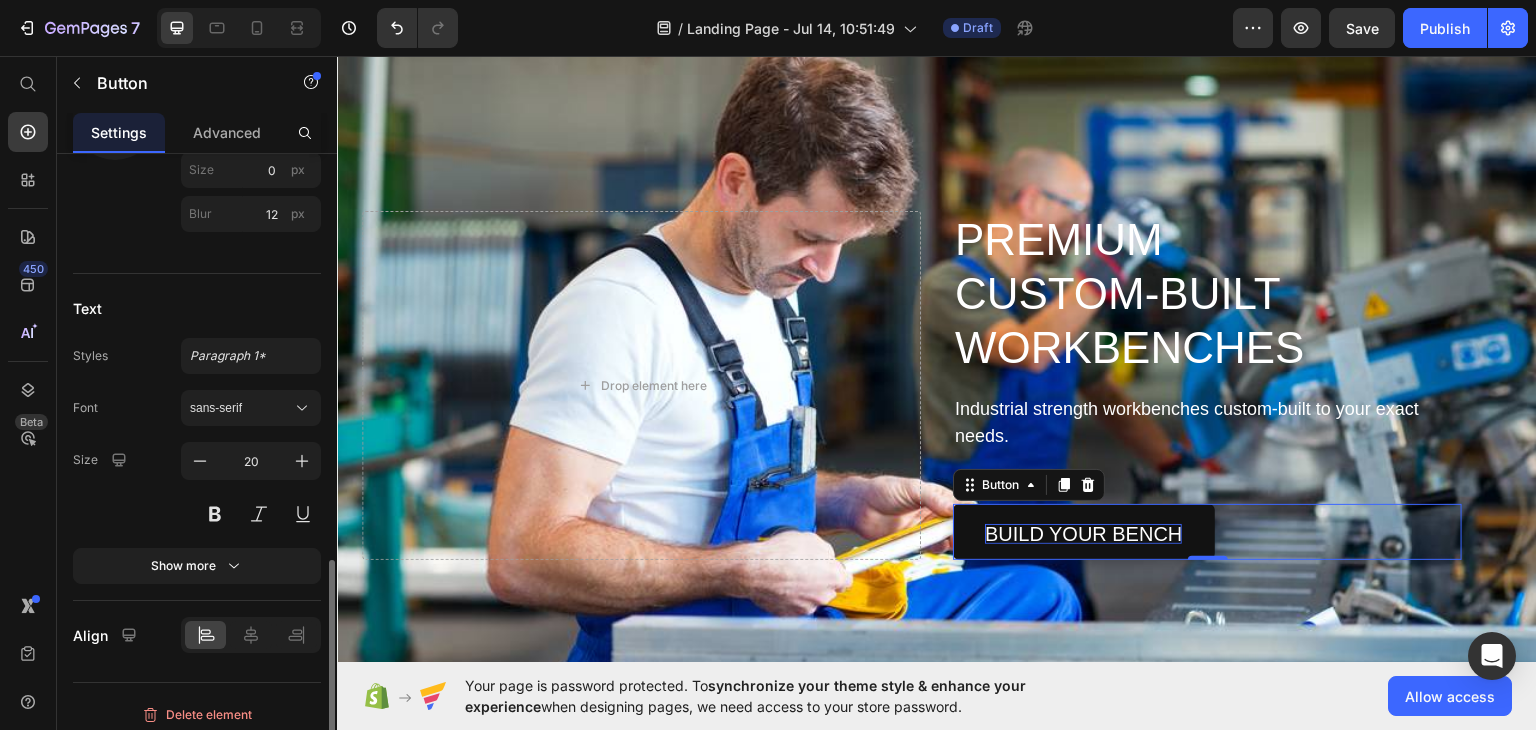 scroll, scrollTop: 1067, scrollLeft: 0, axis: vertical 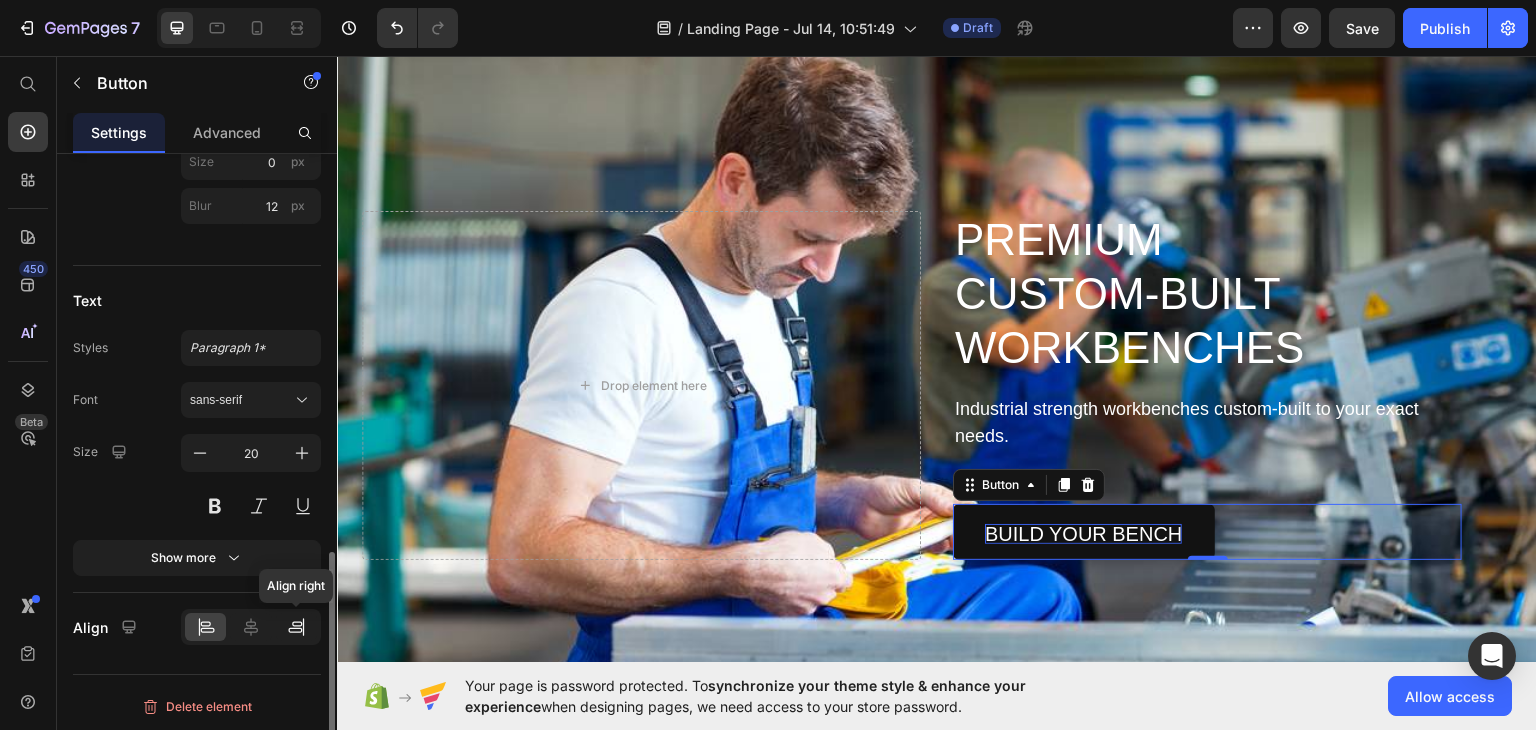 click 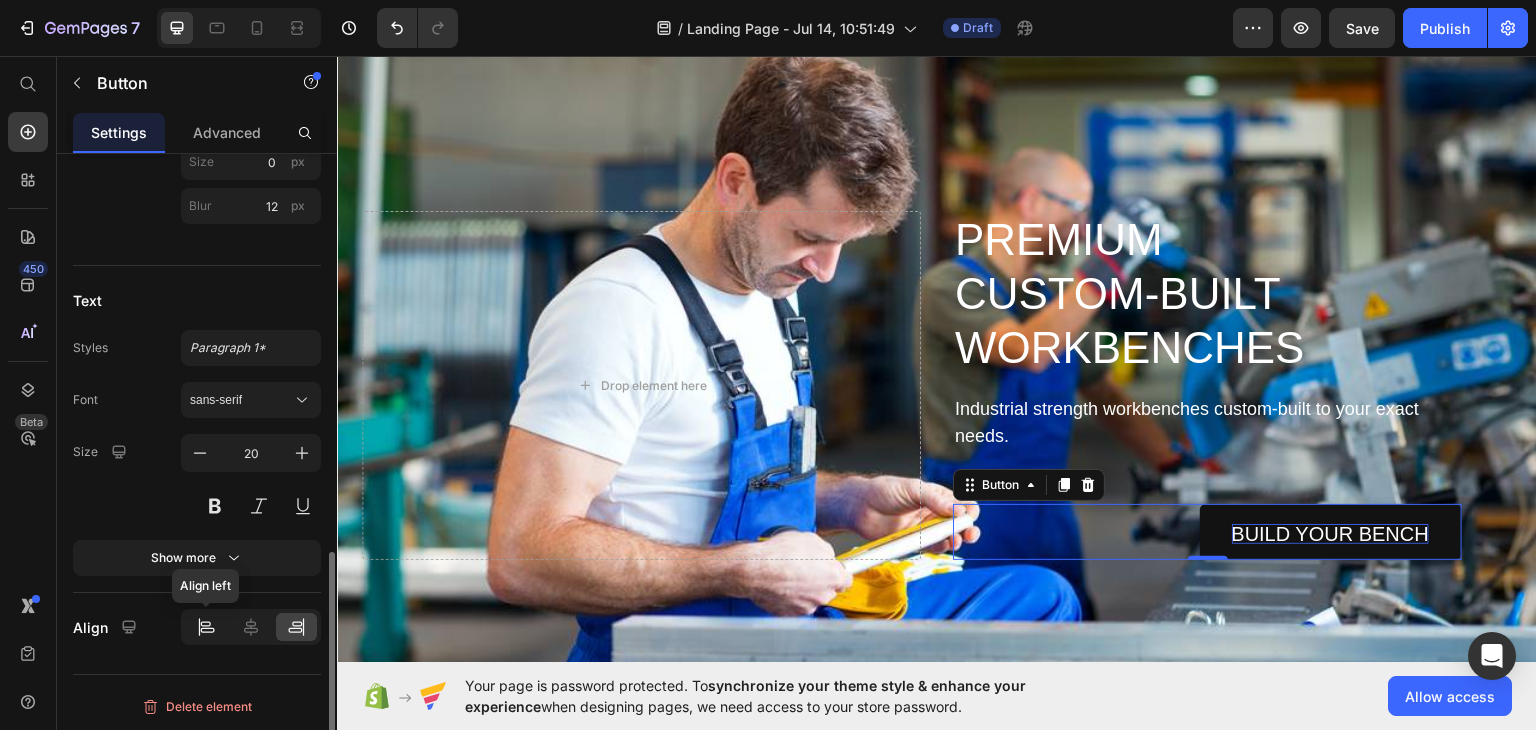 click 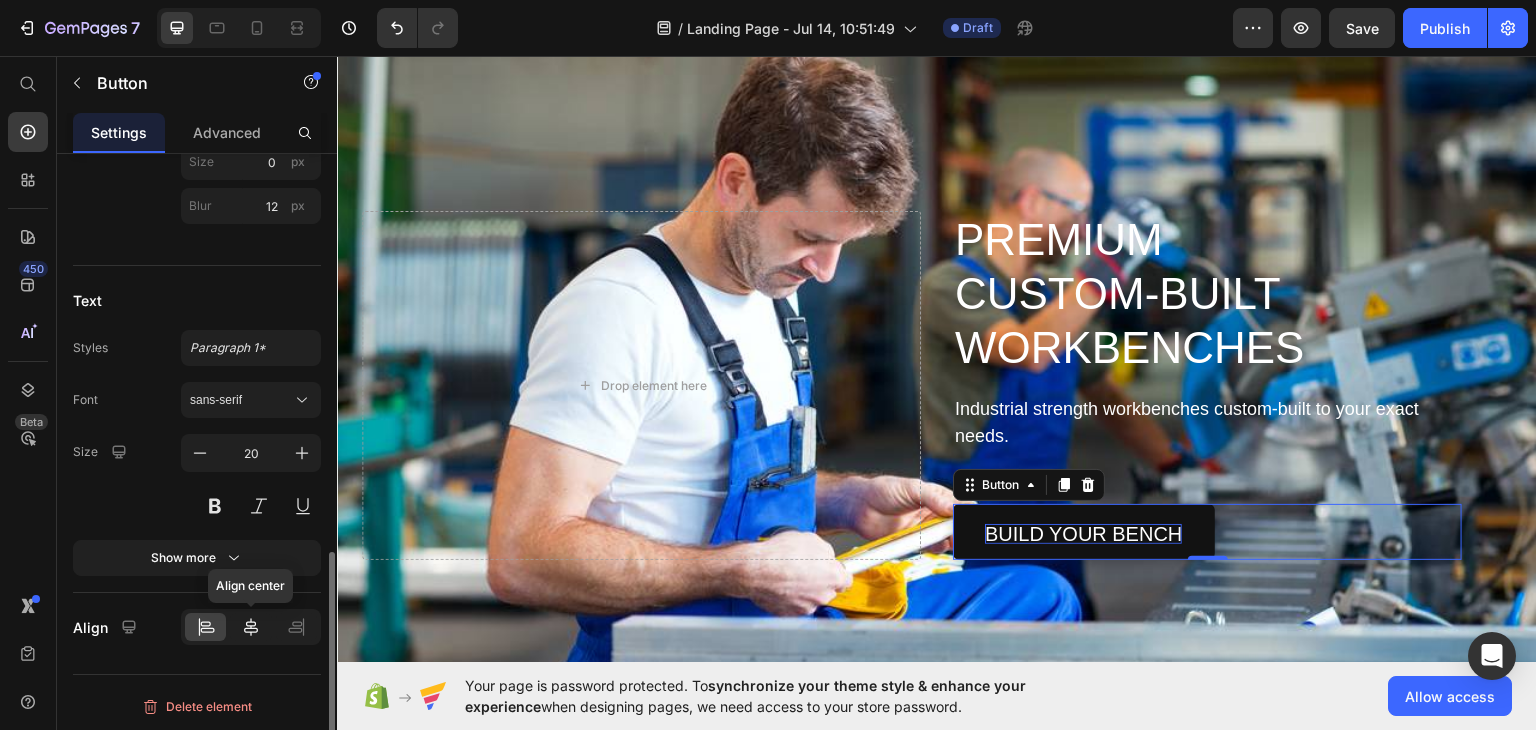 click 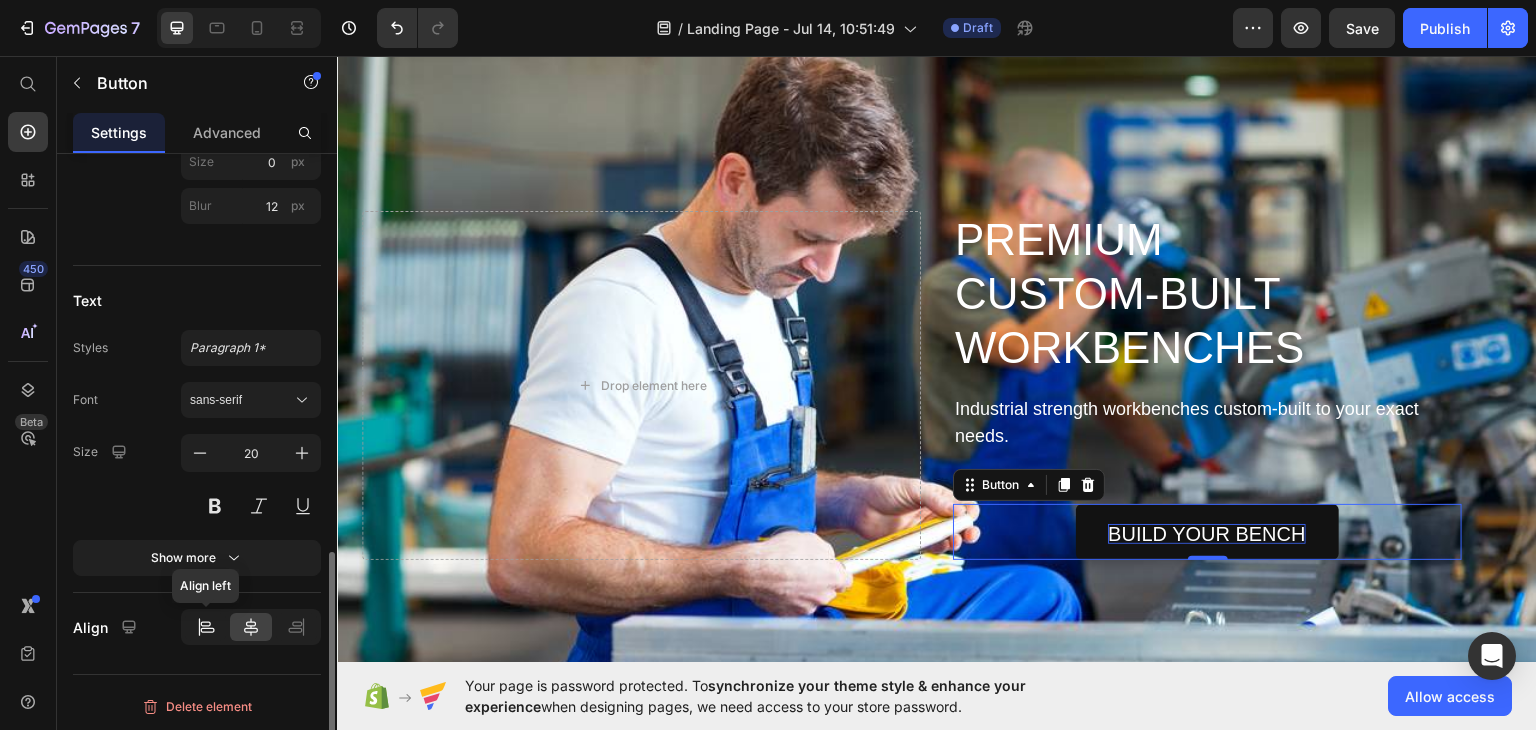 click 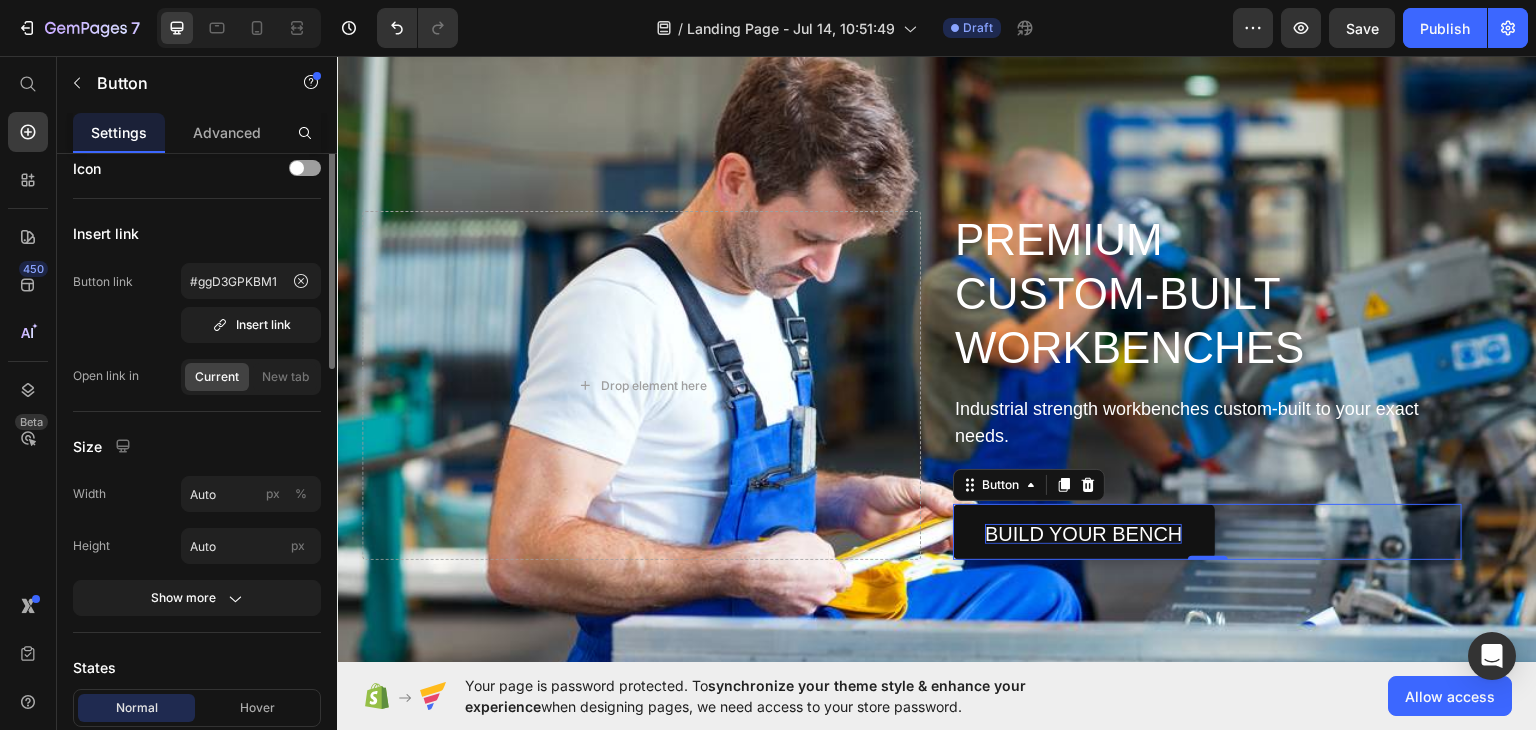 scroll, scrollTop: 0, scrollLeft: 0, axis: both 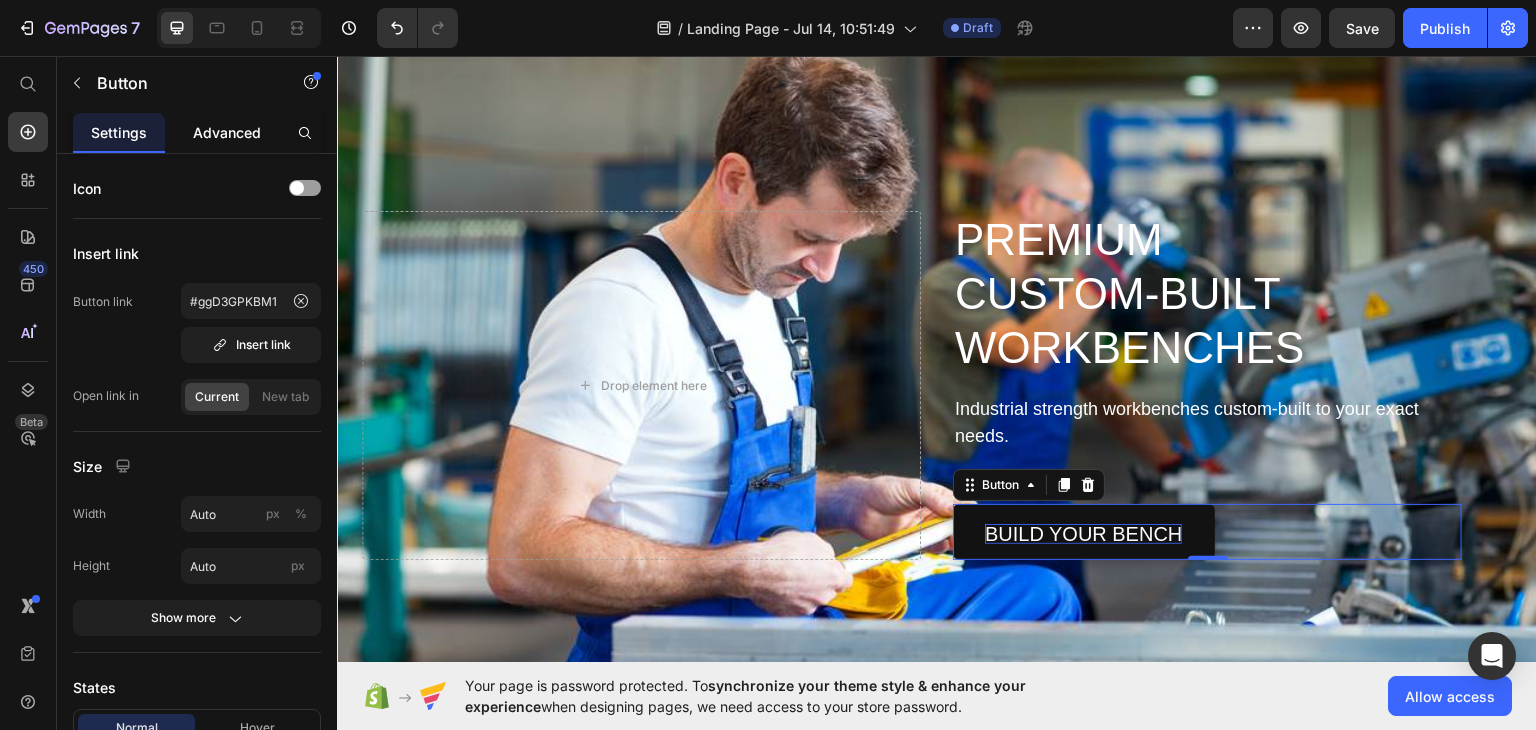 click on "Advanced" at bounding box center (227, 132) 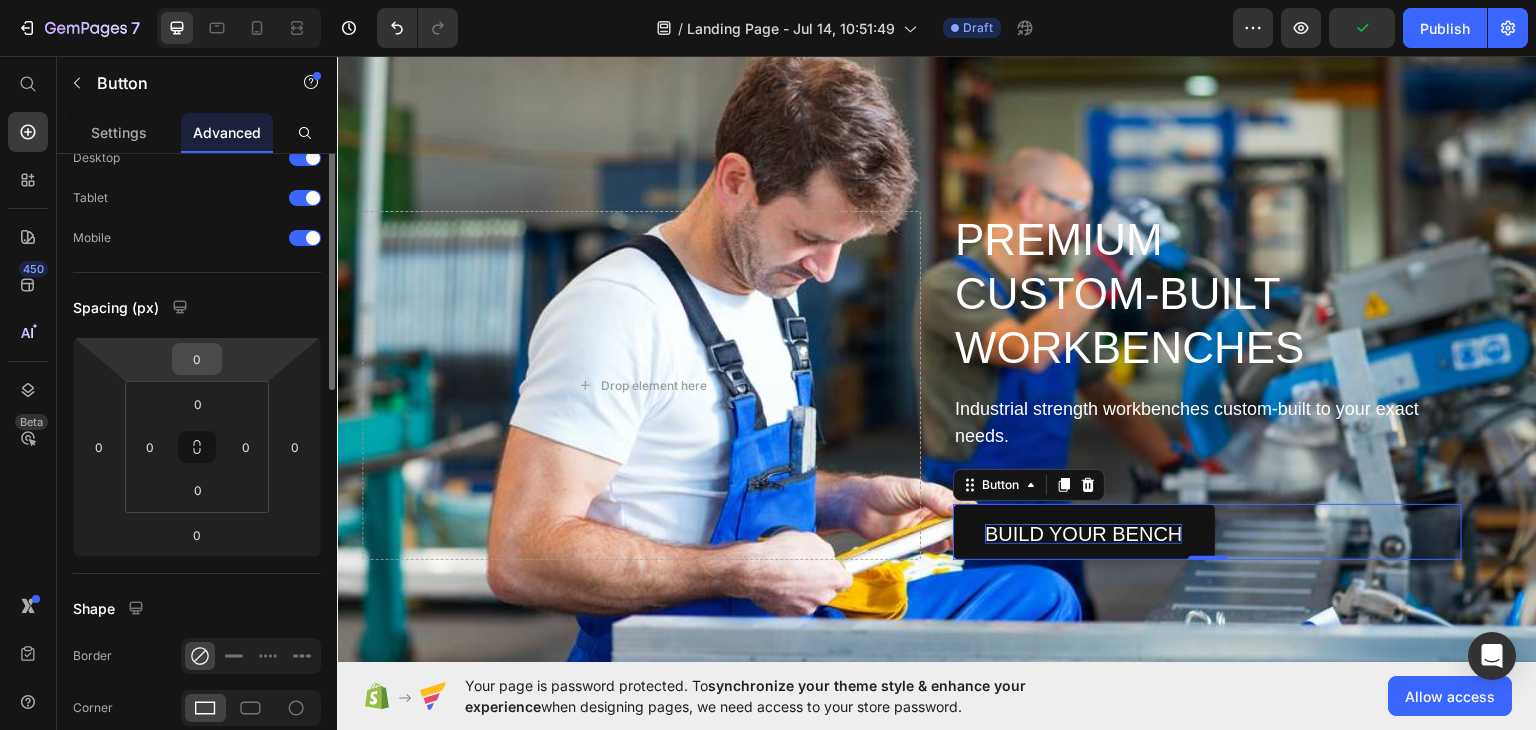 scroll, scrollTop: 6, scrollLeft: 0, axis: vertical 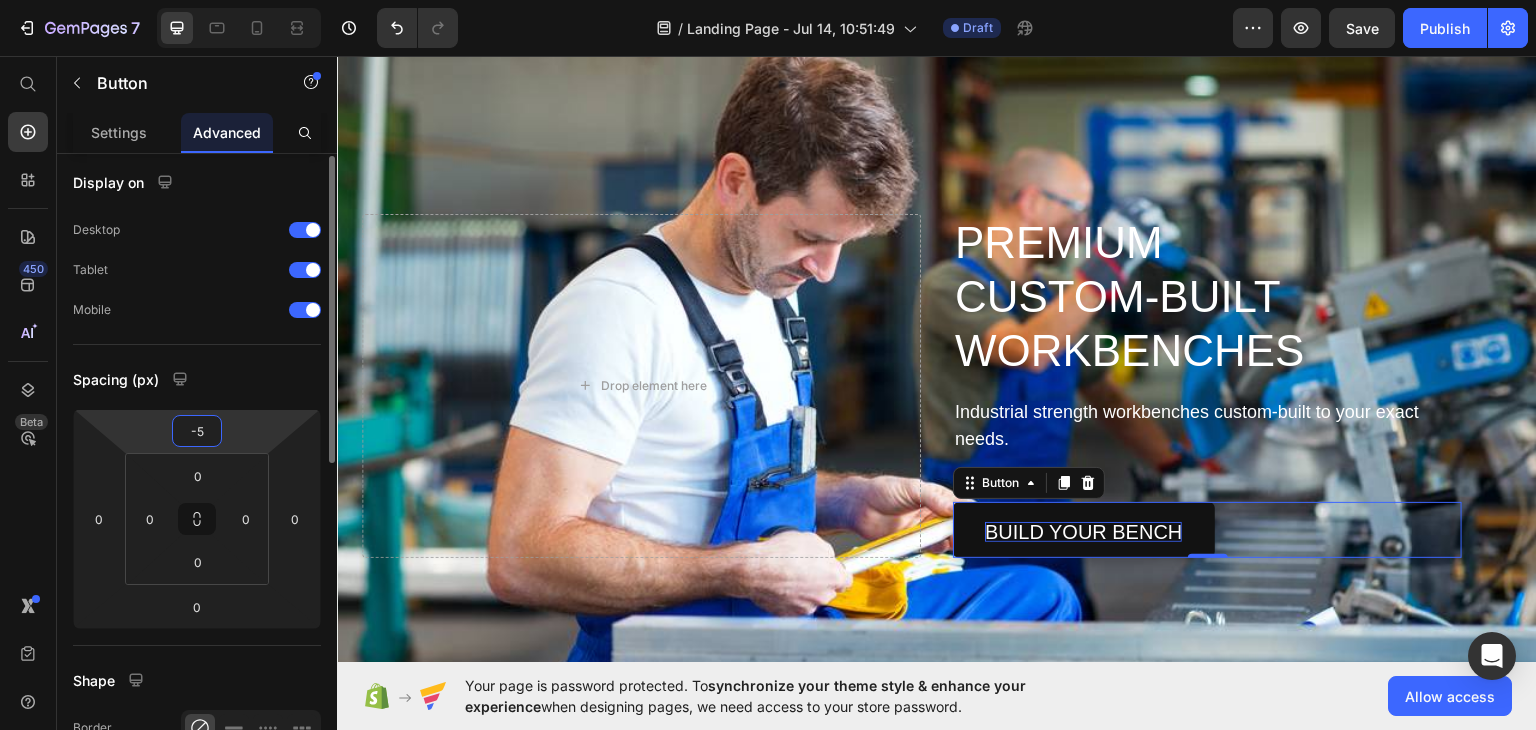 click on "Spacing (px) -5 0 0 0 0 0 0 0" 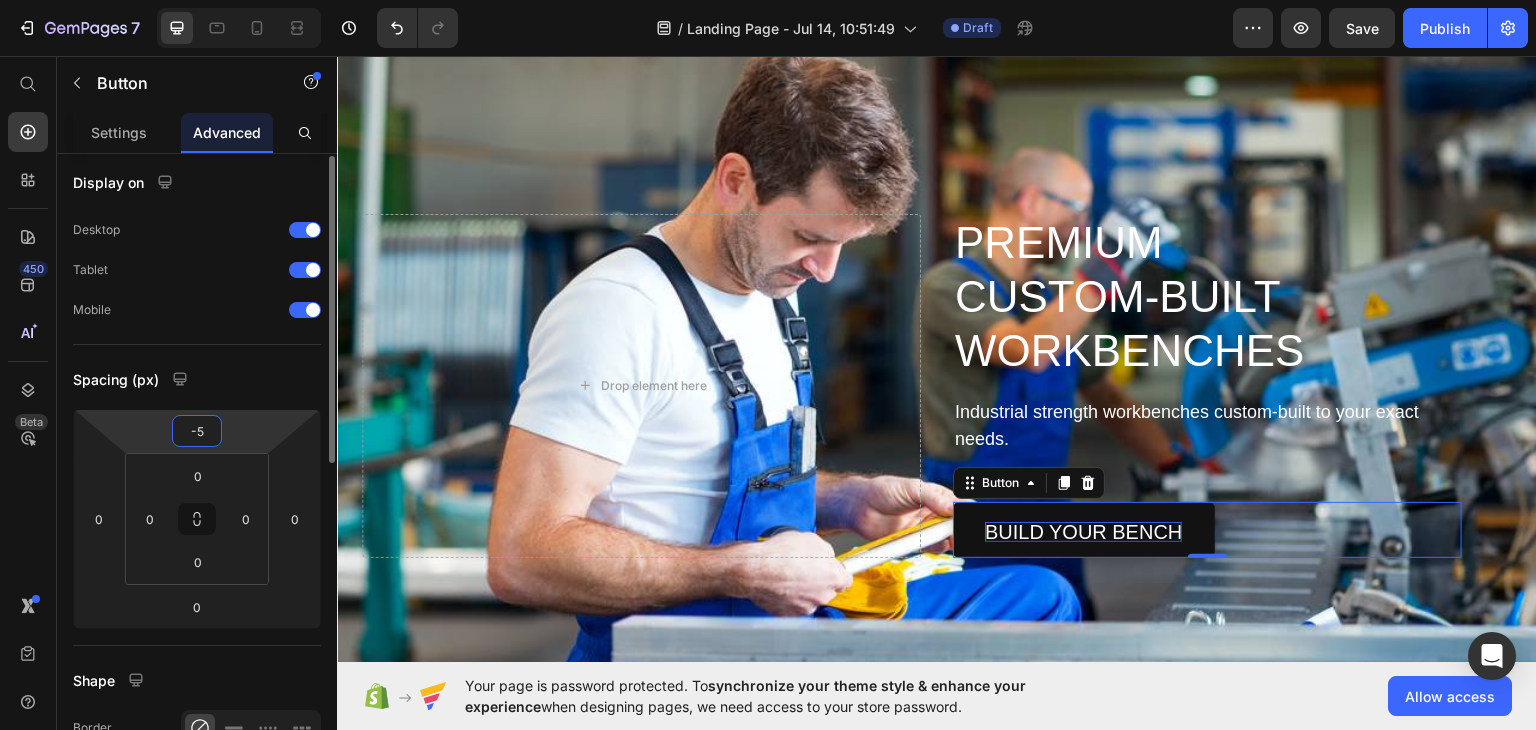 click on "-5" at bounding box center [197, 431] 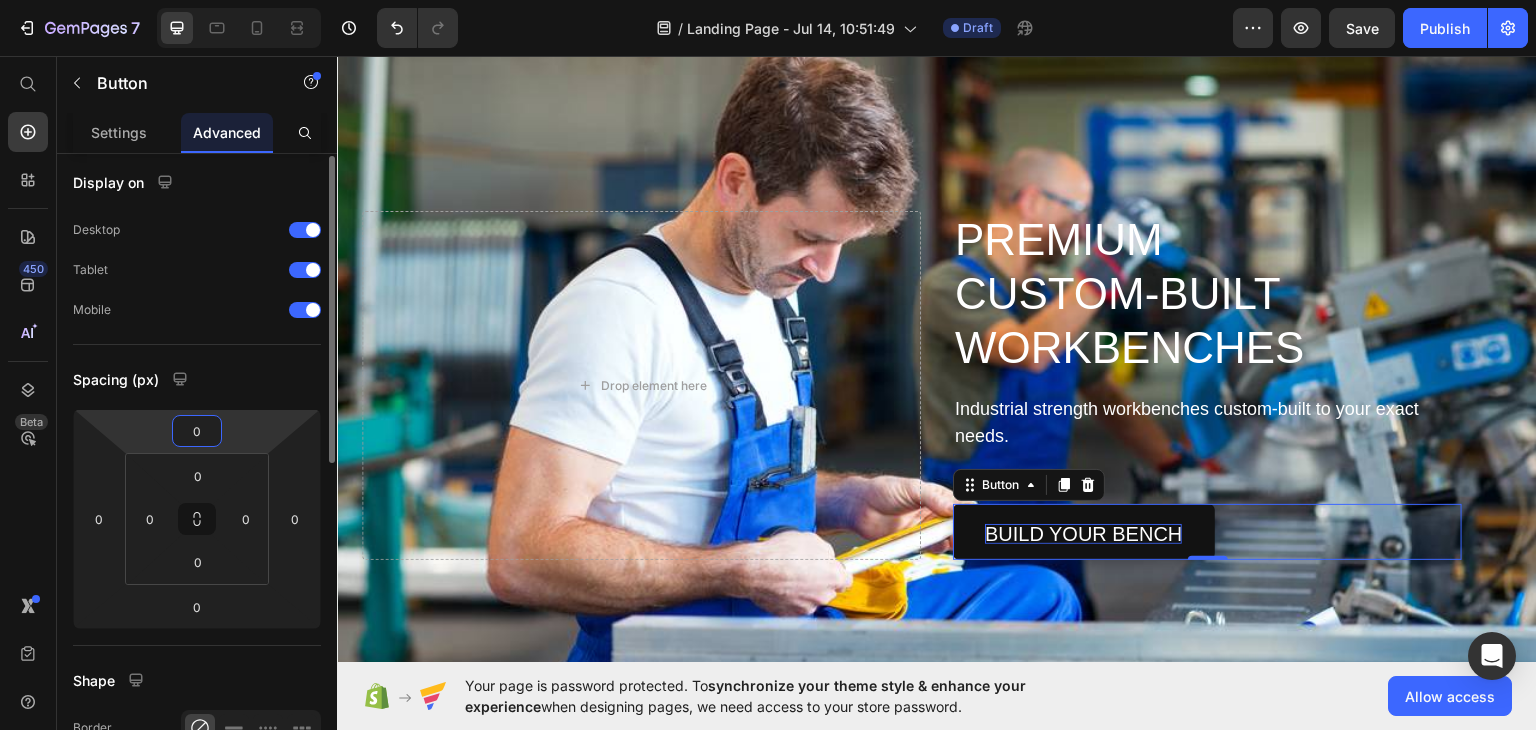 type on "0" 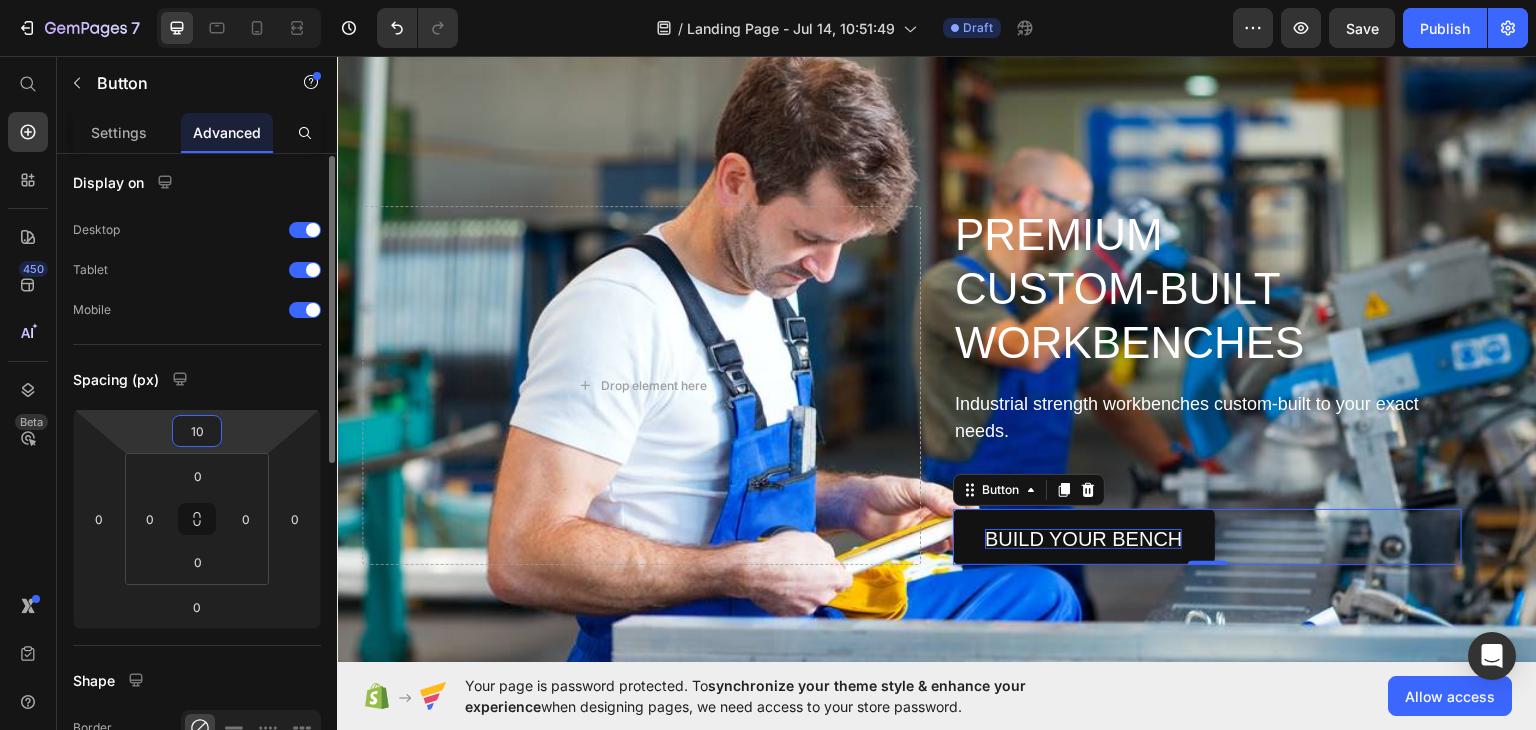 type on "1" 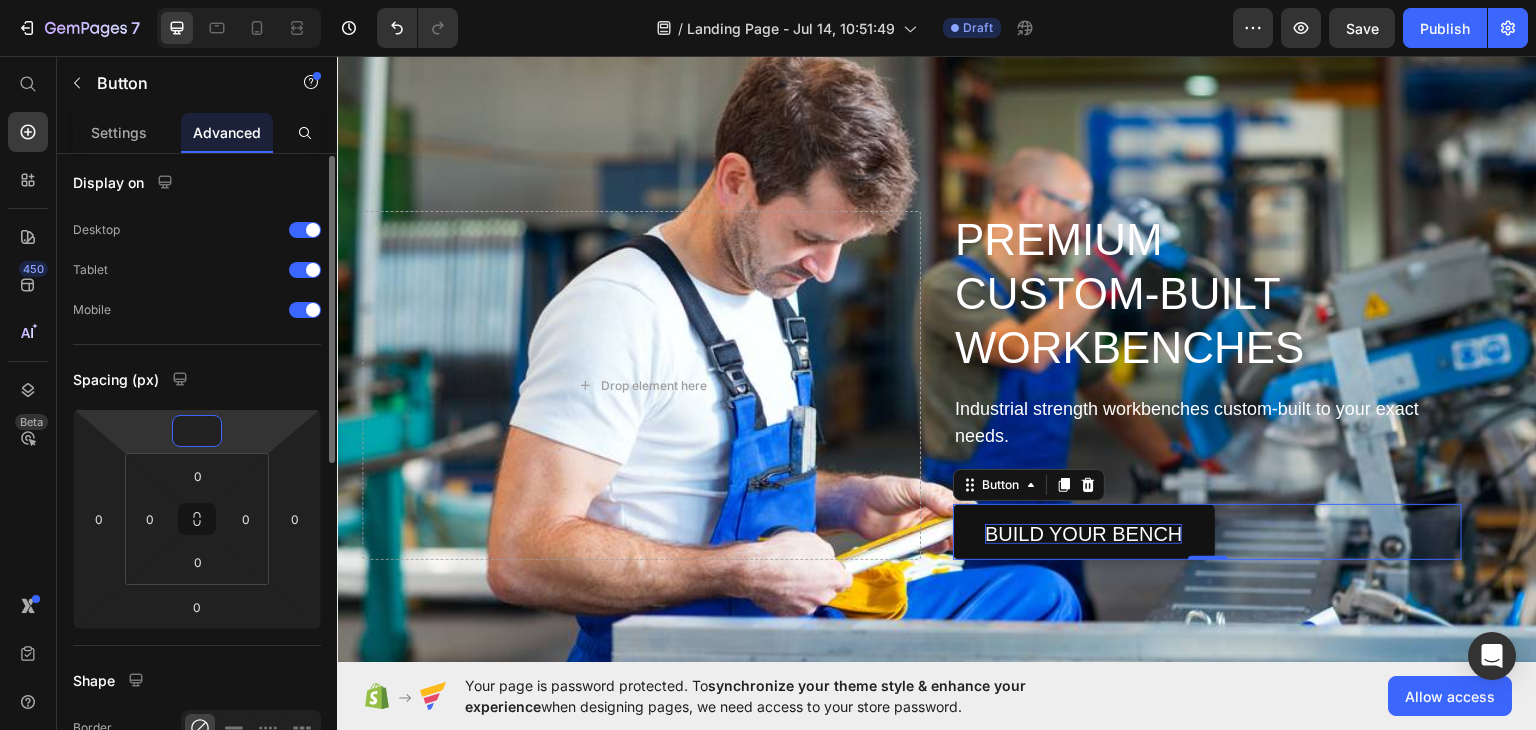click on "Spacing (px)" at bounding box center (197, 379) 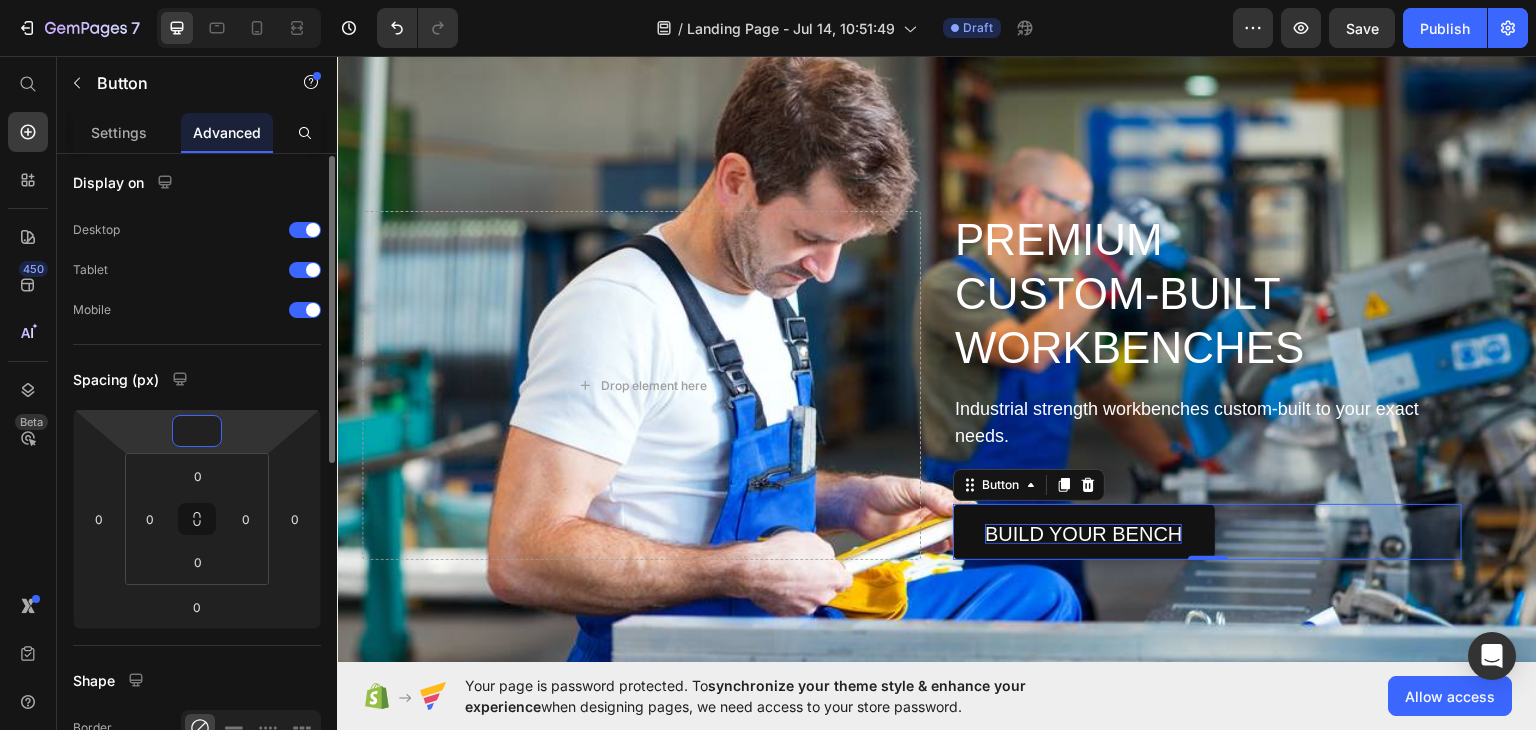 type on "0" 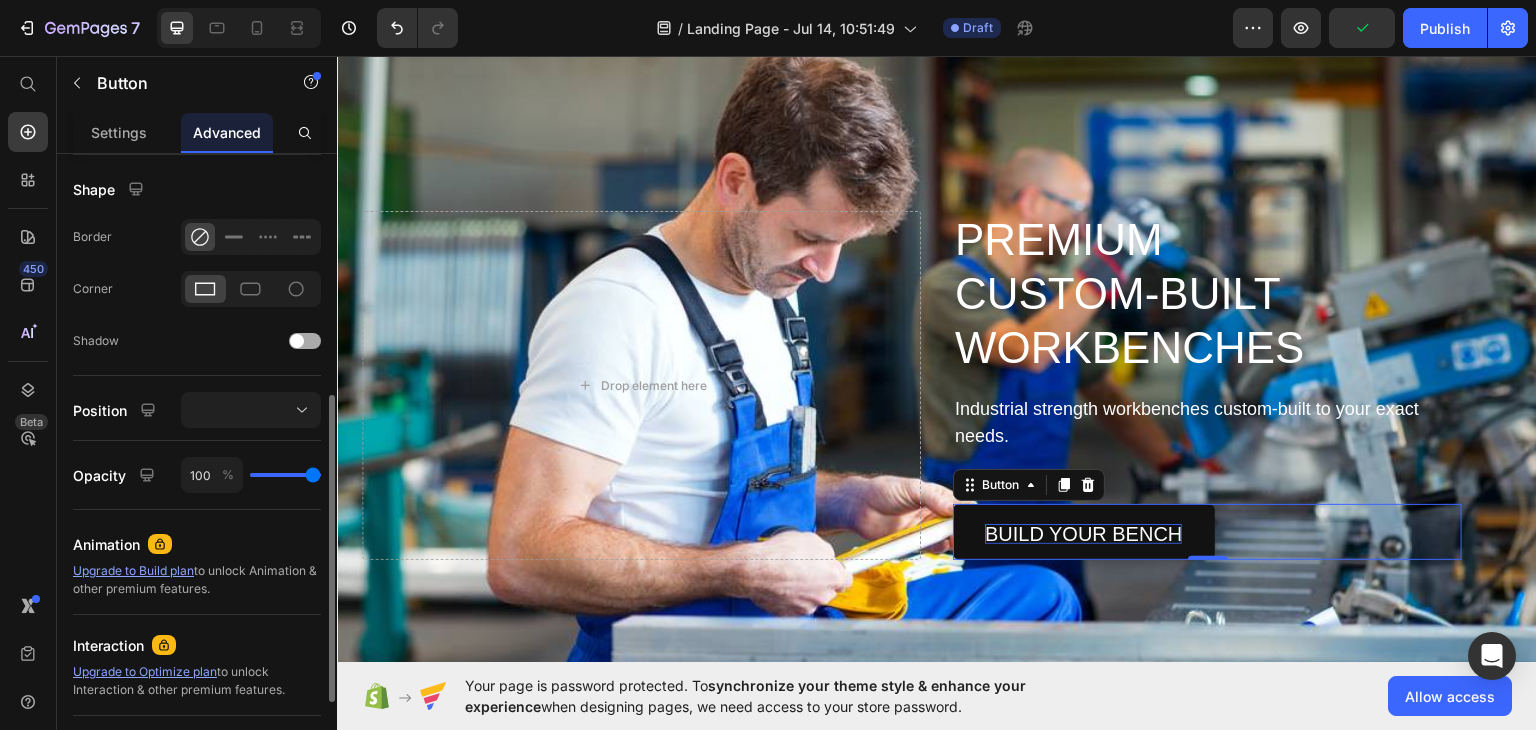 scroll, scrollTop: 502, scrollLeft: 0, axis: vertical 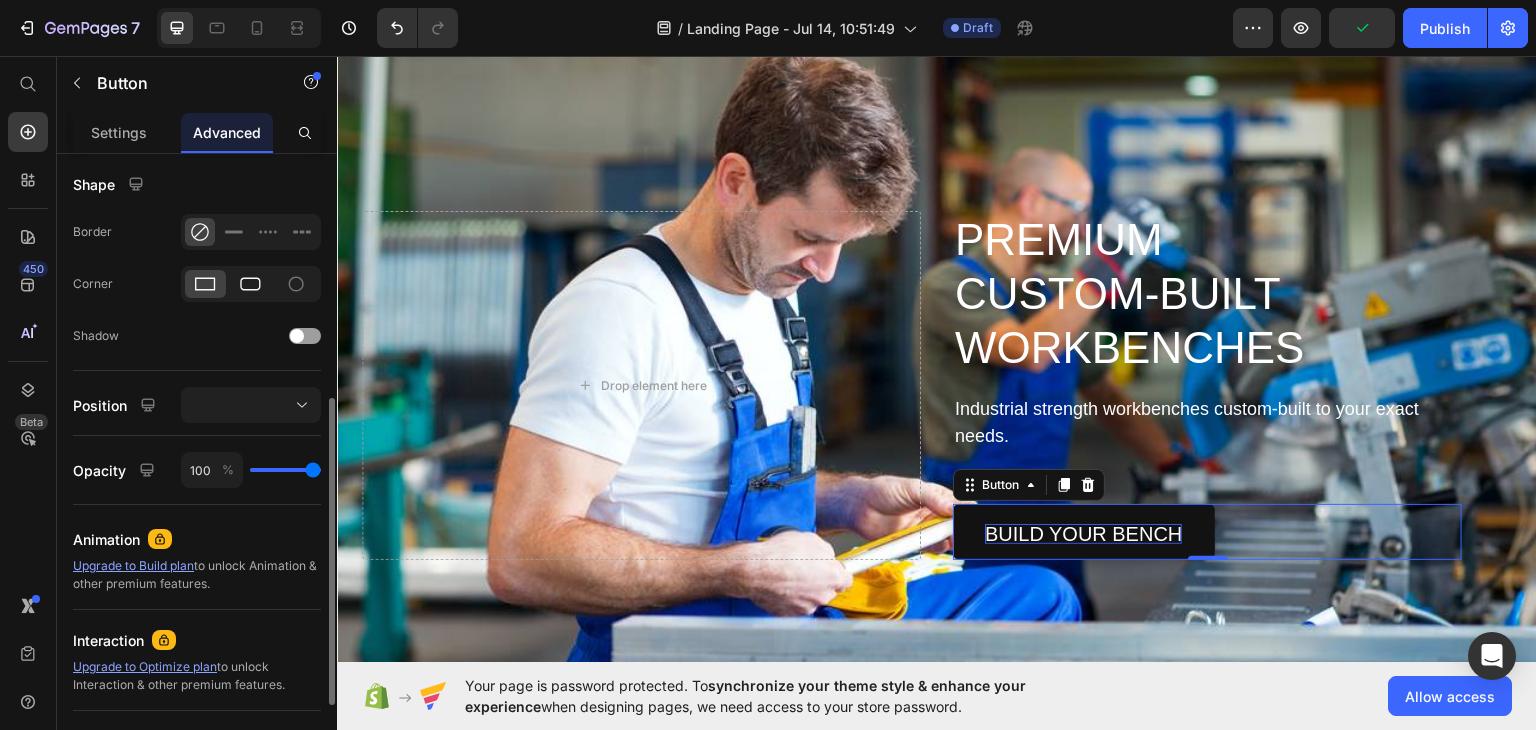 click 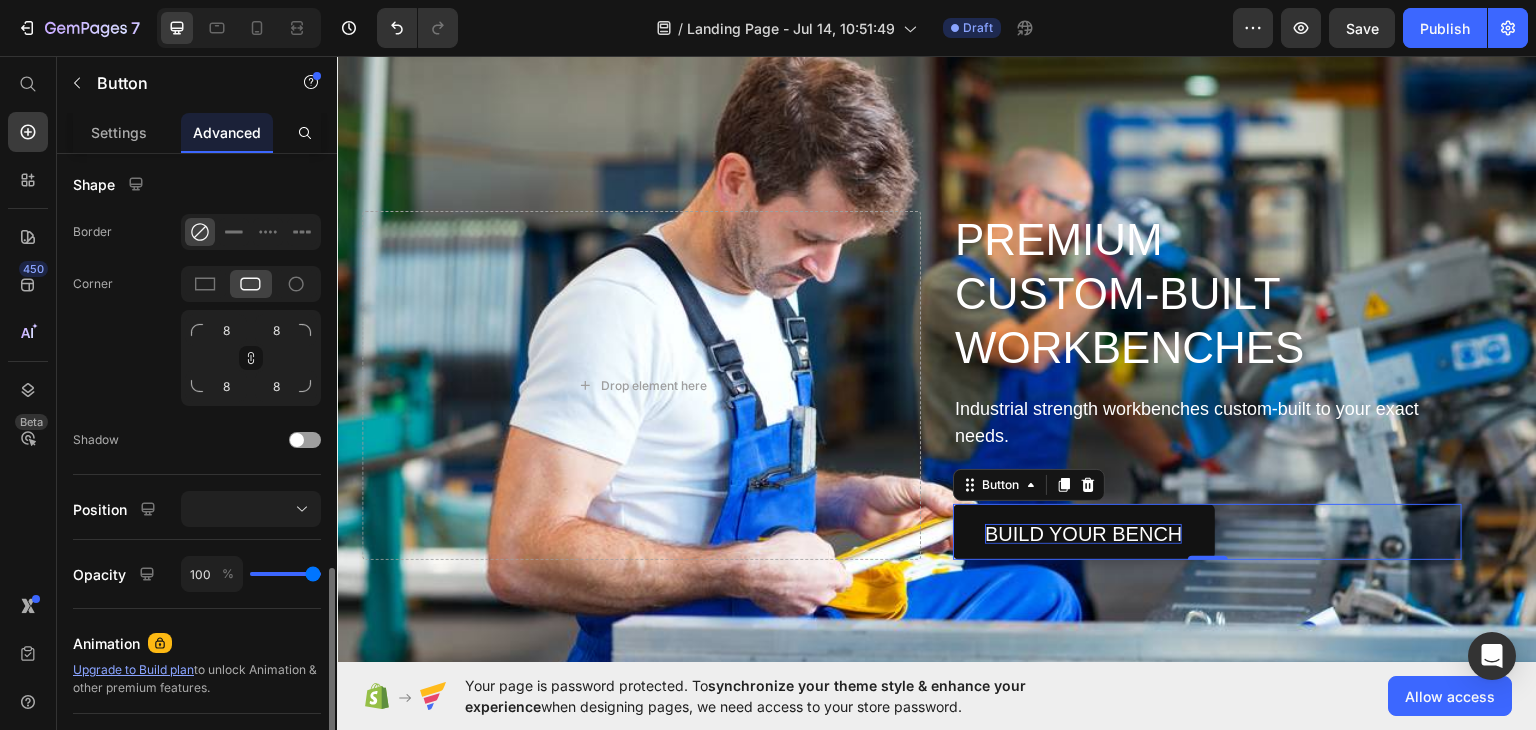 scroll, scrollTop: 774, scrollLeft: 0, axis: vertical 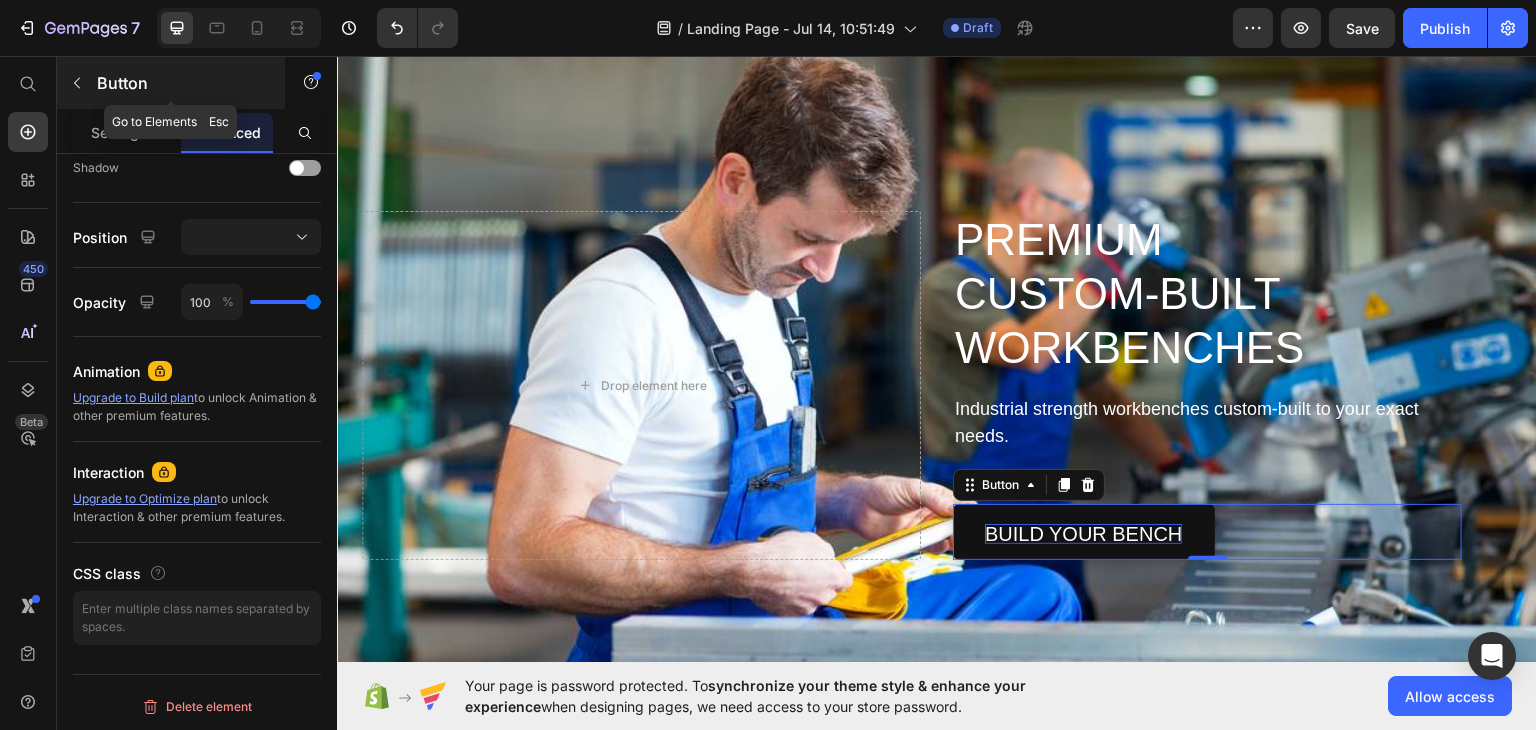 click 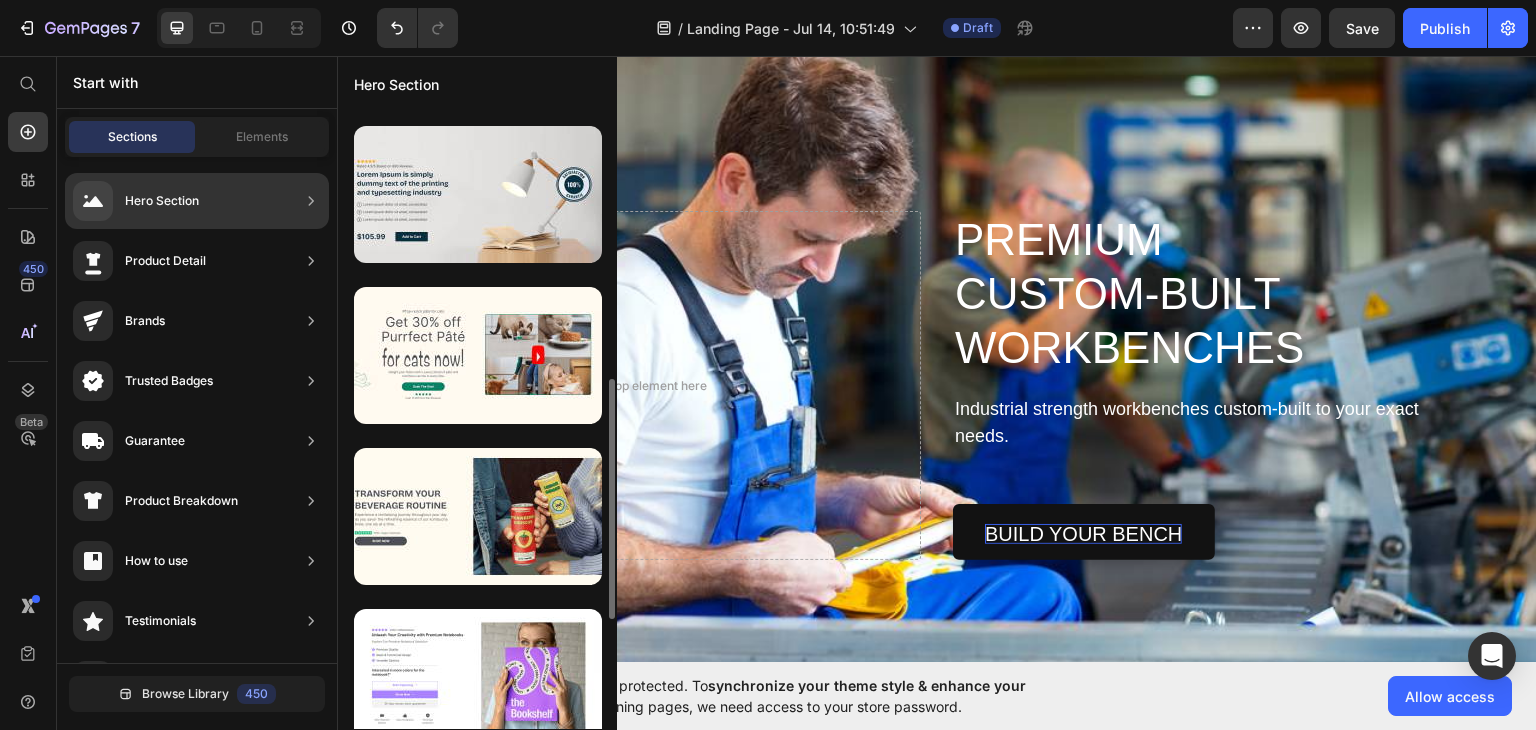 scroll, scrollTop: 542, scrollLeft: 0, axis: vertical 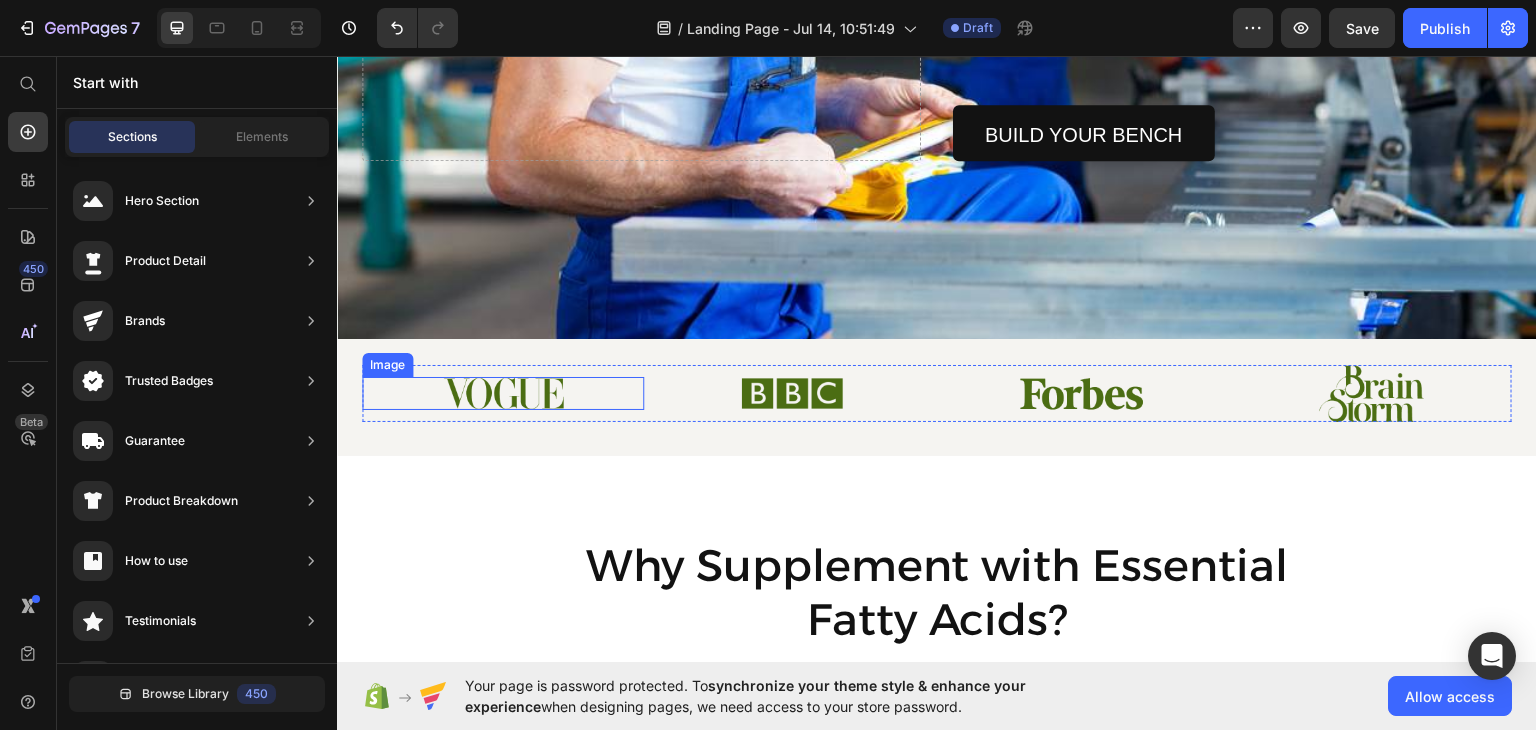 click at bounding box center [503, 392] 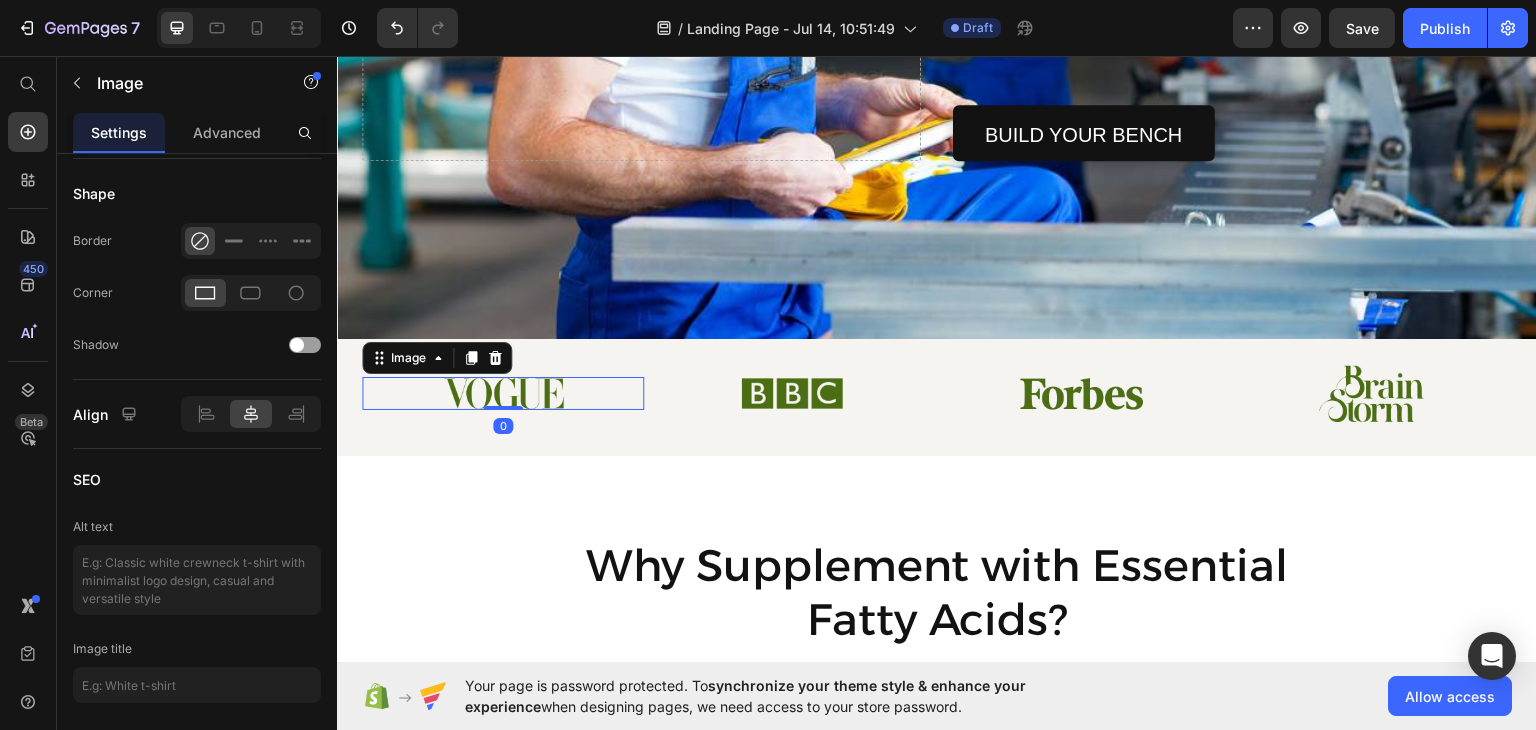 scroll, scrollTop: 0, scrollLeft: 0, axis: both 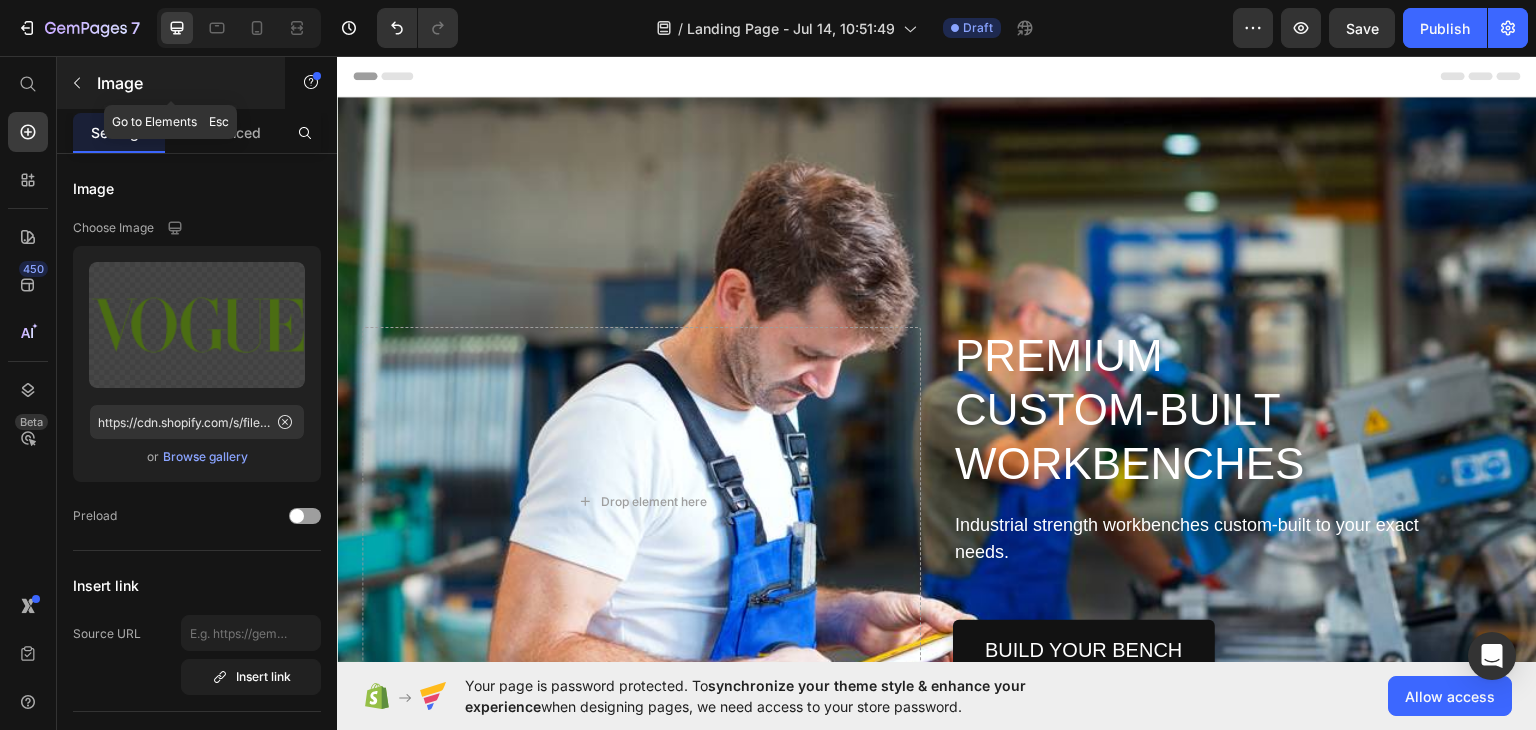 click 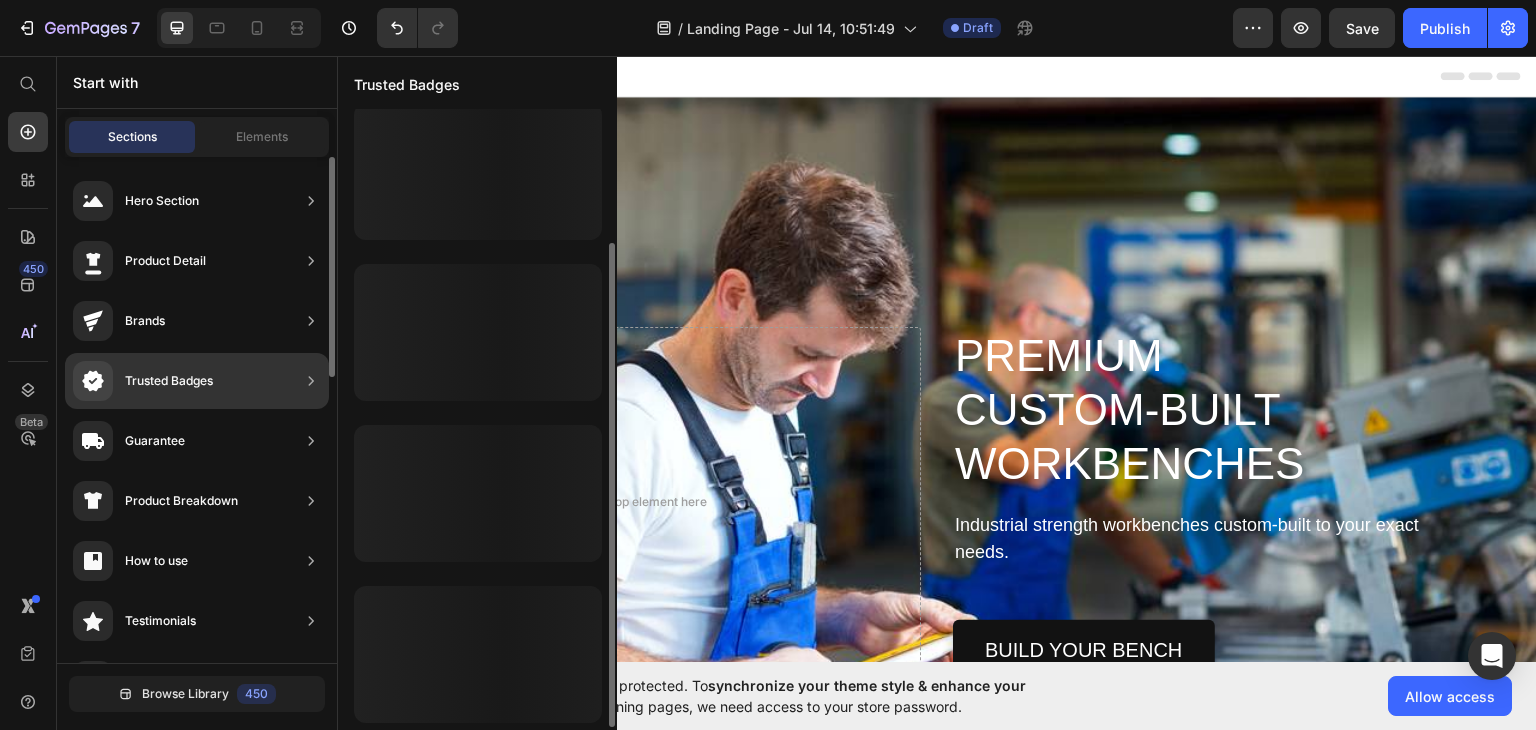 scroll, scrollTop: 172, scrollLeft: 0, axis: vertical 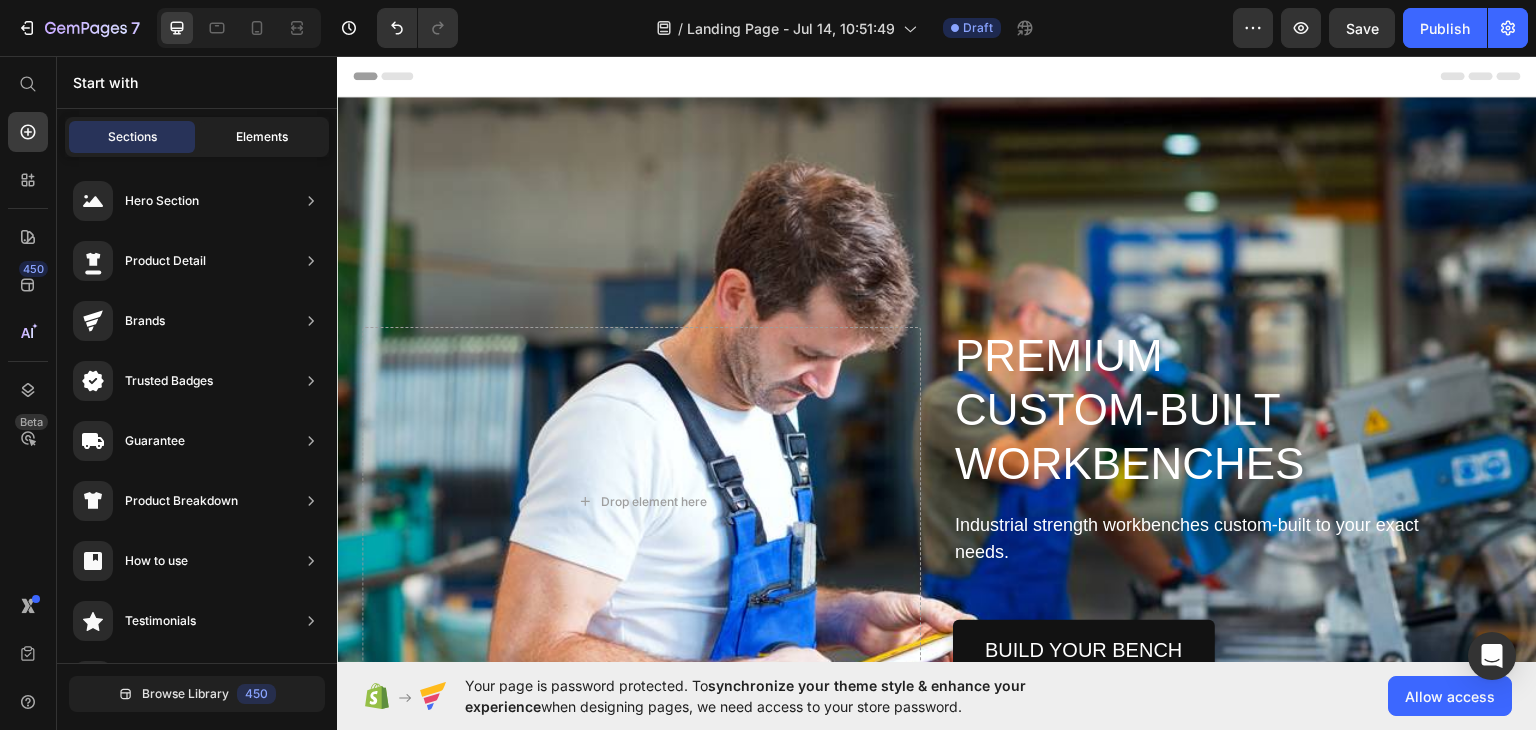click on "Elements" 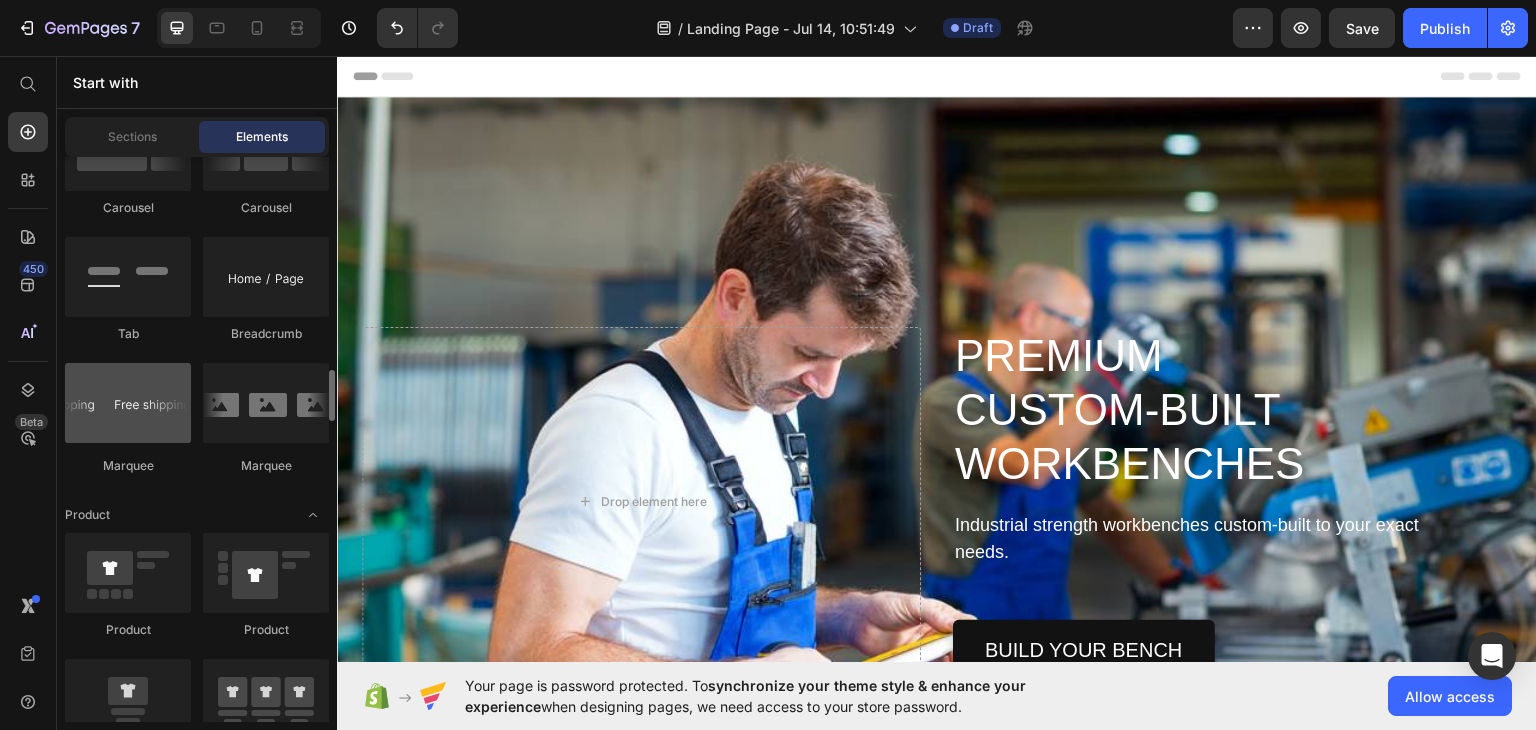 scroll, scrollTop: 2339, scrollLeft: 0, axis: vertical 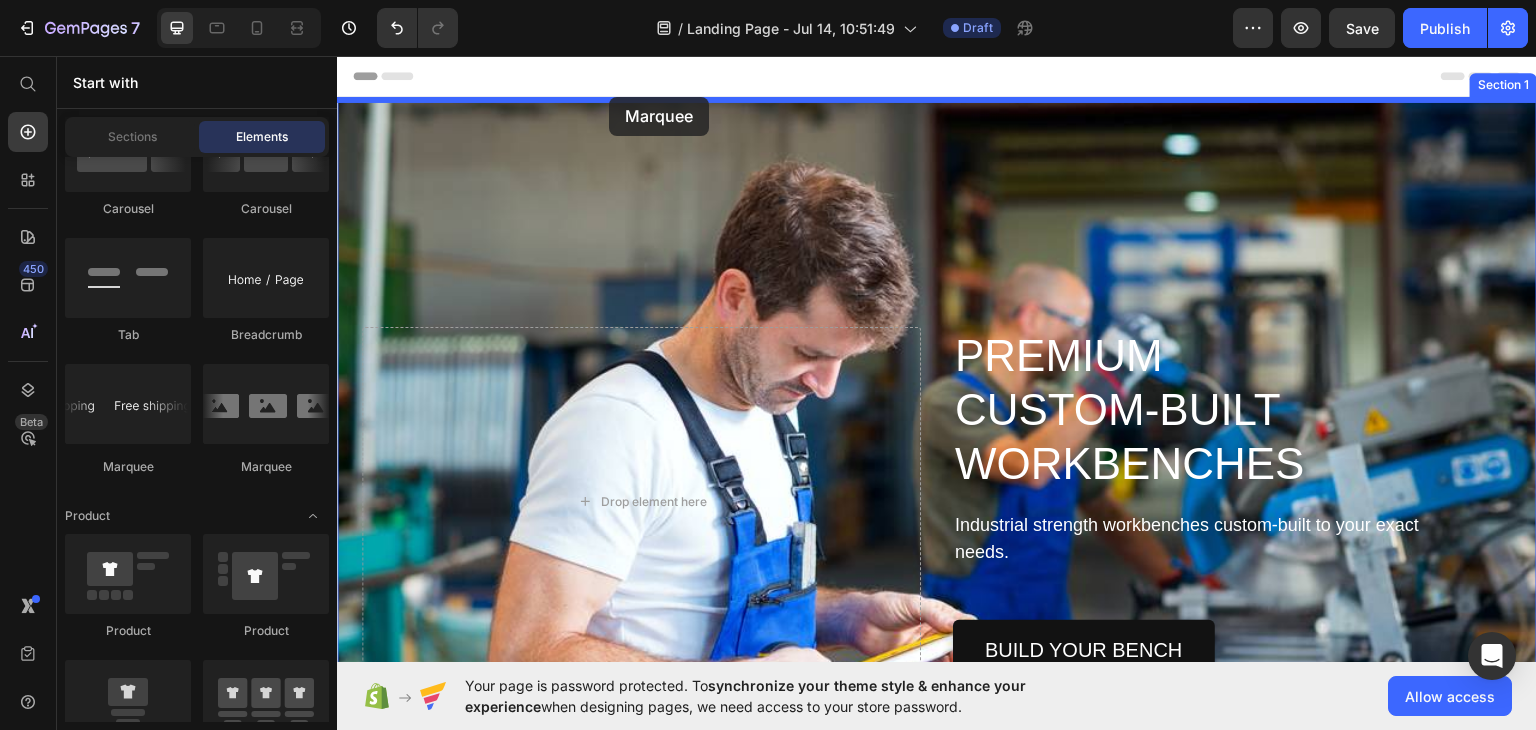 drag, startPoint x: 547, startPoint y: 436, endPoint x: 609, endPoint y: 98, distance: 343.63934 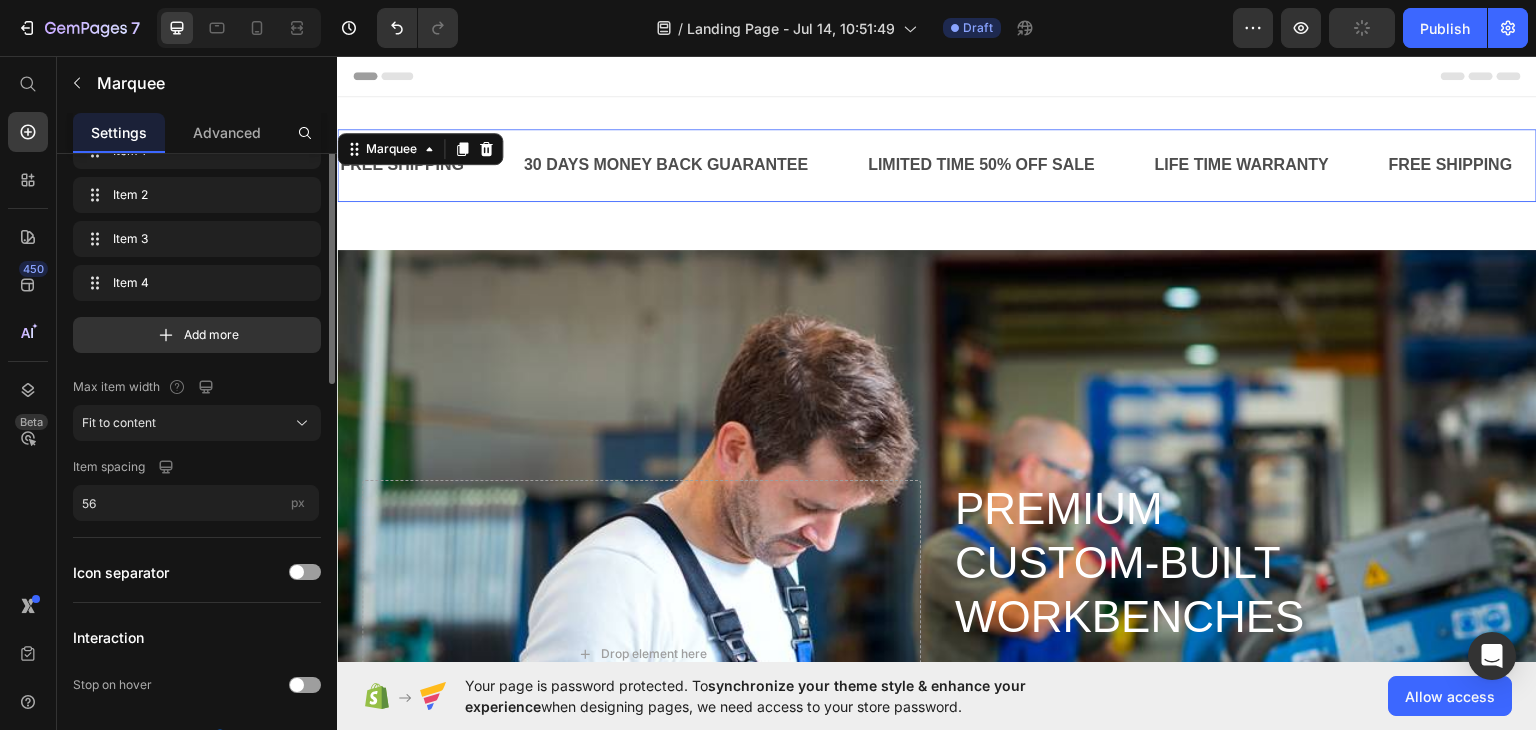 scroll, scrollTop: 0, scrollLeft: 0, axis: both 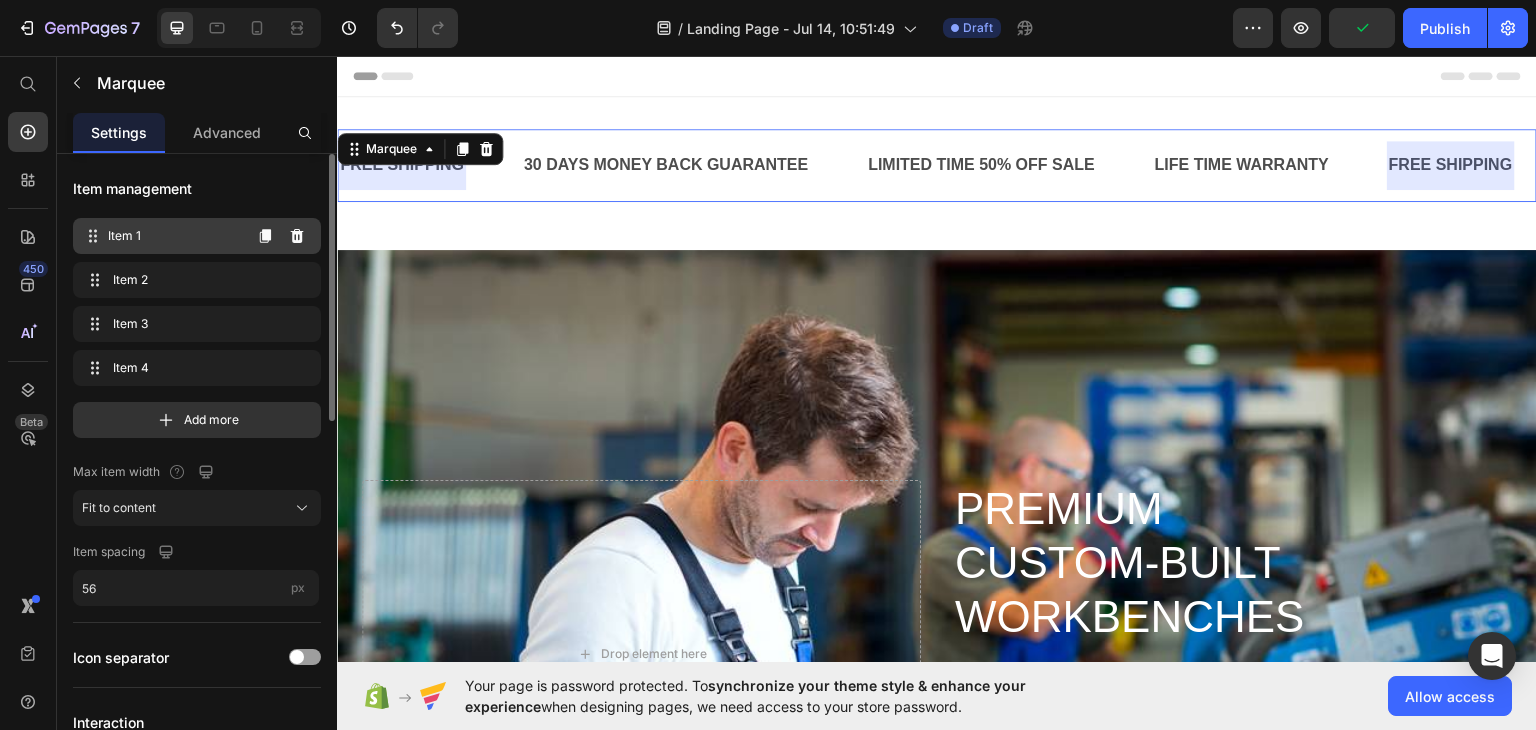 click on "Item 1" at bounding box center [174, 236] 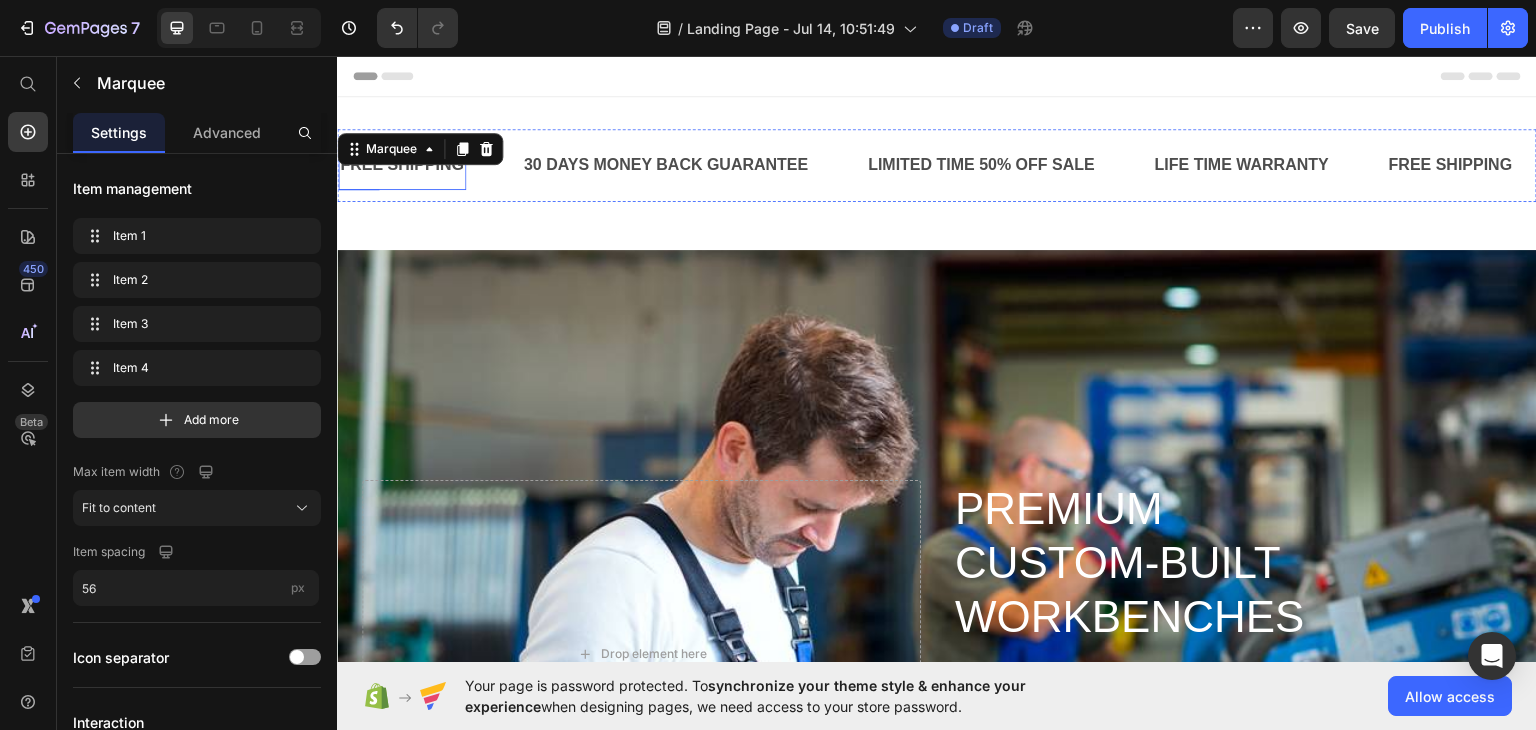click on "FREE SHIPPING" at bounding box center [402, 164] 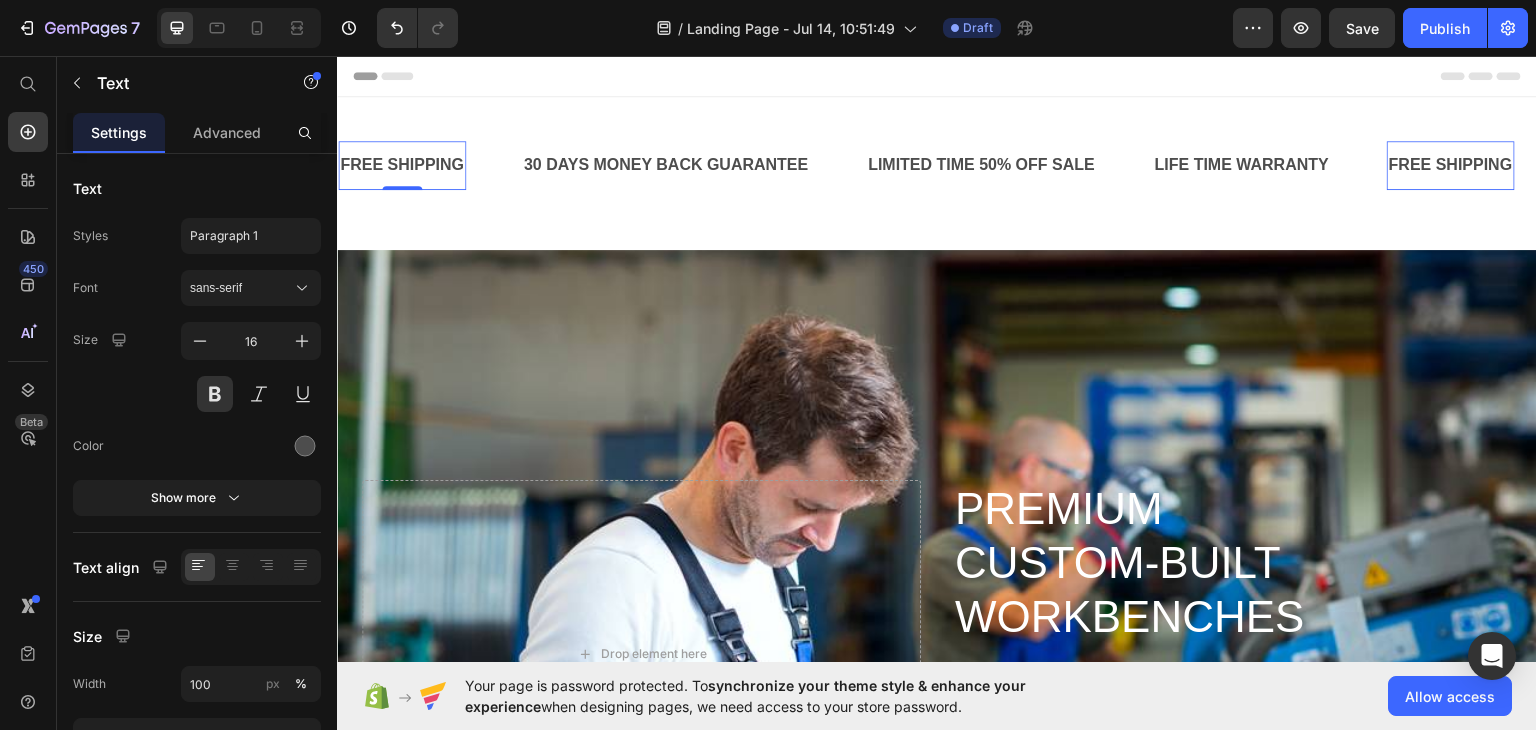 click on "FREE SHIPPING" at bounding box center (402, 164) 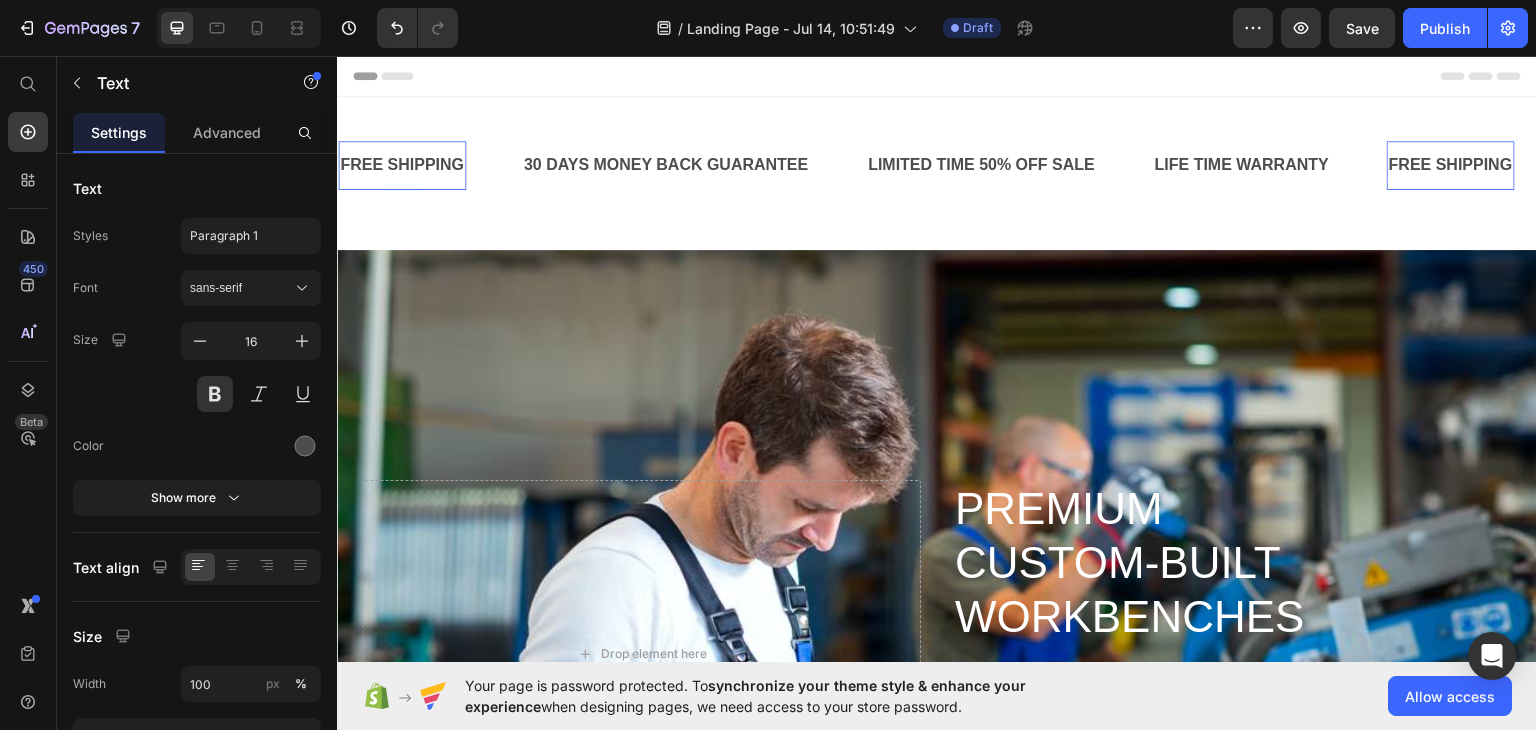 click on "FREE SHIPPING" at bounding box center (402, 164) 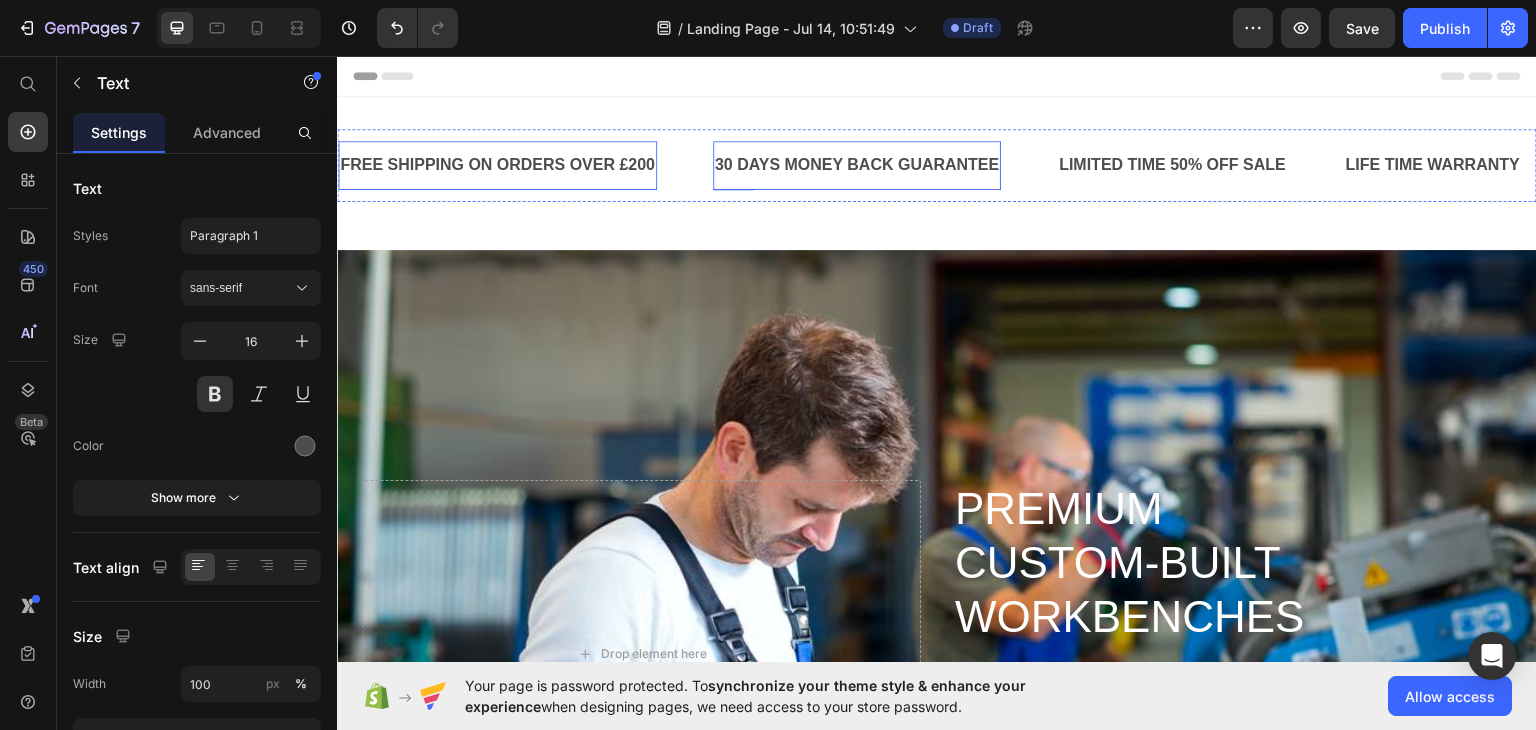 click on "30 DAYS MONEY BACK GUARANTEE" at bounding box center [857, 164] 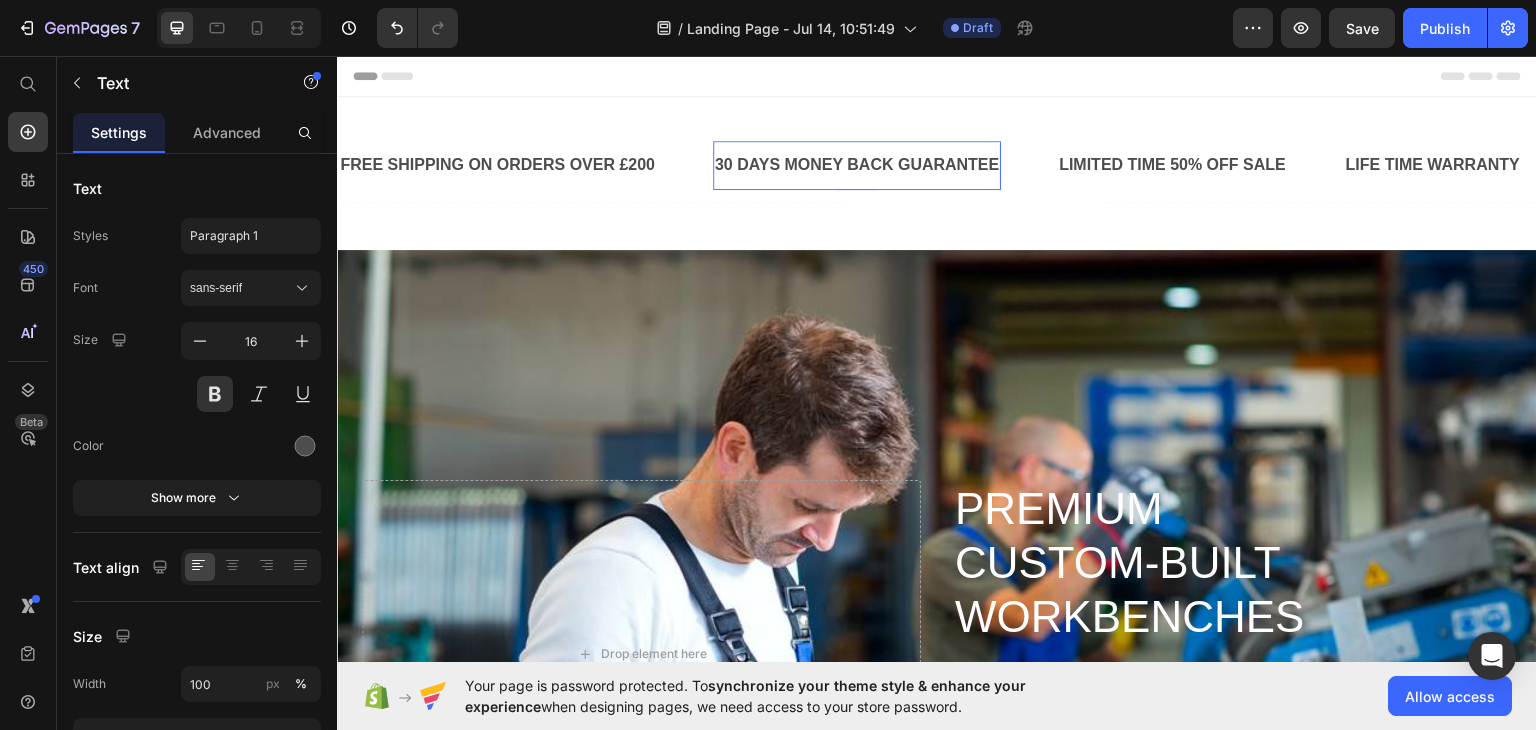 click on "30 DAYS MONEY BACK GUARANTEE" at bounding box center (857, 164) 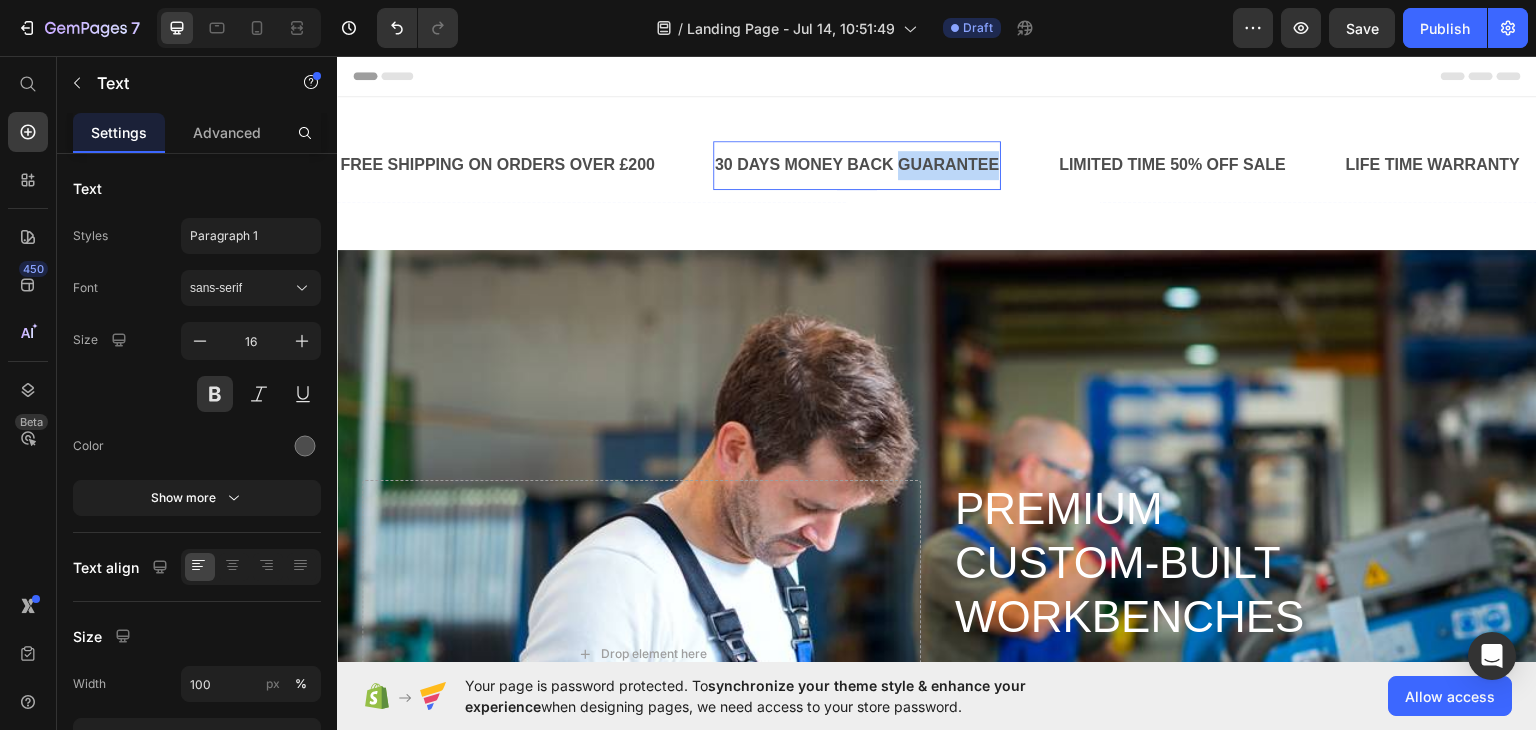 click on "30 DAYS MONEY BACK GUARANTEE" at bounding box center [857, 164] 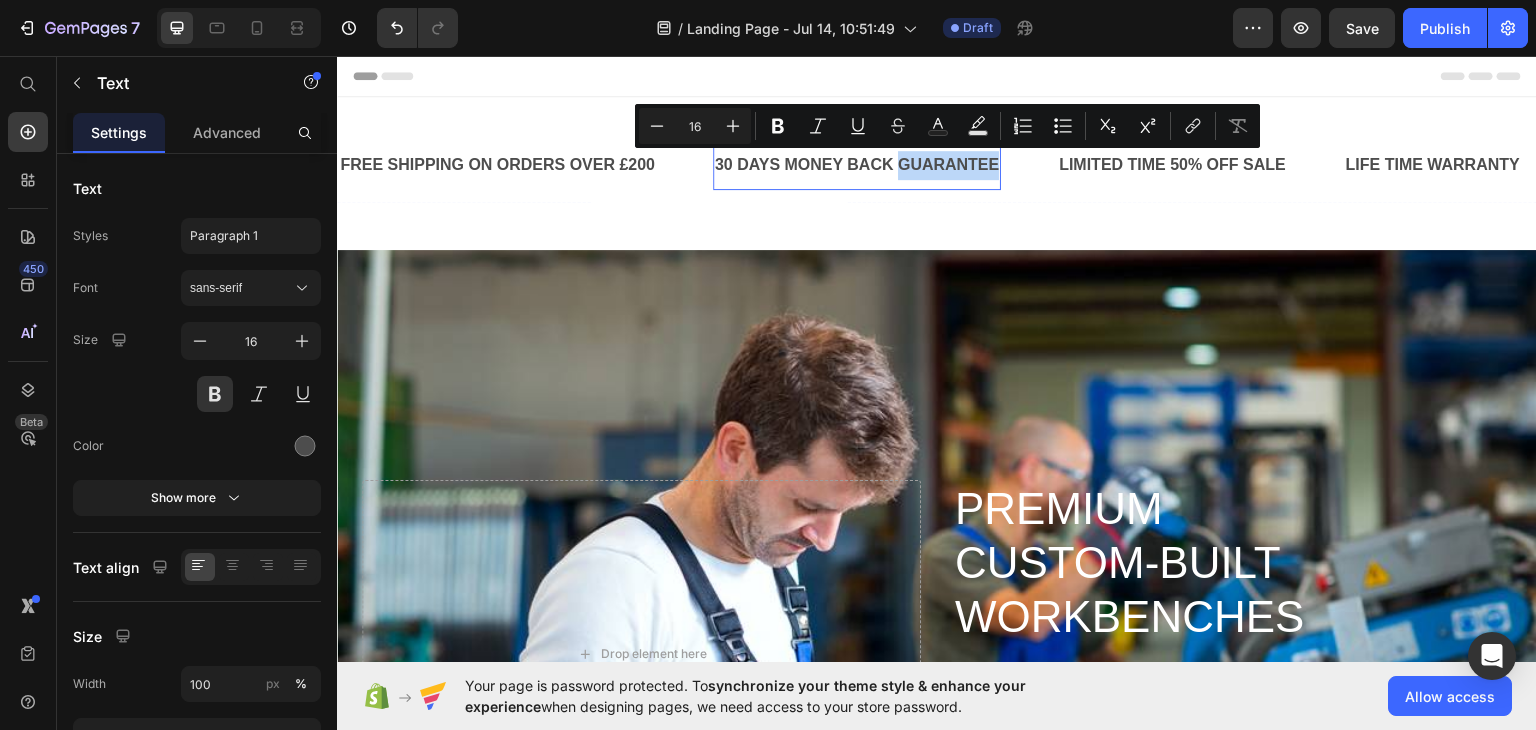 click on "30 DAYS MONEY BACK GUARANTEE" at bounding box center [857, 164] 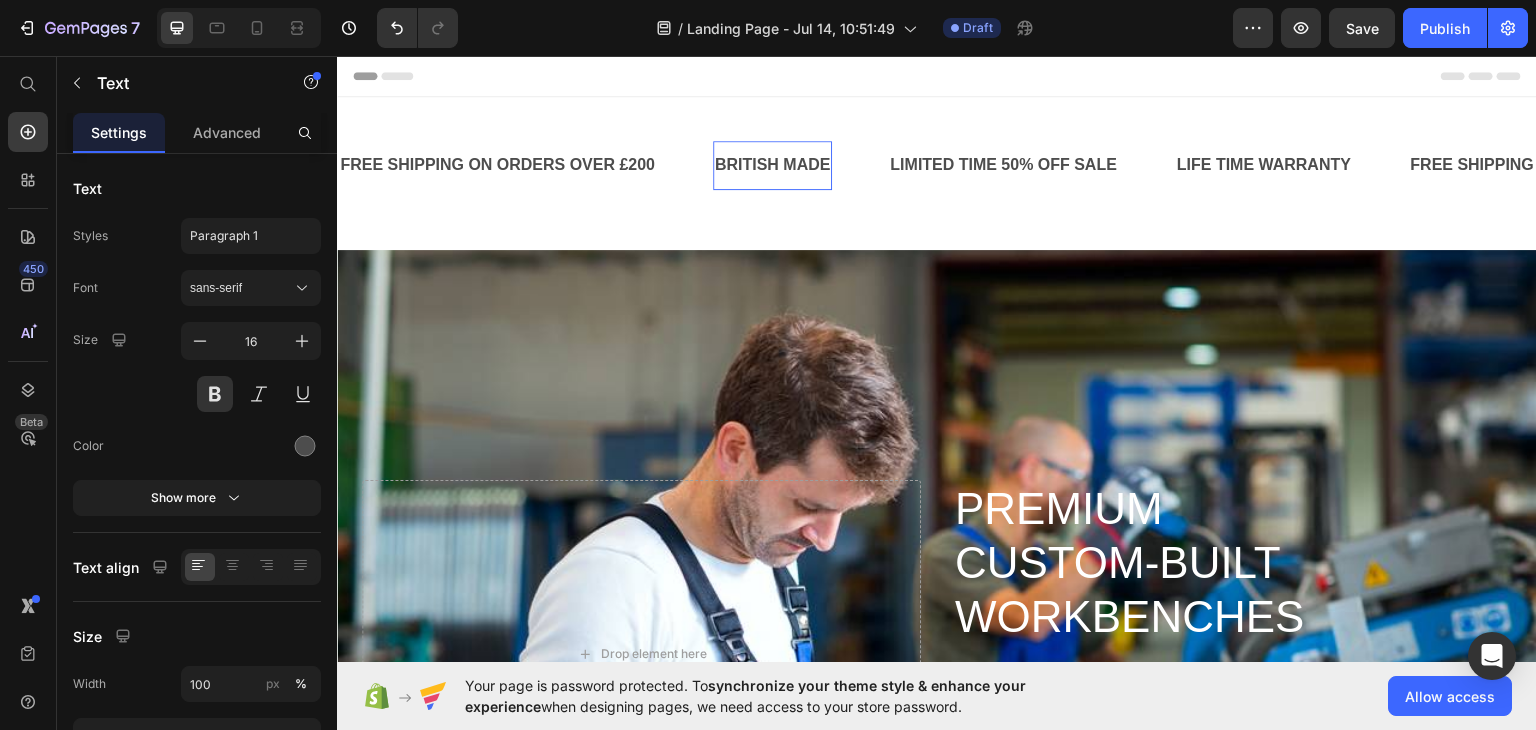 click on "LIMITED TIME 50% OFF SALE" at bounding box center [1003, 164] 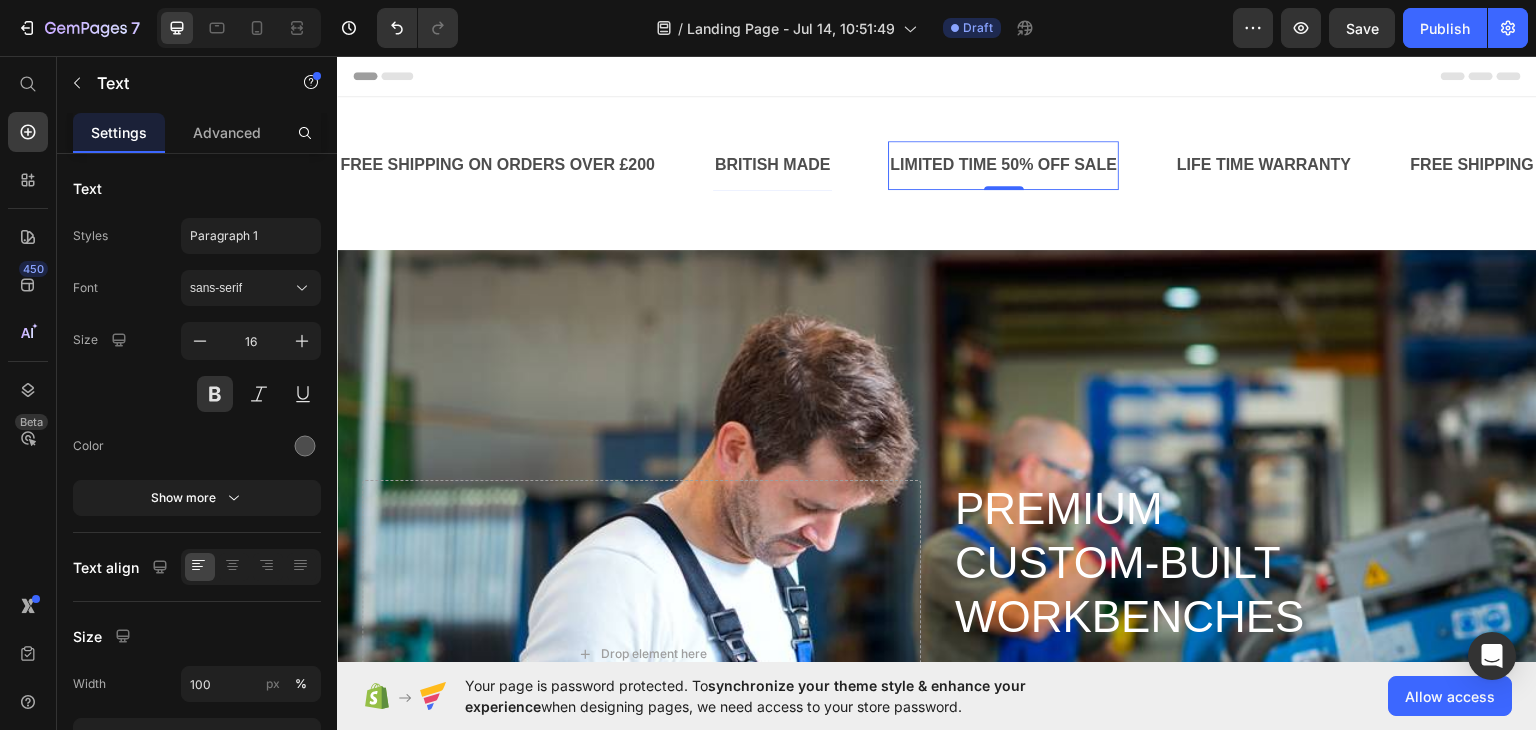 click on "LIMITED TIME 50% OFF SALE" at bounding box center (1003, 164) 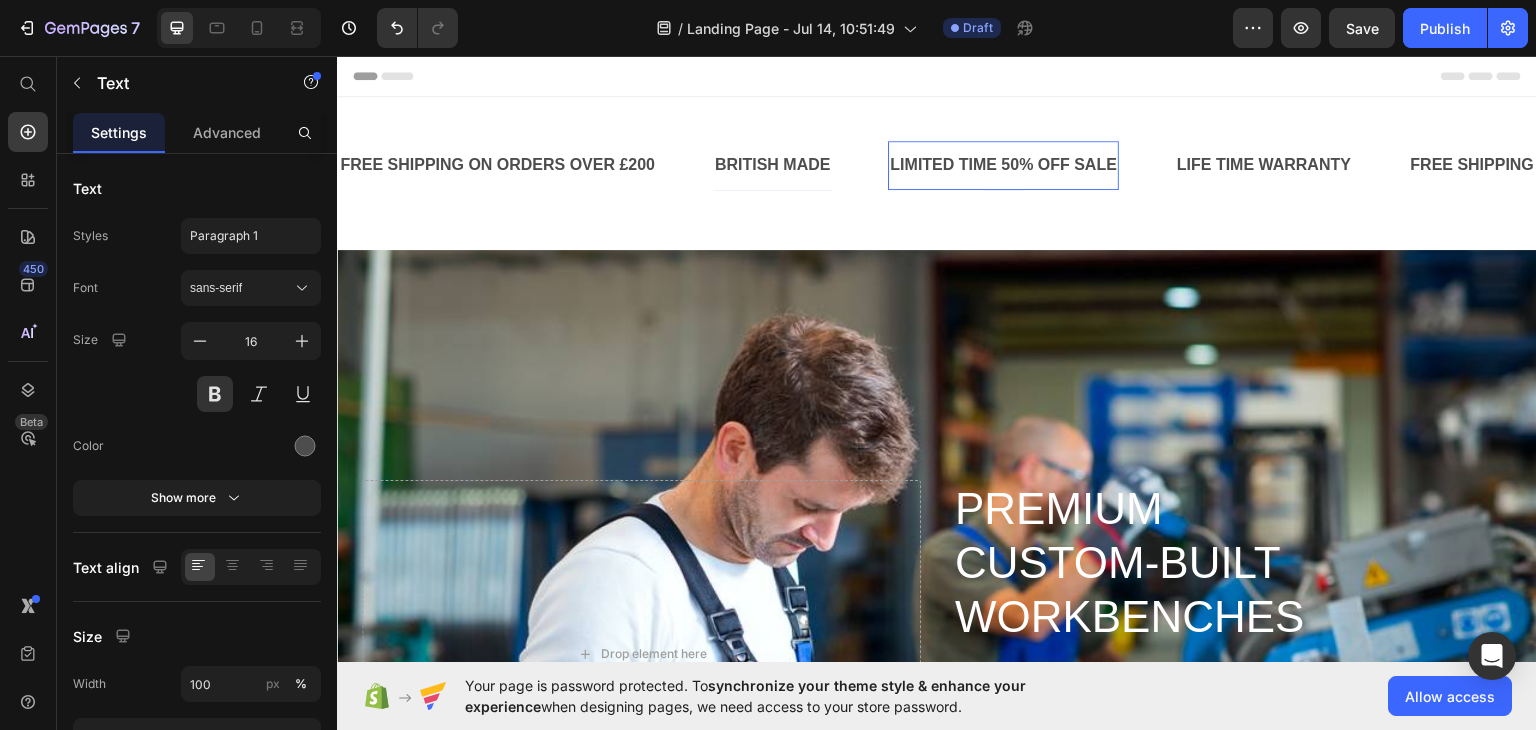 click on "LIMITED TIME 50% OFF SALE" at bounding box center [1003, 164] 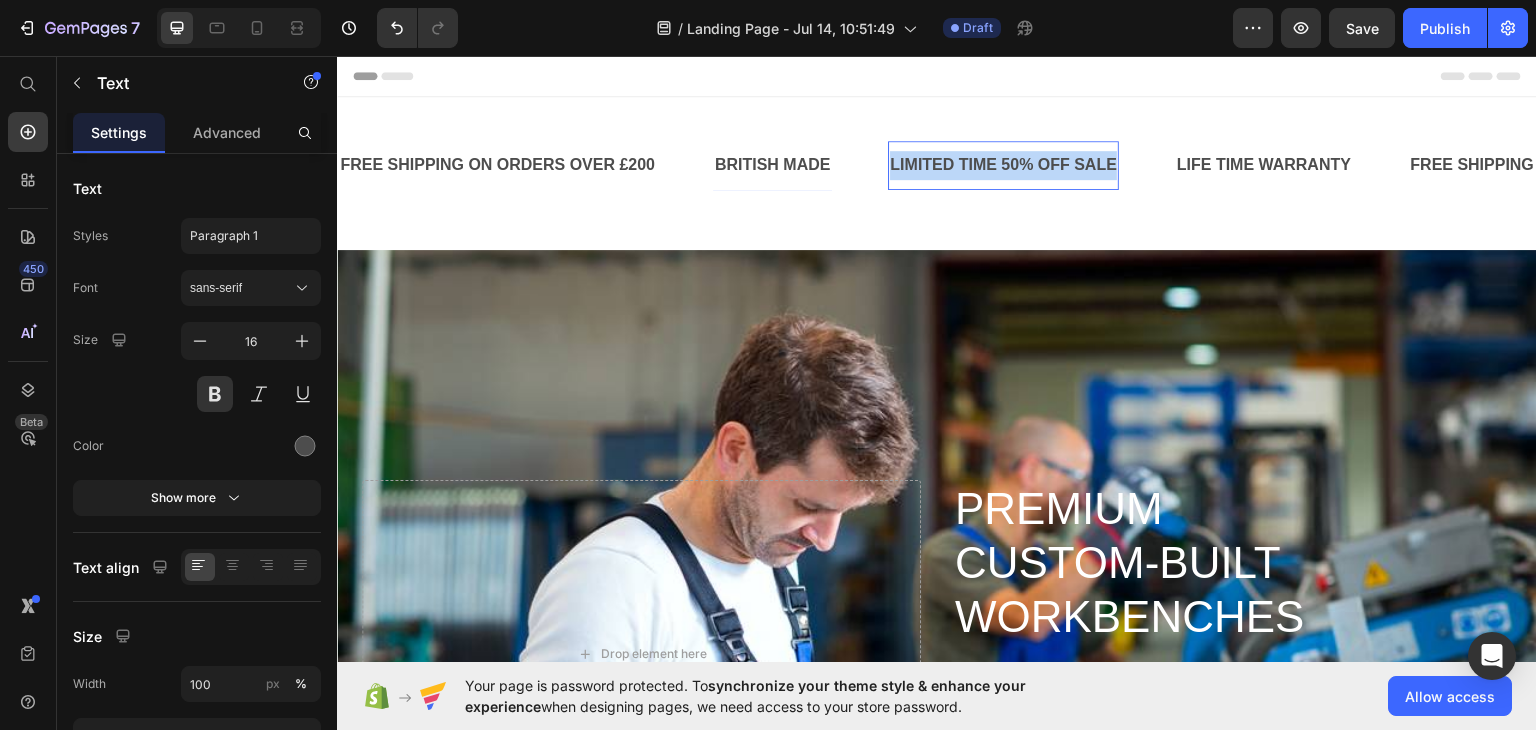 drag, startPoint x: 1115, startPoint y: 162, endPoint x: 854, endPoint y: 164, distance: 261.00766 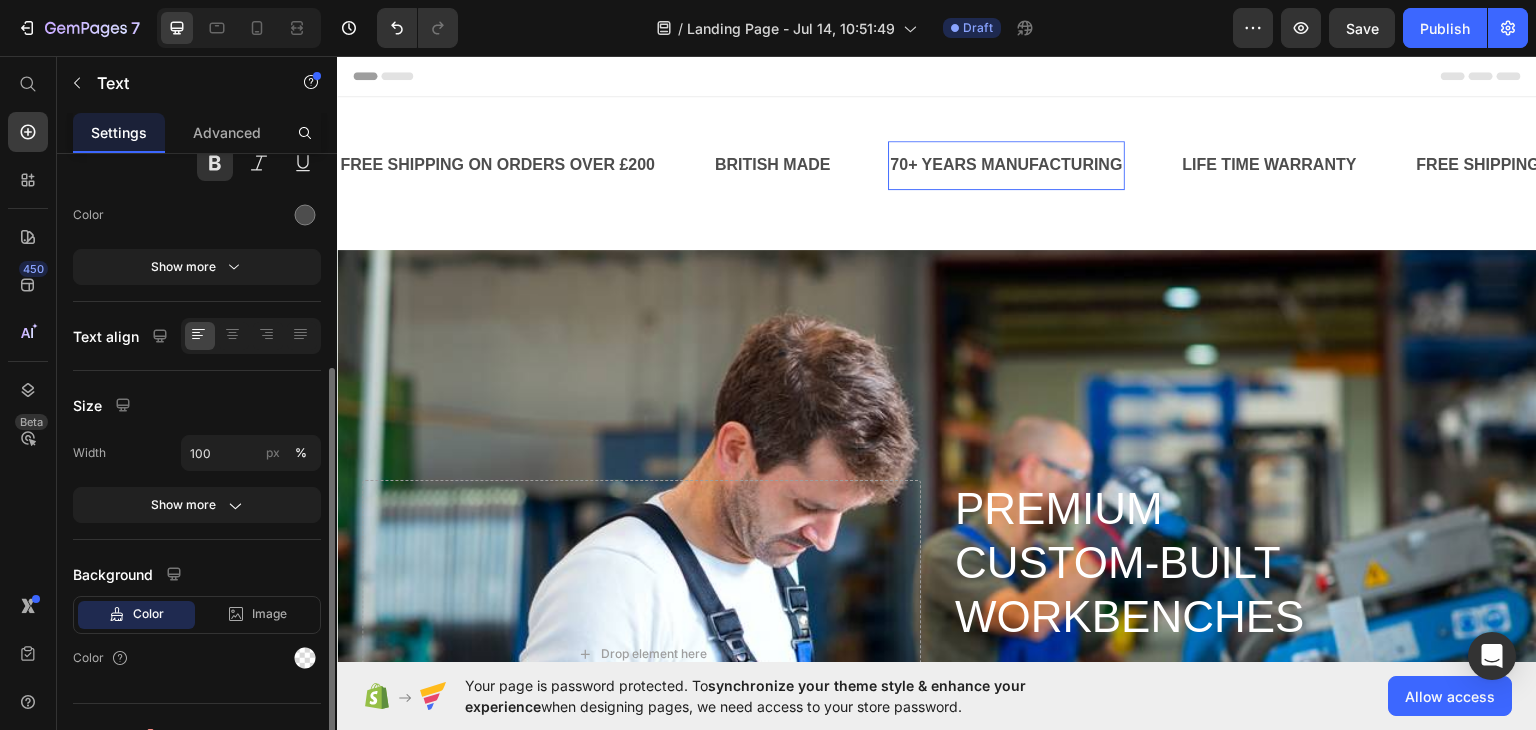 scroll, scrollTop: 260, scrollLeft: 0, axis: vertical 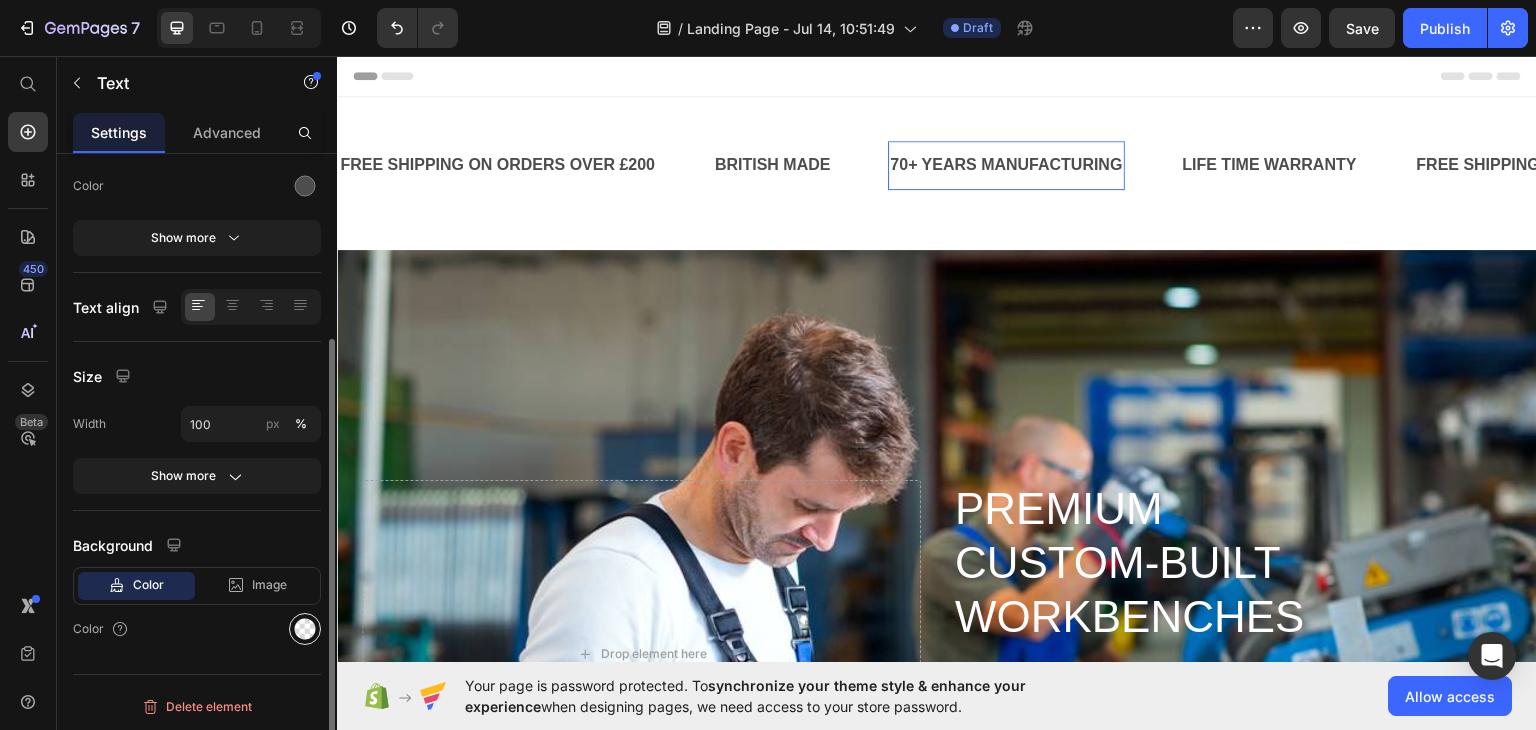click at bounding box center (305, 629) 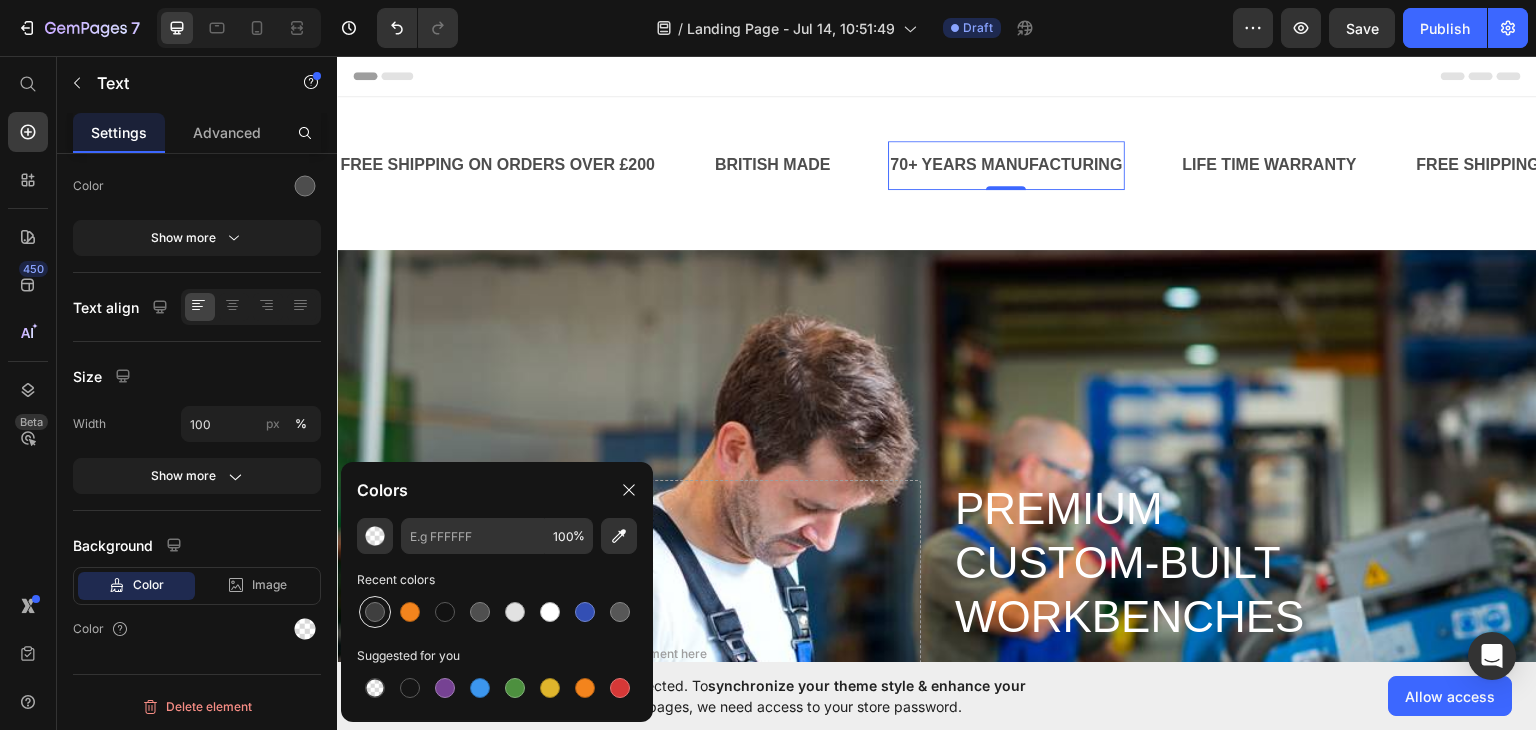click at bounding box center [375, 612] 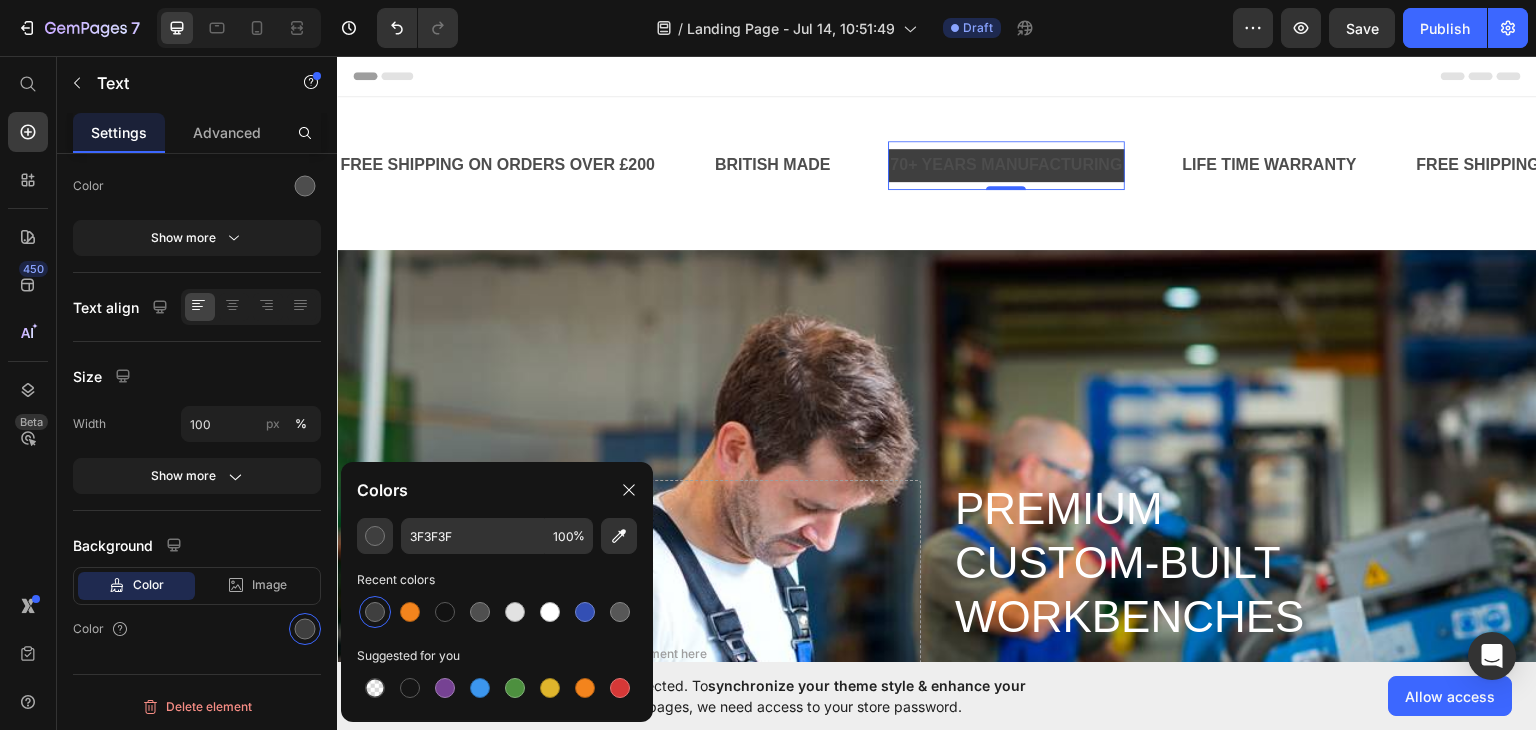 click at bounding box center (375, 612) 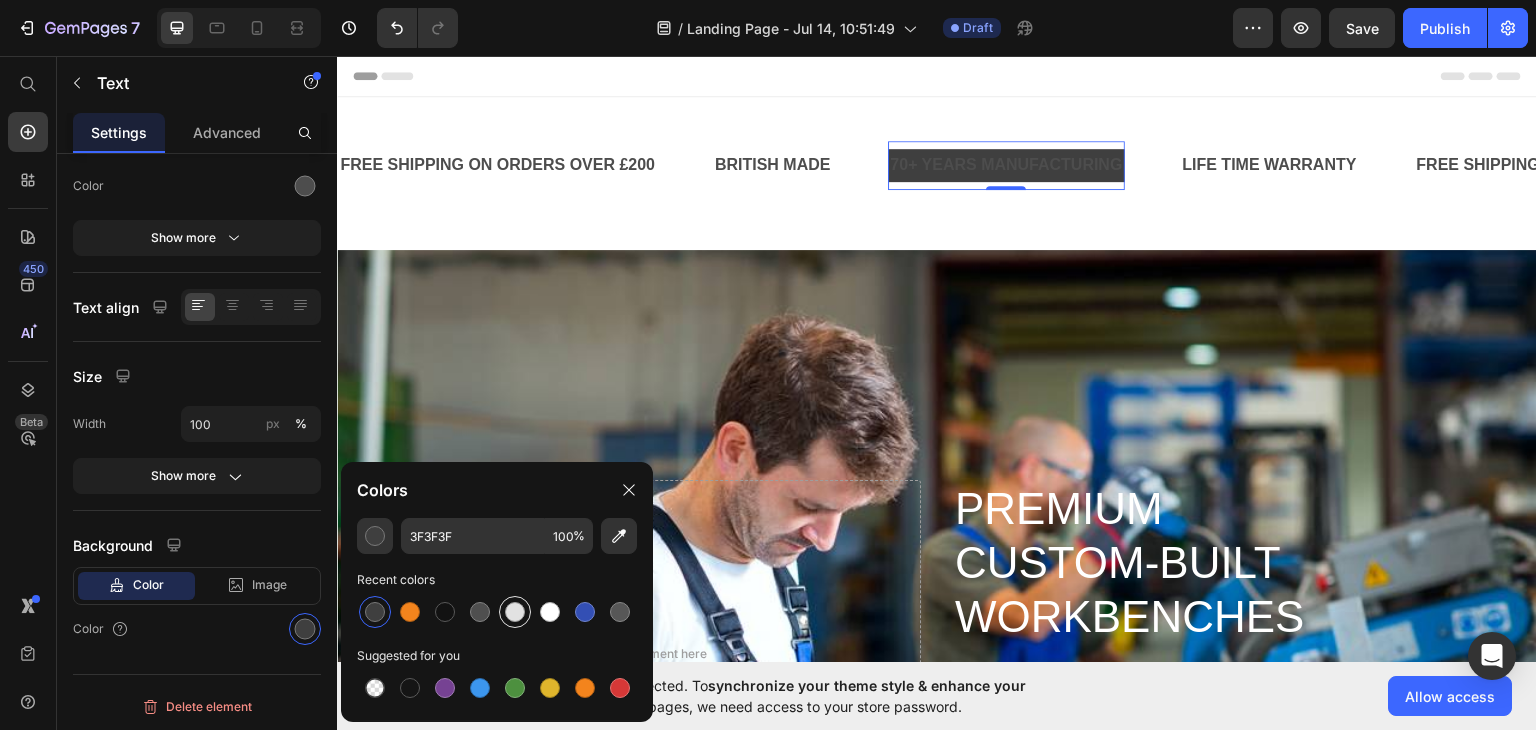 click at bounding box center [515, 612] 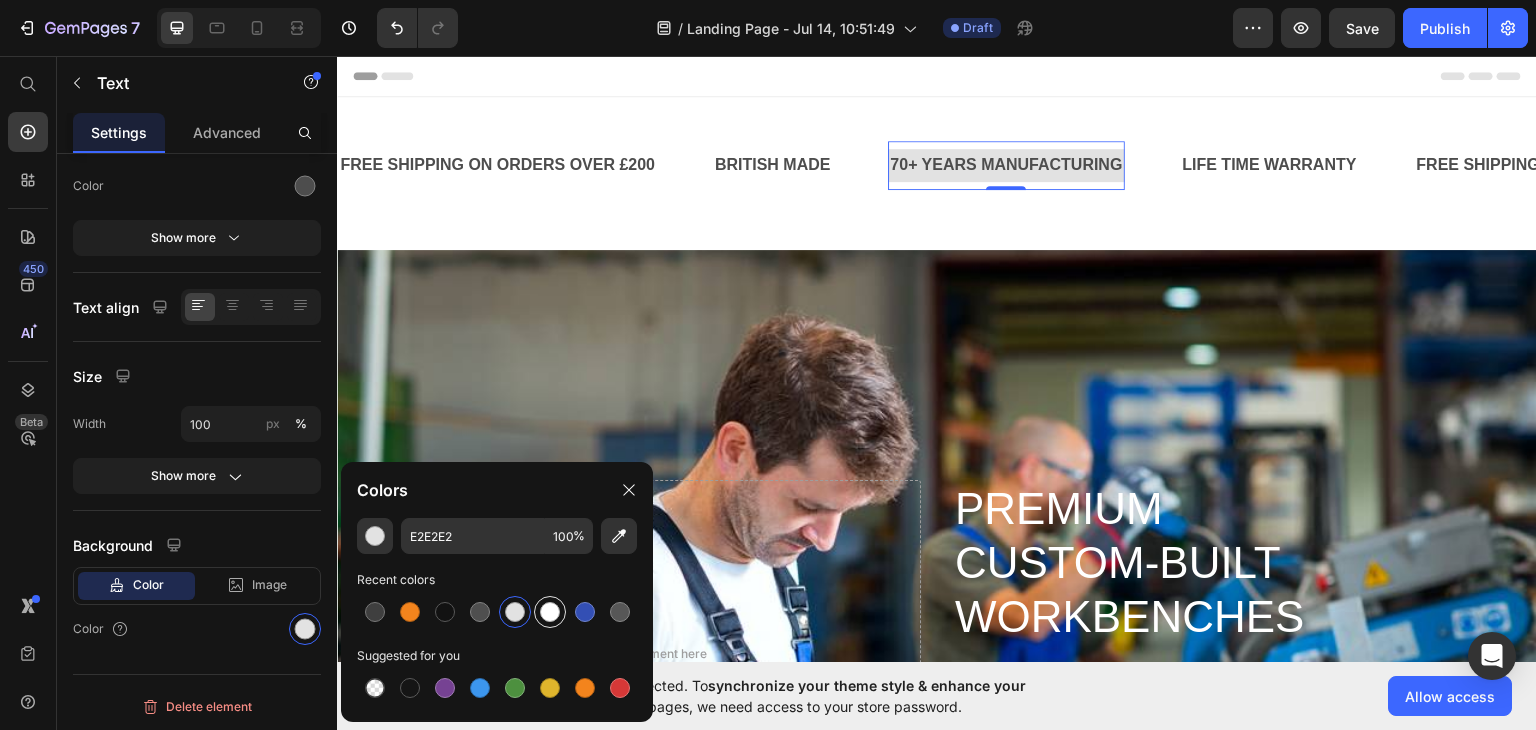 click at bounding box center [550, 612] 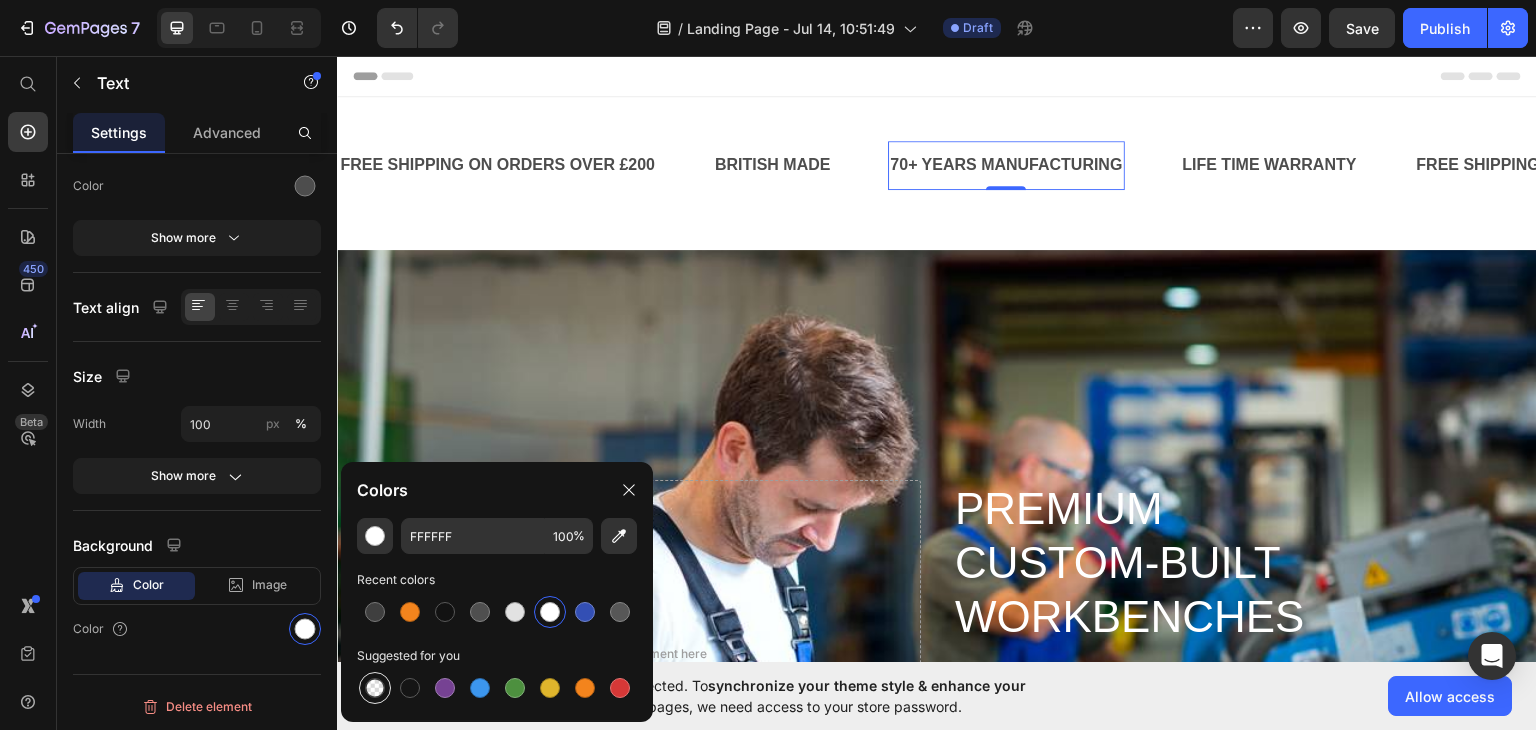 click at bounding box center (375, 688) 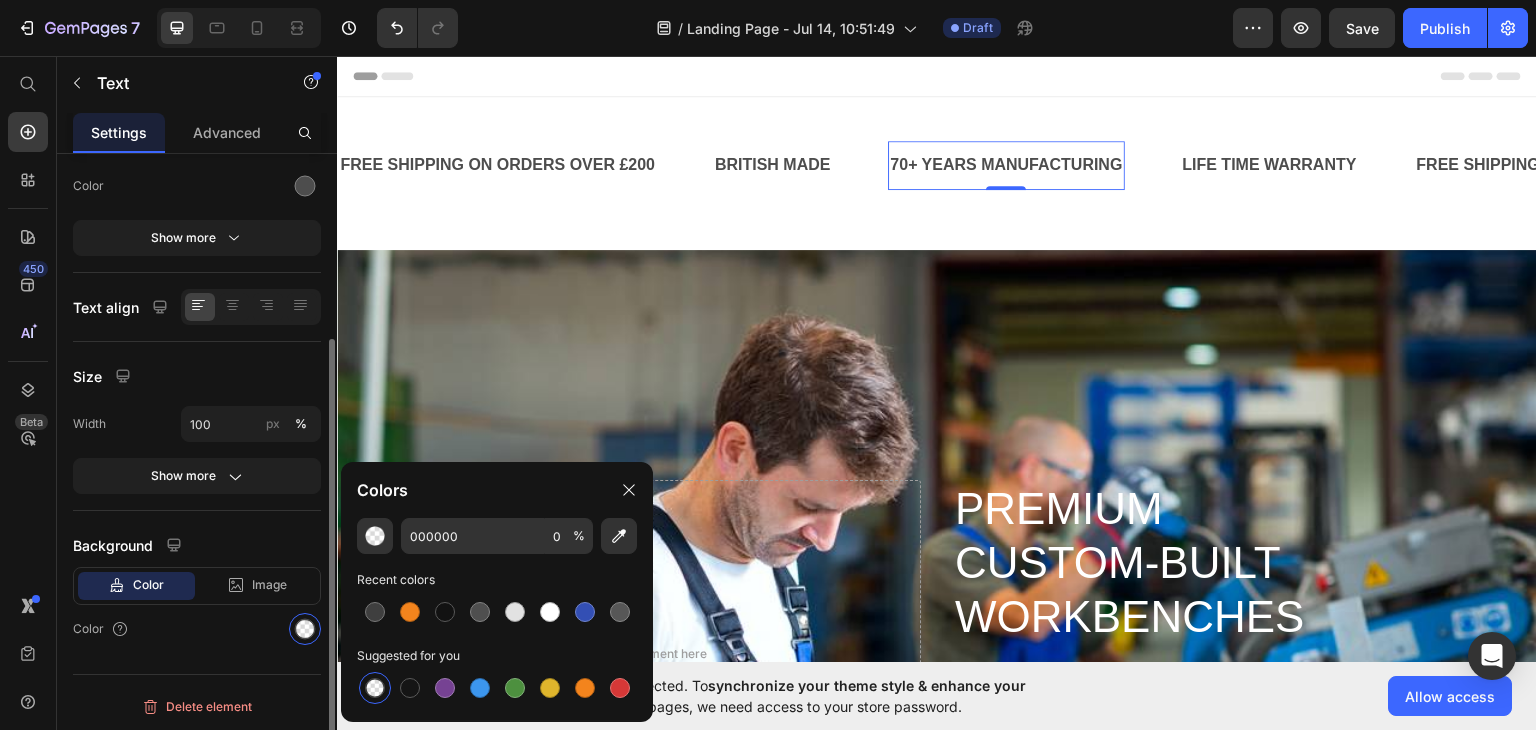 click on "Background Color Image Video  Color" 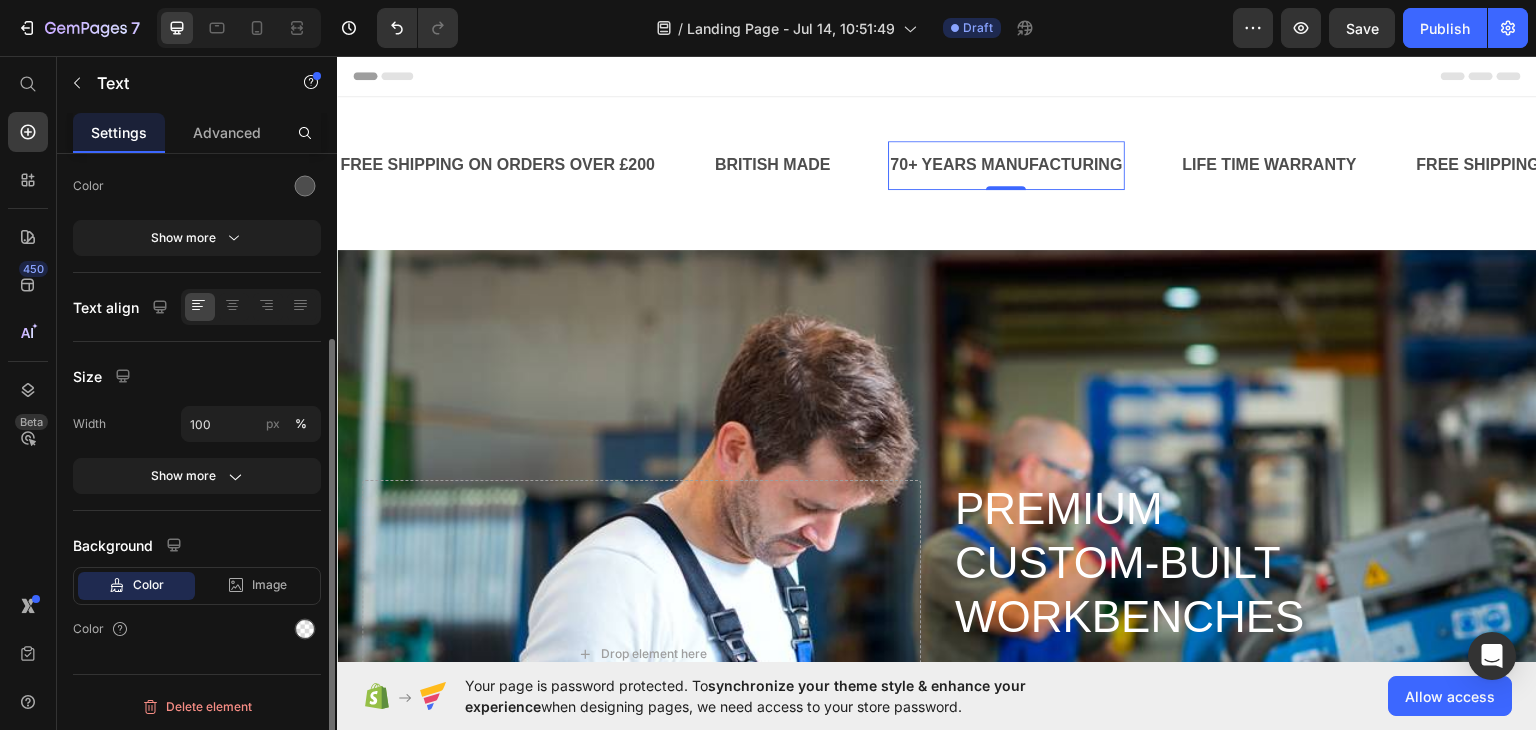 scroll, scrollTop: 0, scrollLeft: 0, axis: both 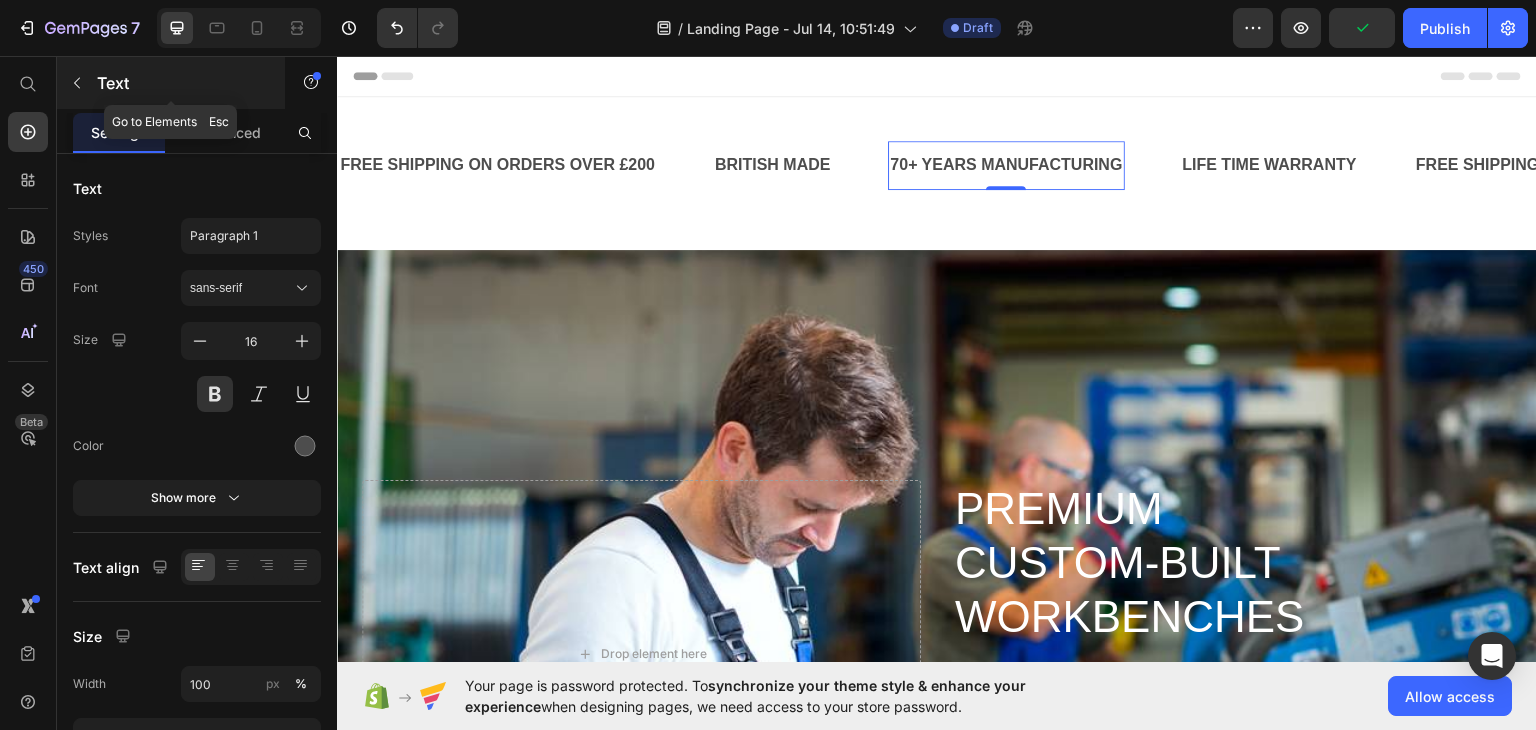 click 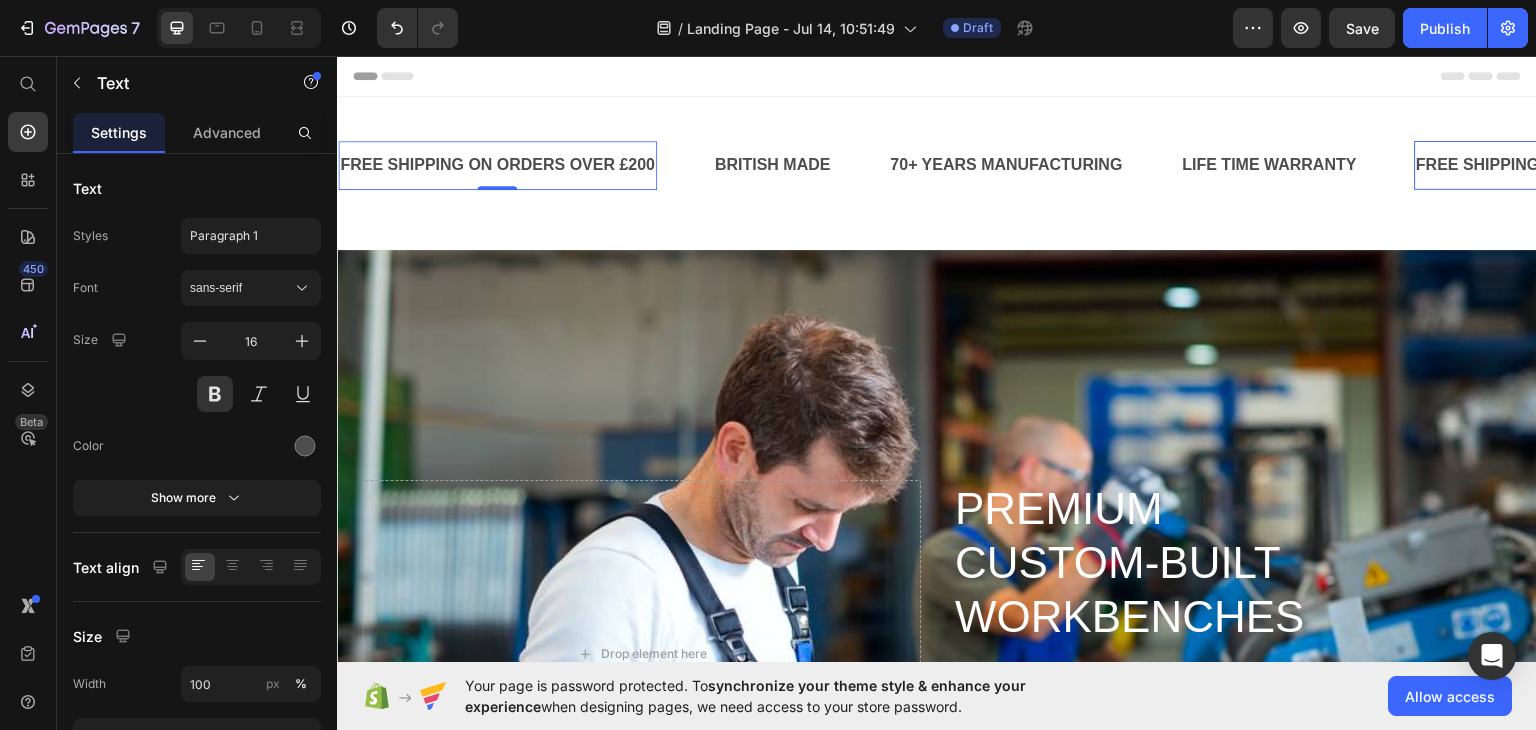 click on "FREE SHIPPING ON ORDERS OVER £200 Text   0" at bounding box center [497, 164] 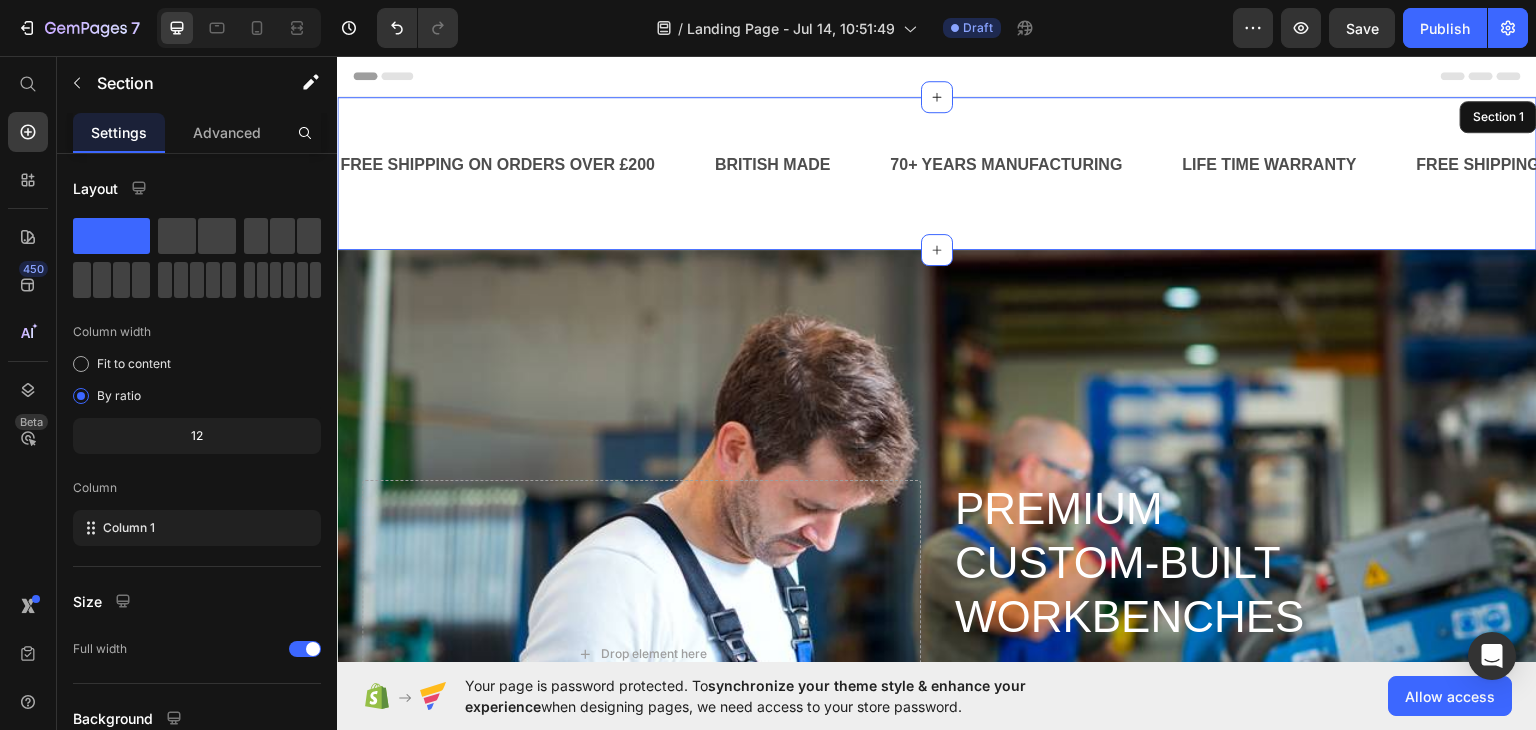 click on "FREE SHIPPING ON ORDERS OVER £200 Text   0 BRITISH MADE Text 70+ YEARS MANUFACTURING Text LIFE TIME WARRANTY Text FREE SHIPPING ON ORDERS OVER £200 Text   0 BRITISH MADE Text 70+ YEARS MANUFACTURING Text LIFE TIME WARRANTY Text FREE SHIPPING ON ORDERS OVER £200 Text   0 BRITISH MADE Text 70+ YEARS MANUFACTURING Text LIFE TIME WARRANTY Text FREE SHIPPING ON ORDERS OVER £200 Text   0 BRITISH MADE Text 70+ YEARS MANUFACTURING Text LIFE TIME WARRANTY Text FREE SHIPPING ON ORDERS OVER £200 Text   0 BRITISH MADE Text 70+ YEARS MANUFACTURING Text LIFE TIME WARRANTY Text FREE SHIPPING ON ORDERS OVER £200 Text   0 BRITISH MADE Text 70+ YEARS MANUFACTURING Text LIFE TIME WARRANTY Text Marquee" at bounding box center [937, 172] 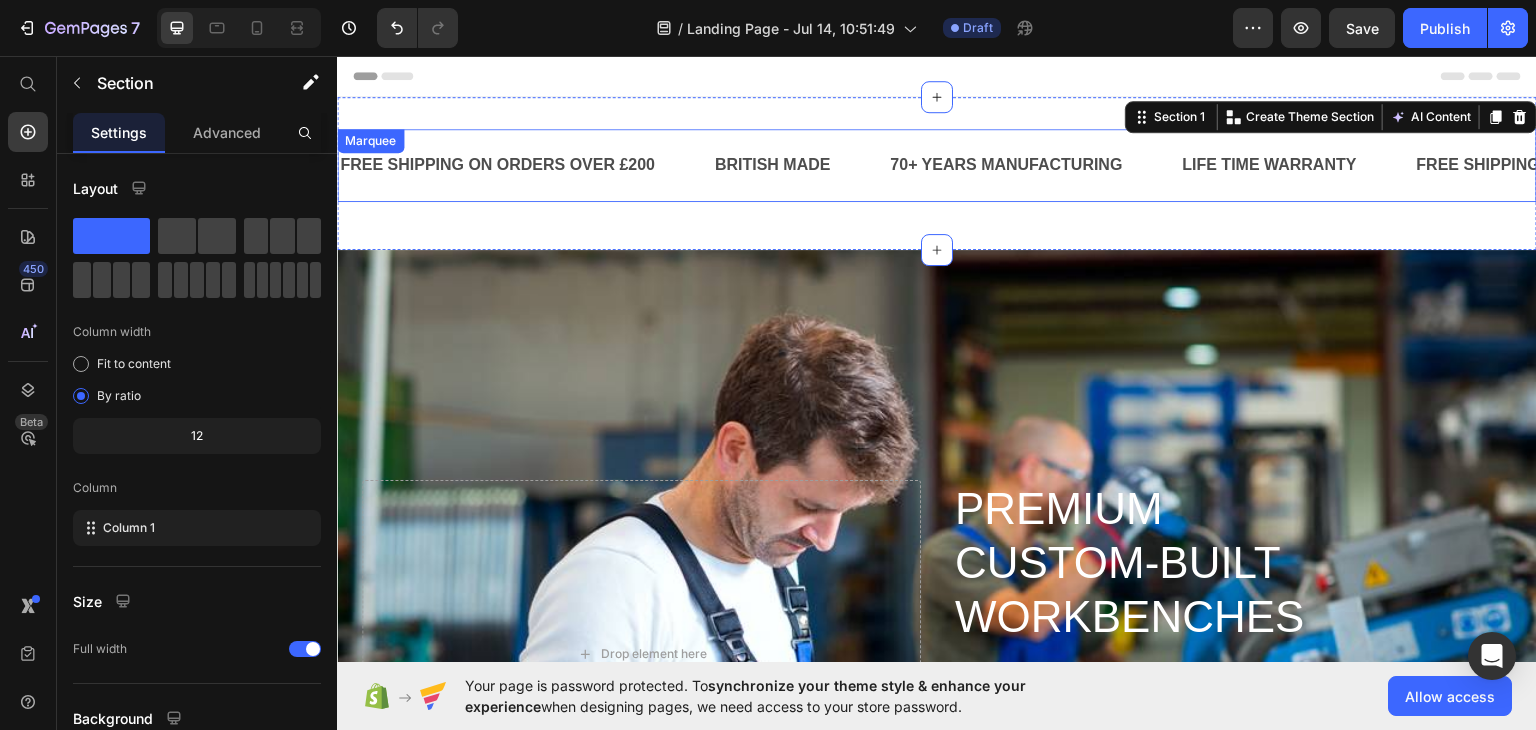 click on "FREE SHIPPING ON ORDERS OVER £200 Text BRITISH MADE Text 70+ YEARS MANUFACTURING Text LIFE TIME WARRANTY Text FREE SHIPPING ON ORDERS OVER £200 Text BRITISH MADE Text 70+ YEARS MANUFACTURING Text LIFE TIME WARRANTY Text FREE SHIPPING ON ORDERS OVER £200 Text BRITISH MADE Text 70+ YEARS MANUFACTURING Text LIFE TIME WARRANTY Text FREE SHIPPING ON ORDERS OVER £200 Text BRITISH MADE Text 70+ YEARS MANUFACTURING Text LIFE TIME WARRANTY Text FREE SHIPPING ON ORDERS OVER £200 Text BRITISH MADE Text 70+ YEARS MANUFACTURING Text LIFE TIME WARRANTY Text FREE SHIPPING ON ORDERS OVER £200 Text BRITISH MADE Text 70+ YEARS MANUFACTURING Text LIFE TIME WARRANTY Text Marquee" at bounding box center [937, 164] 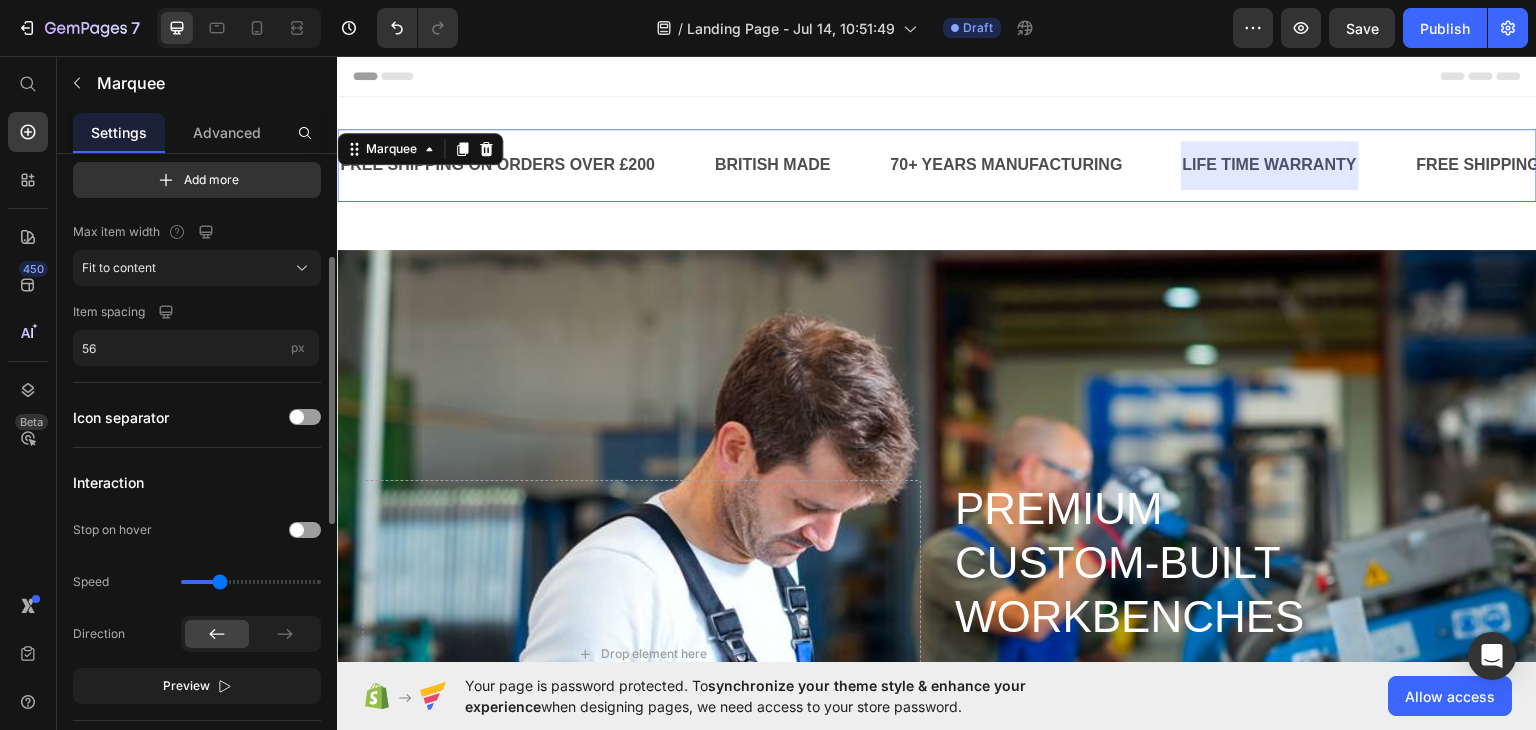 scroll, scrollTop: 241, scrollLeft: 0, axis: vertical 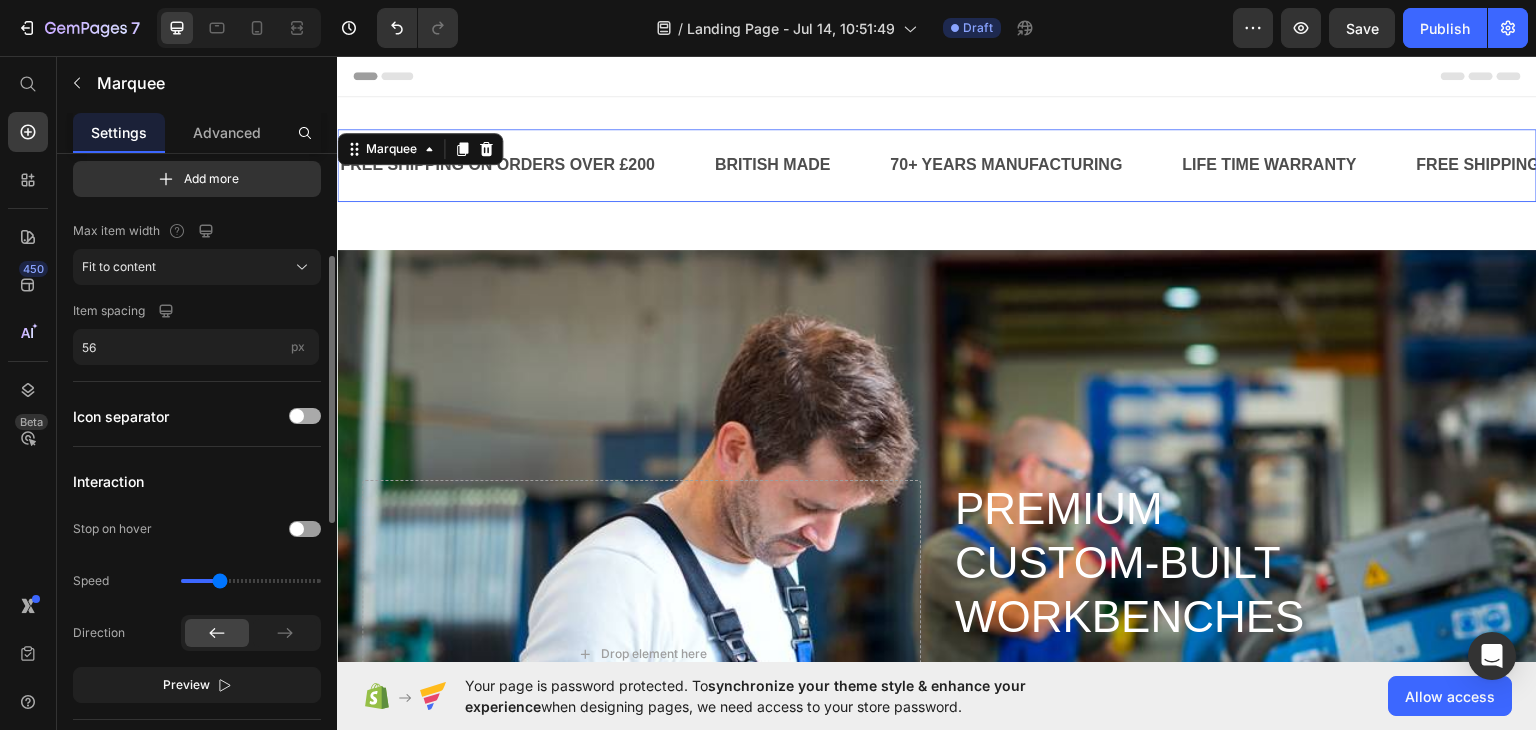 click at bounding box center (305, 416) 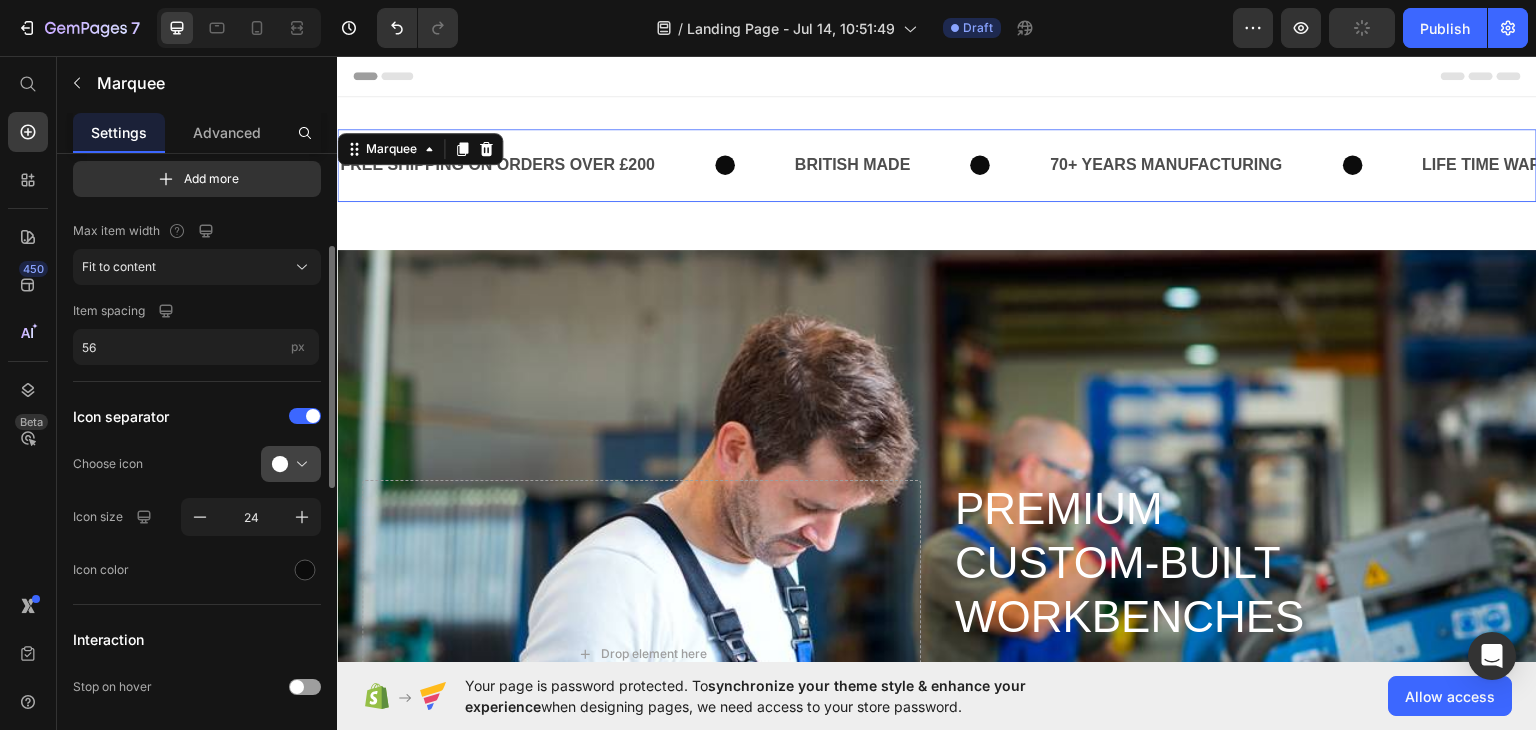 click at bounding box center [299, 464] 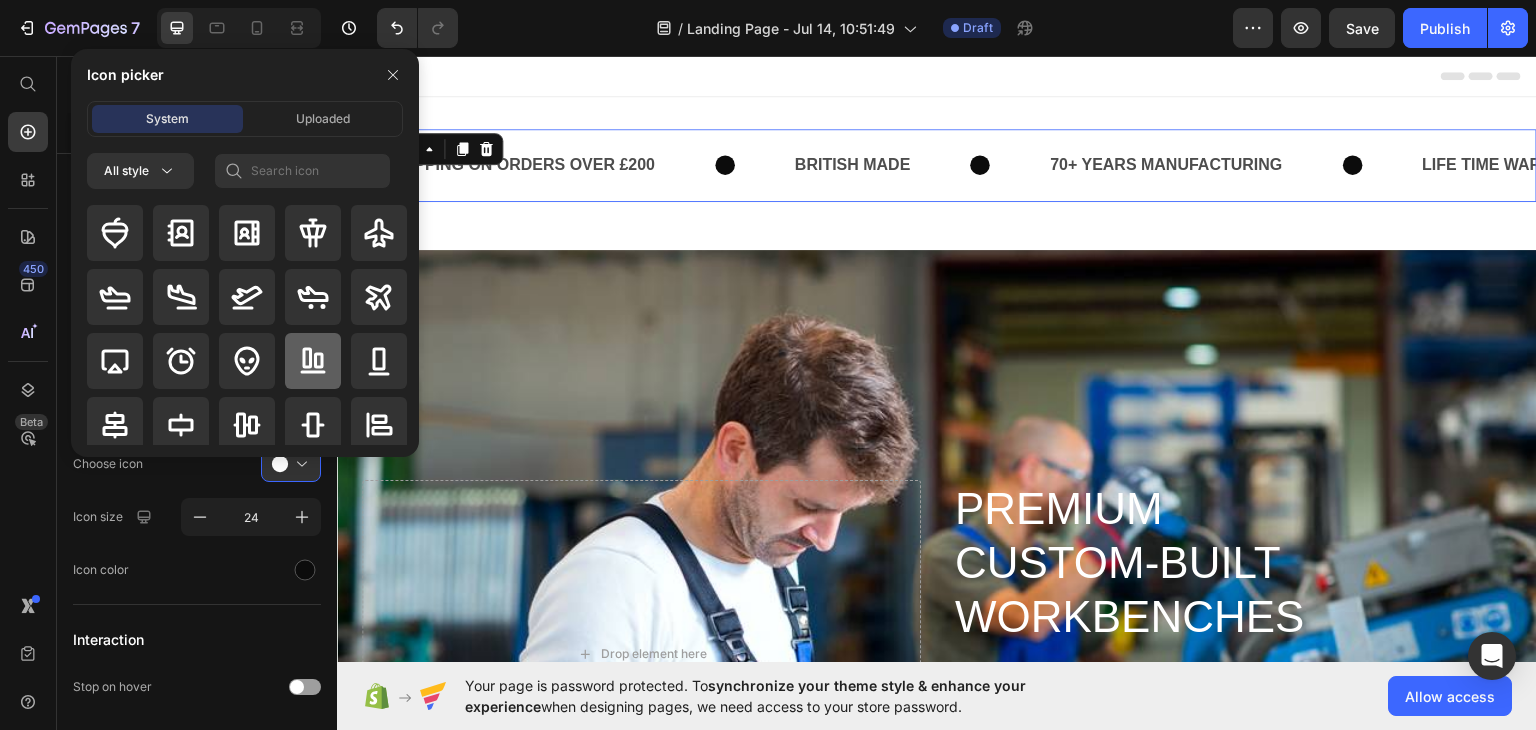 click 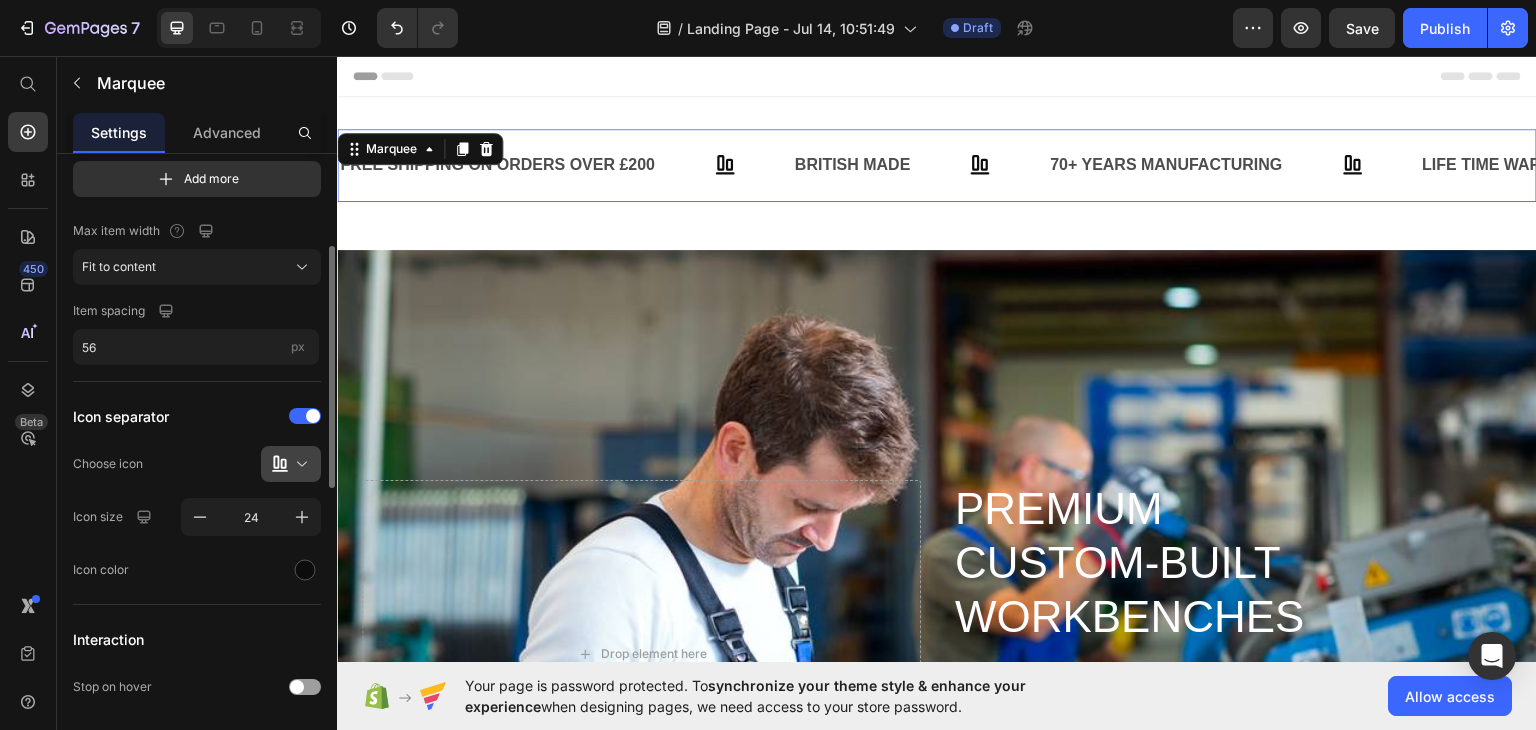 click at bounding box center [299, 464] 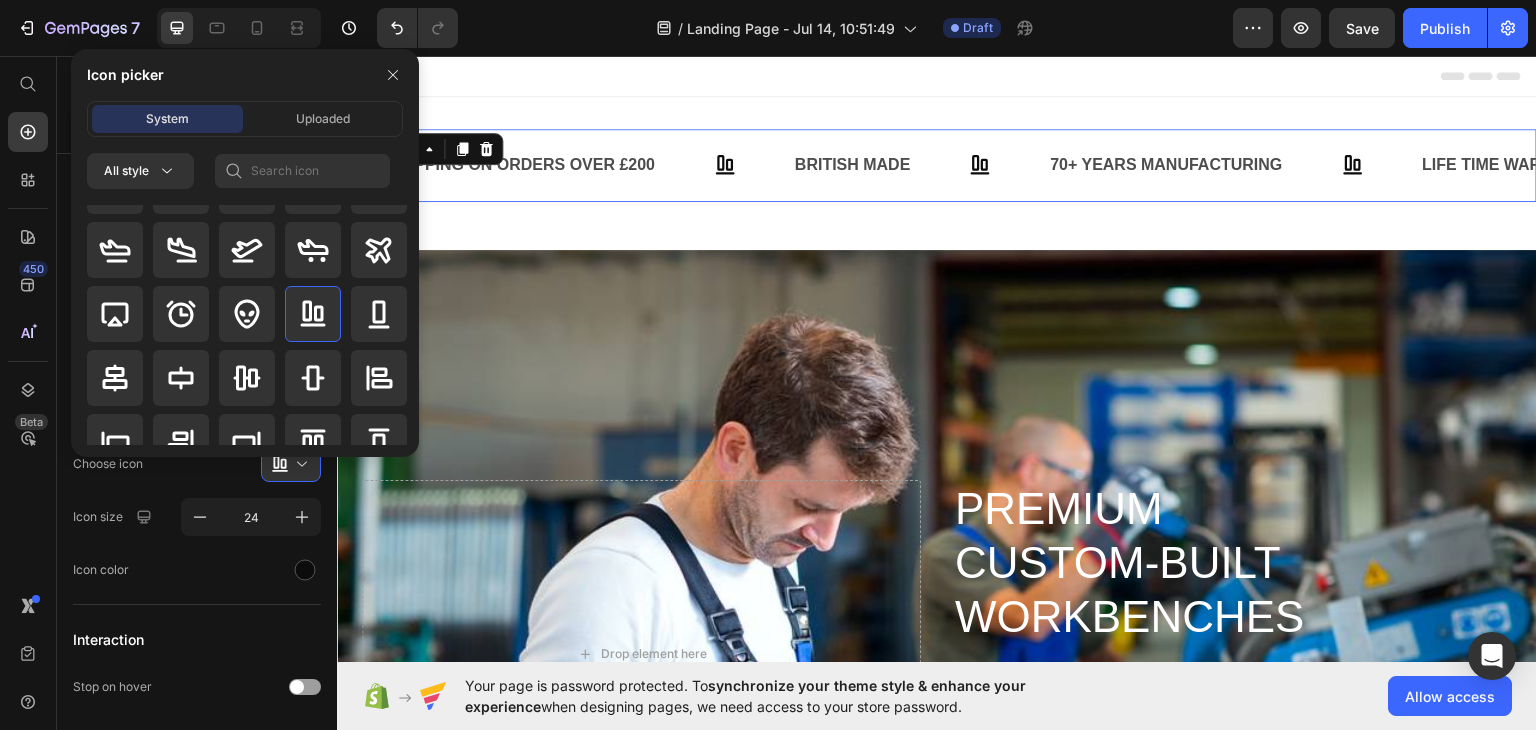 scroll, scrollTop: 0, scrollLeft: 0, axis: both 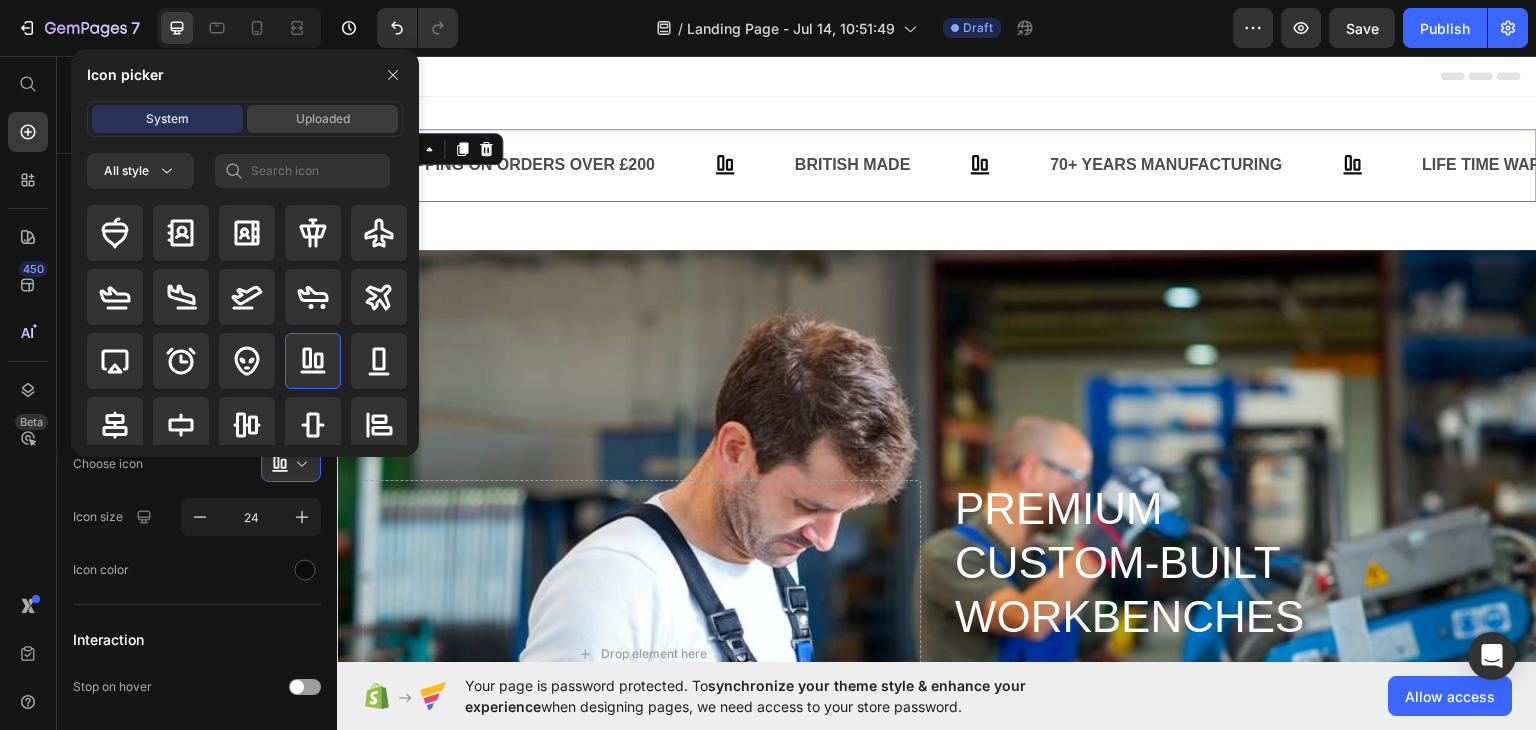 click on "Uploaded" at bounding box center (322, 119) 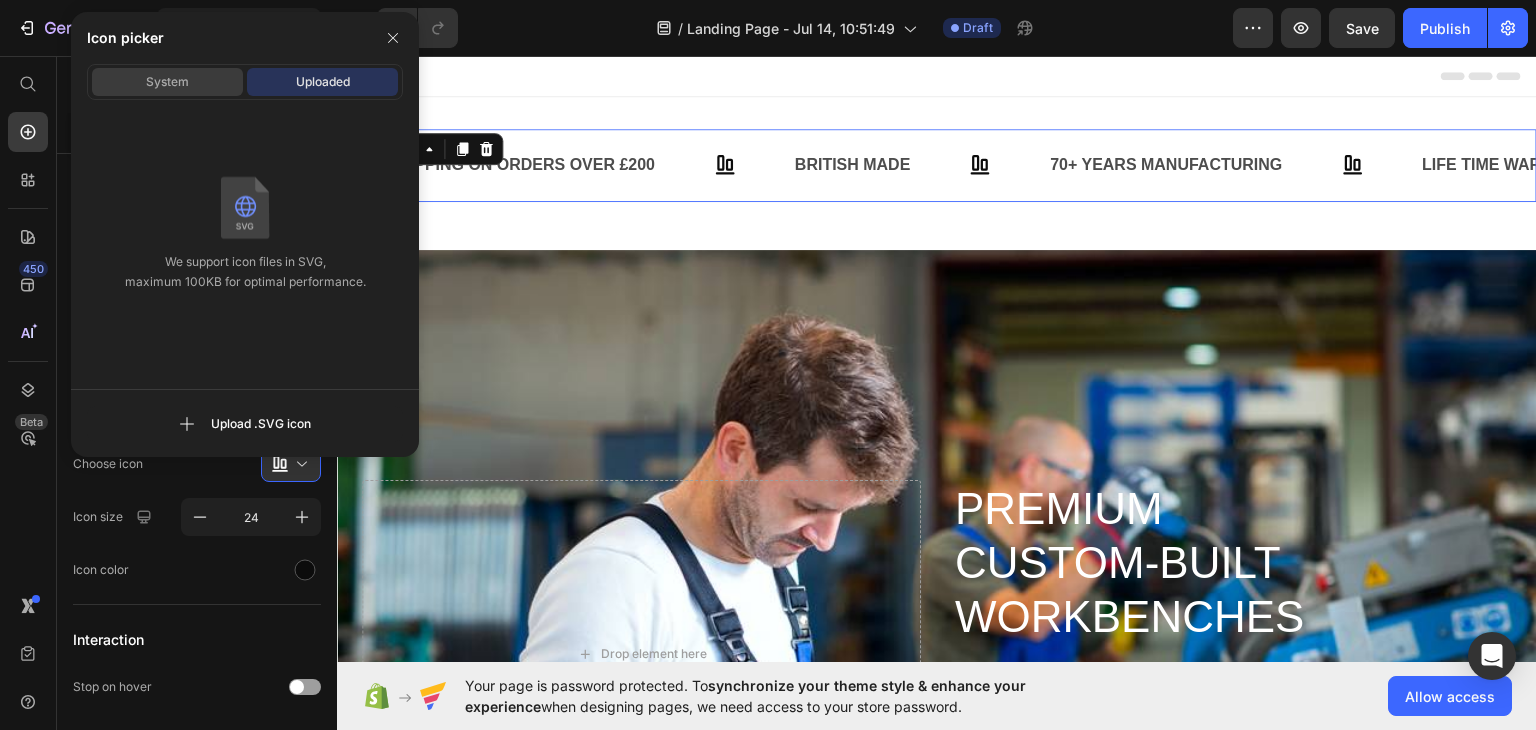 click on "System" at bounding box center [167, 82] 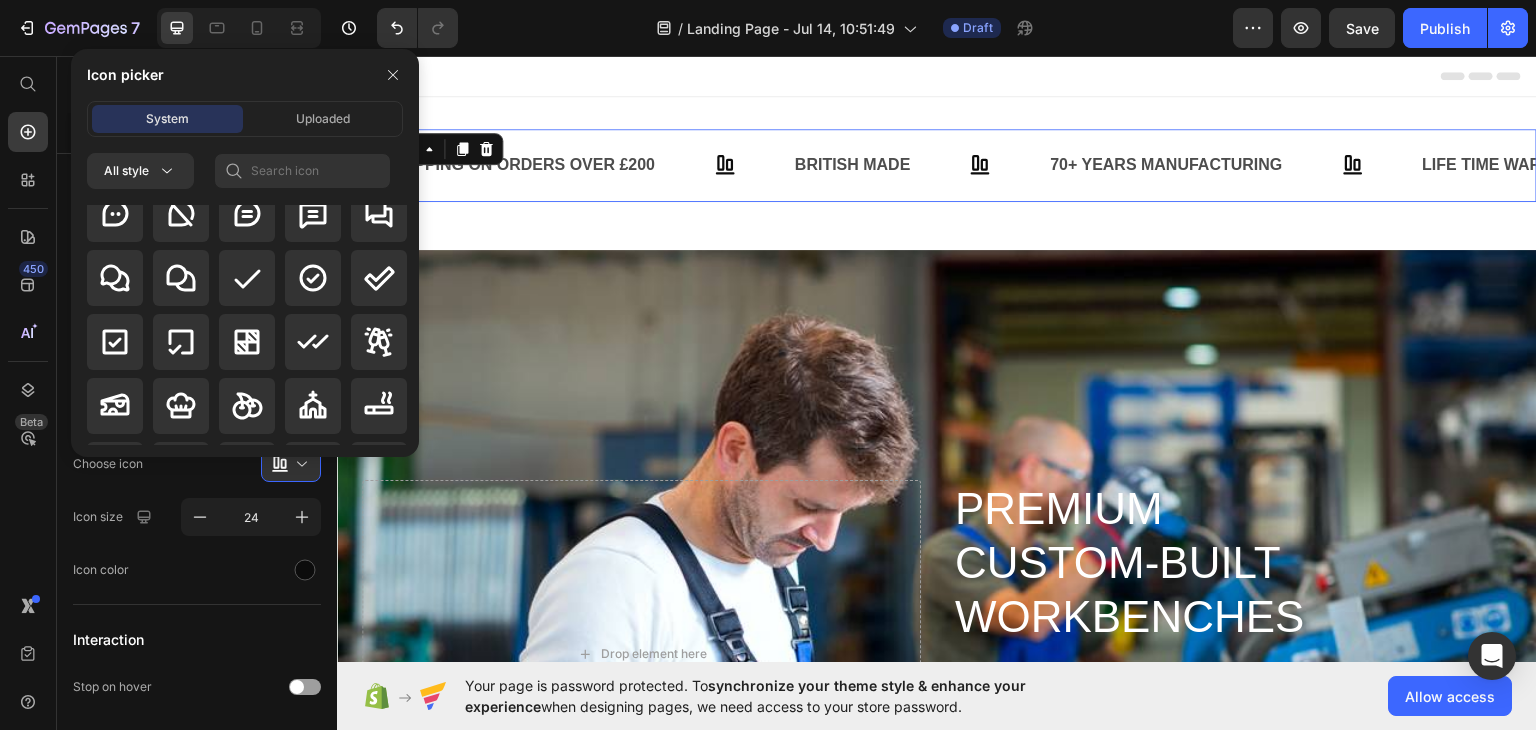 scroll, scrollTop: 3899, scrollLeft: 0, axis: vertical 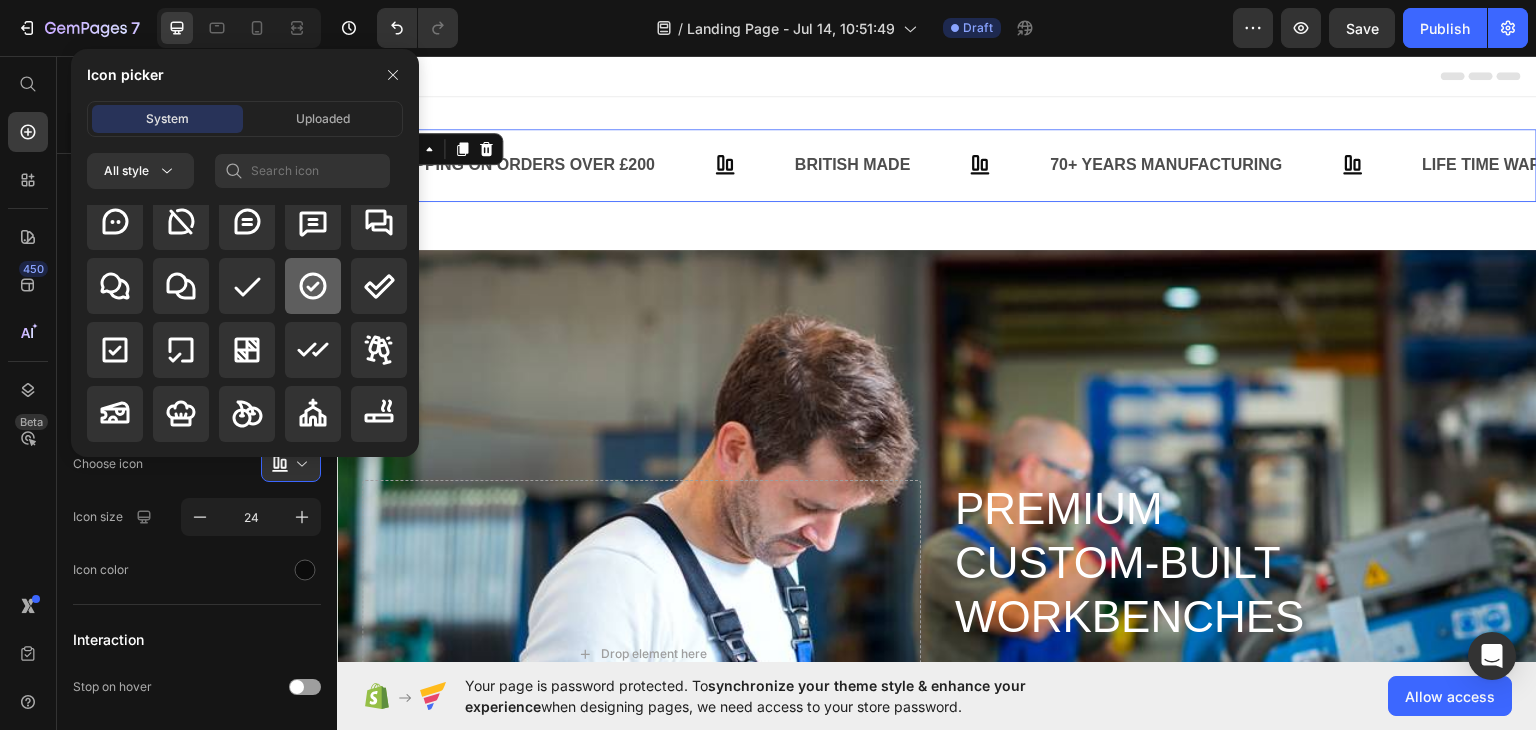 click 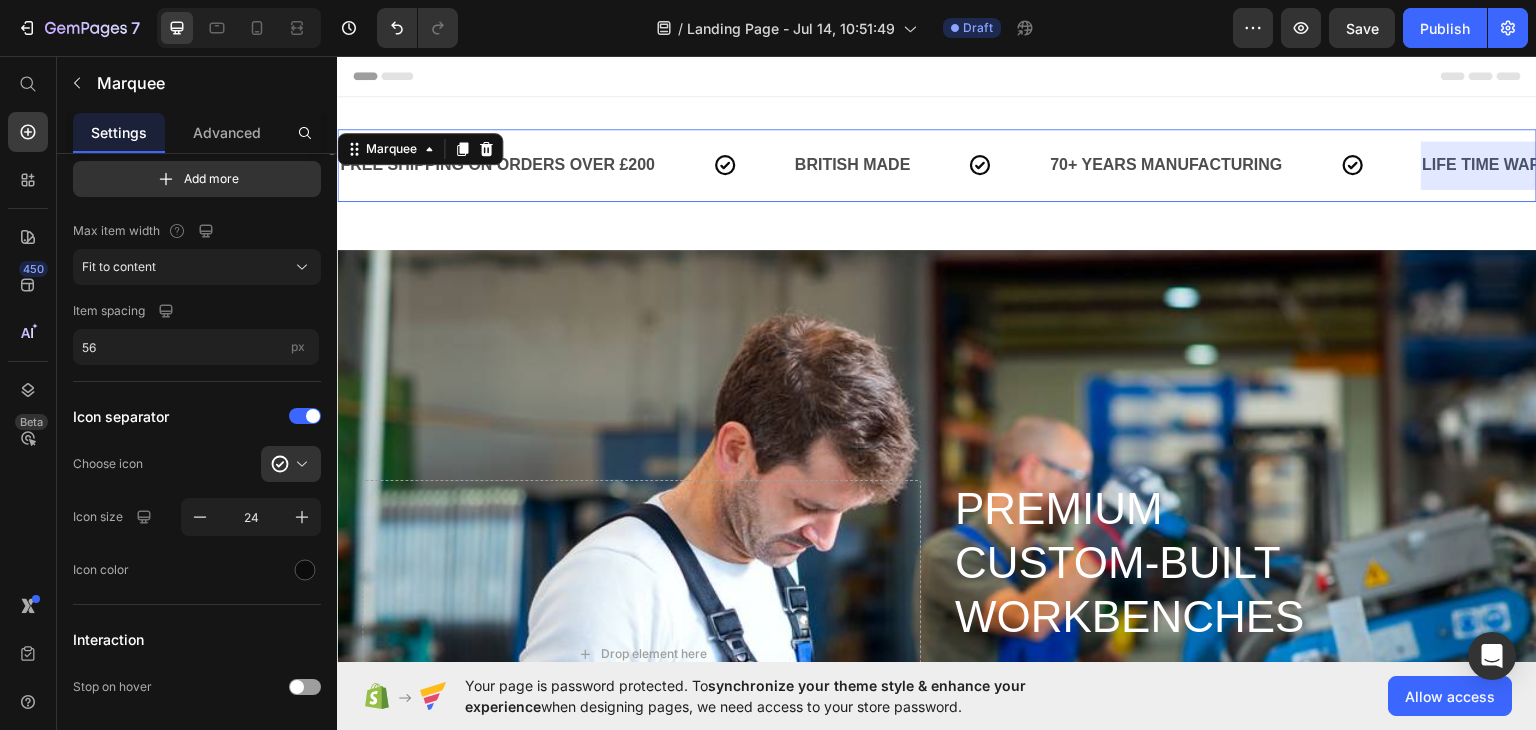 scroll, scrollTop: 0, scrollLeft: 0, axis: both 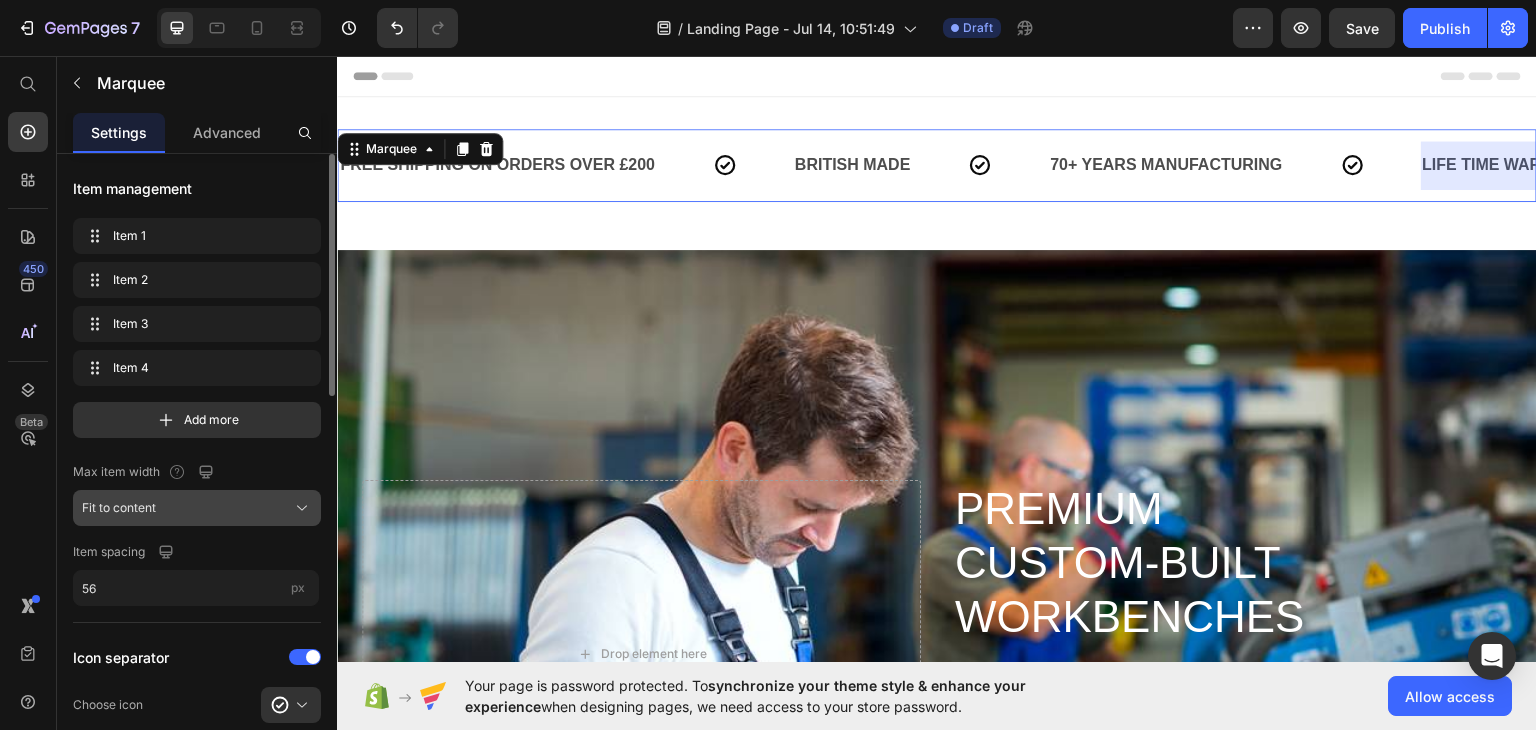 click on "Fit to content" 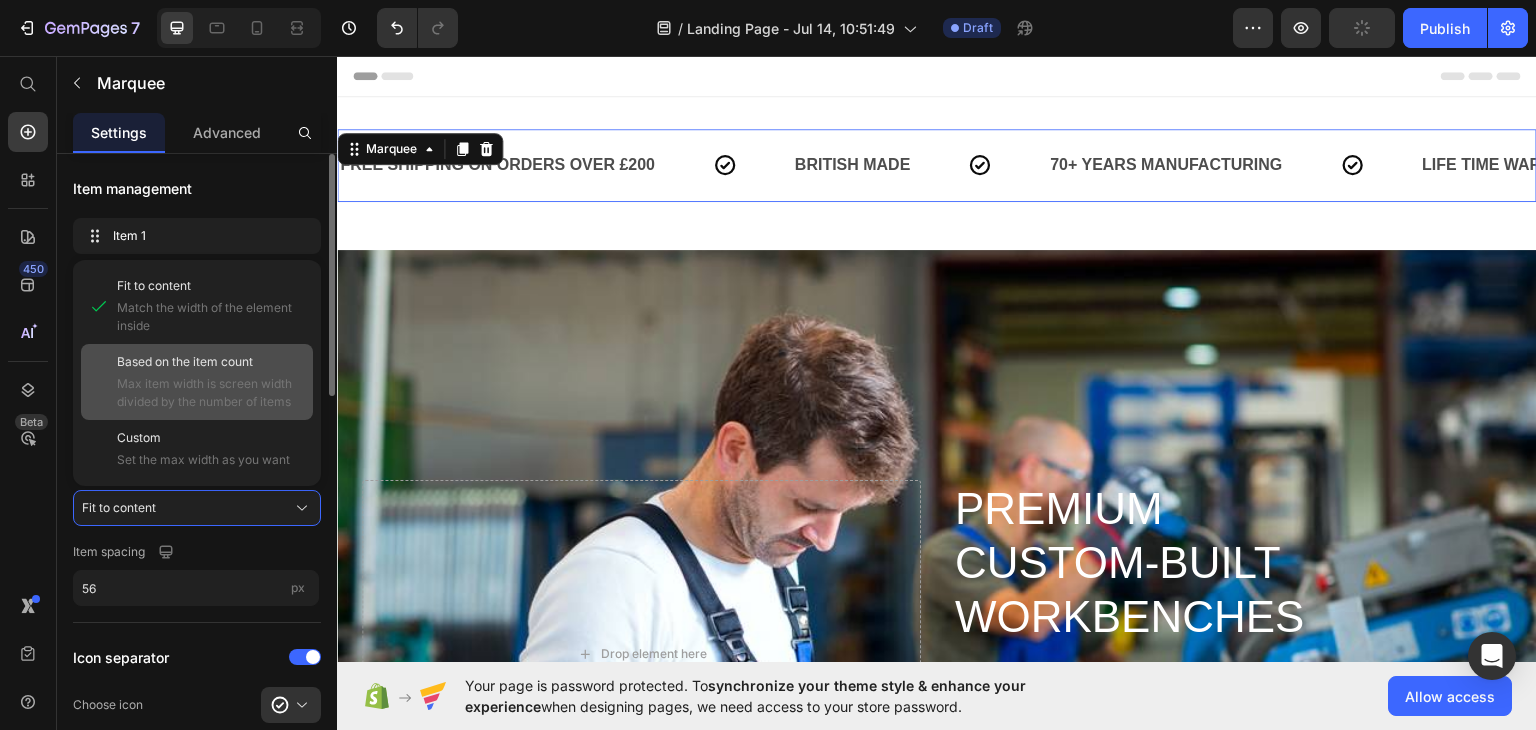 click on "Max item width is screen width divided by the number of items" at bounding box center [211, 393] 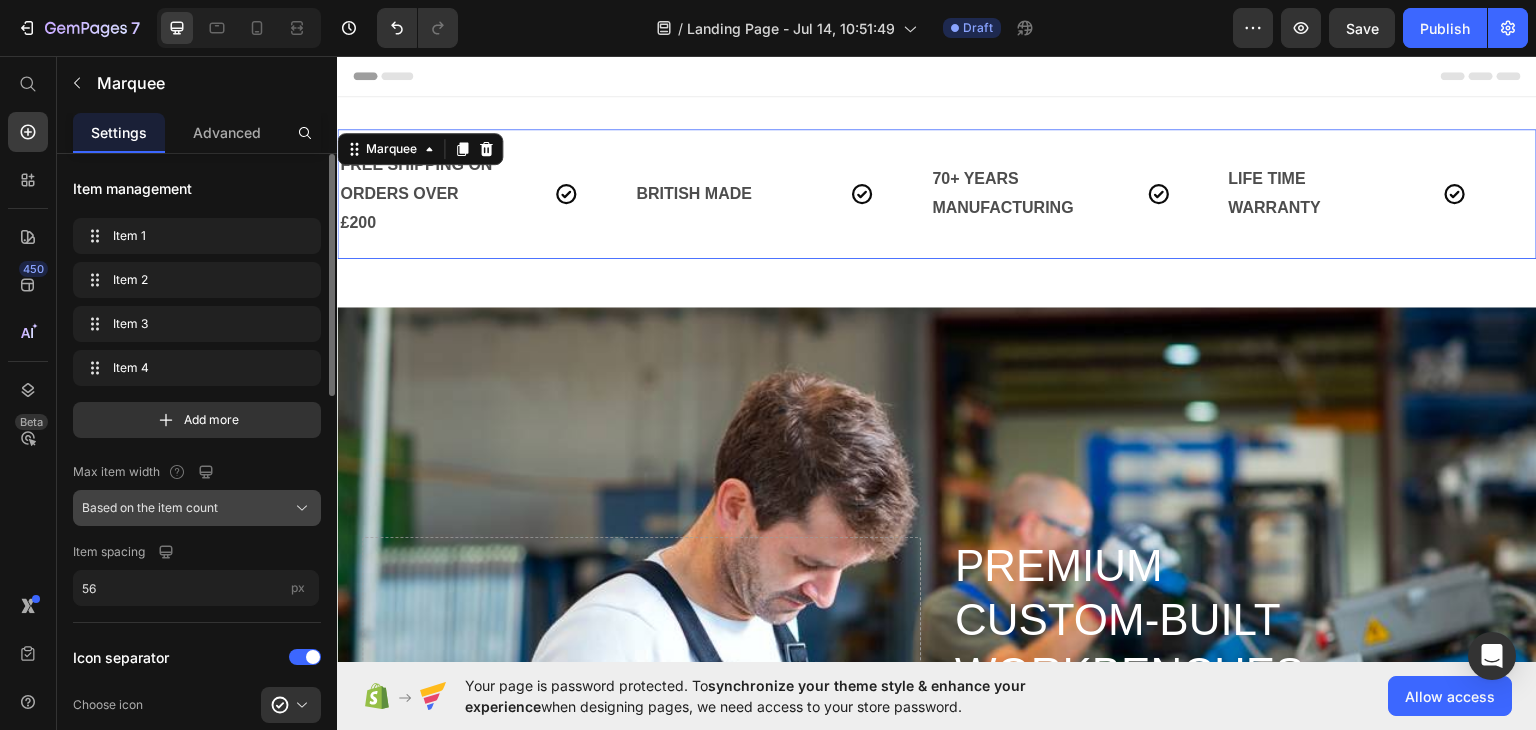 click on "Based on the item count" 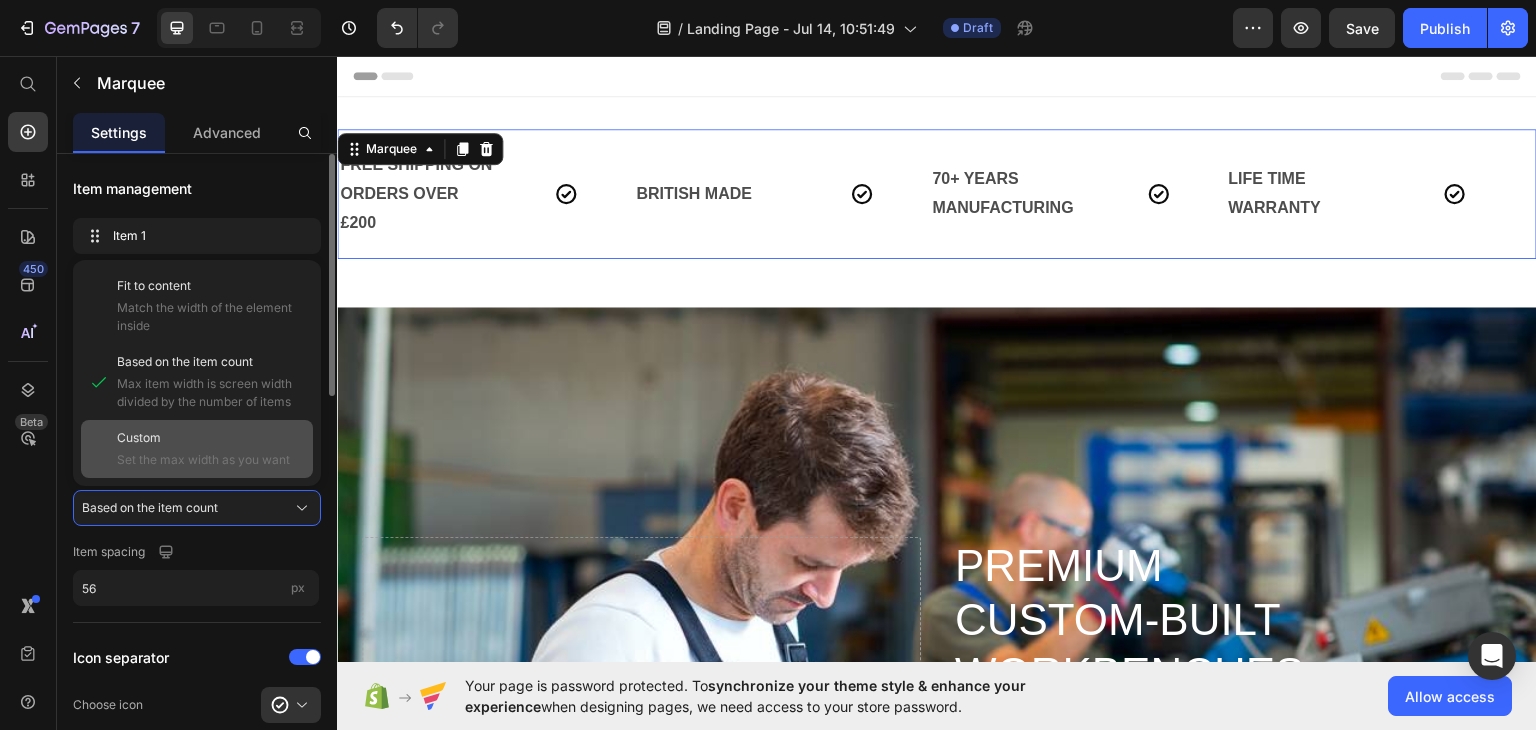 click on "Set the max width as you want" at bounding box center (211, 460) 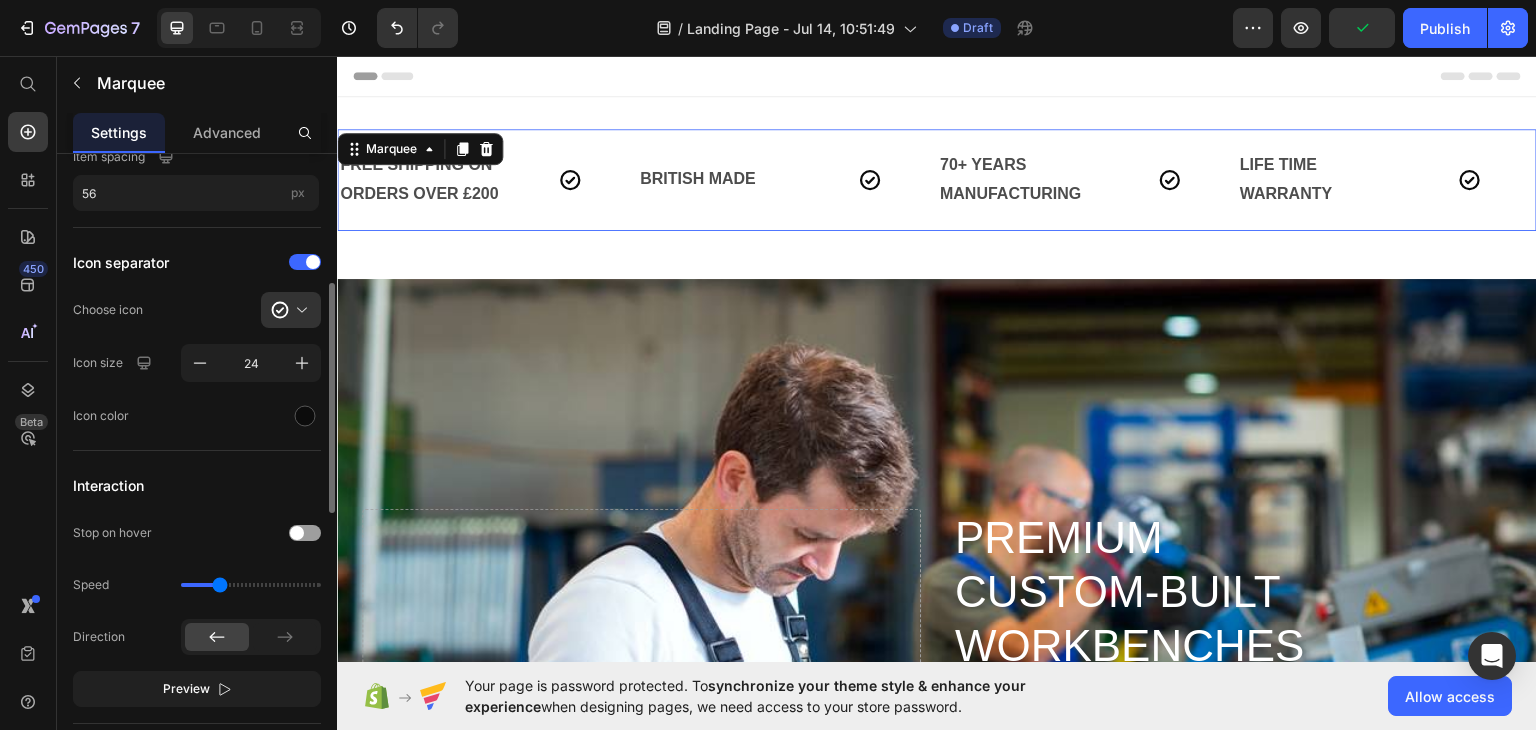 scroll, scrollTop: 494, scrollLeft: 0, axis: vertical 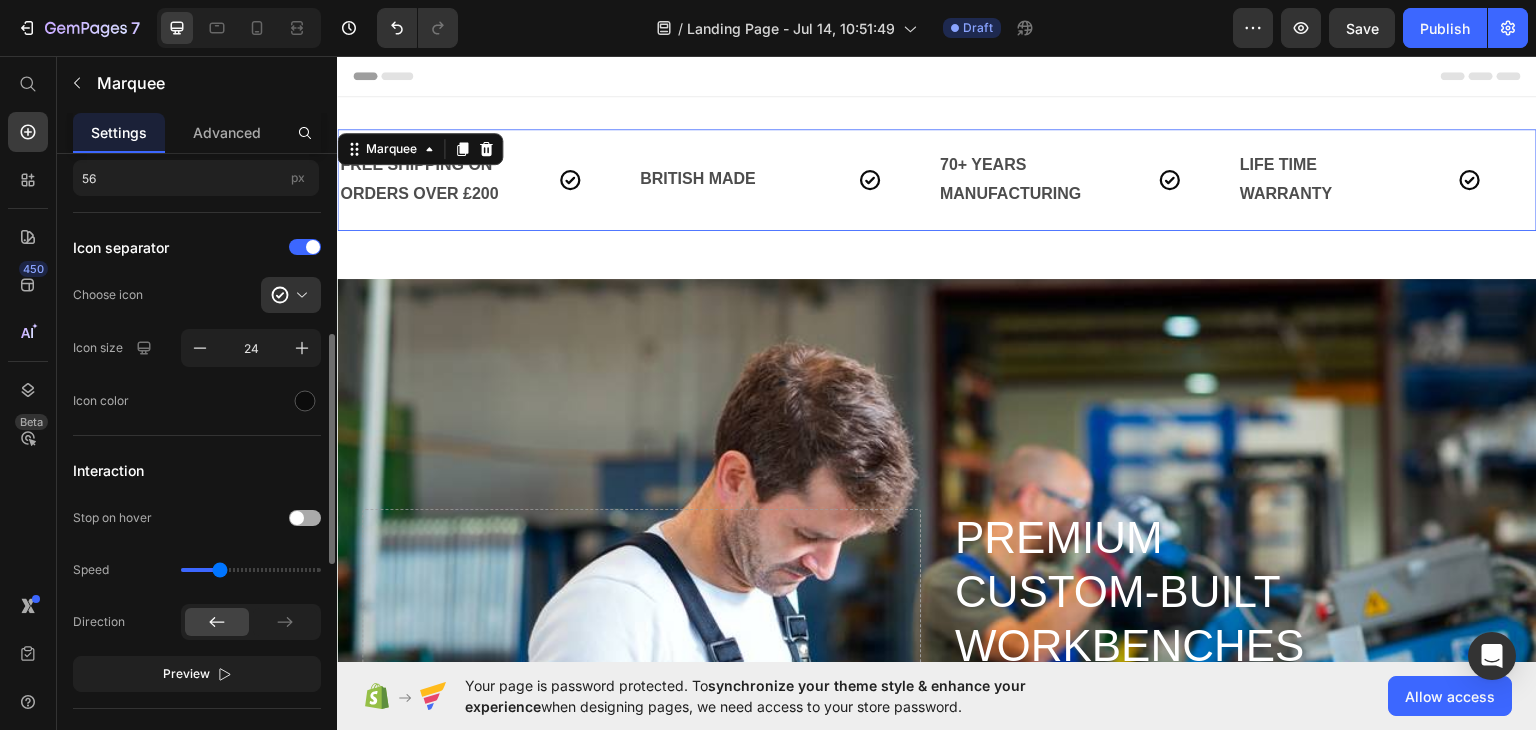 click at bounding box center [305, 518] 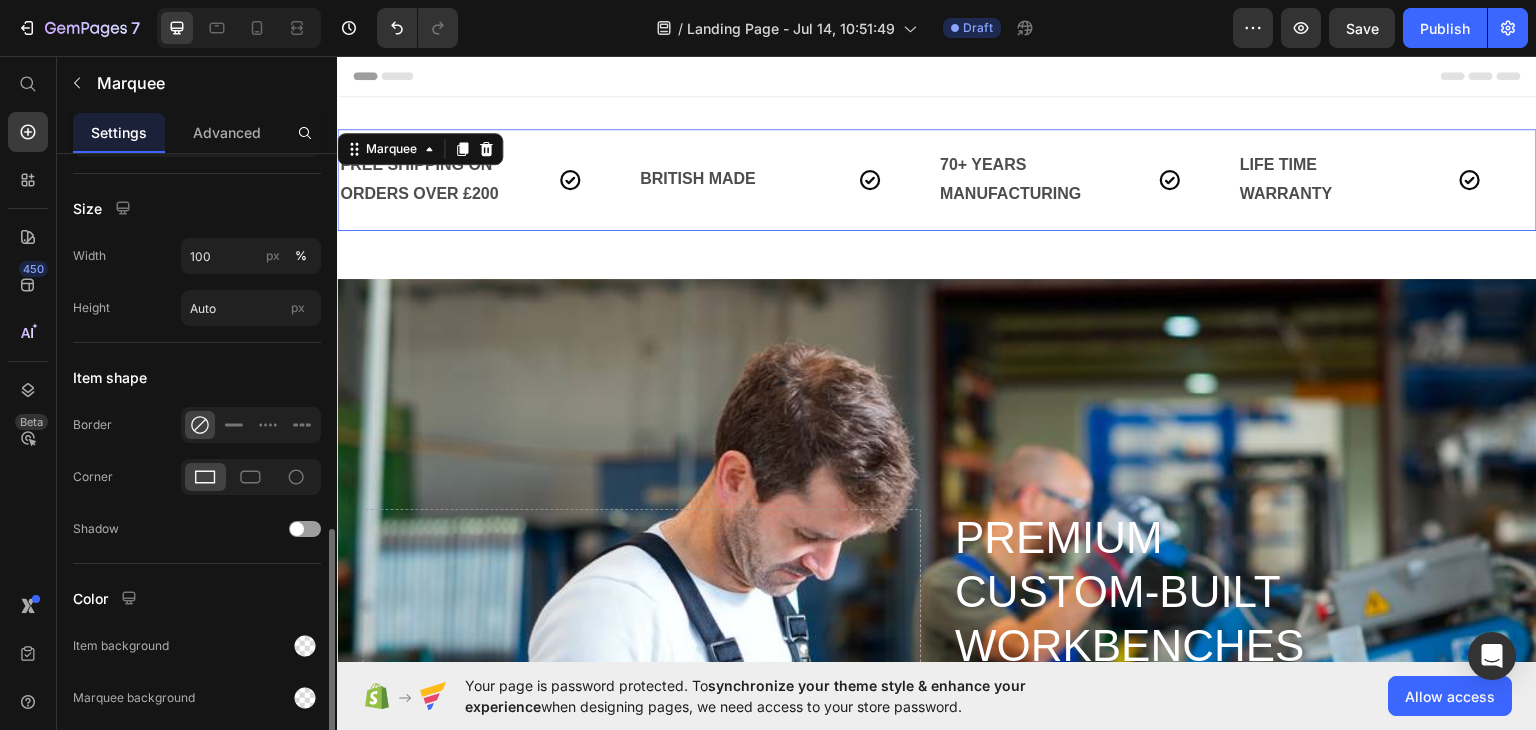 scroll, scrollTop: 1068, scrollLeft: 0, axis: vertical 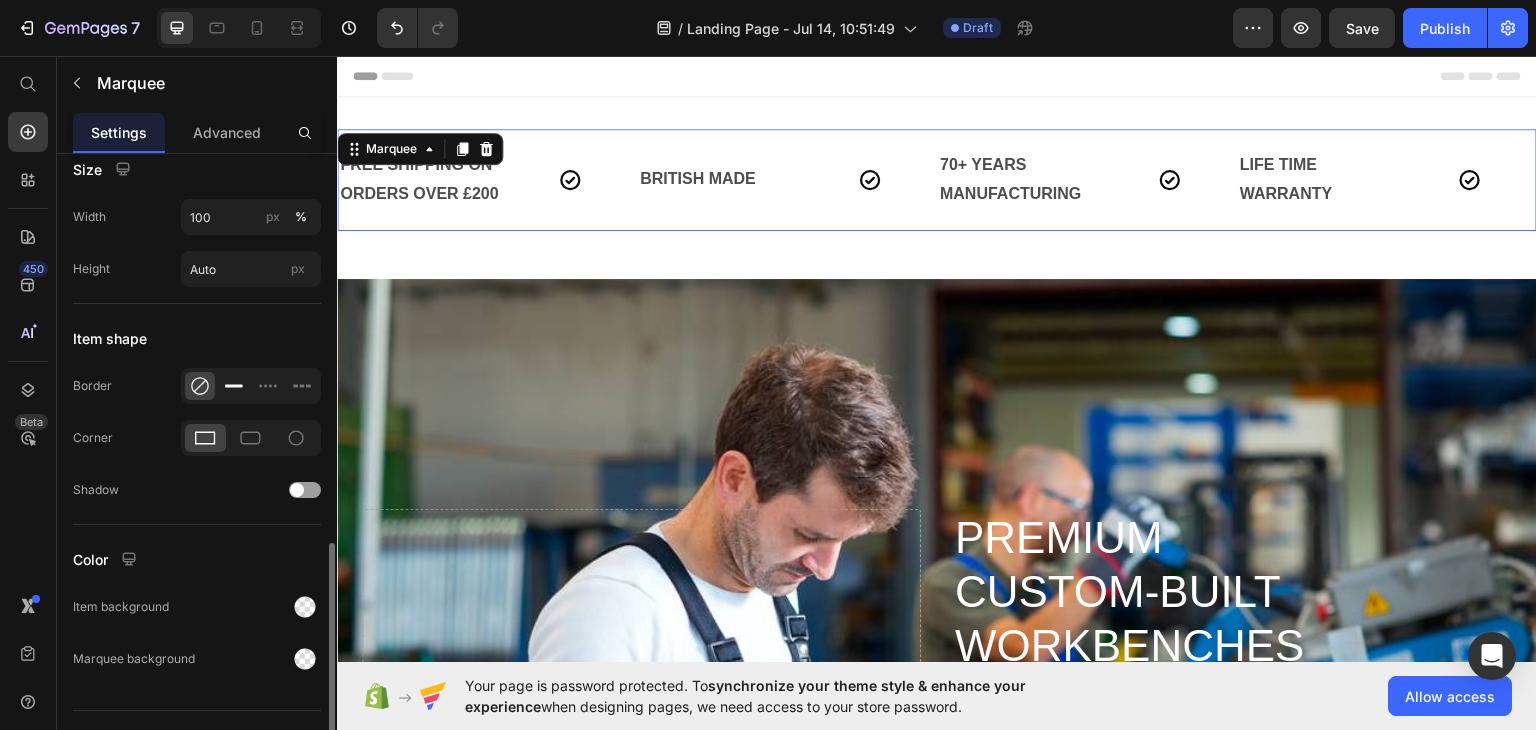 click 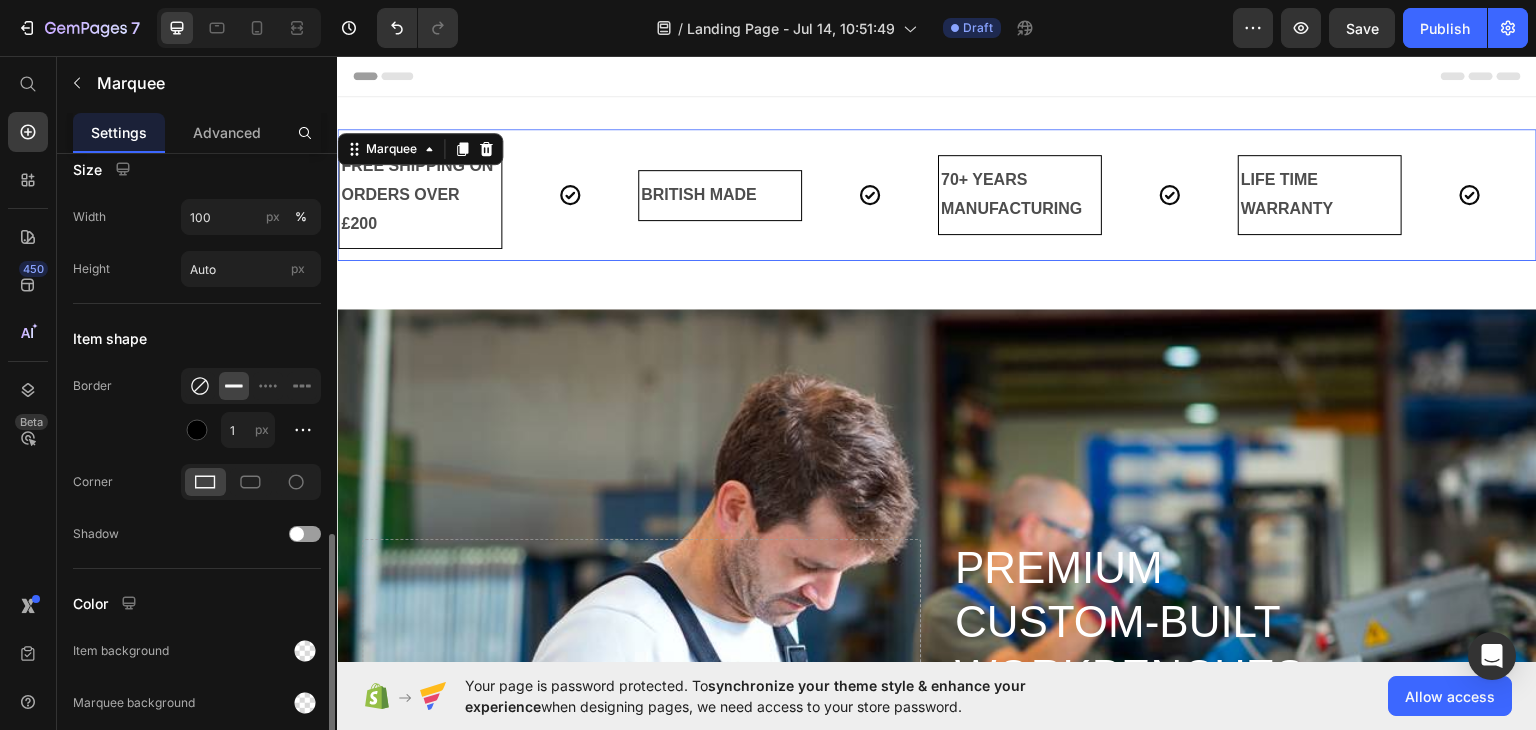 click 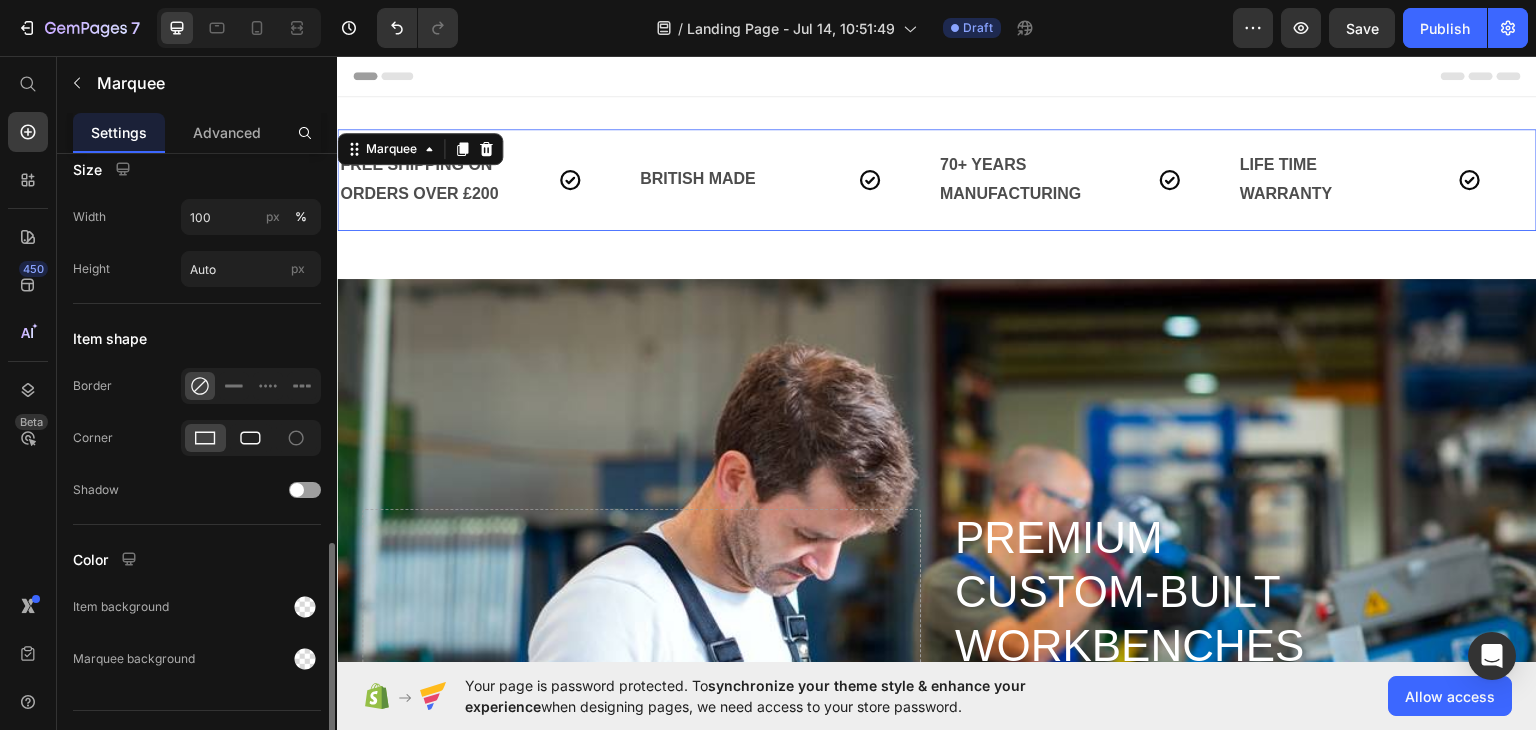 click 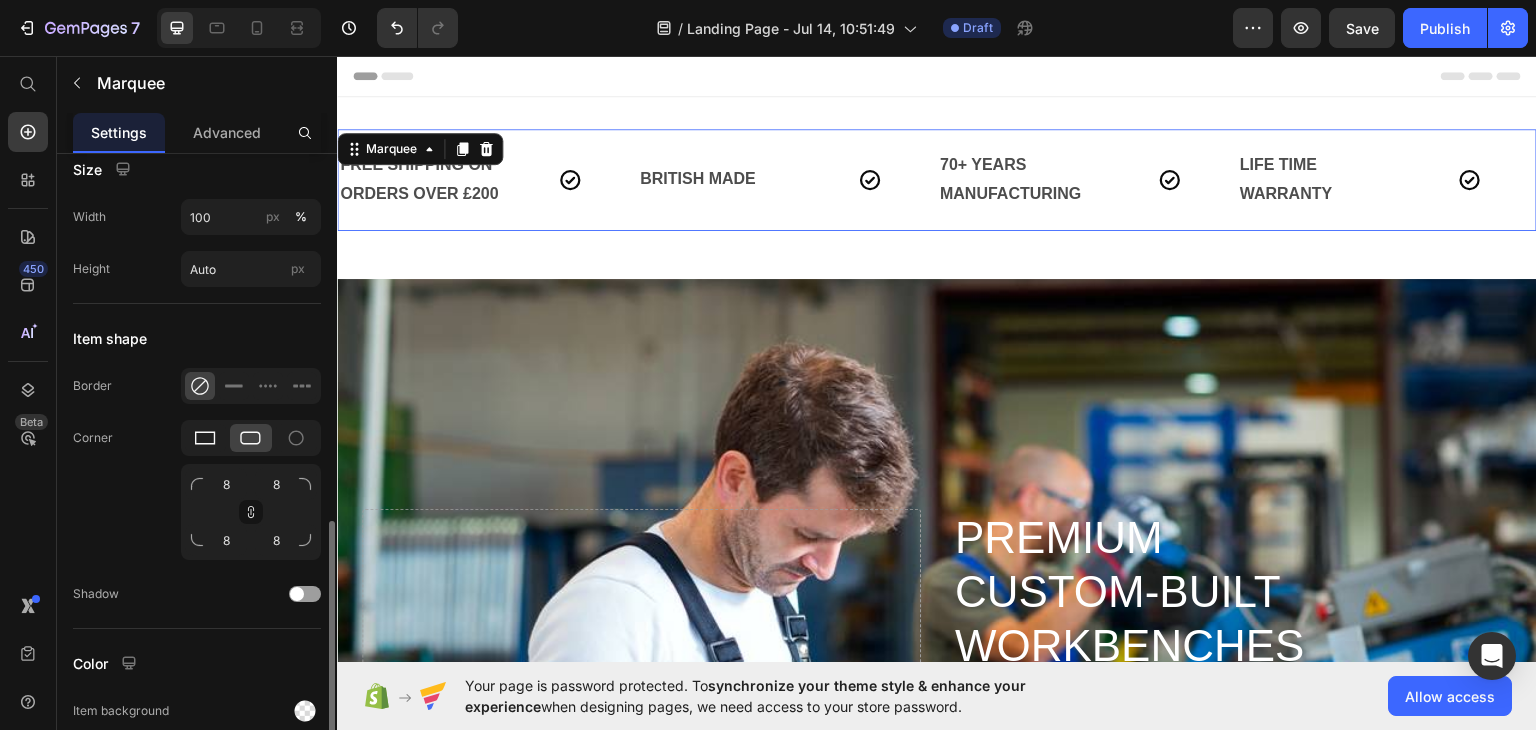 click 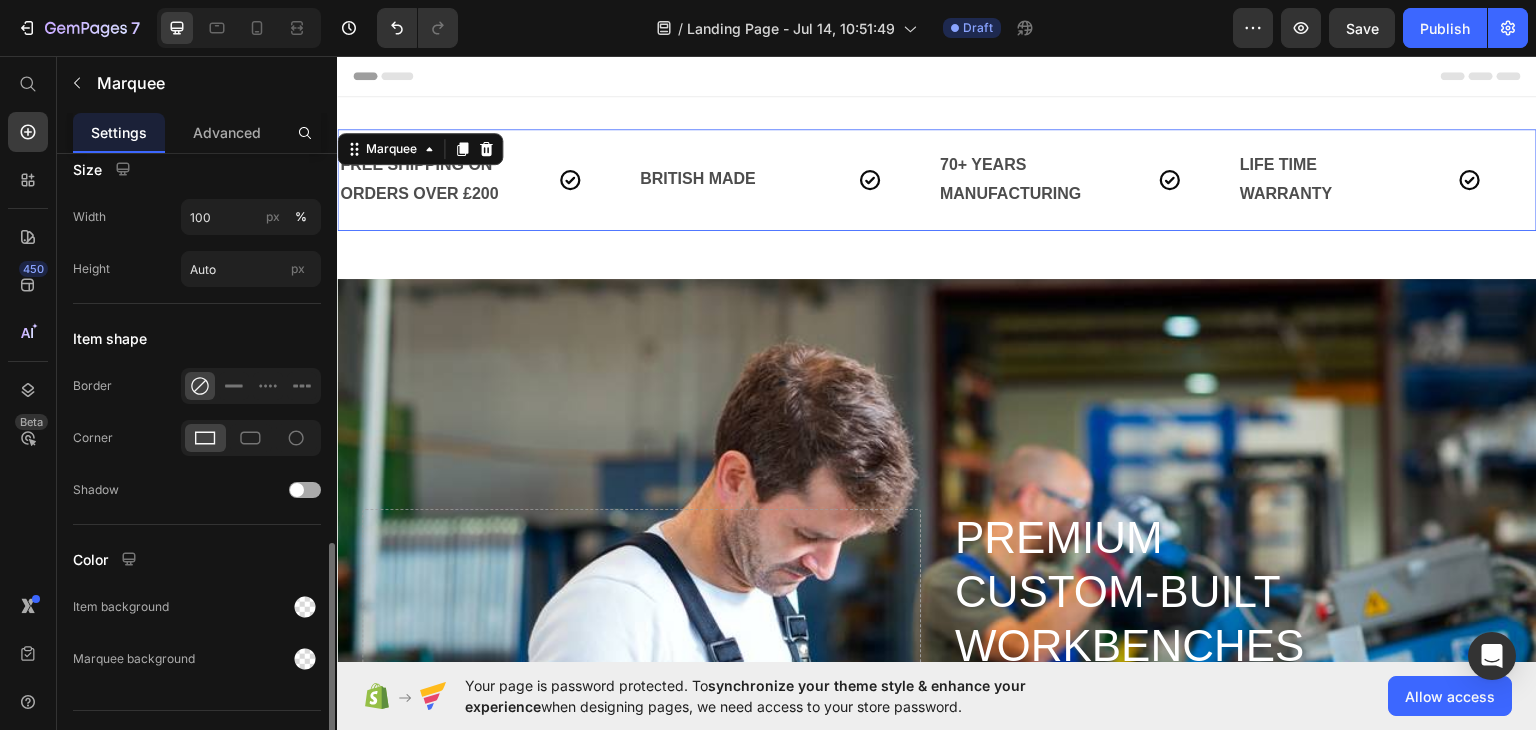 click at bounding box center (297, 490) 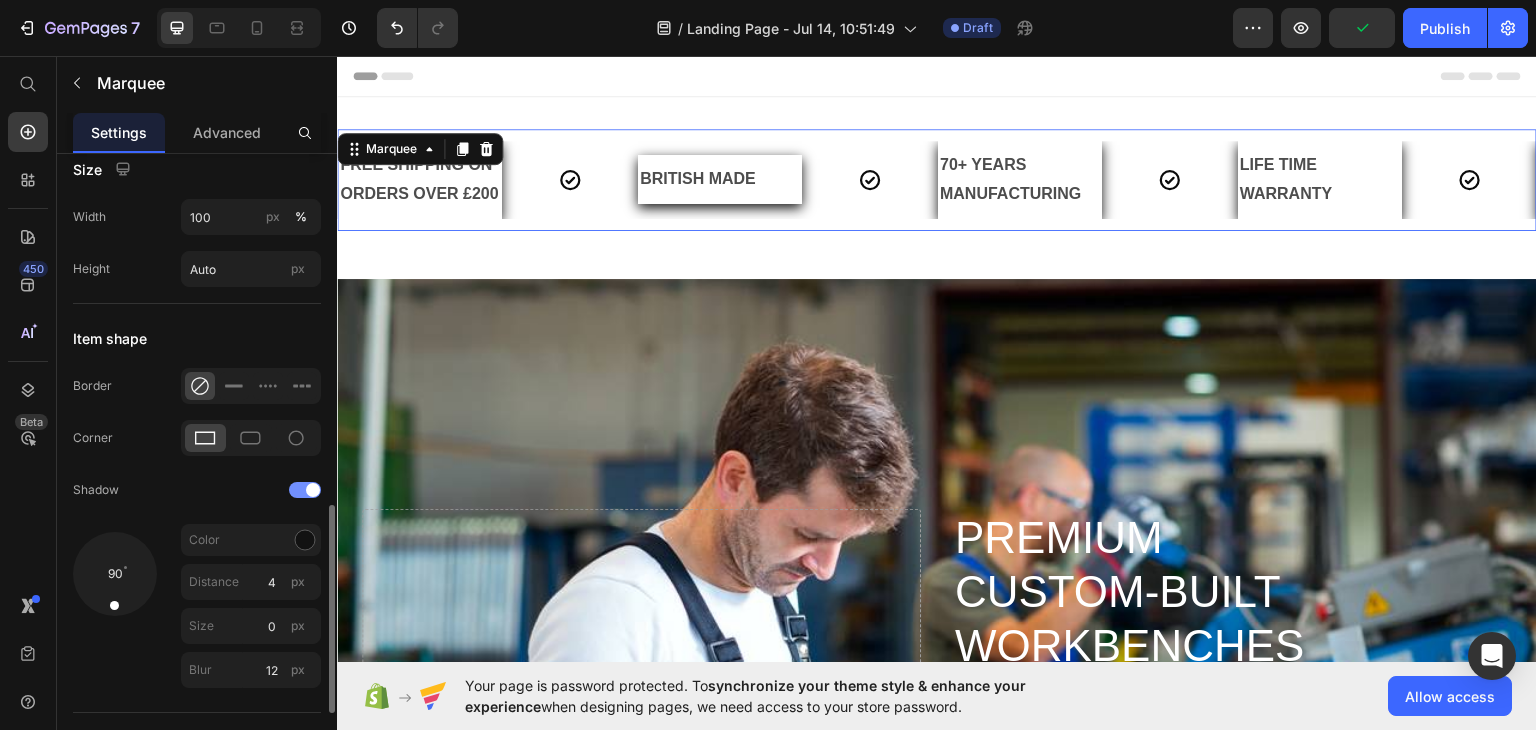 click at bounding box center (305, 490) 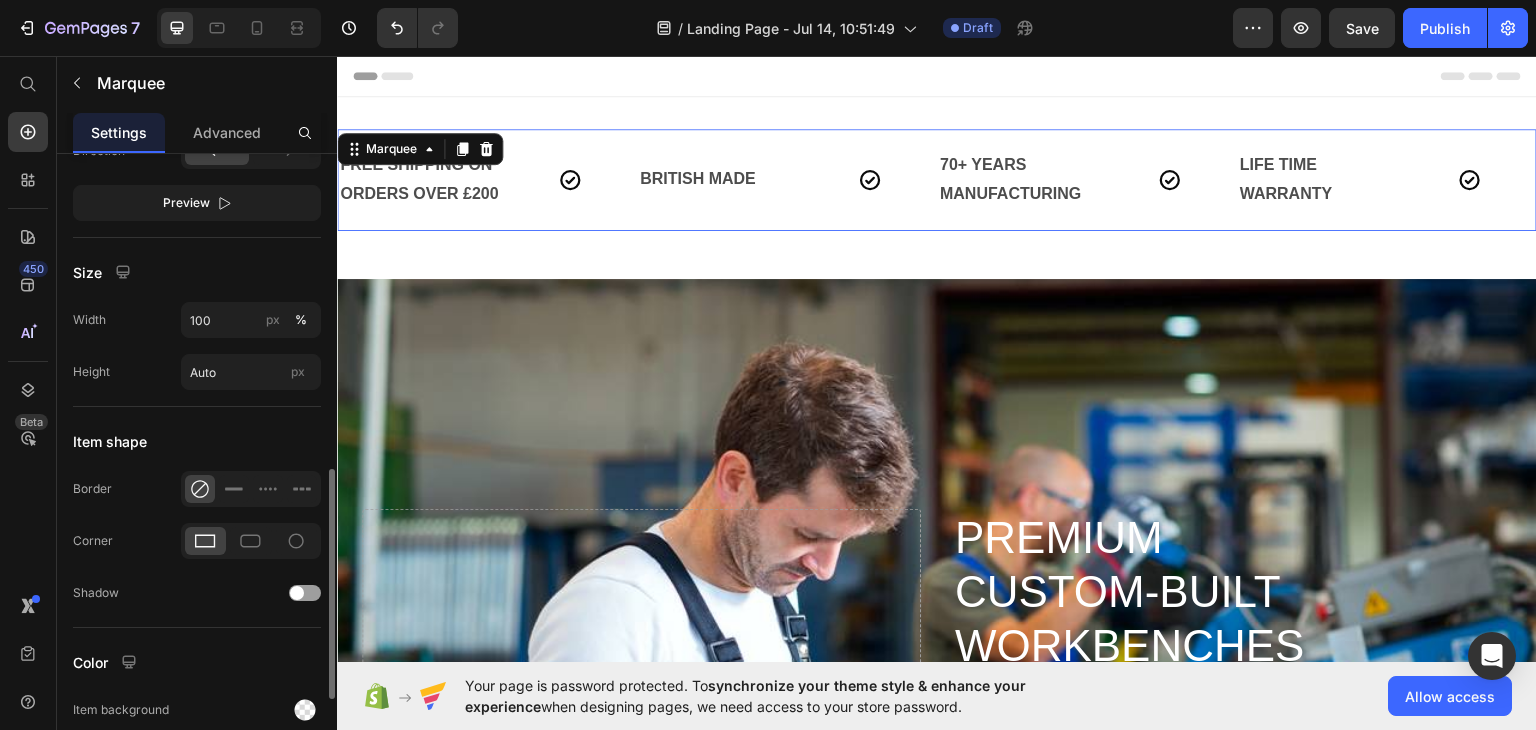 scroll, scrollTop: 937, scrollLeft: 0, axis: vertical 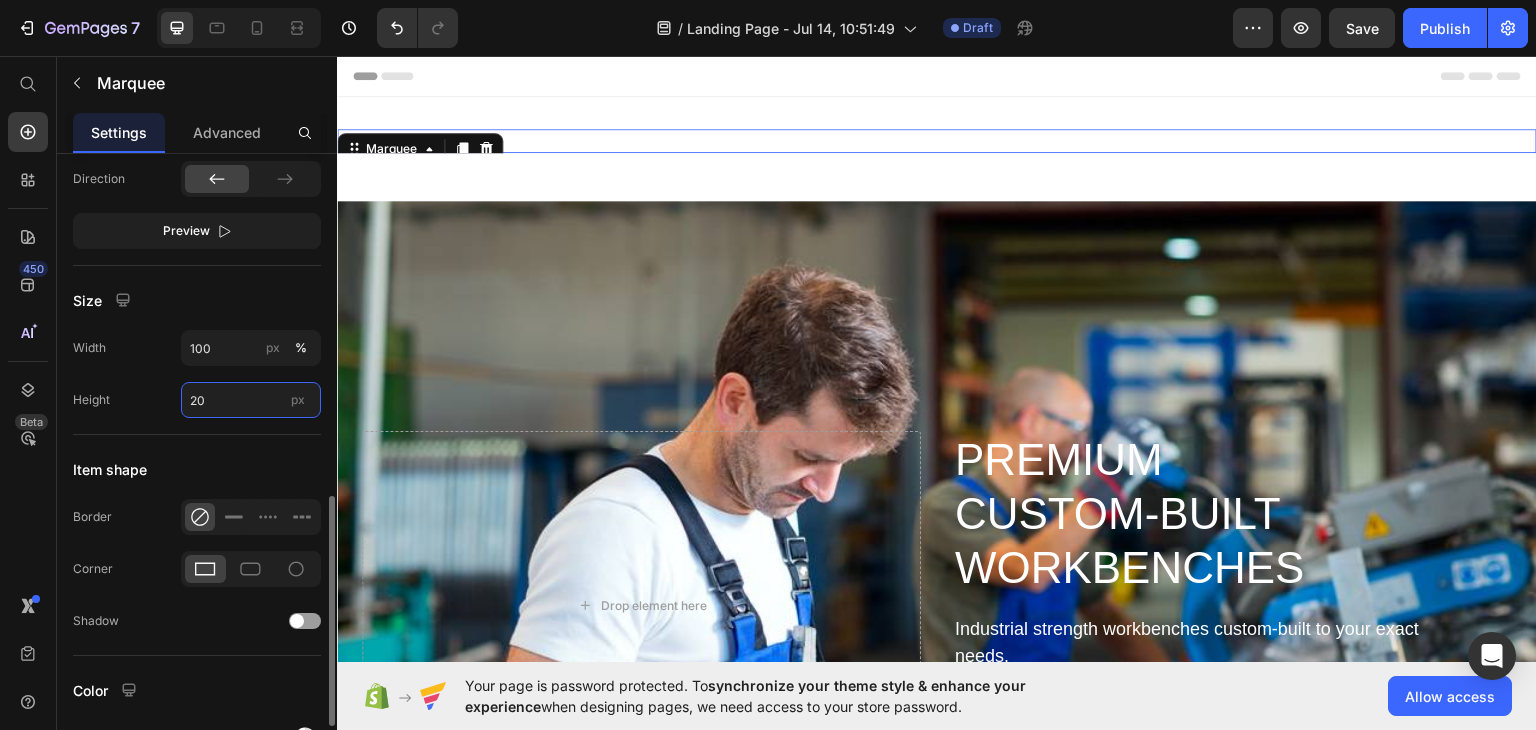type on "2" 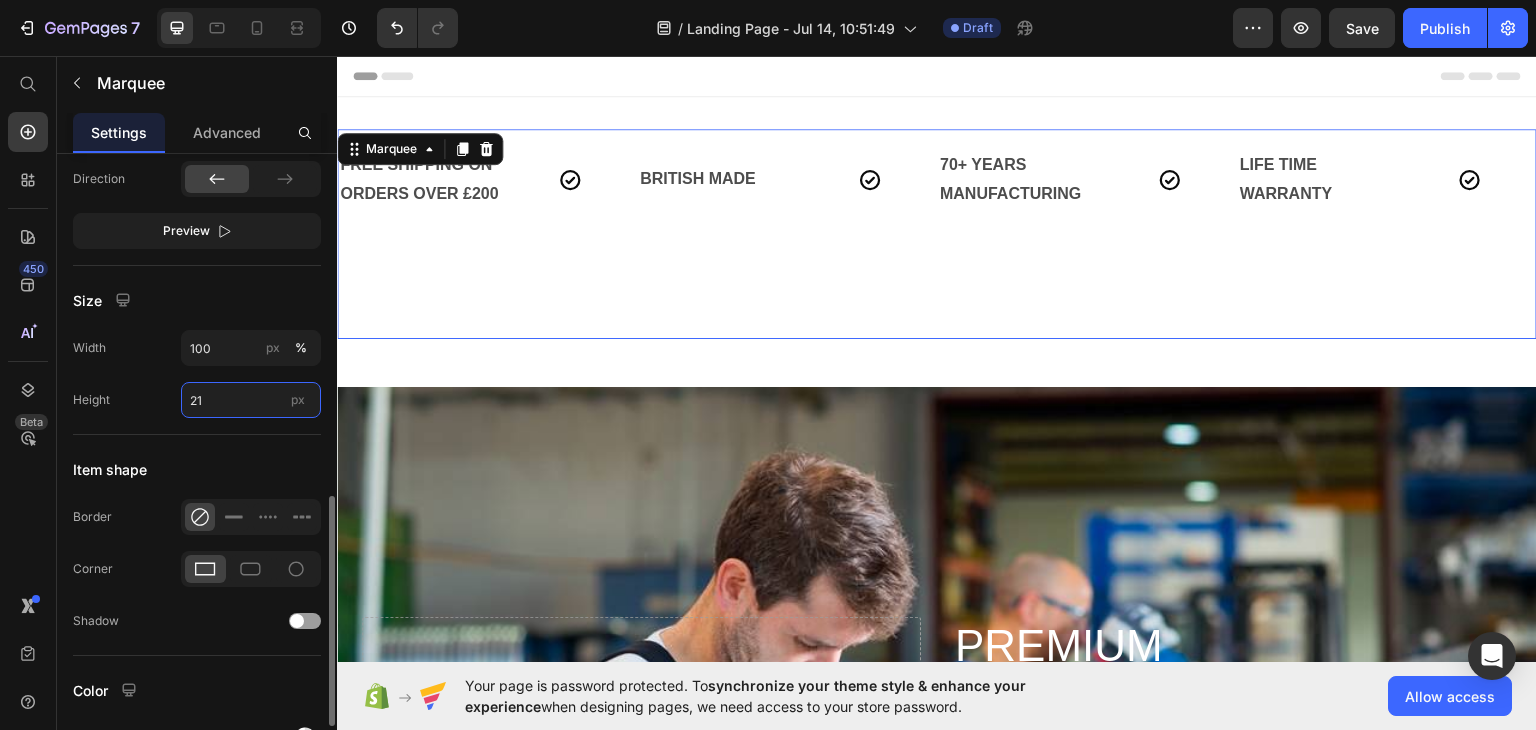 type on "2" 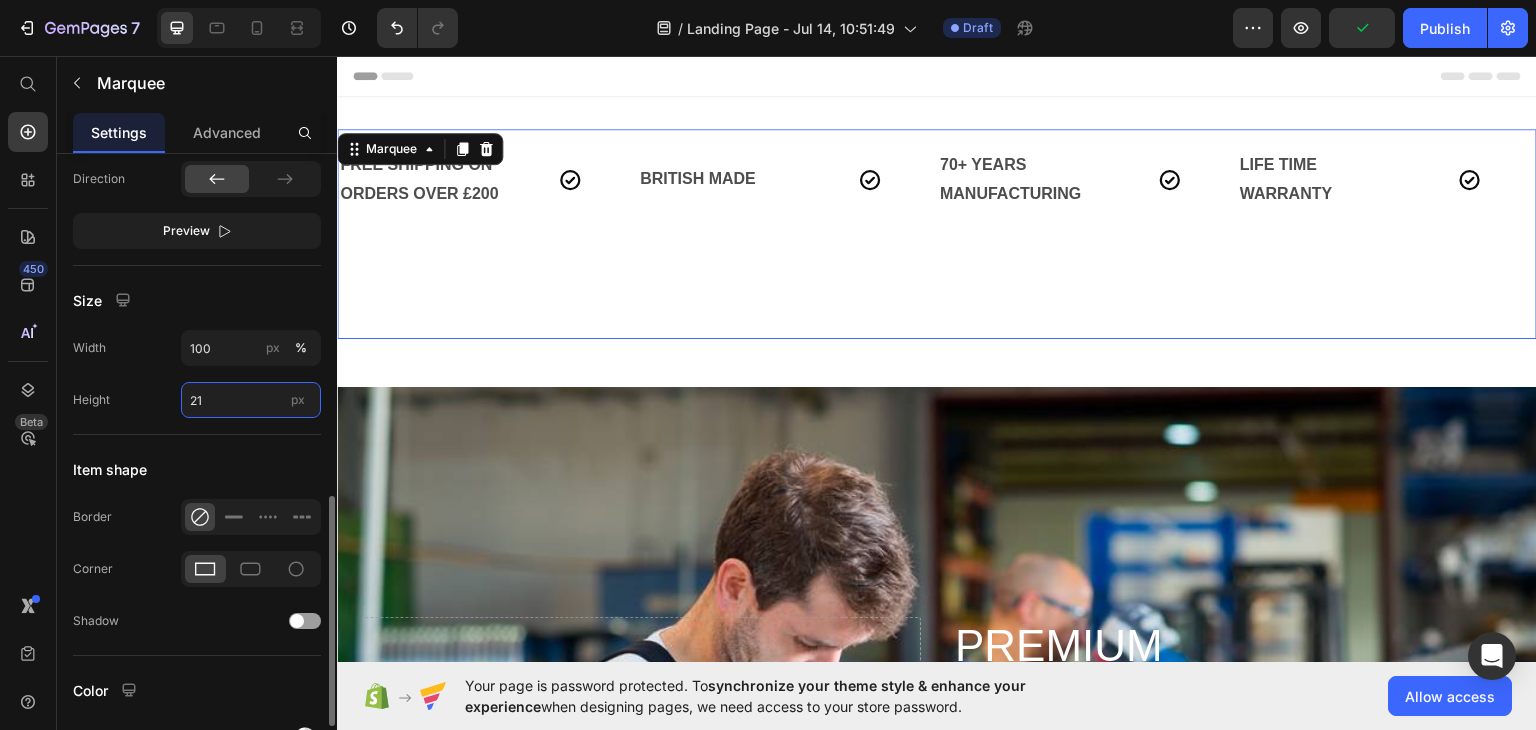type on "2" 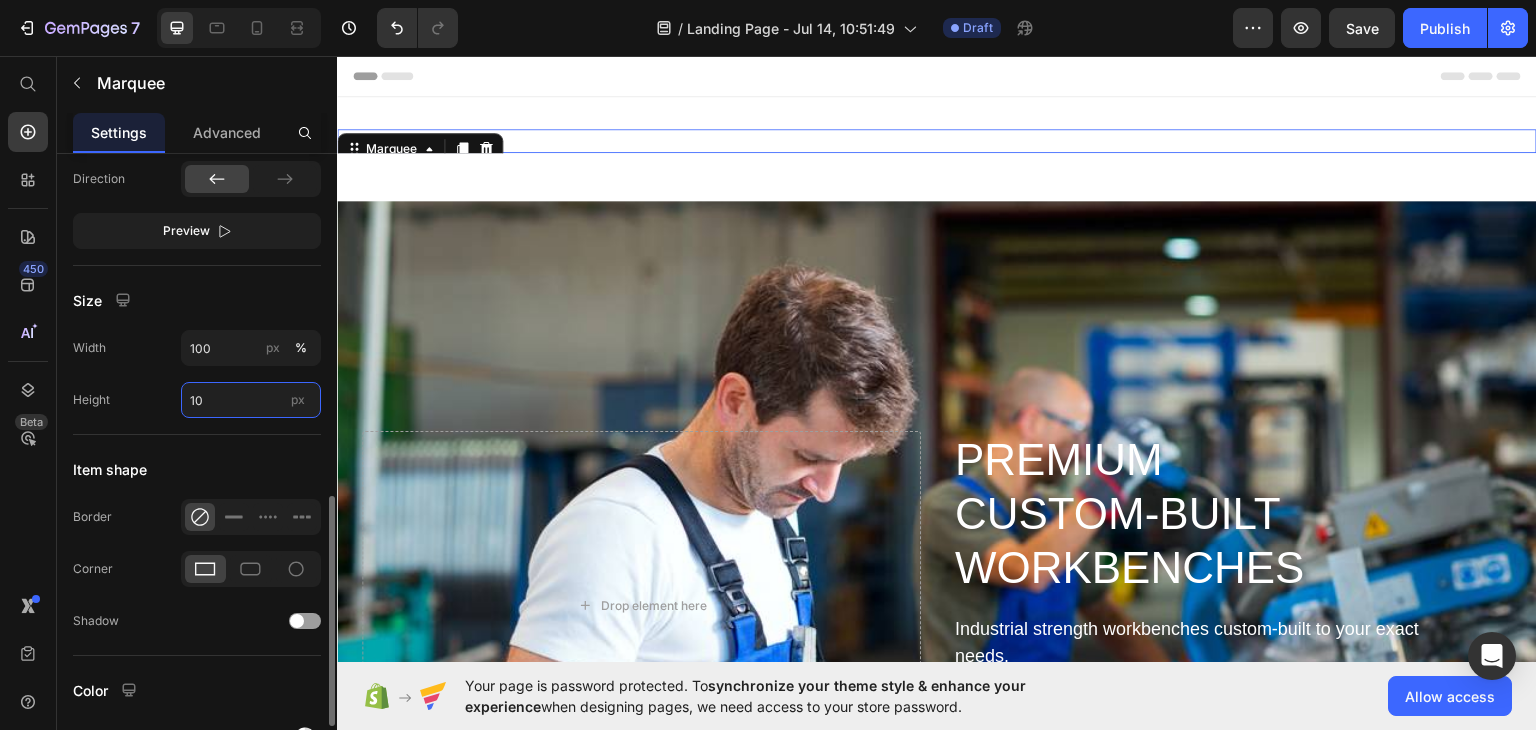type on "1" 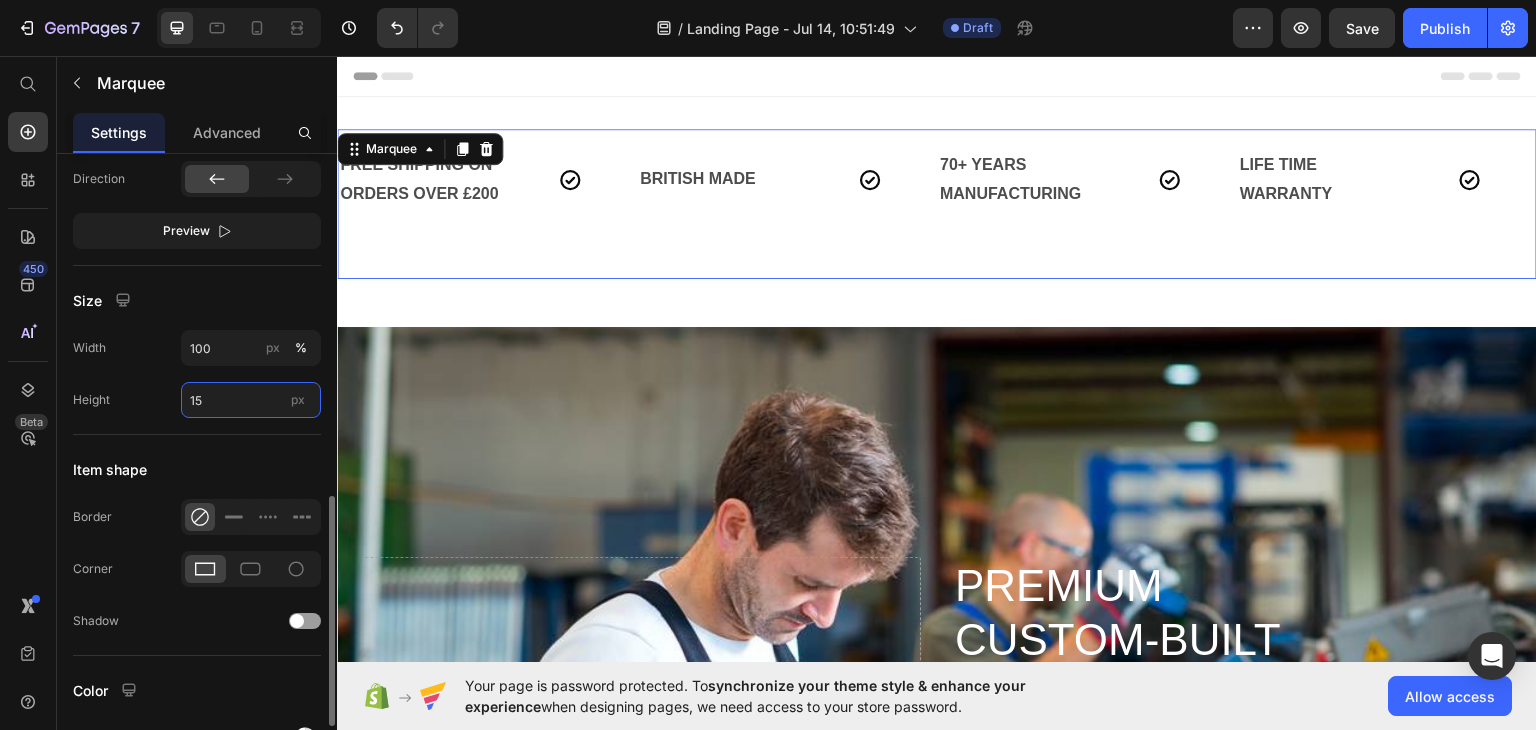type on "1" 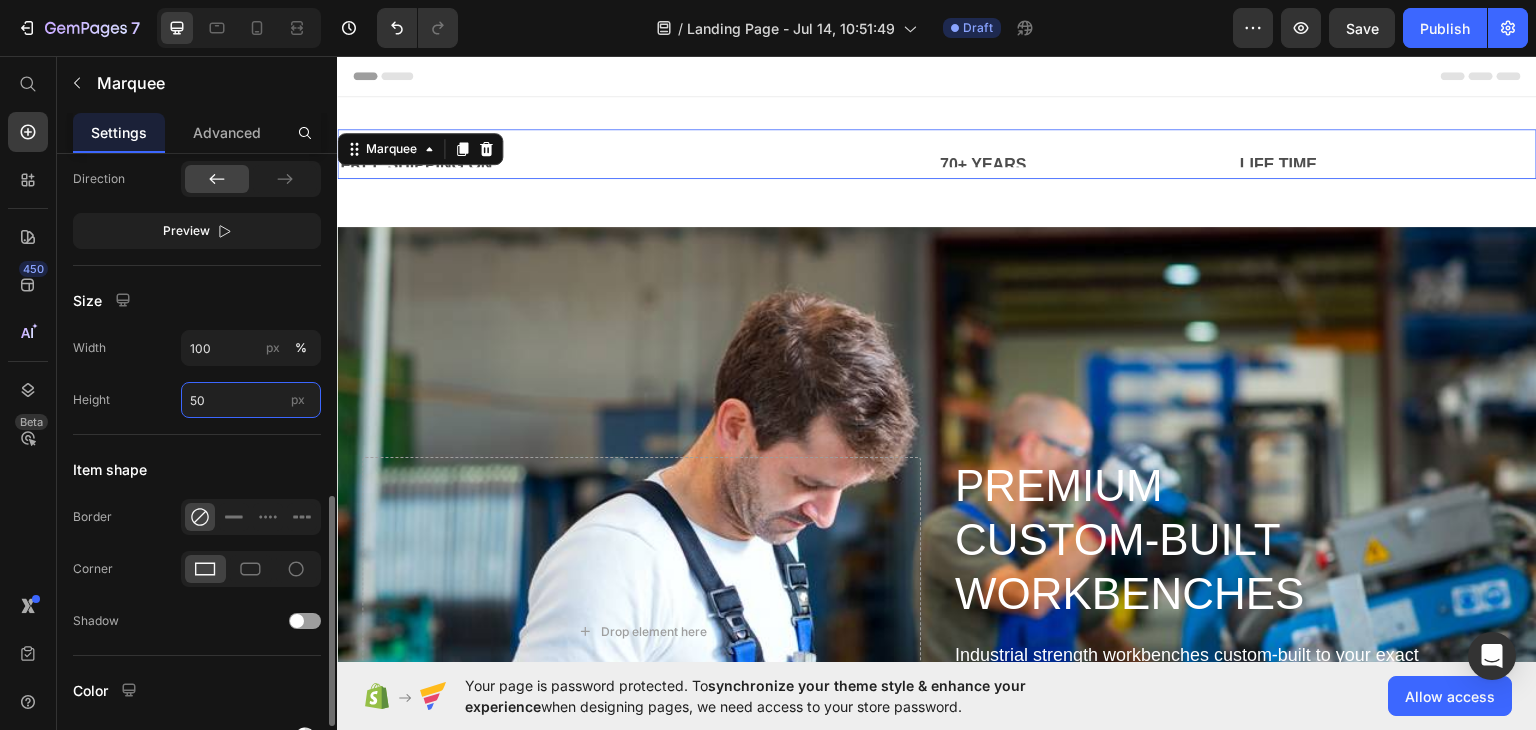 type on "5" 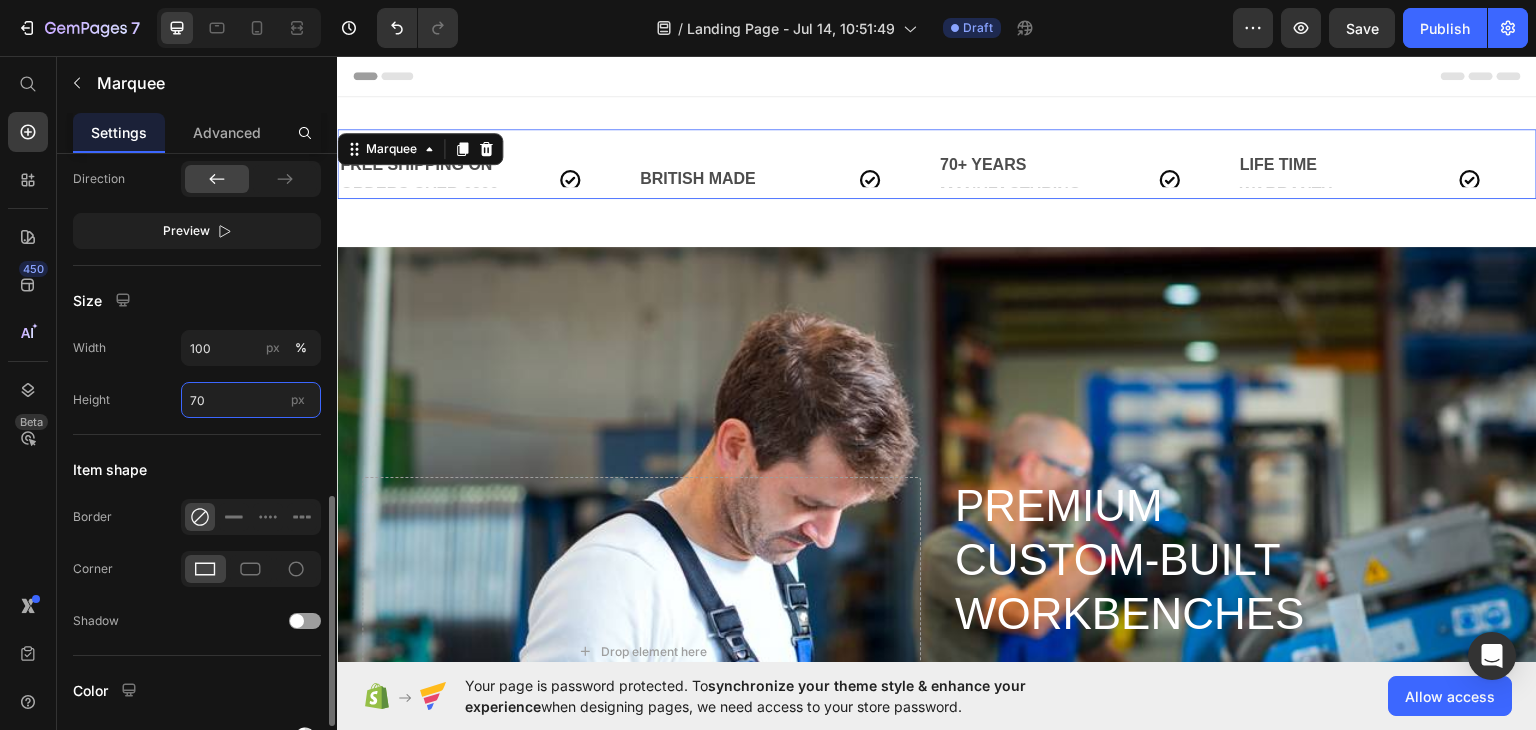 type on "7" 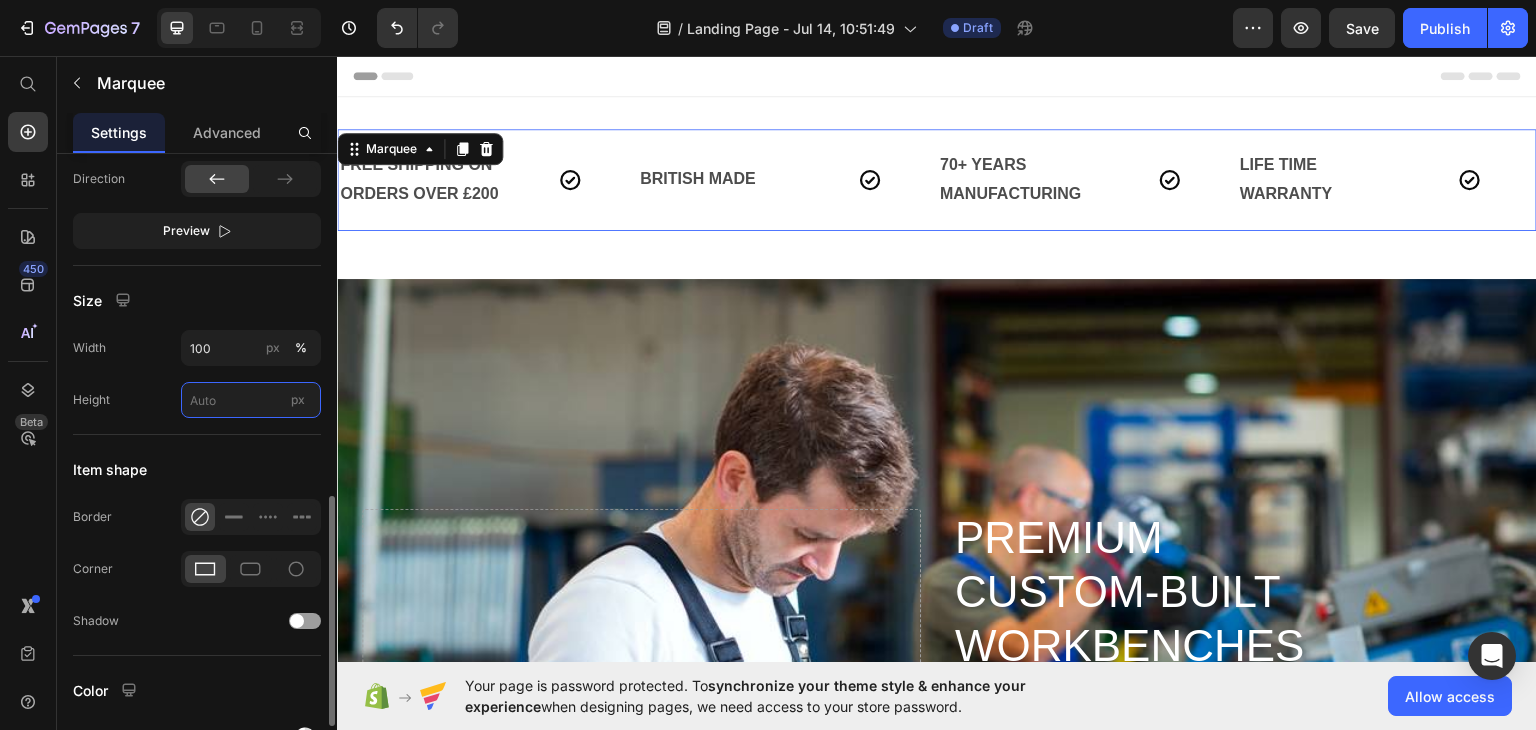 type on "7" 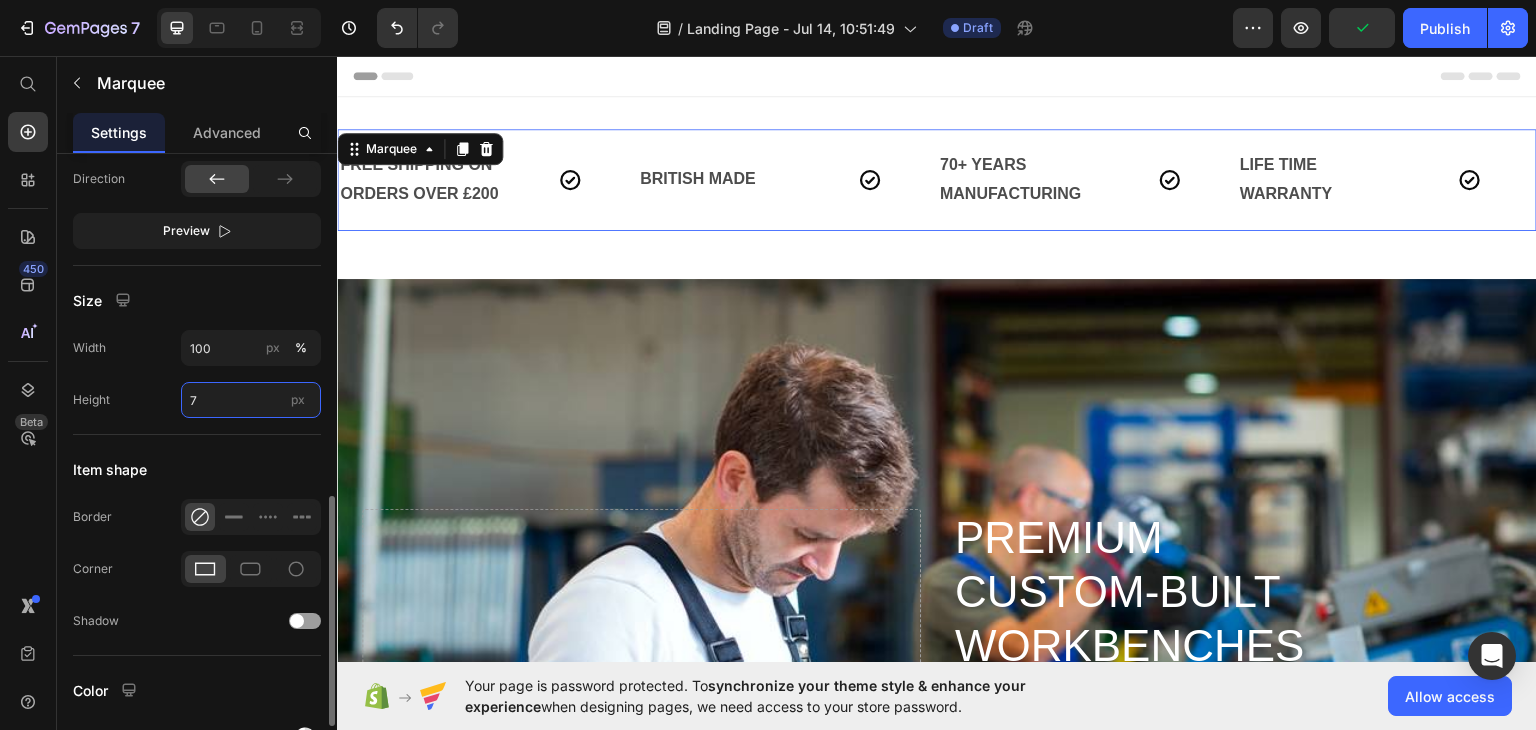 type on "7" 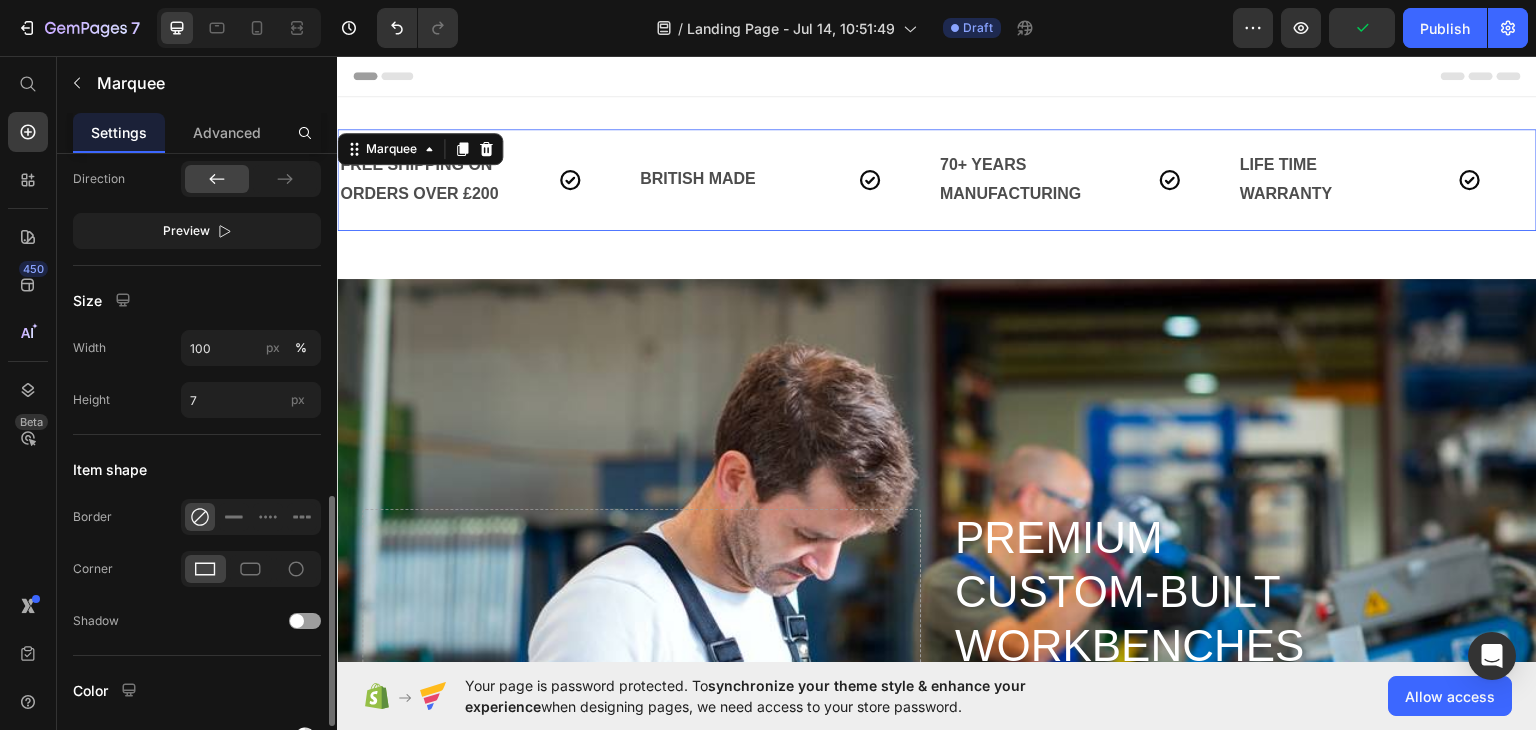 click on "Height 7 px" at bounding box center [197, 400] 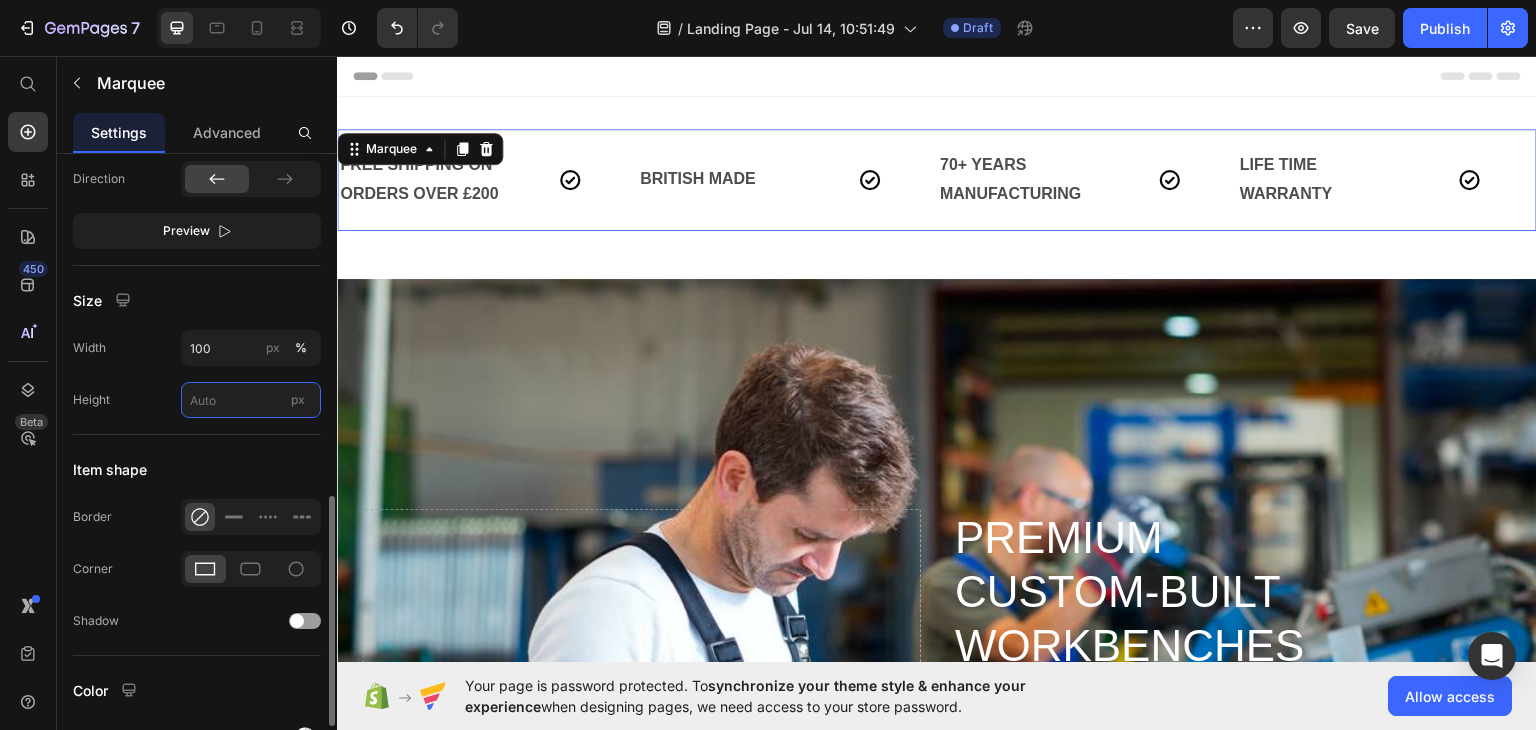 type 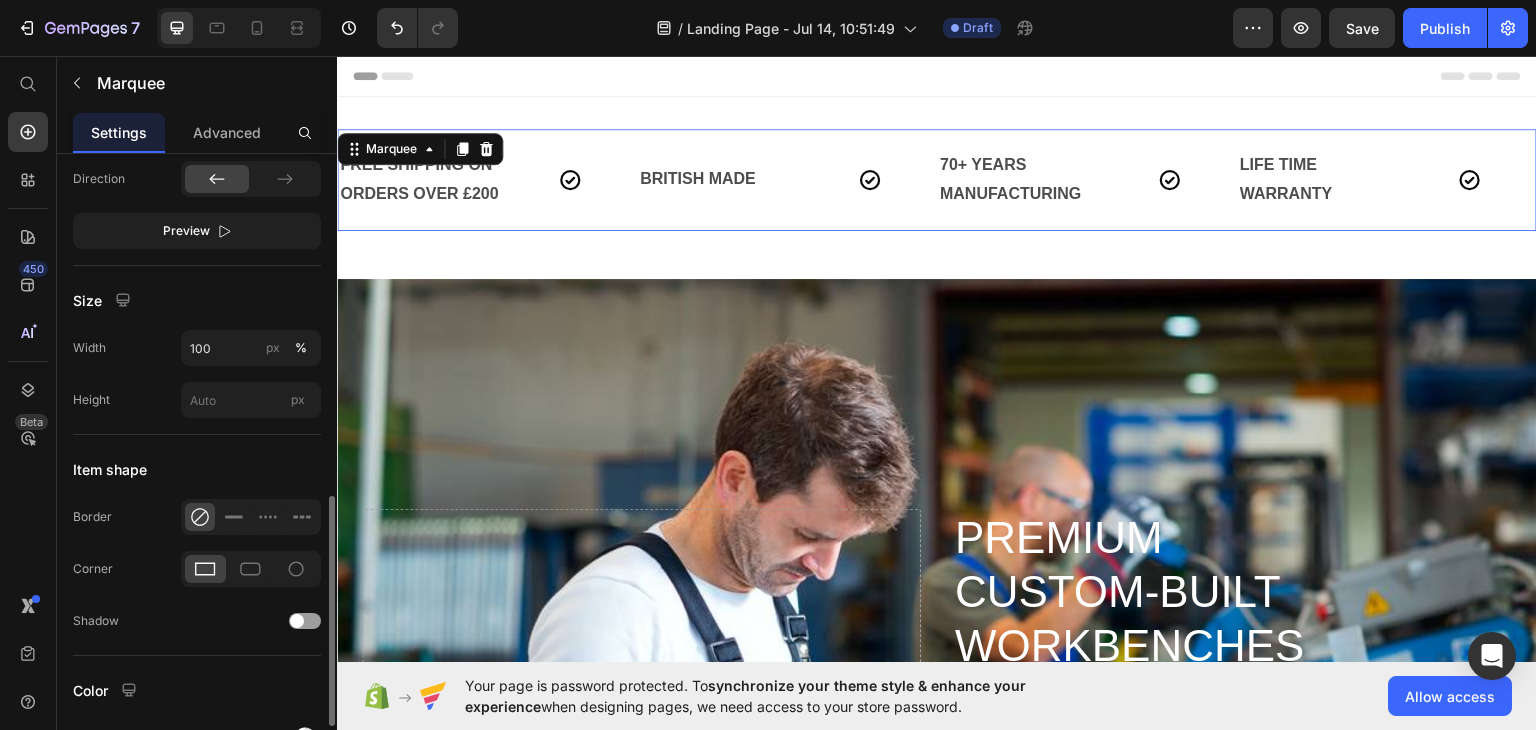 click on "Height px" at bounding box center [197, 400] 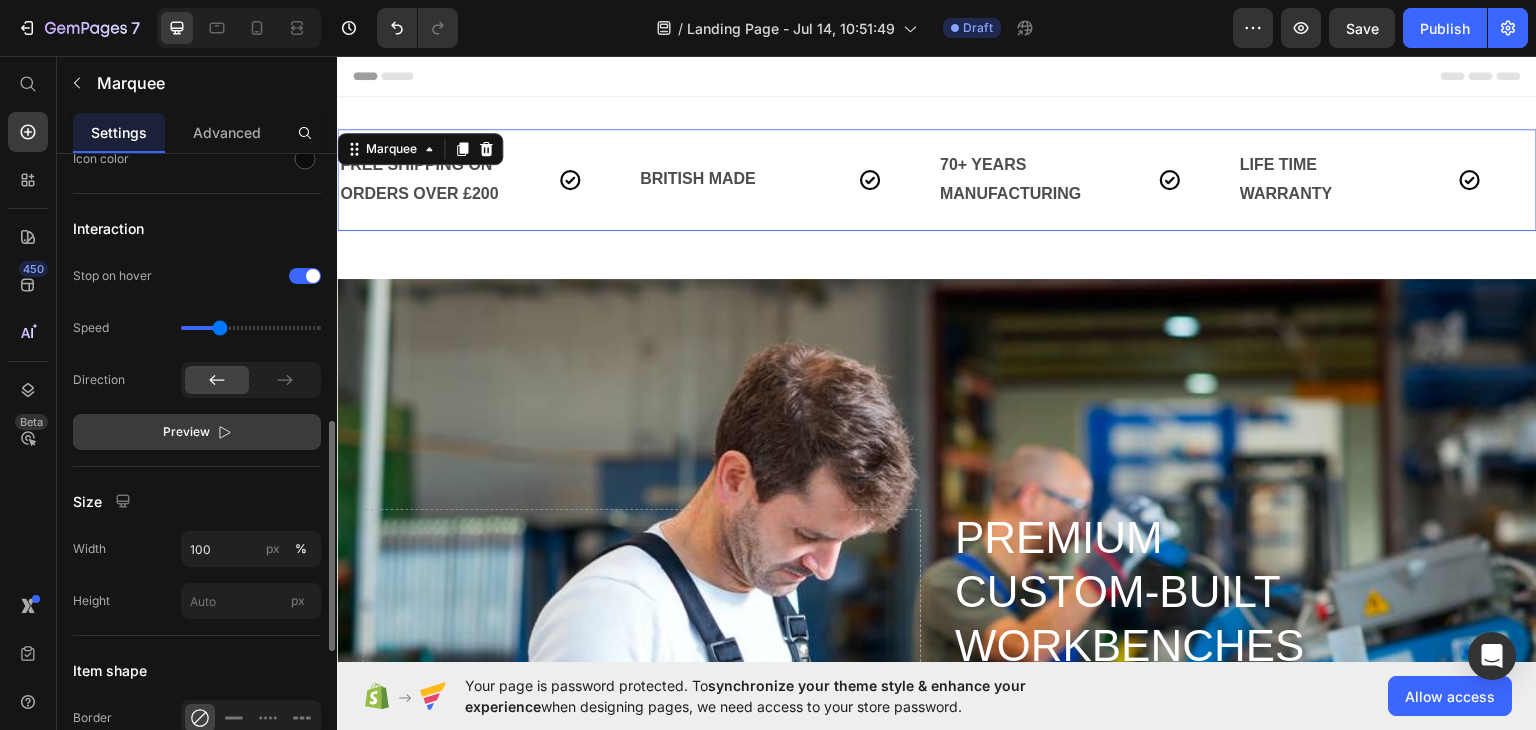 scroll, scrollTop: 735, scrollLeft: 0, axis: vertical 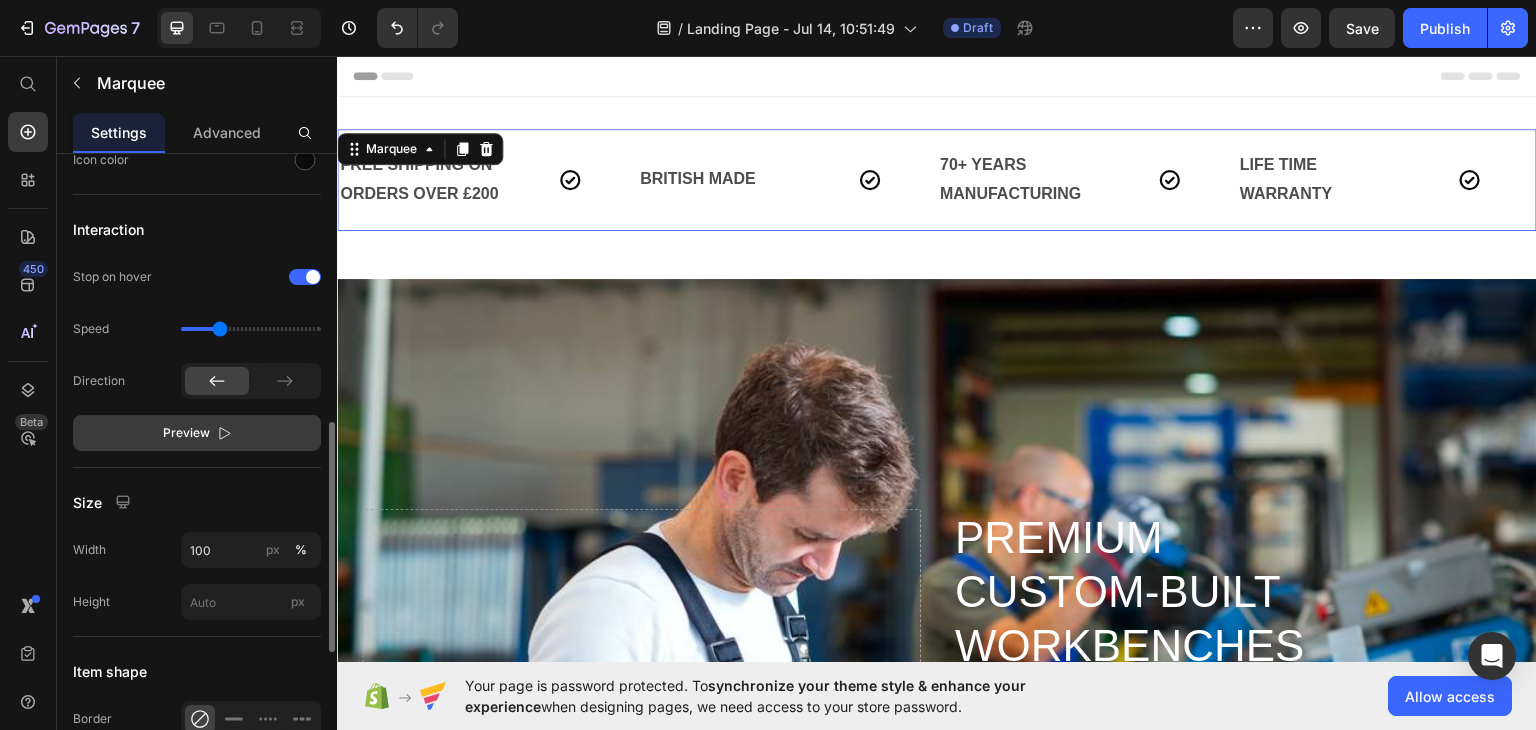 click on "Preview" at bounding box center [186, 433] 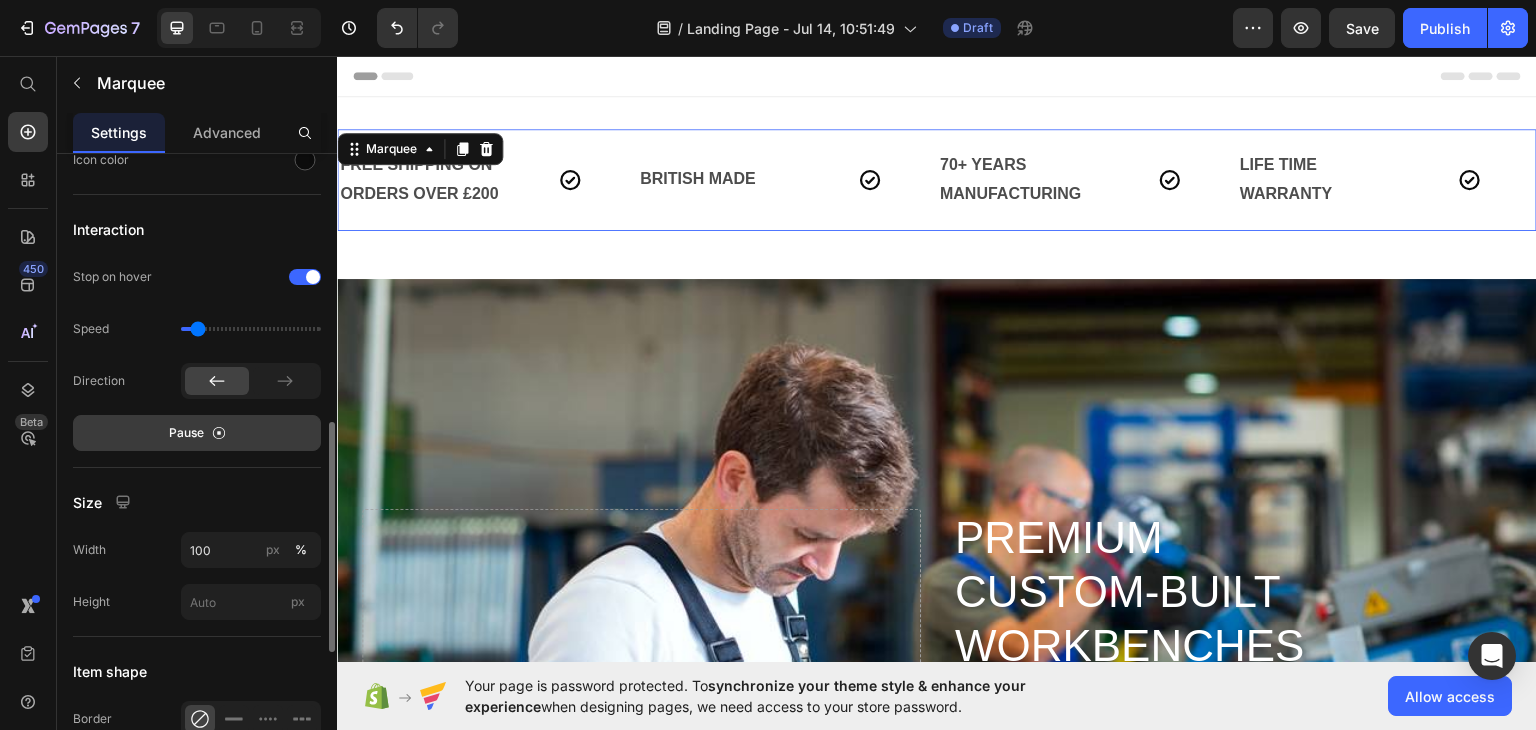 drag, startPoint x: 219, startPoint y: 329, endPoint x: 198, endPoint y: 329, distance: 21 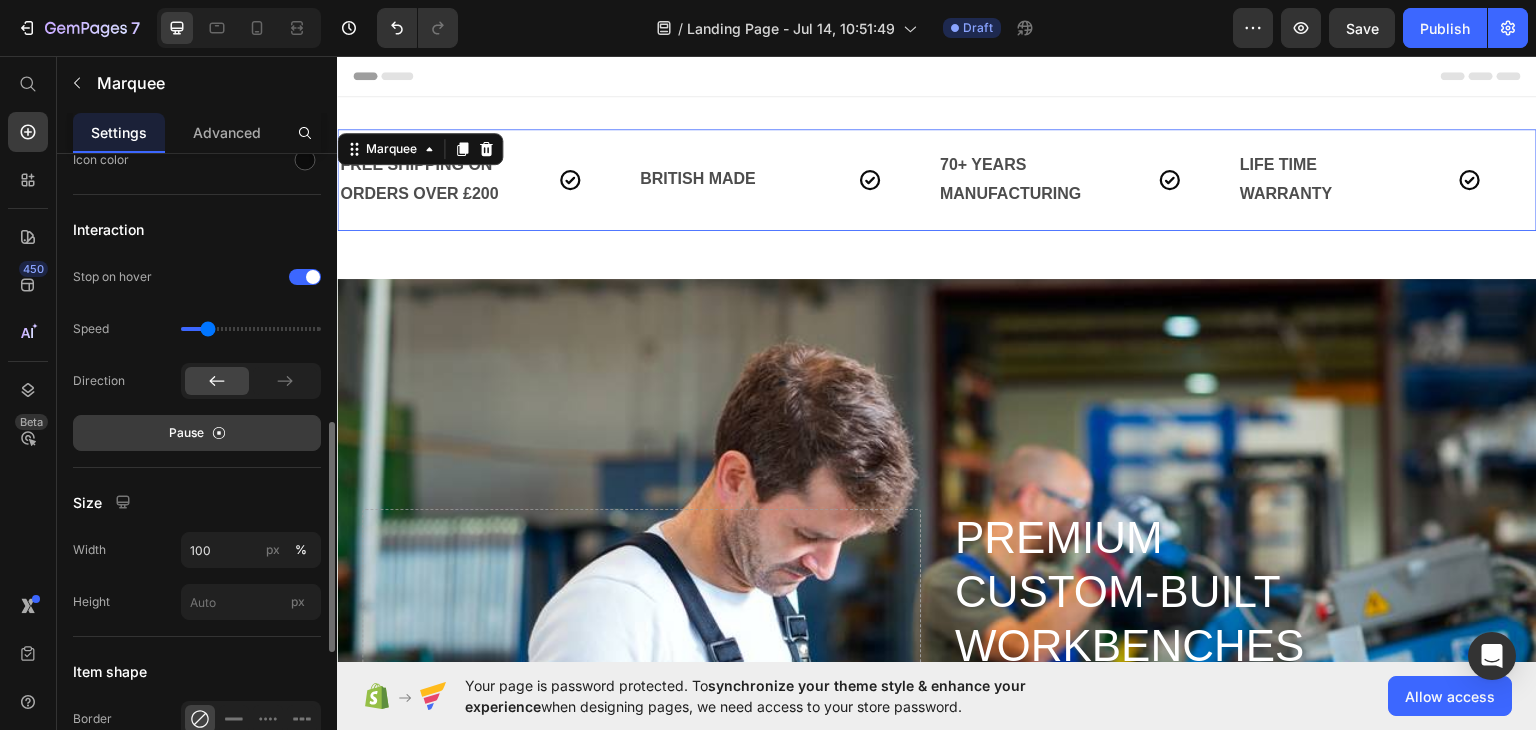 type on "0.6" 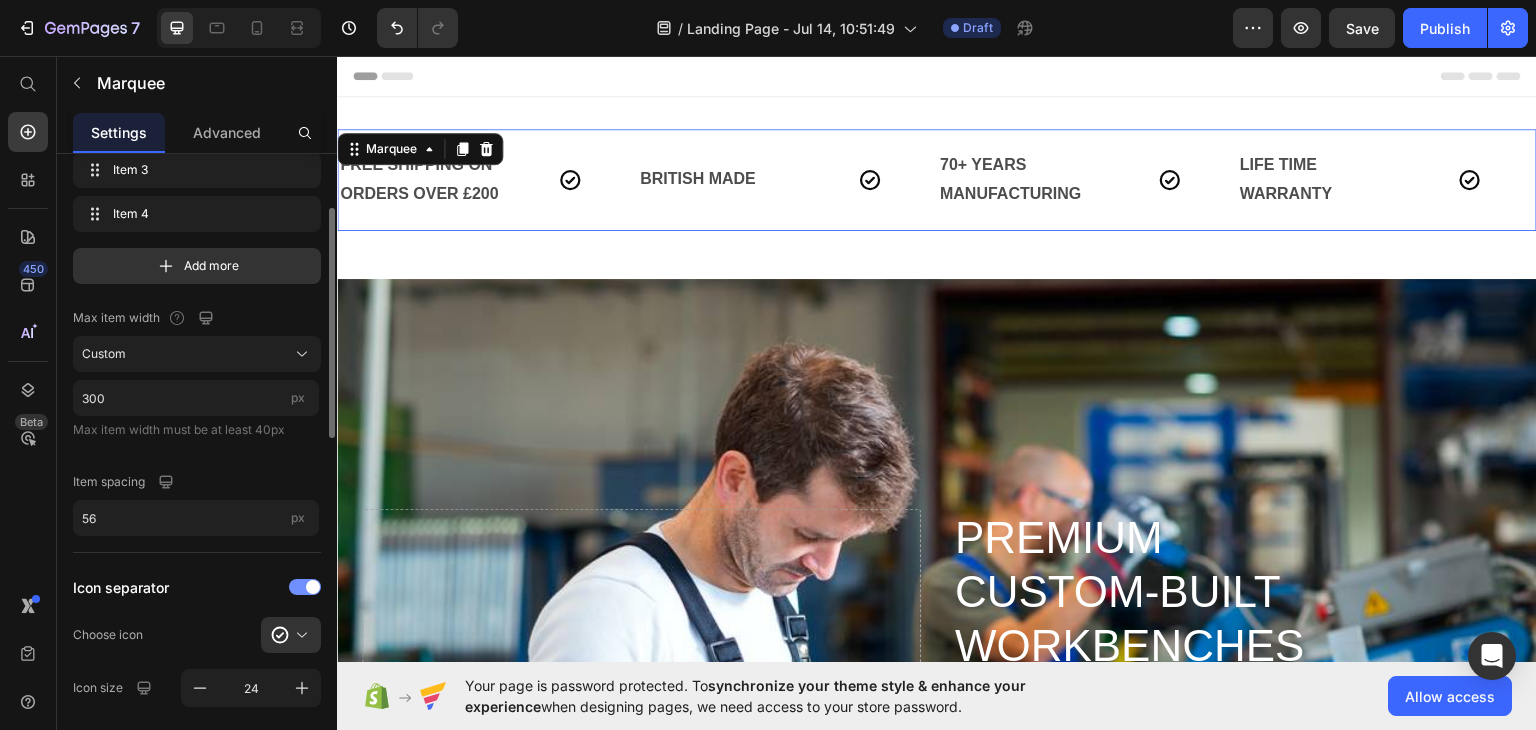 scroll, scrollTop: 153, scrollLeft: 0, axis: vertical 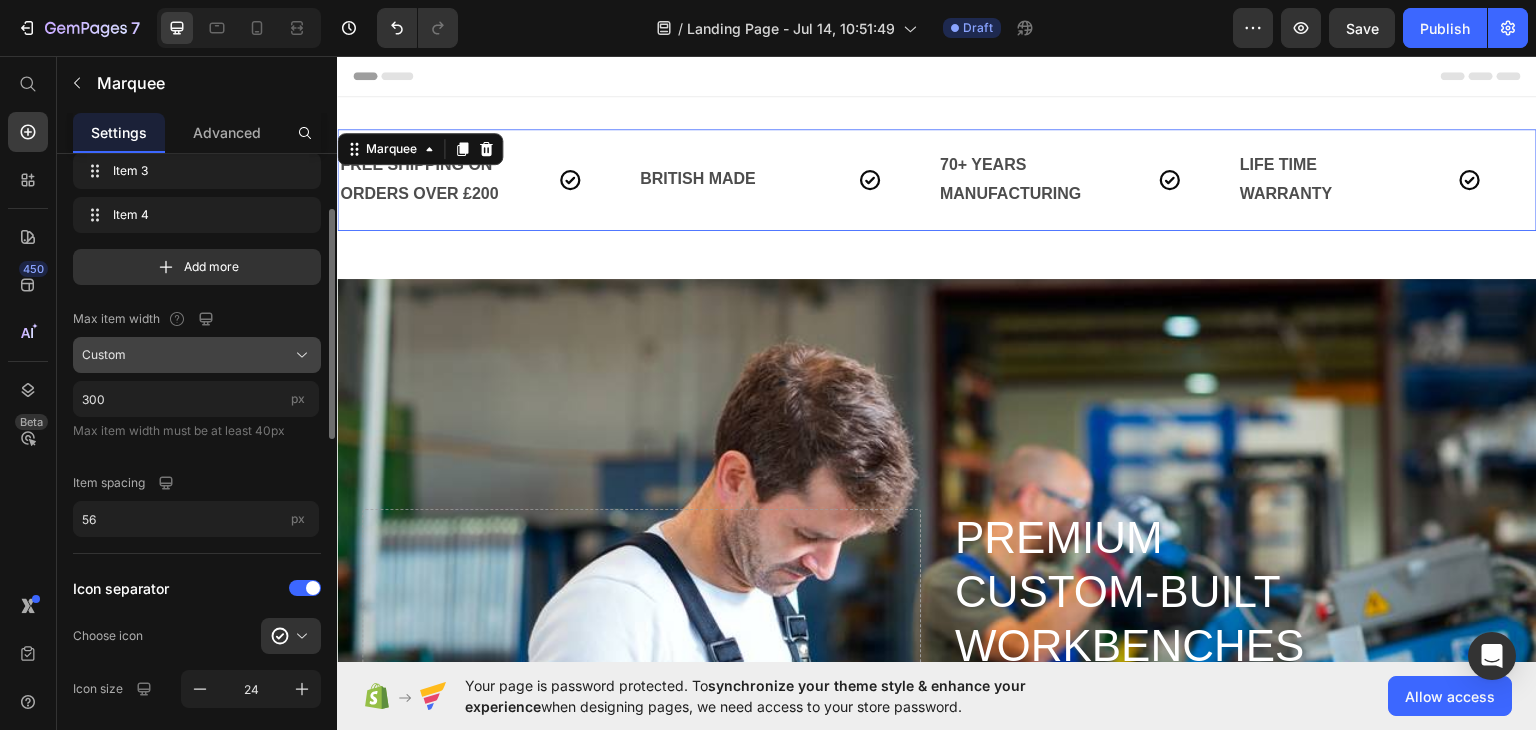 click on "Custom" 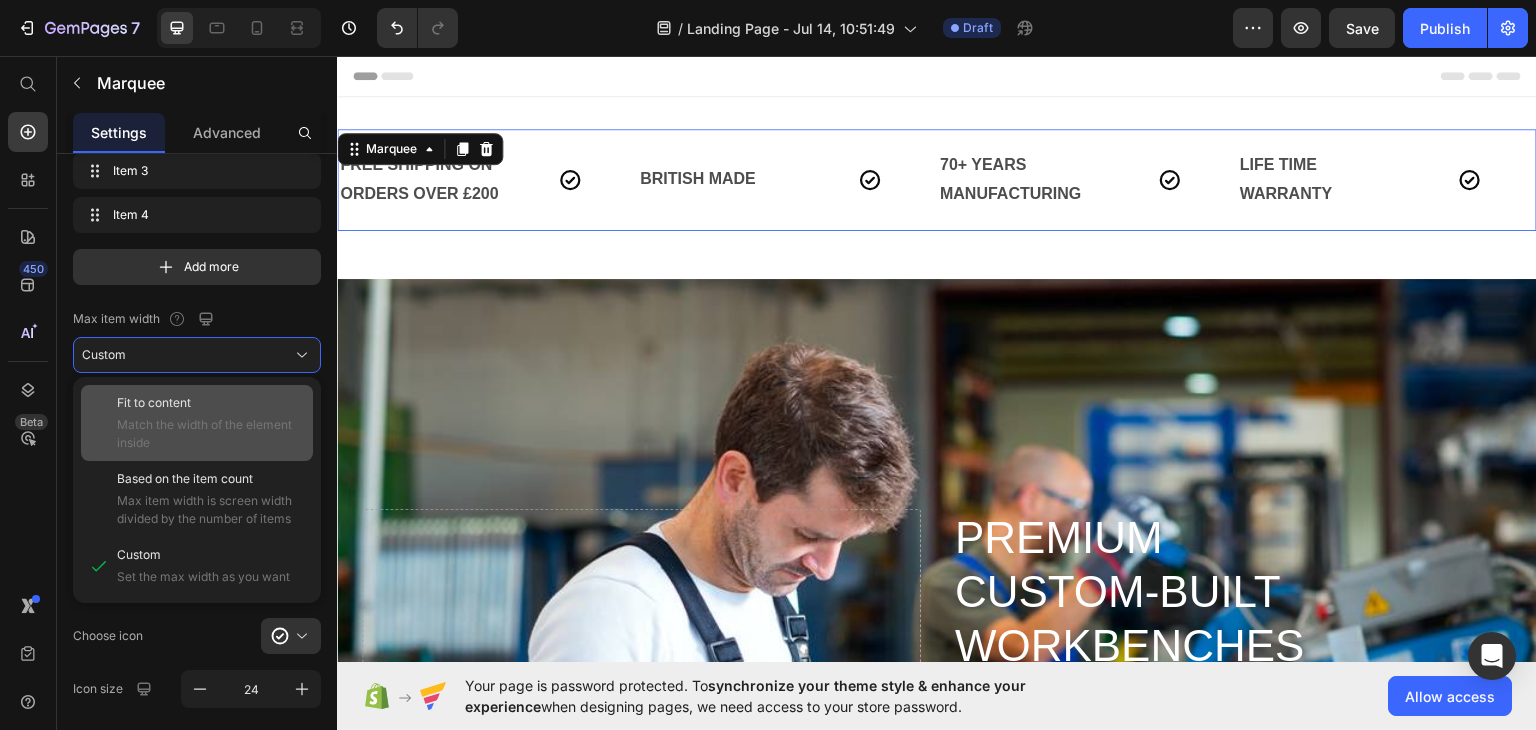 click on "Fit to content Match the width of the element inside" 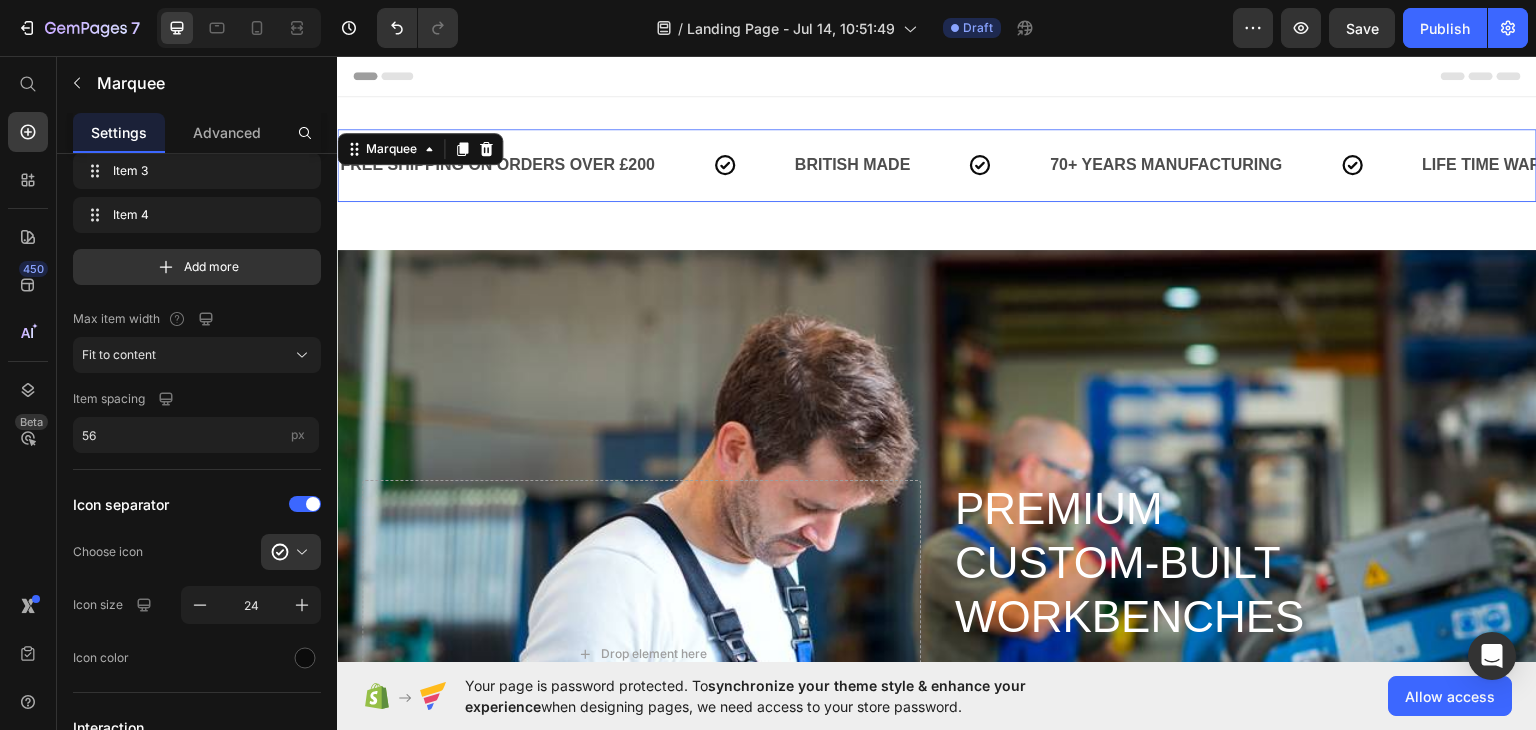 click on "LIFE TIME WARRANTY" at bounding box center (1502, 164) 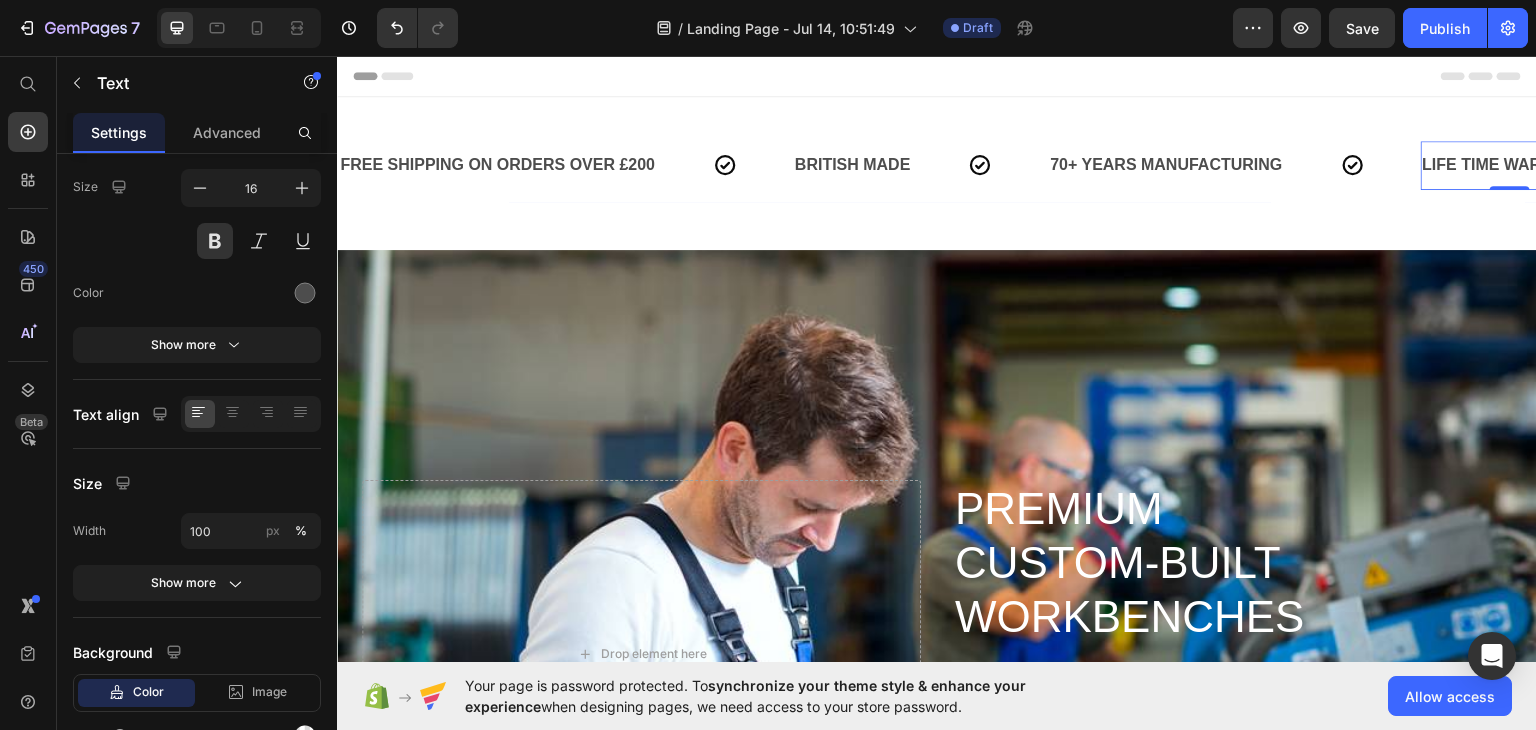scroll, scrollTop: 0, scrollLeft: 0, axis: both 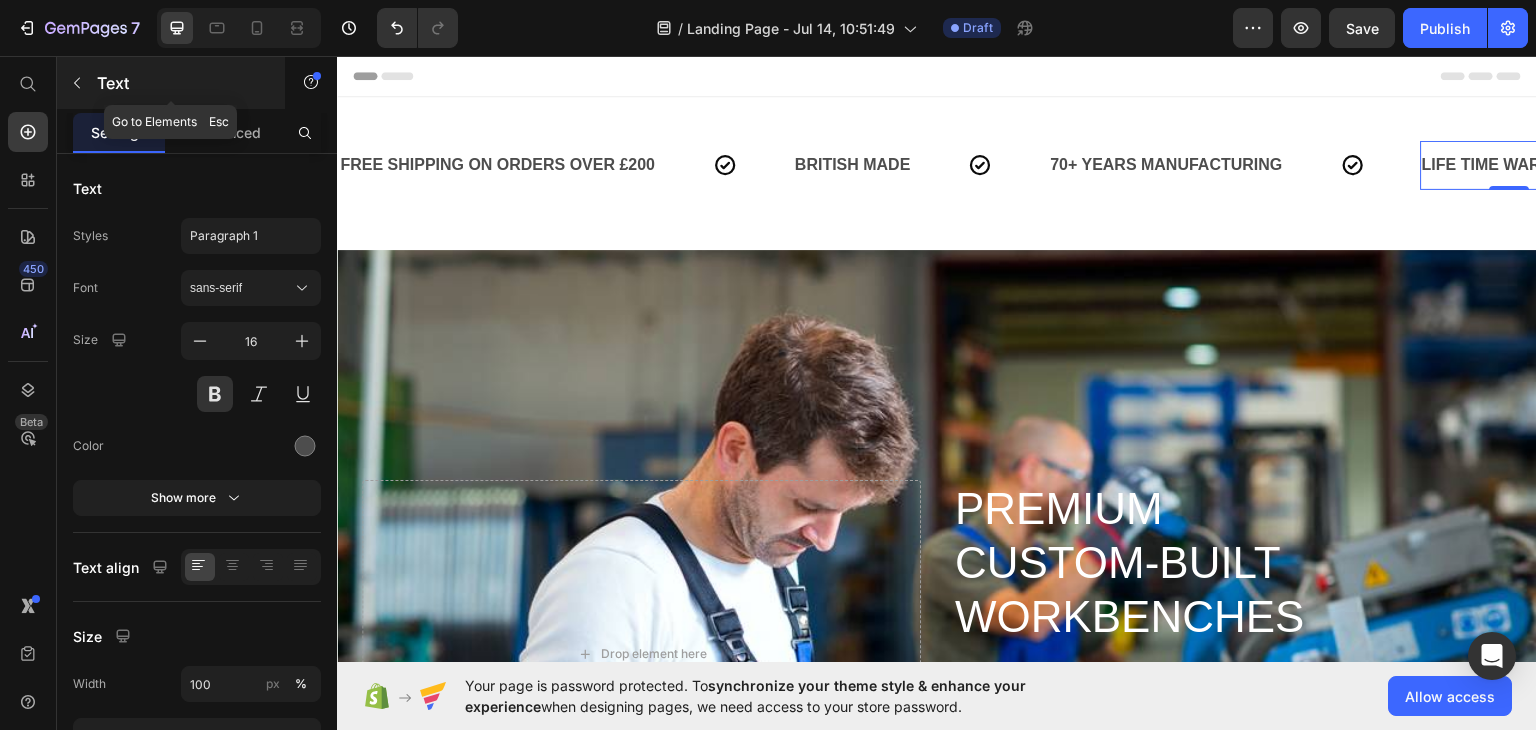 click 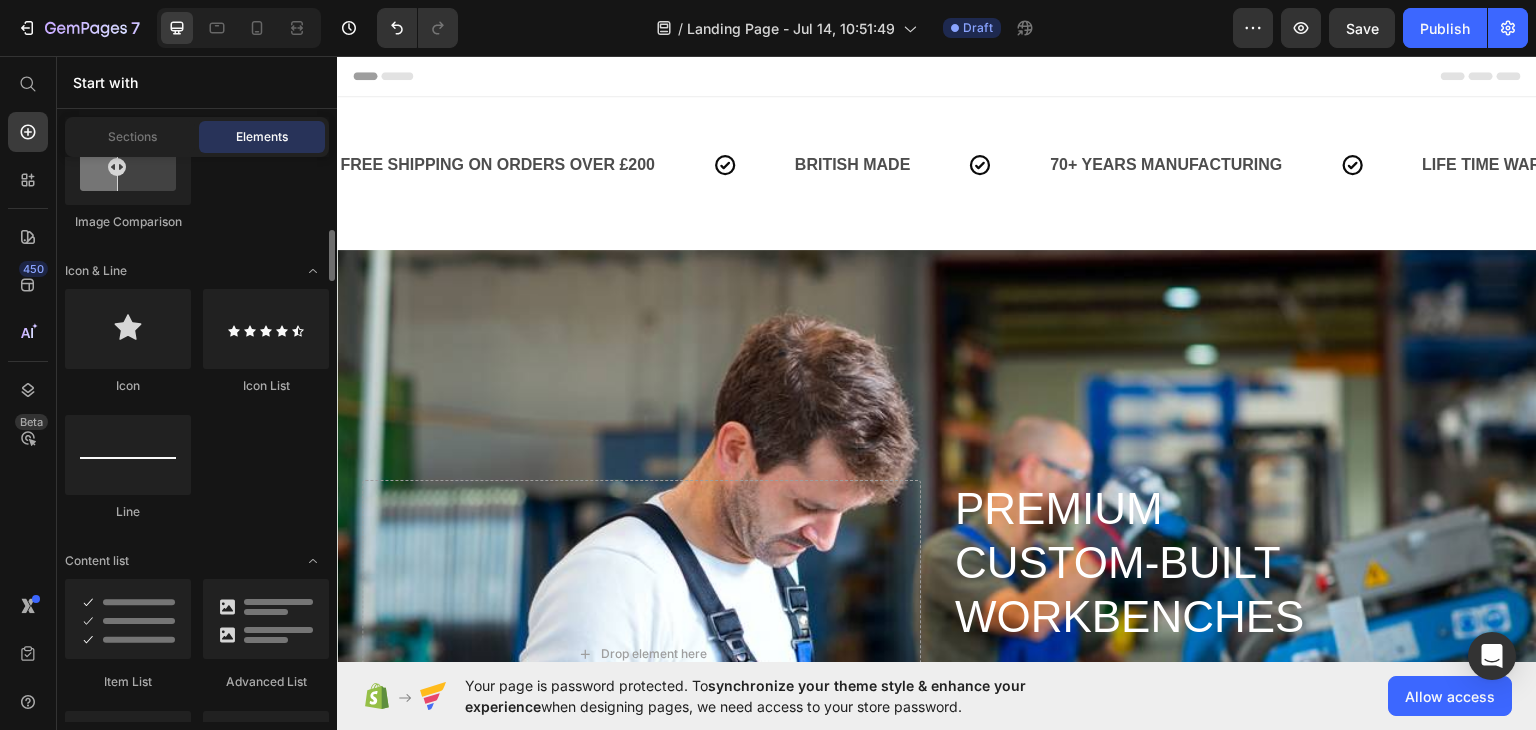 scroll, scrollTop: 969, scrollLeft: 0, axis: vertical 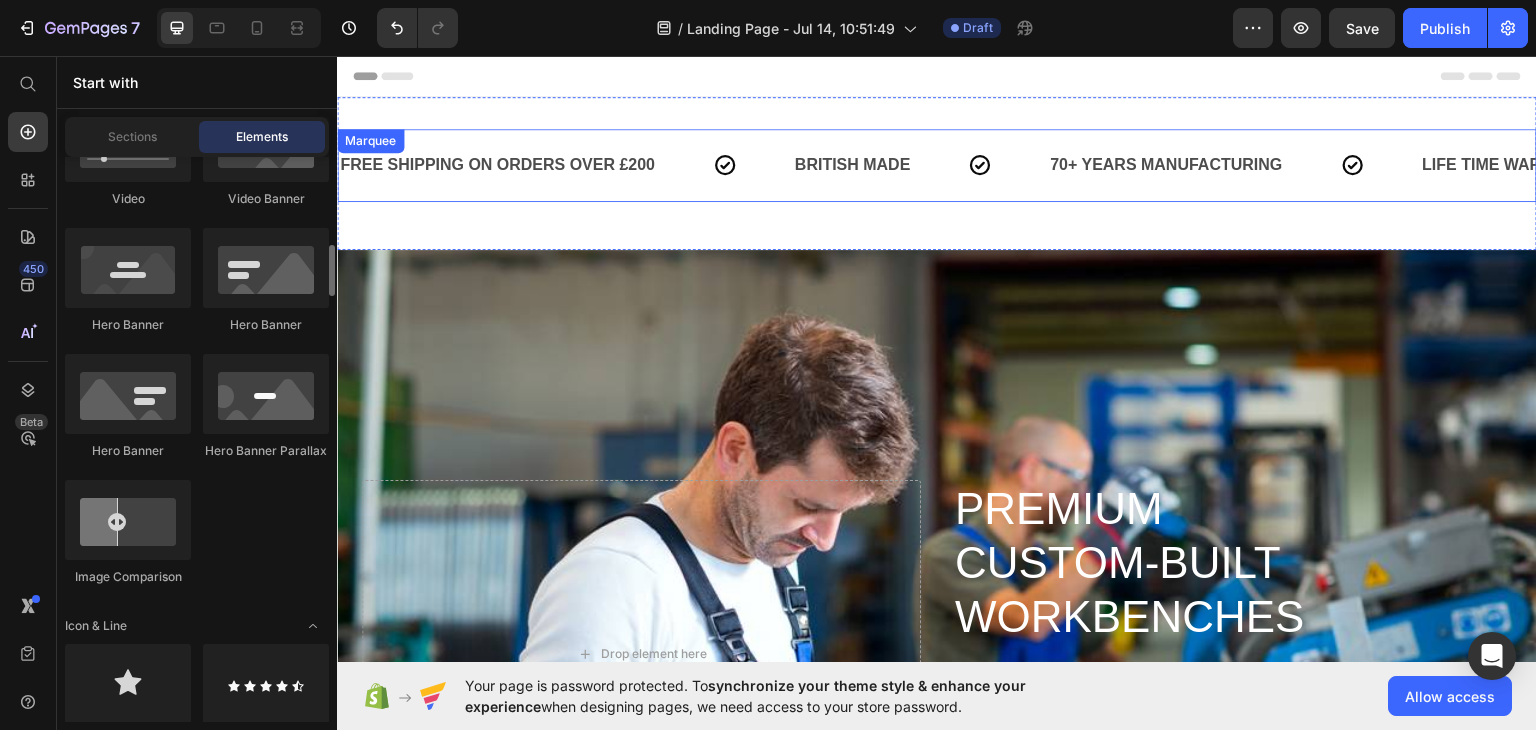 click on "FREE SHIPPING ON ORDERS OVER £200 Text
BRITISH MADE Text
70+ YEARS MANUFACTURING Text
LIFE TIME WARRANTY Text
FREE SHIPPING ON ORDERS OVER £200 Text
BRITISH MADE Text
70+ YEARS MANUFACTURING Text
LIFE TIME WARRANTY Text
Marquee" at bounding box center (937, 164) 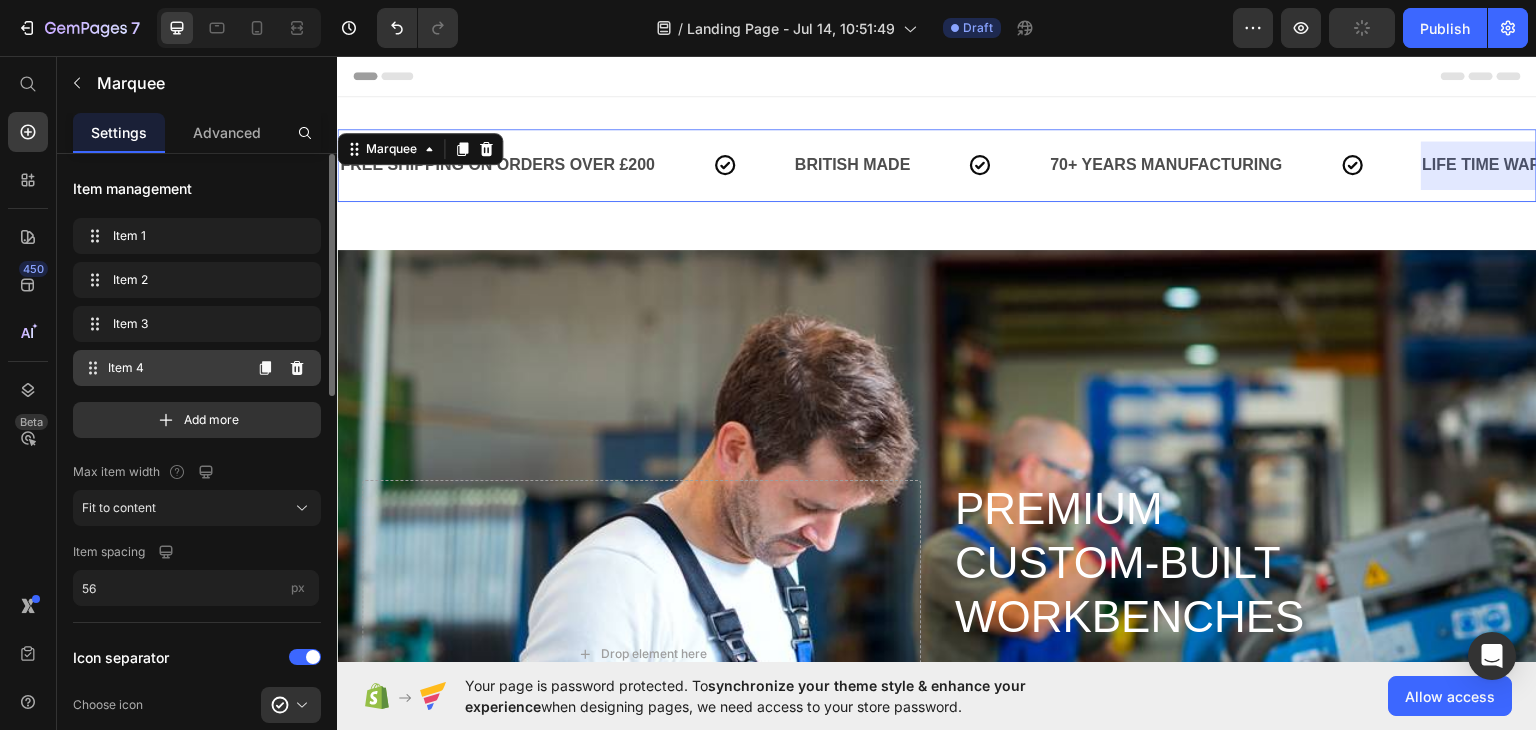 click on "Item 4" at bounding box center [174, 368] 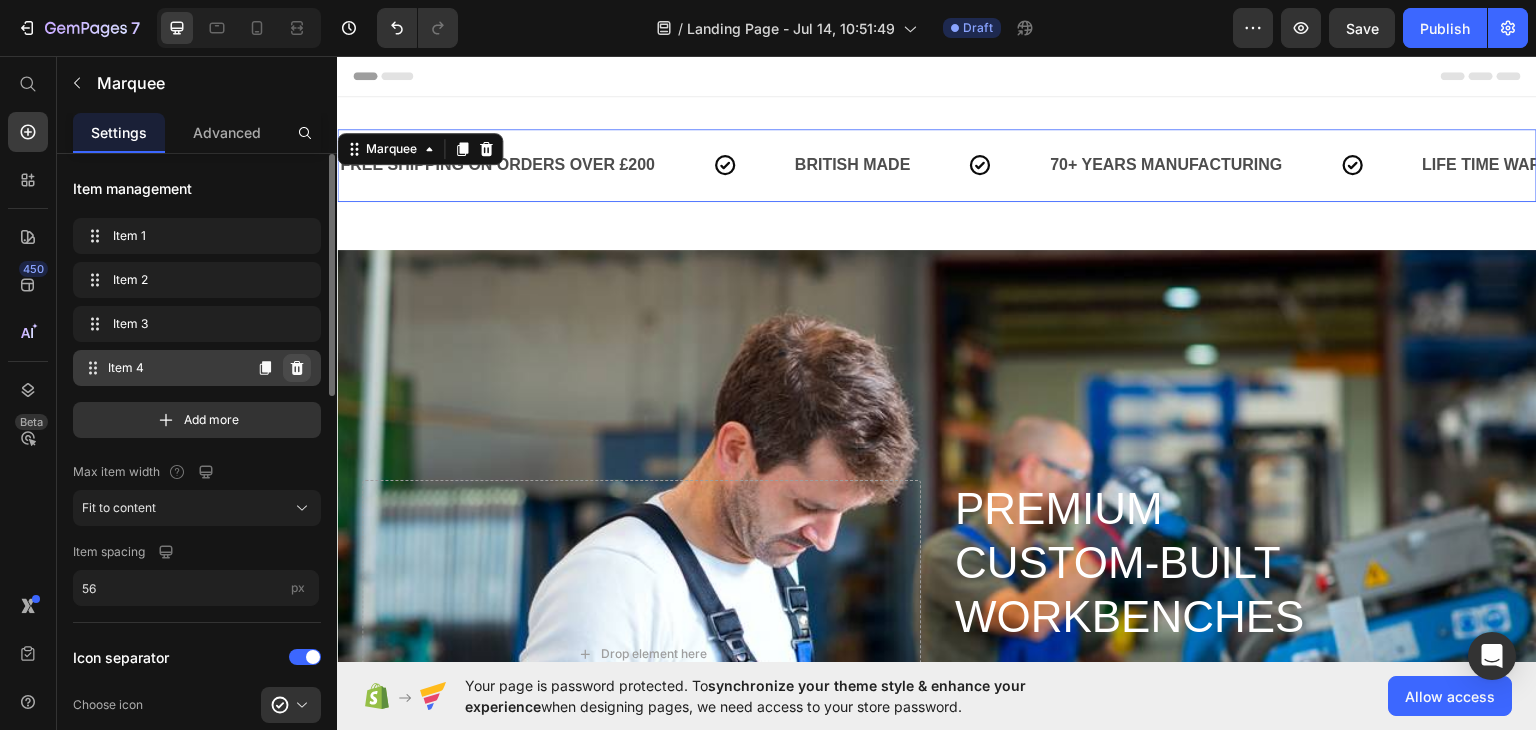 click 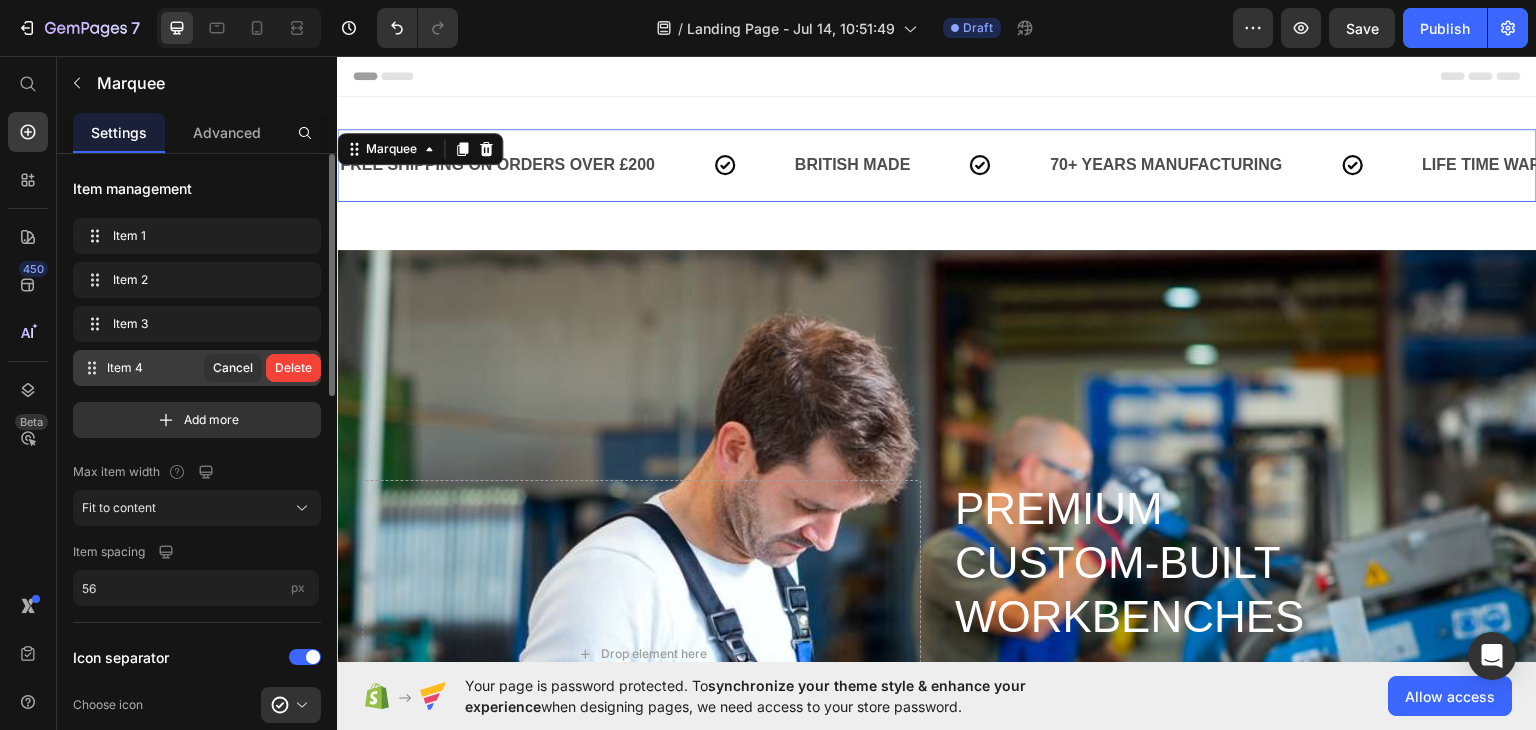 click on "Delete" at bounding box center [293, 368] 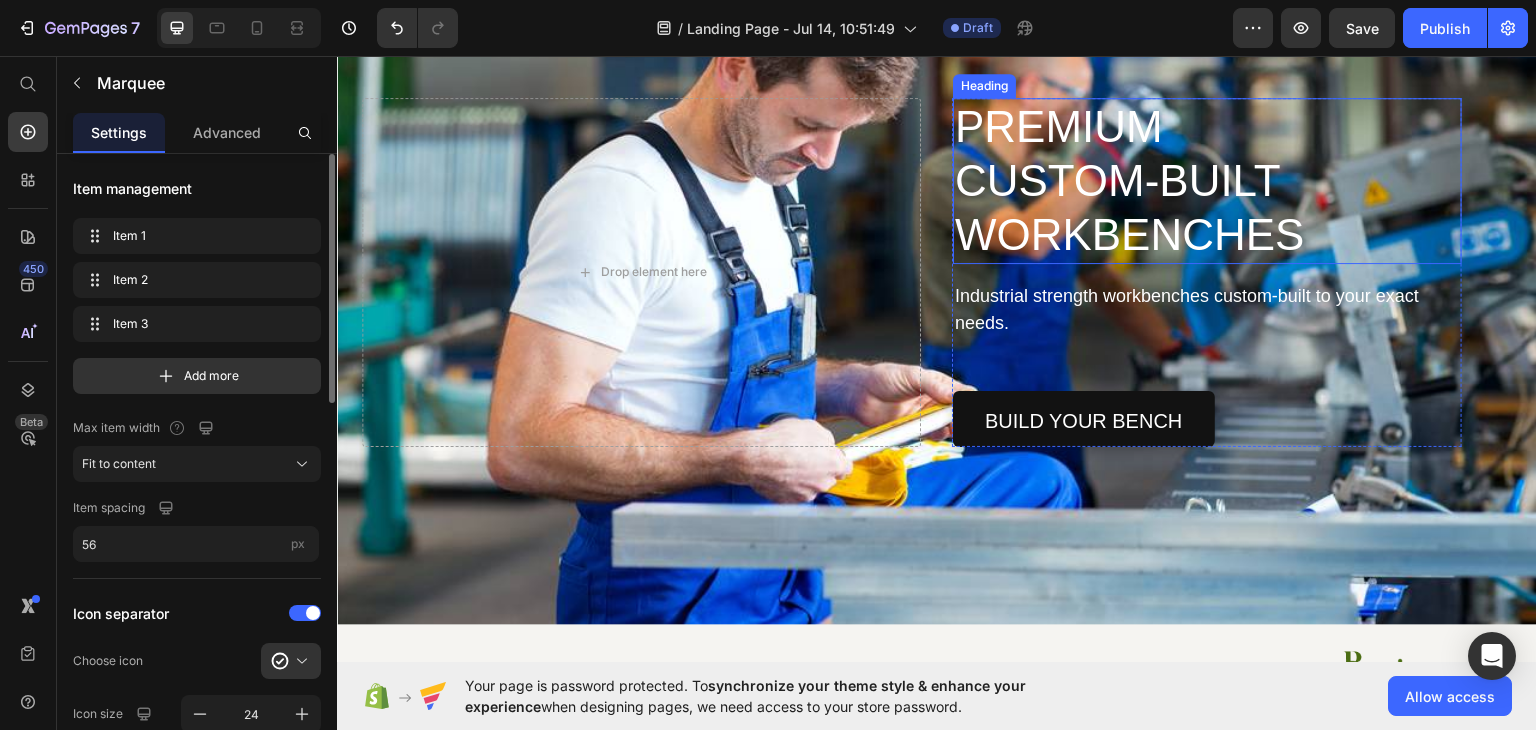 scroll, scrollTop: 383, scrollLeft: 0, axis: vertical 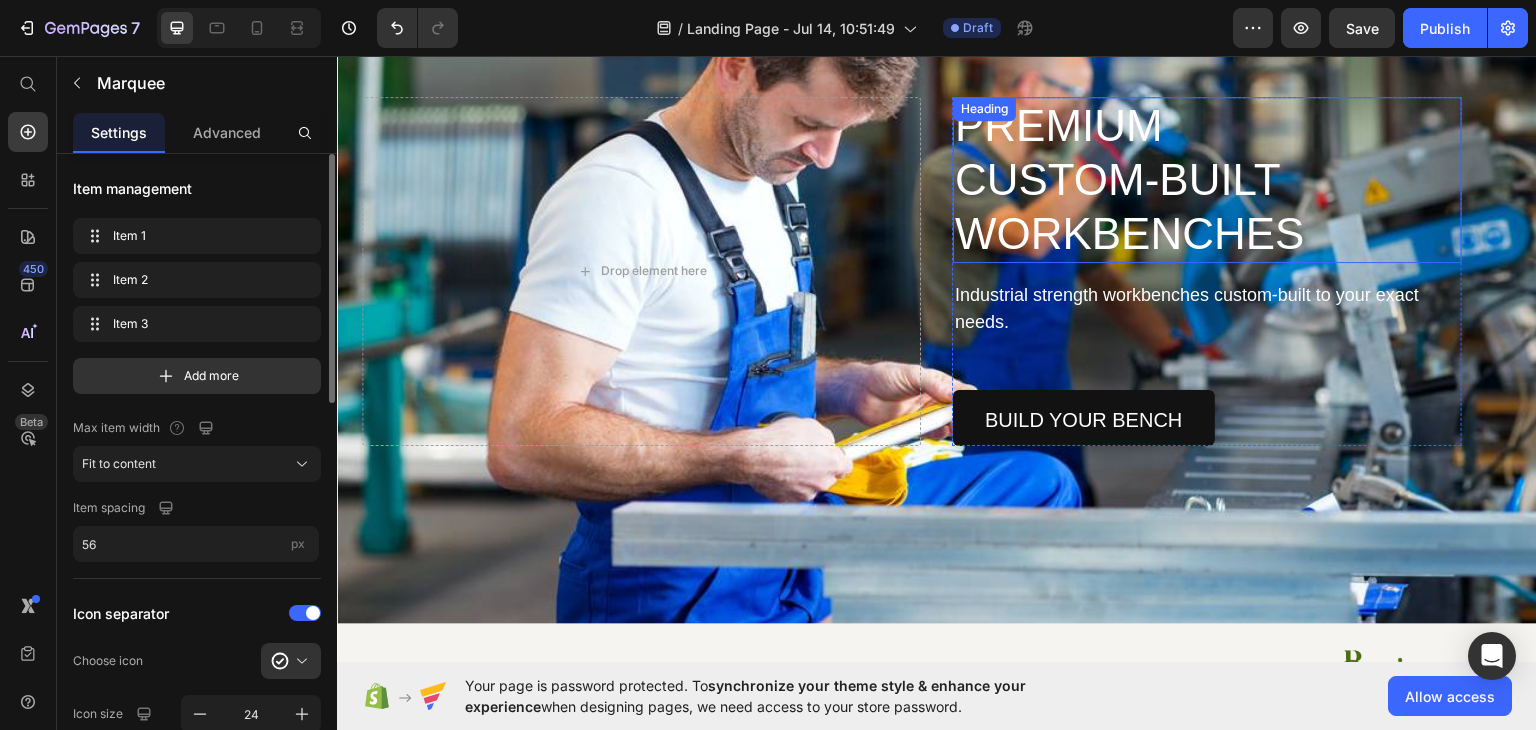 click on "PREMIUM CUSTOM-BUILT WORKBENCHES" at bounding box center (1207, 179) 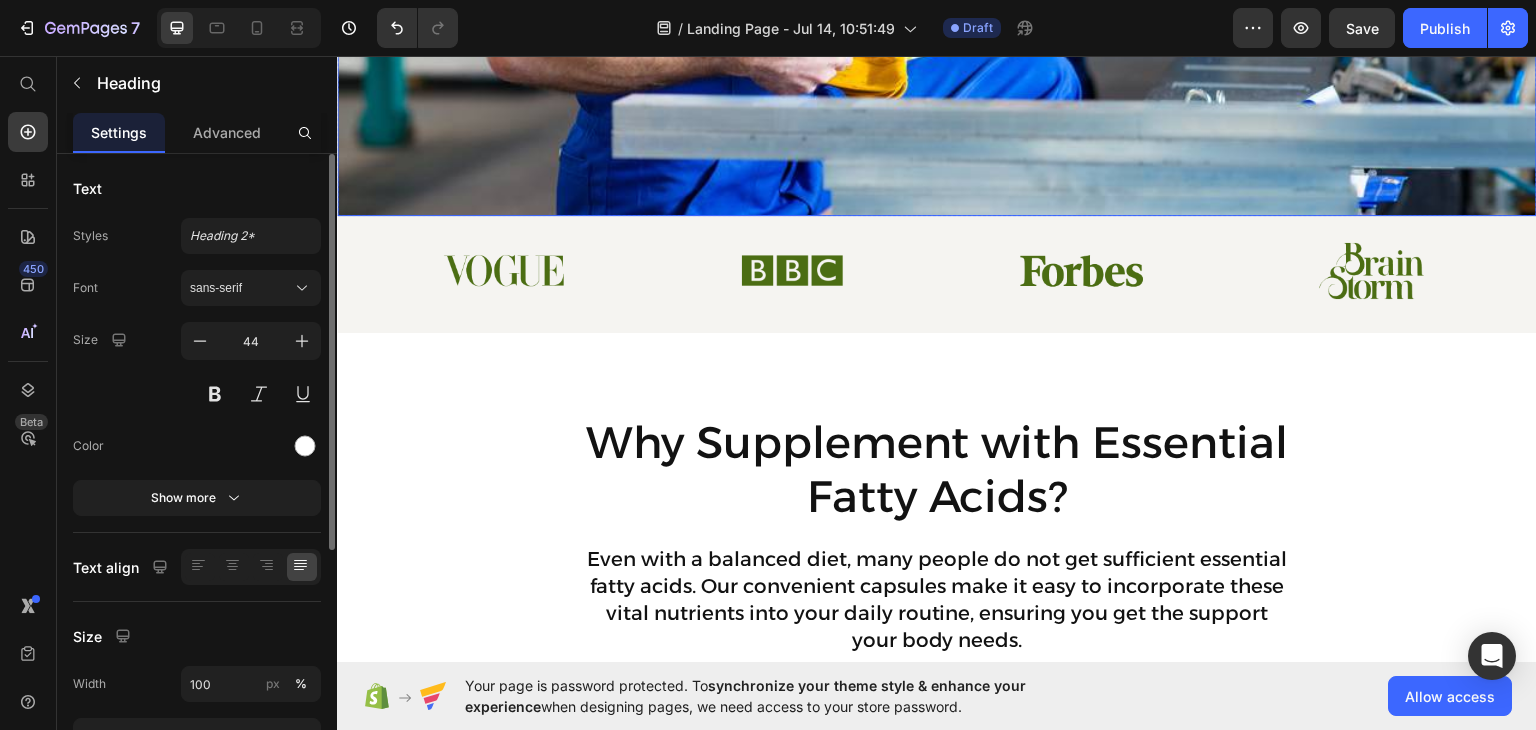 scroll, scrollTop: 784, scrollLeft: 0, axis: vertical 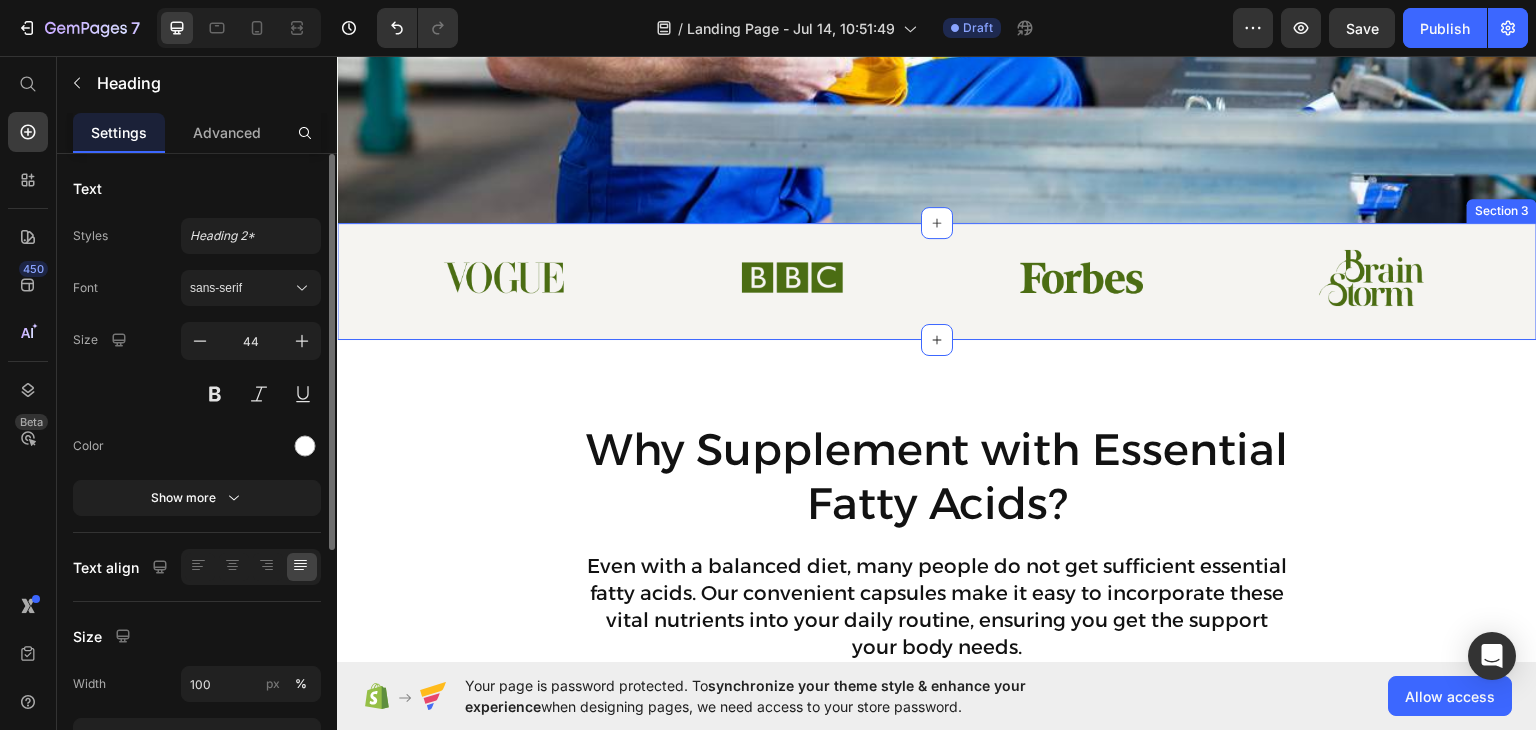 click on "Image Image Image Image Row Section 3" at bounding box center (937, 280) 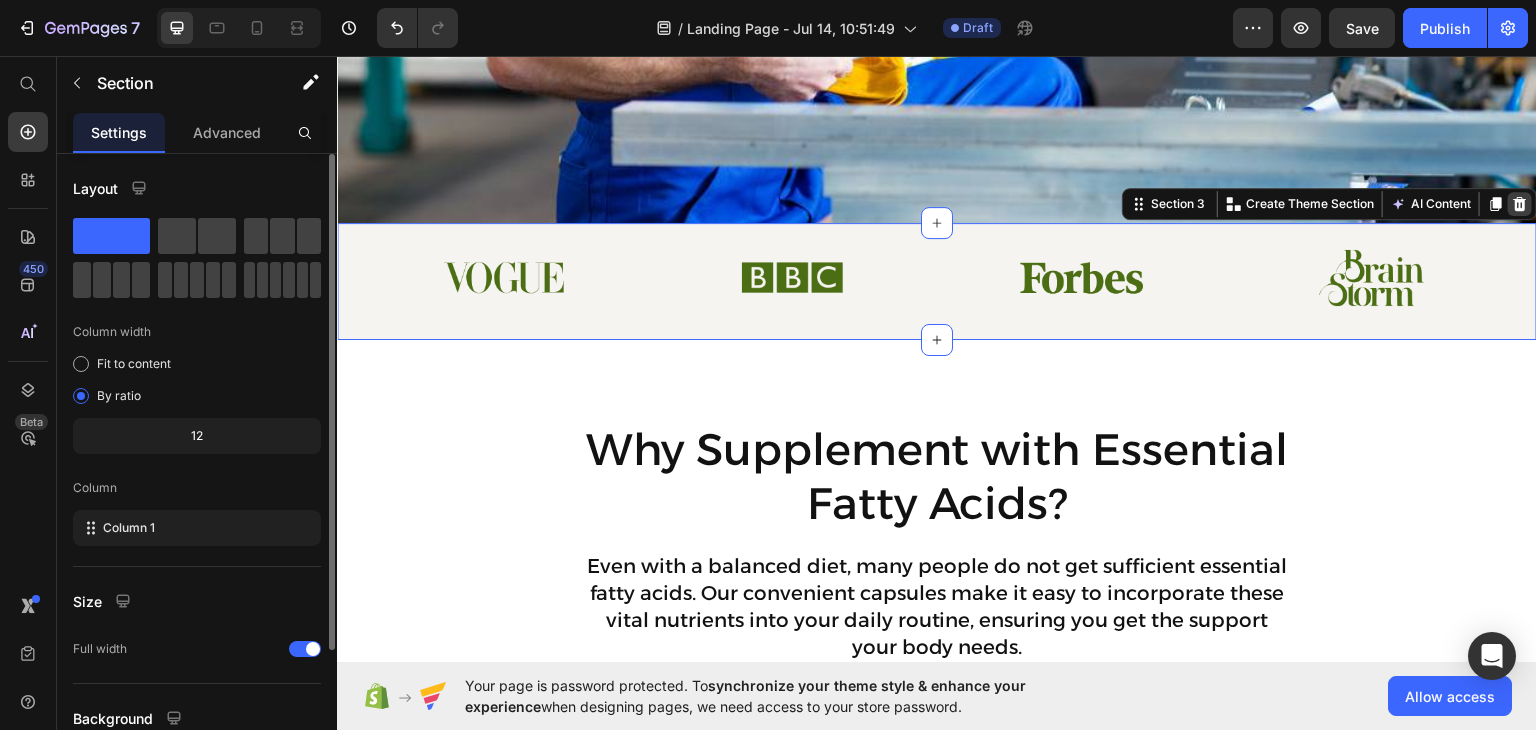 click 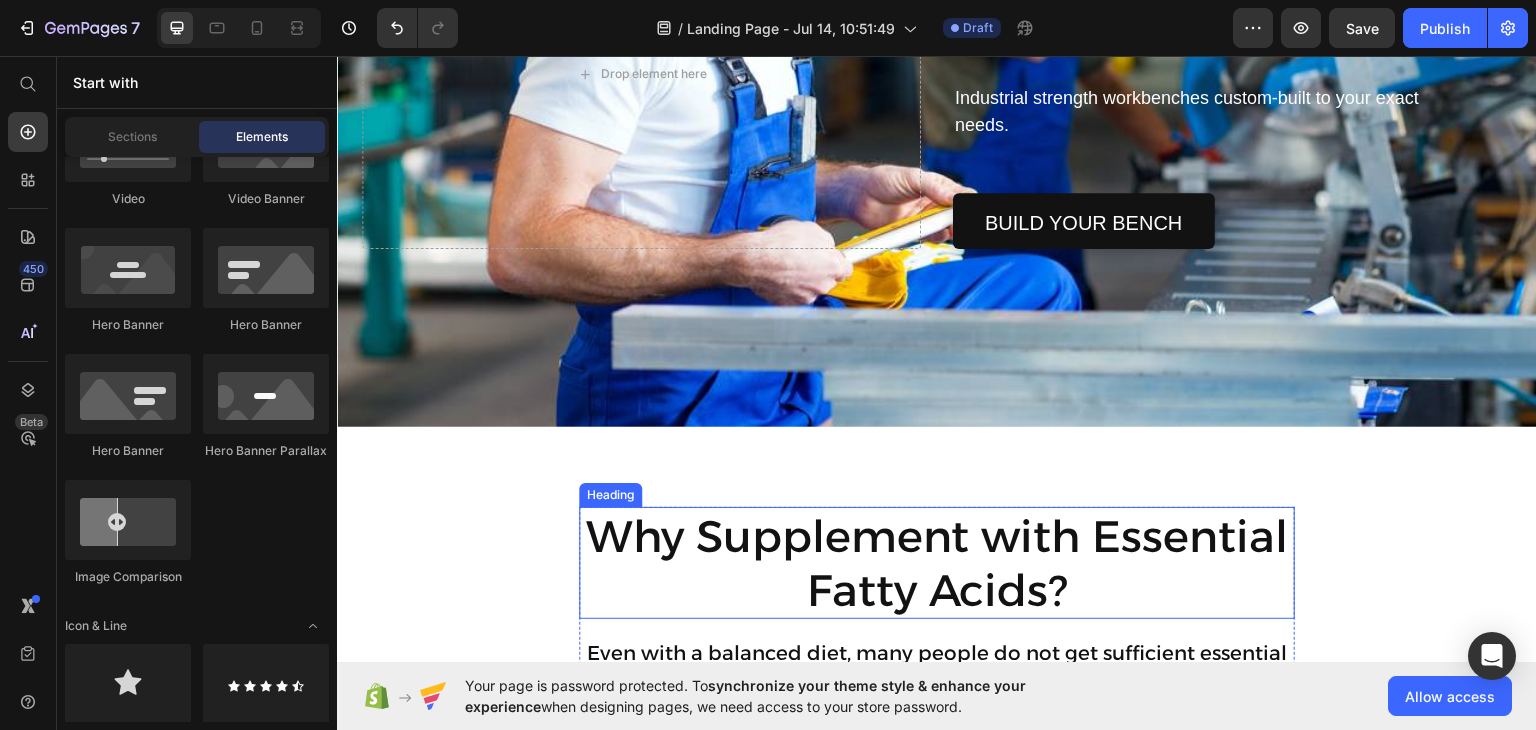scroll, scrollTop: 712, scrollLeft: 0, axis: vertical 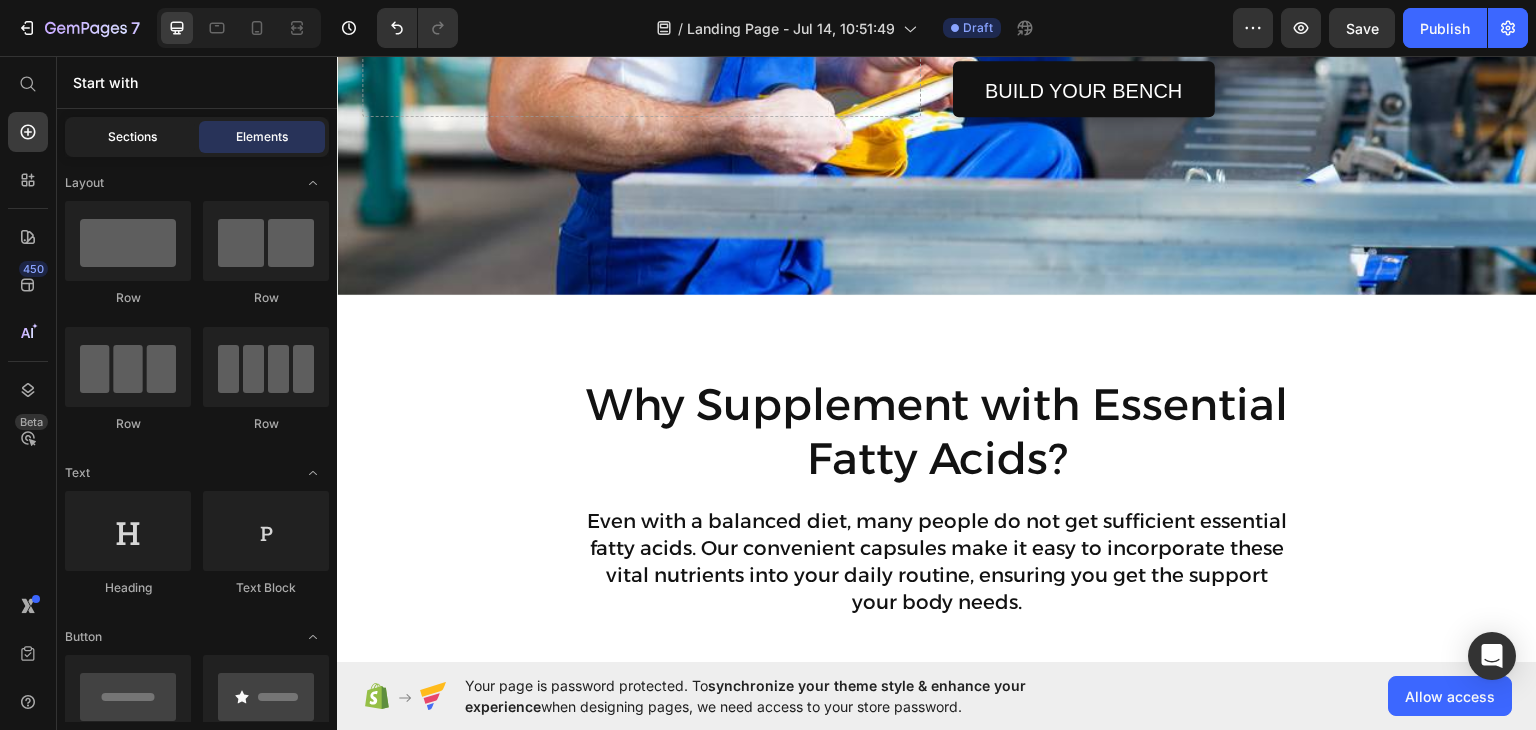 click on "Sections" at bounding box center [132, 137] 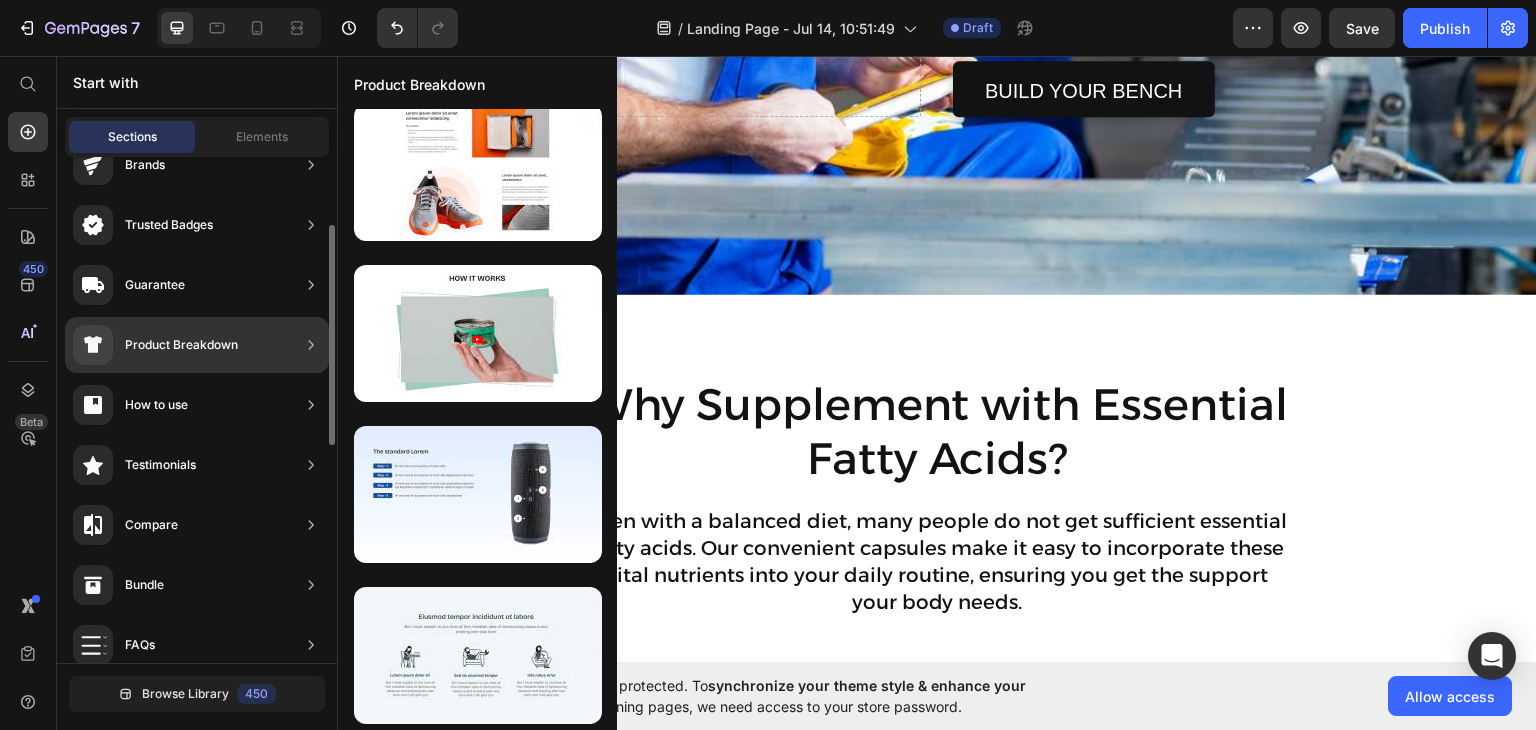 scroll, scrollTop: 161, scrollLeft: 0, axis: vertical 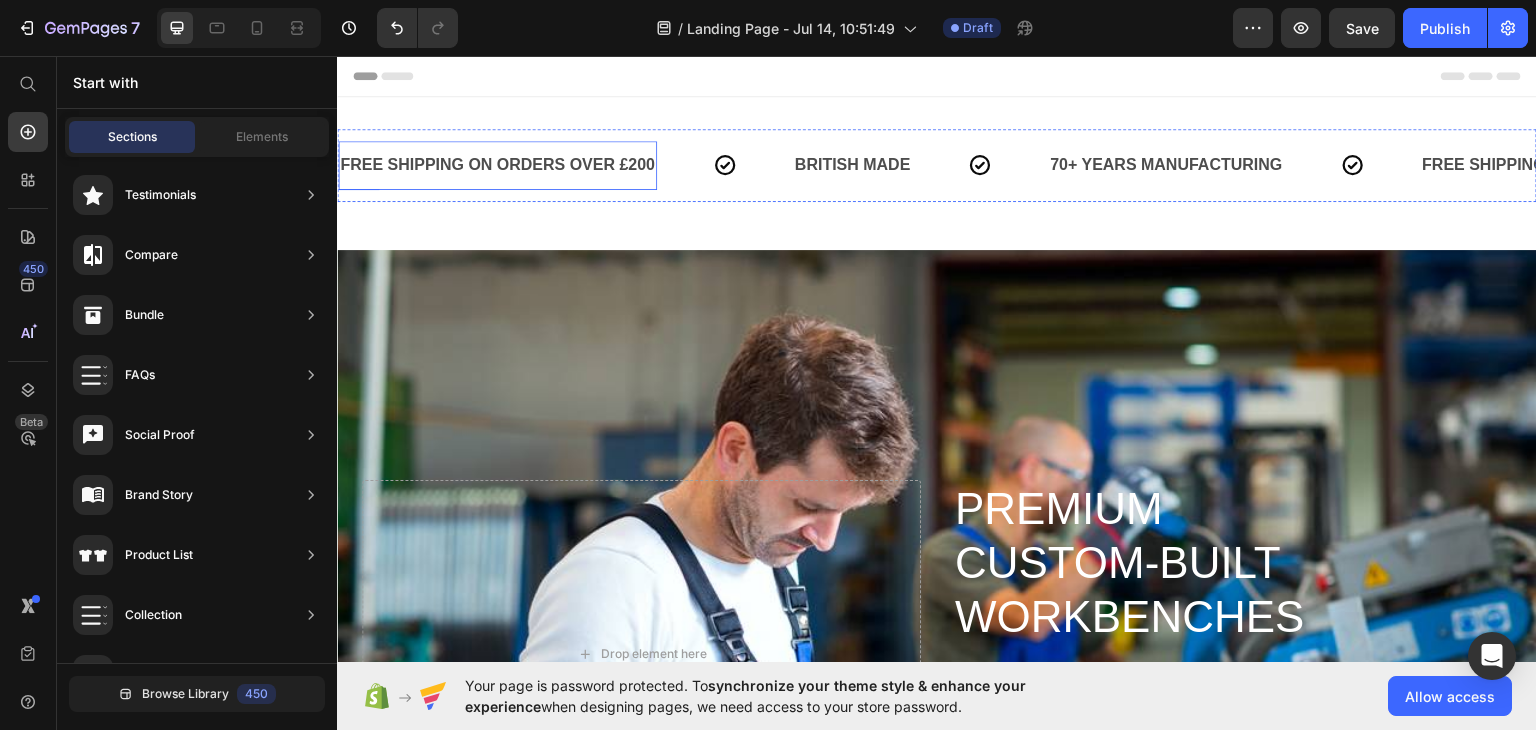 click on "FREE SHIPPING ON ORDERS OVER £200" at bounding box center (497, 164) 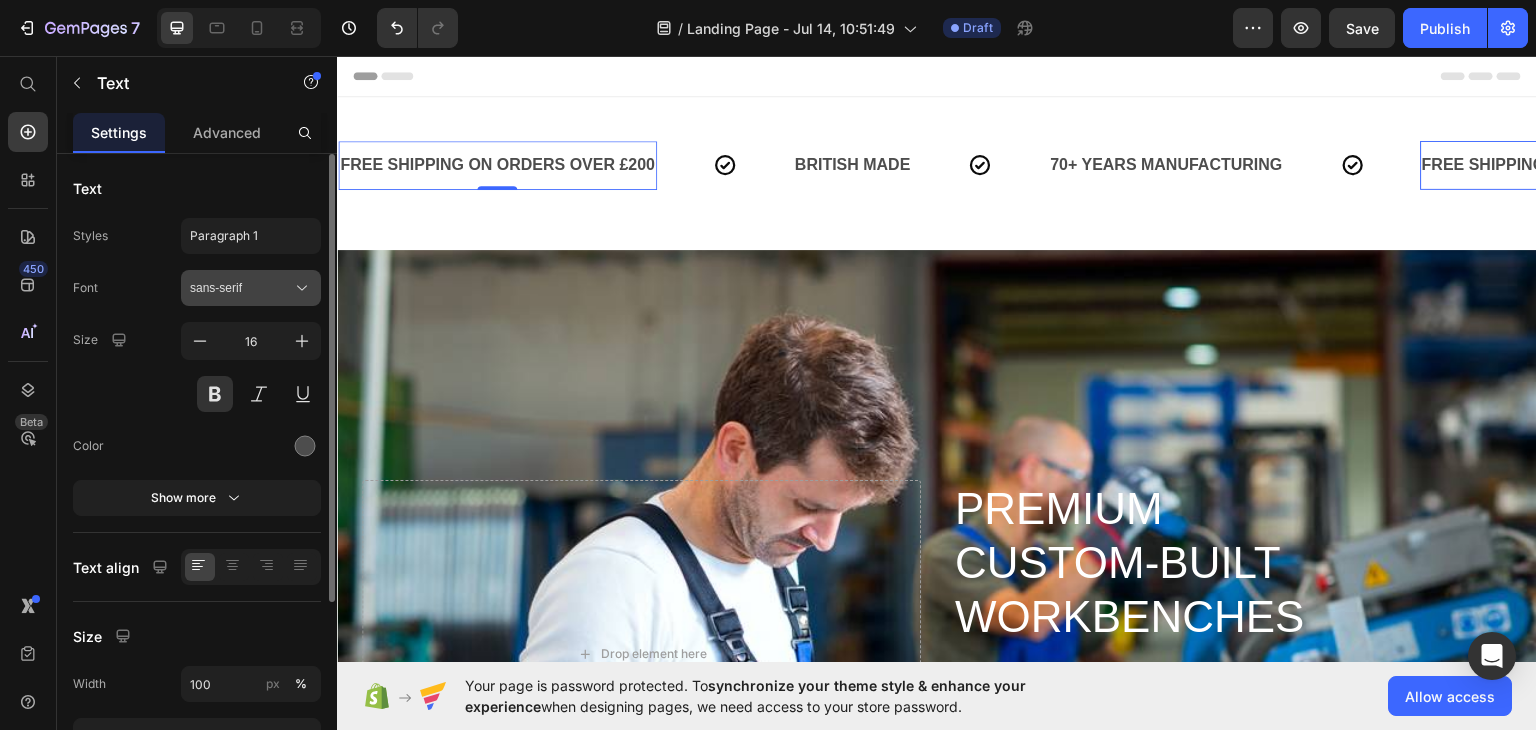 click on "sans-serif" at bounding box center [241, 288] 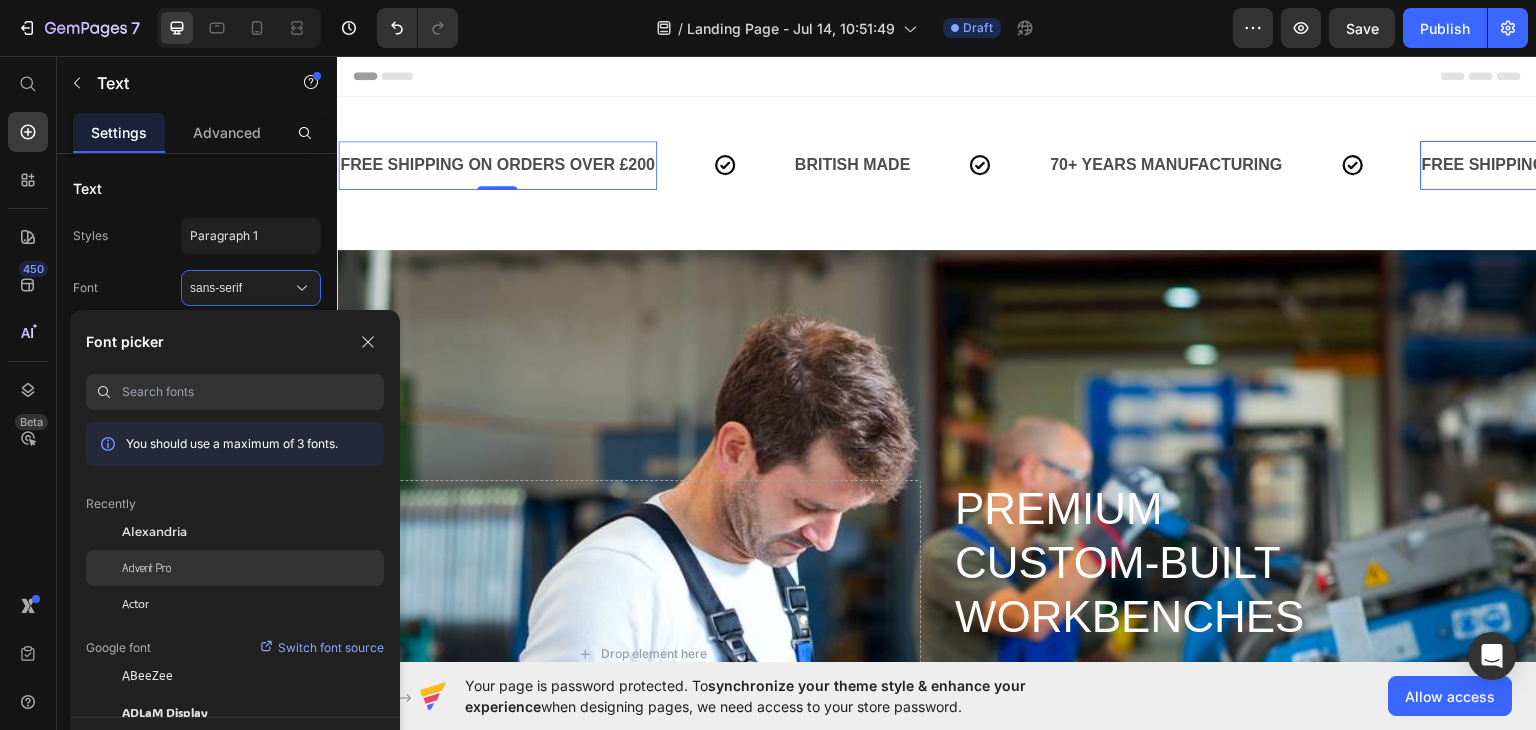 click on "Advent Pro" 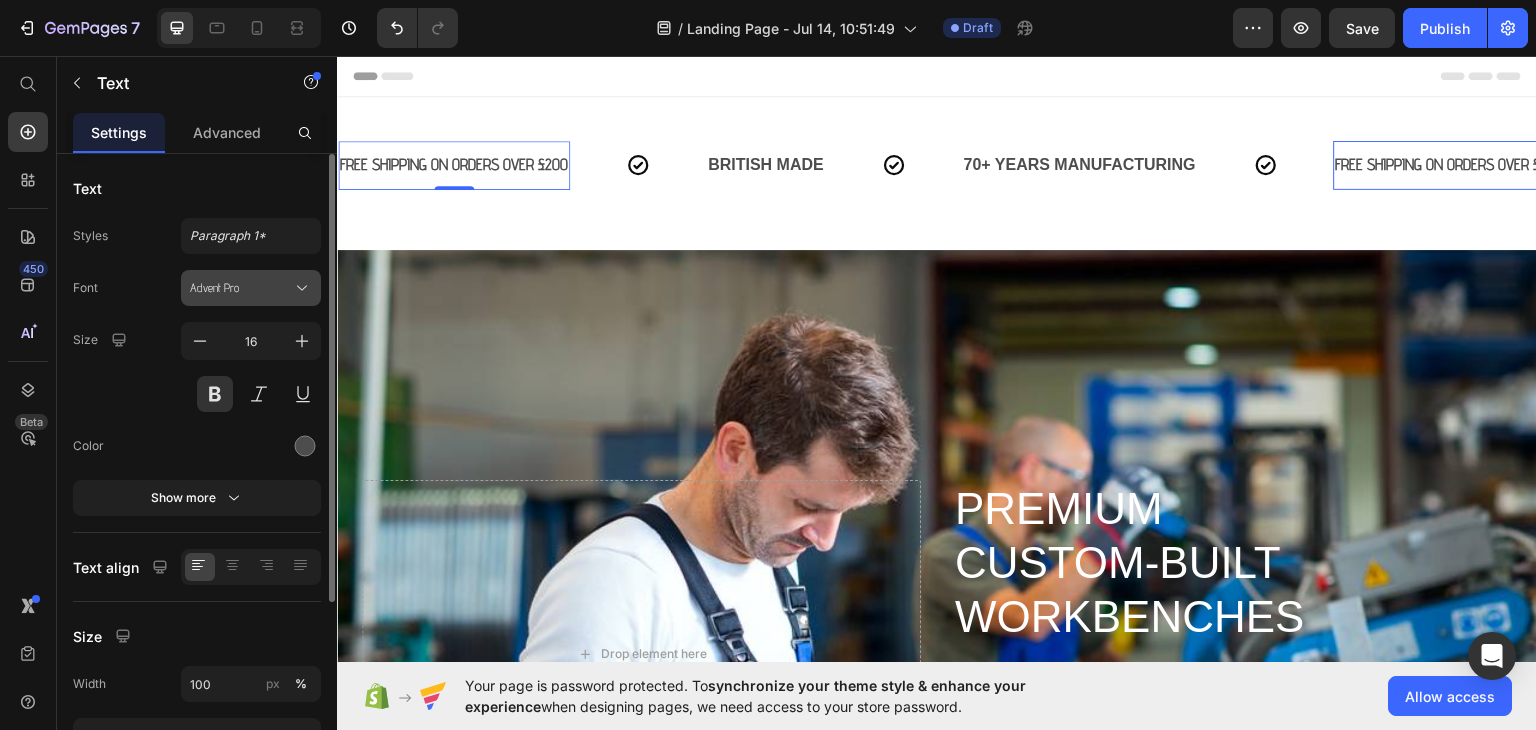 click on "Advent Pro" at bounding box center (241, 288) 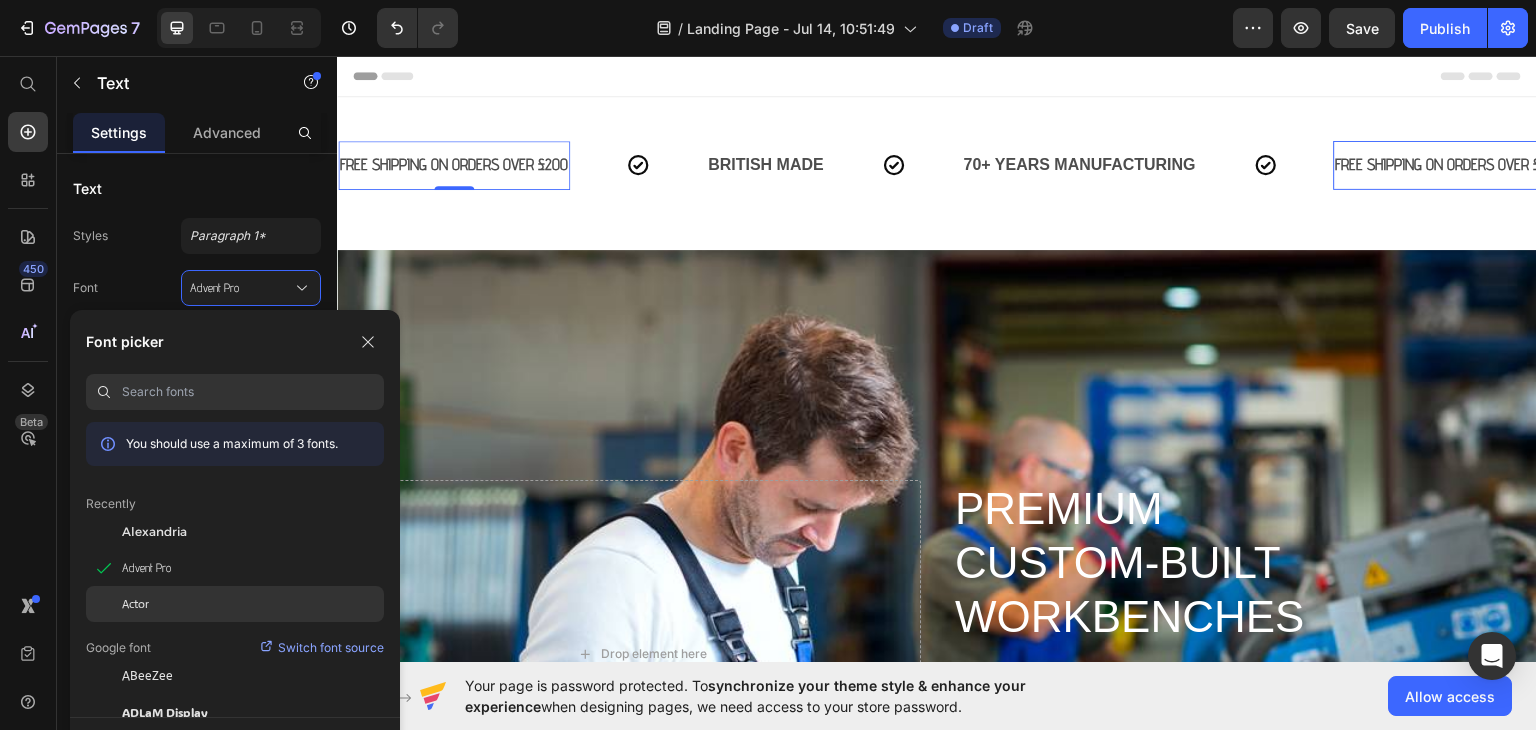 click on "Actor" 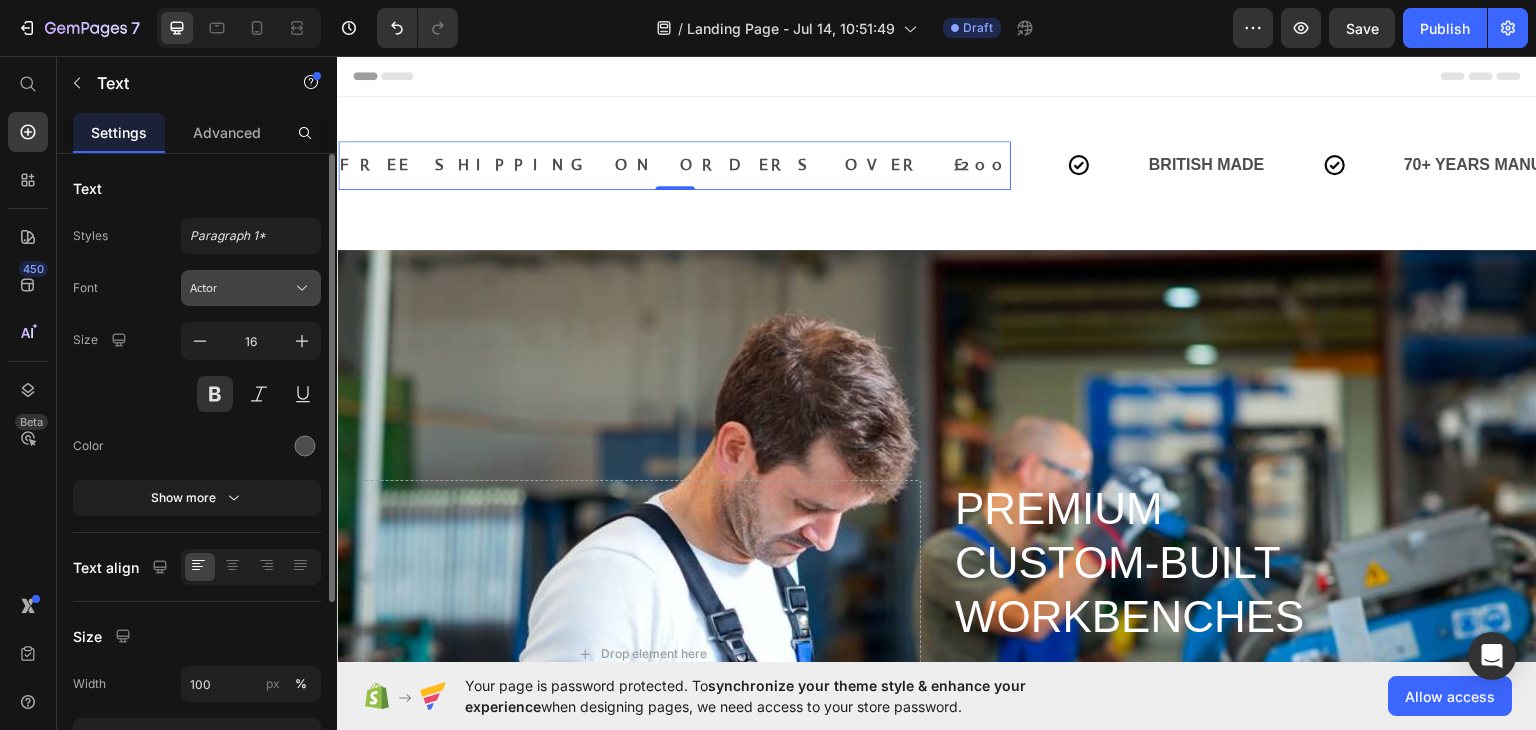 click on "Actor" at bounding box center (241, 288) 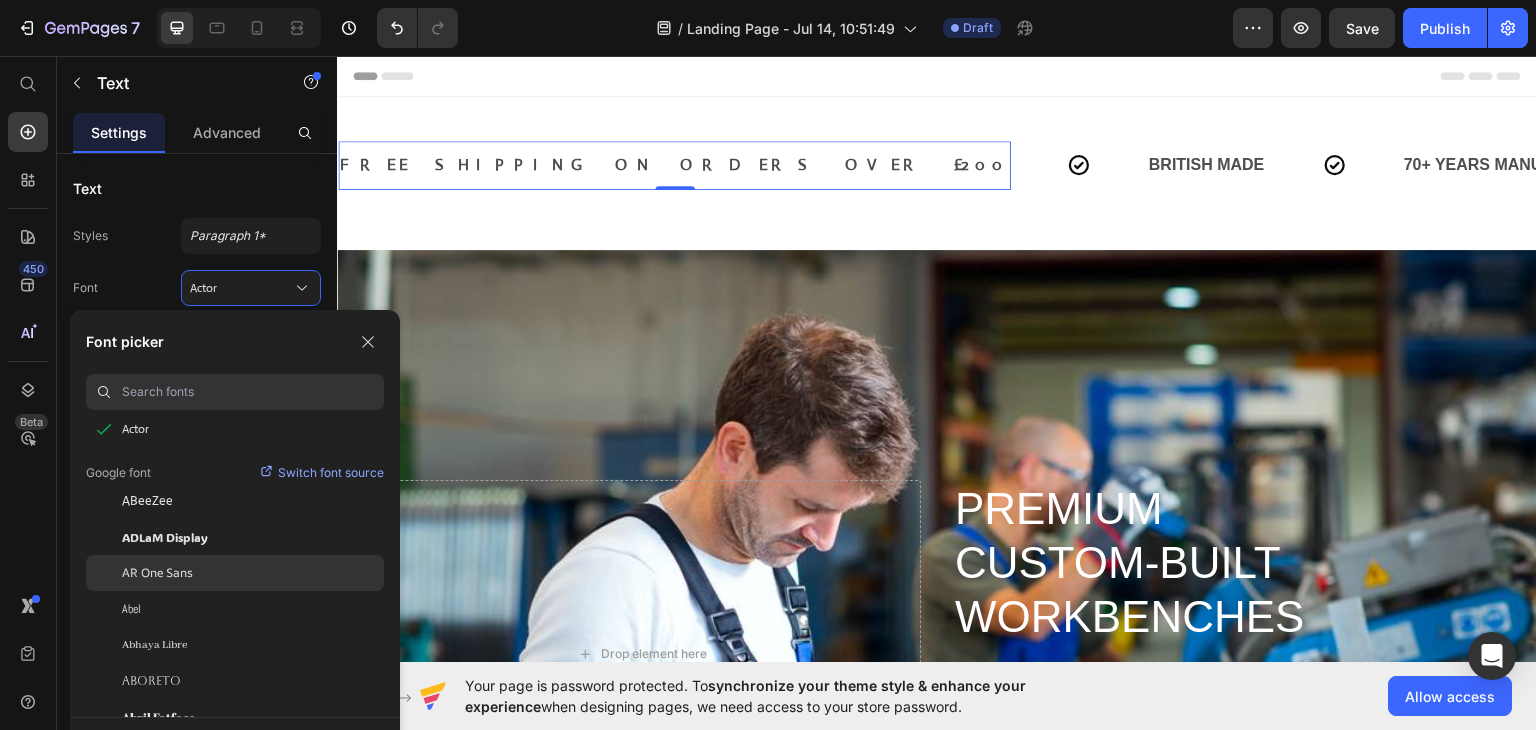 scroll, scrollTop: 176, scrollLeft: 0, axis: vertical 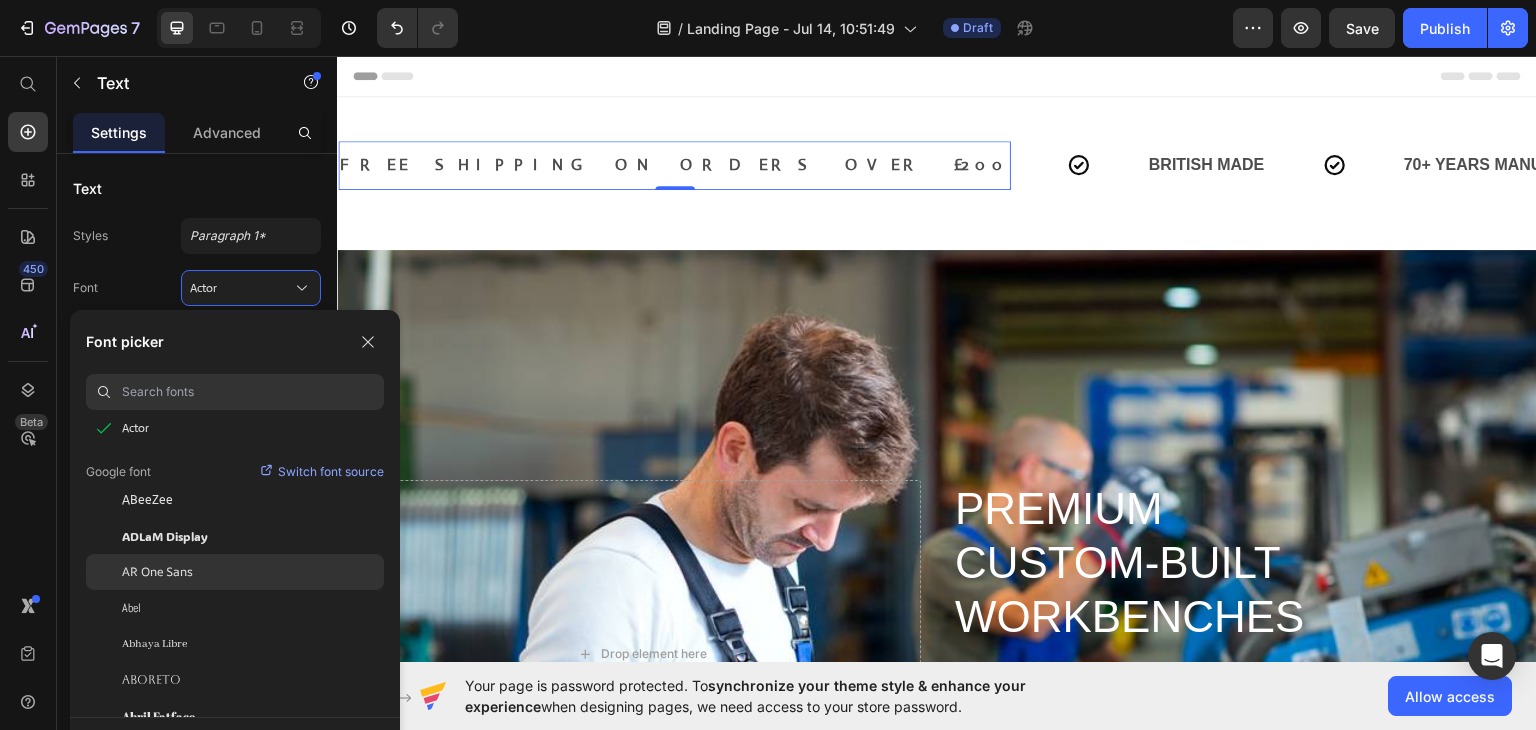 click on "AR One Sans" at bounding box center (157, 572) 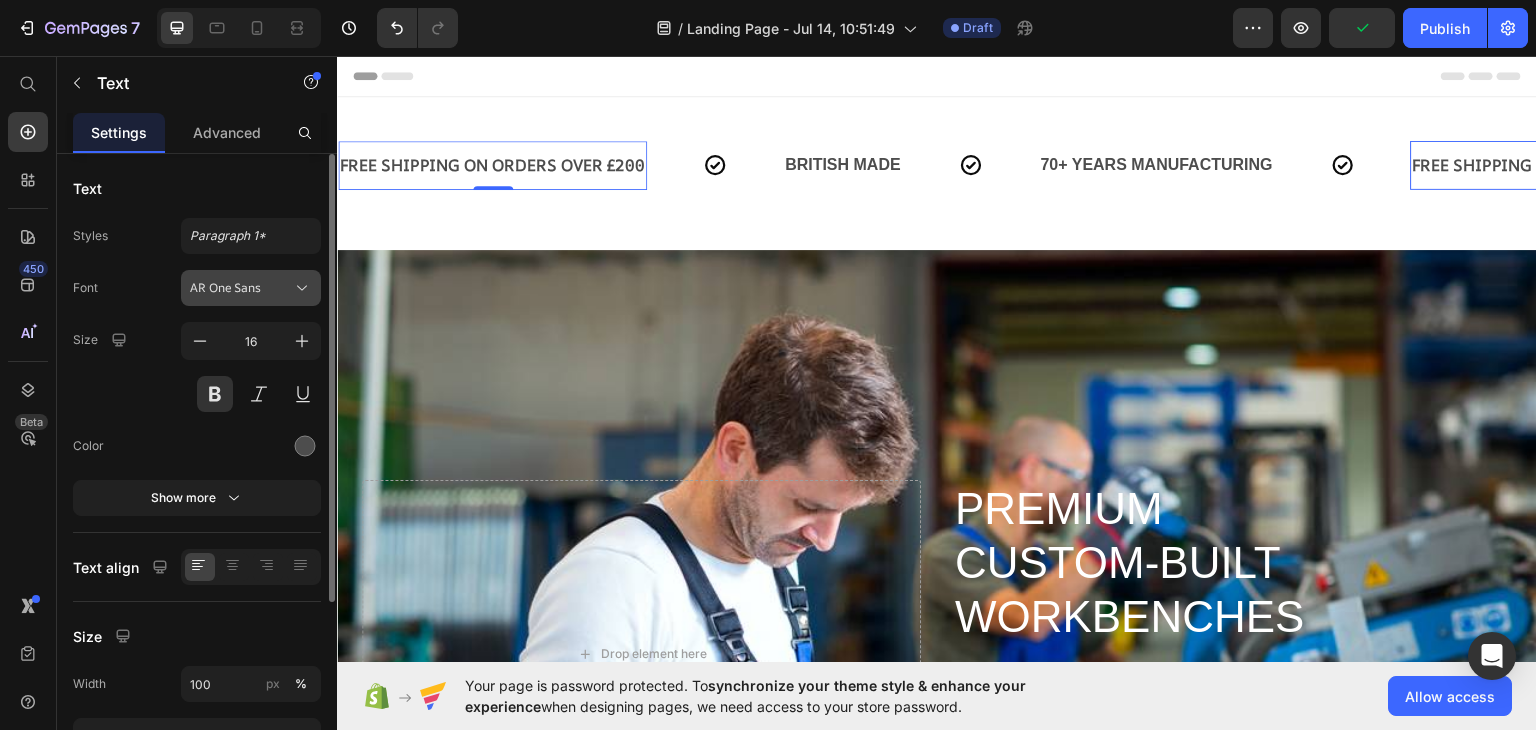 click on "AR One Sans" at bounding box center (241, 288) 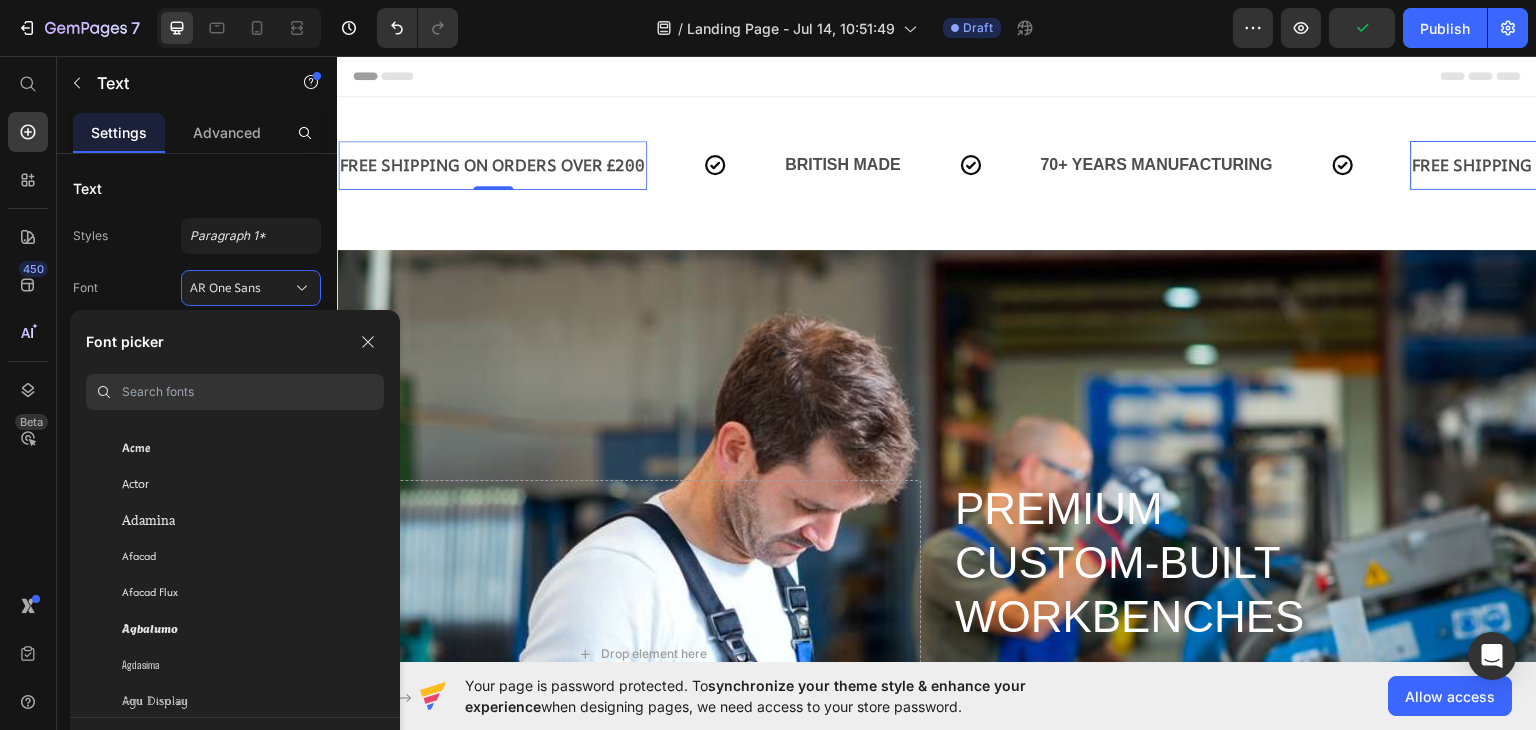 scroll, scrollTop: 518, scrollLeft: 0, axis: vertical 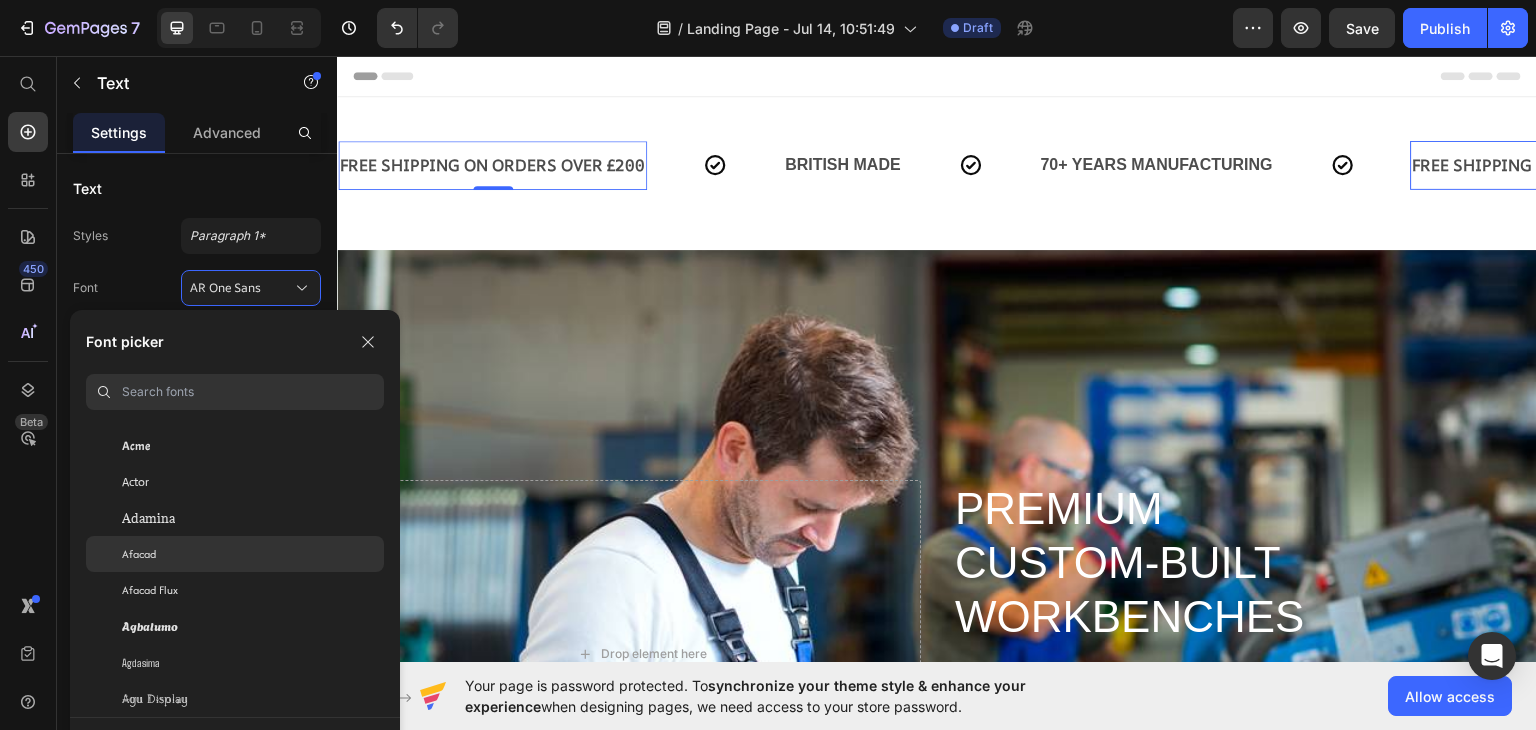 click on "Afacad" 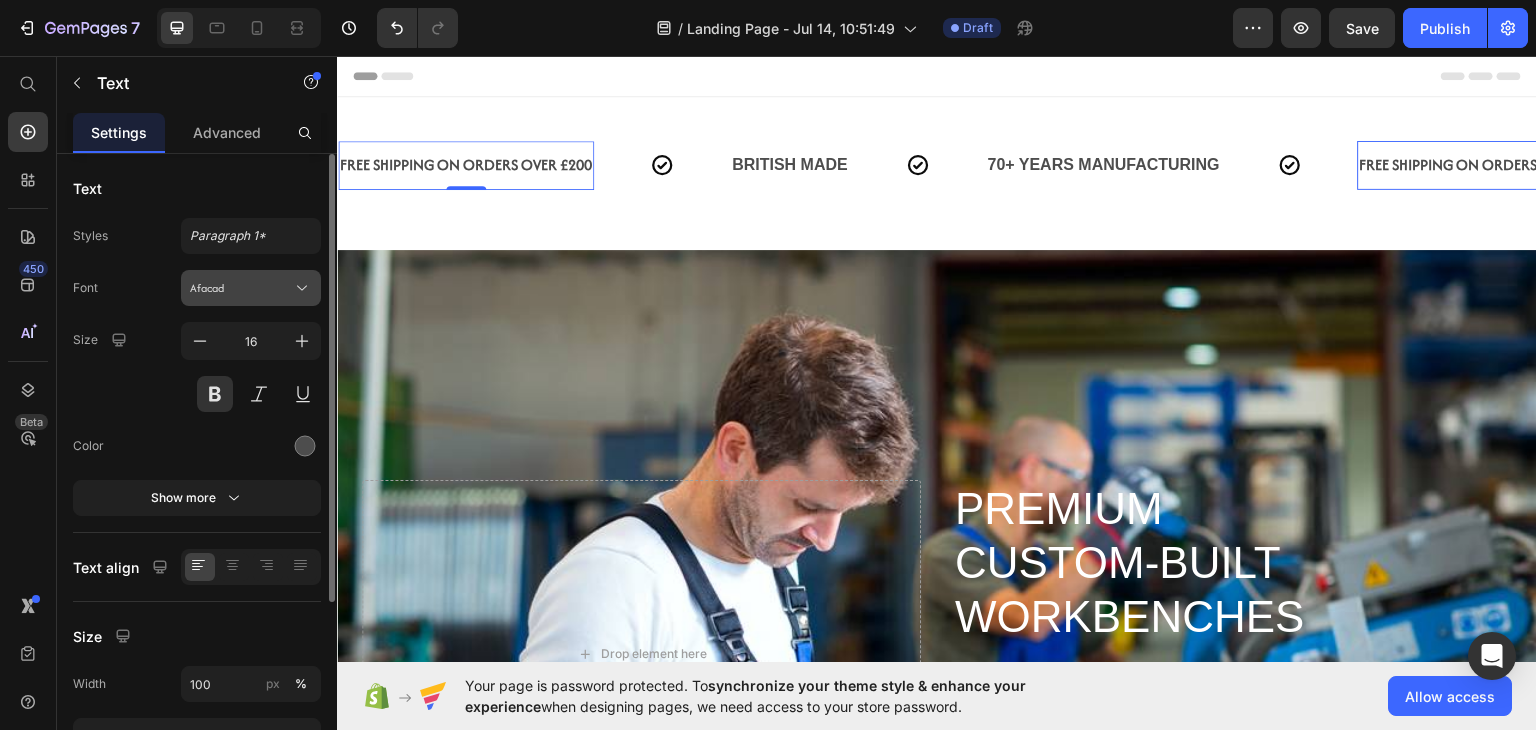 click on "Afacad" at bounding box center (241, 288) 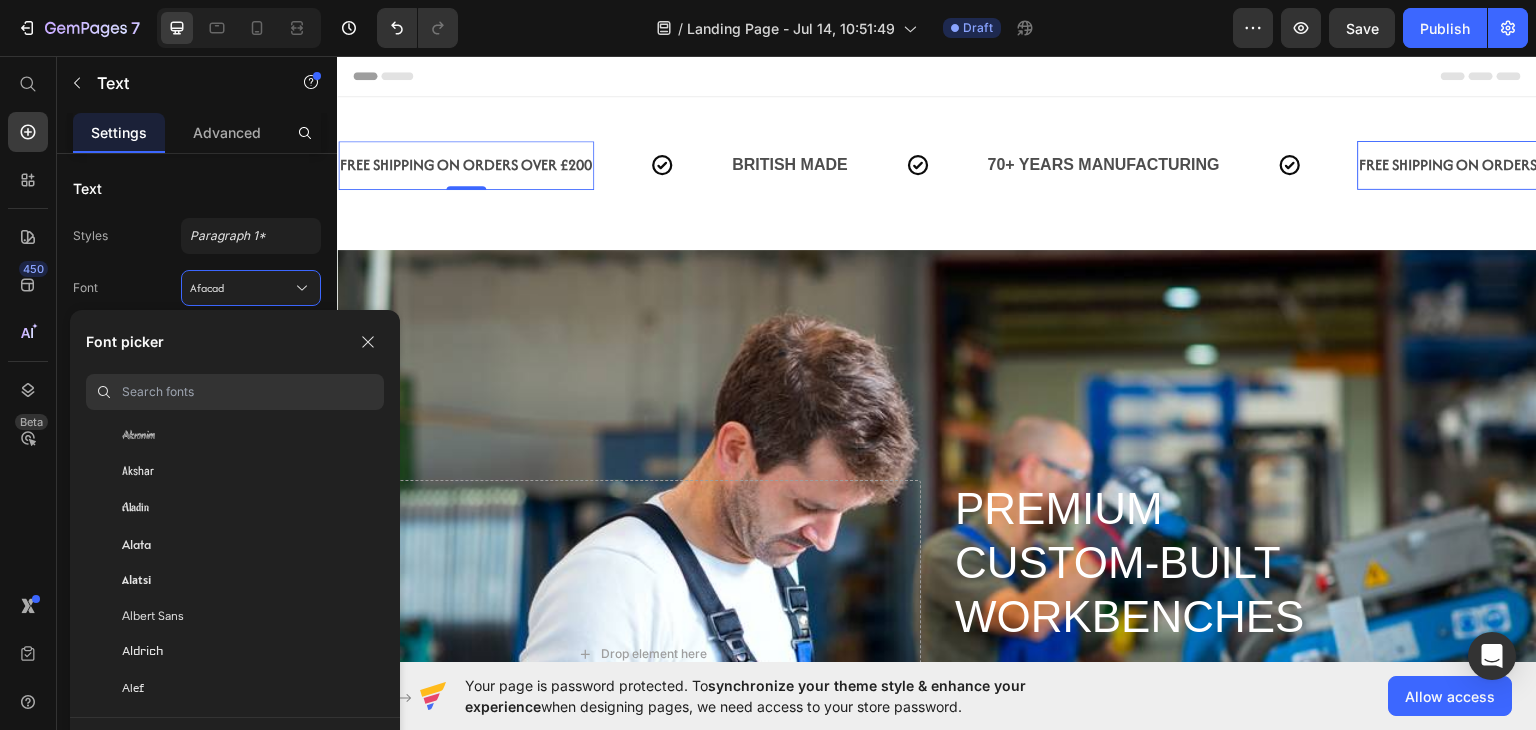 scroll, scrollTop: 967, scrollLeft: 0, axis: vertical 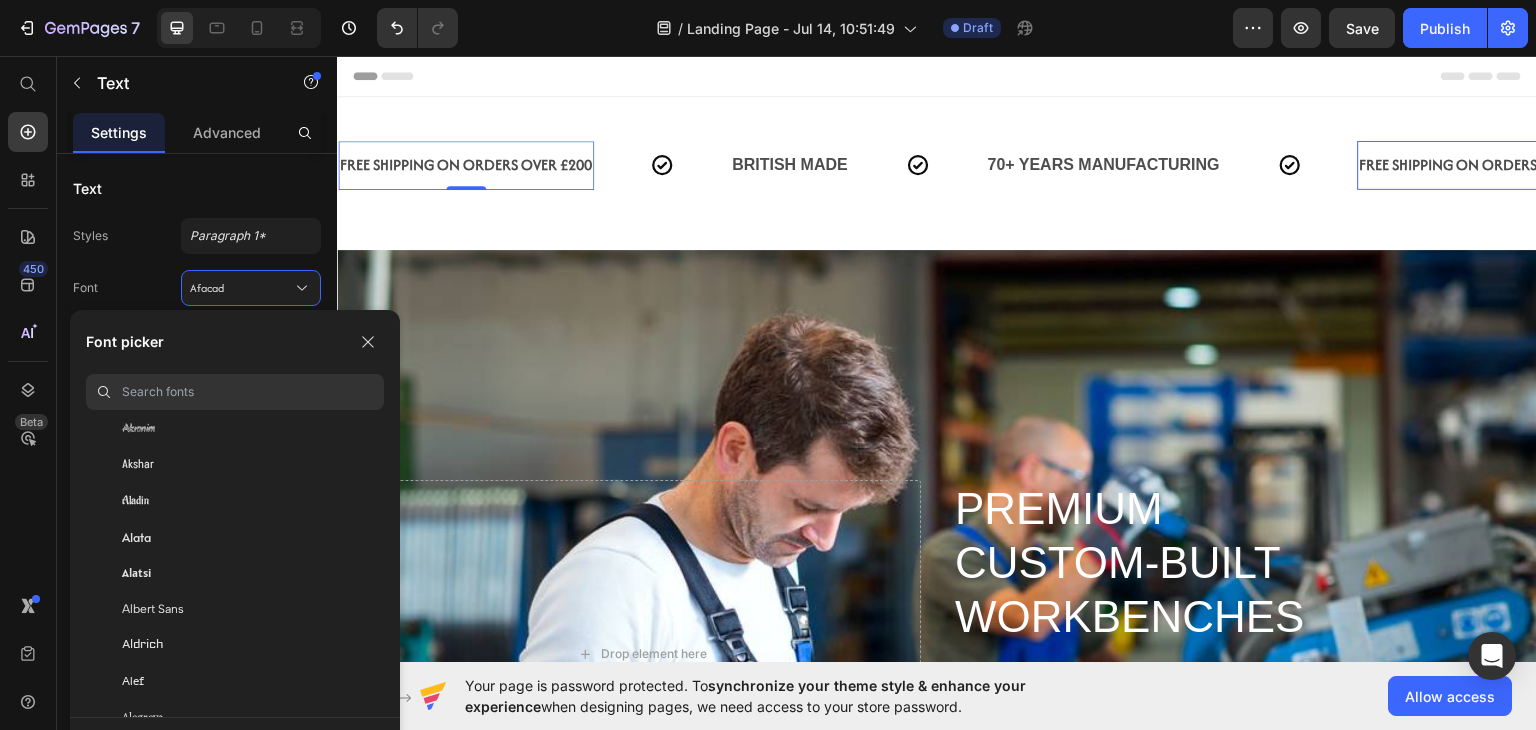 click on "Aldrich" 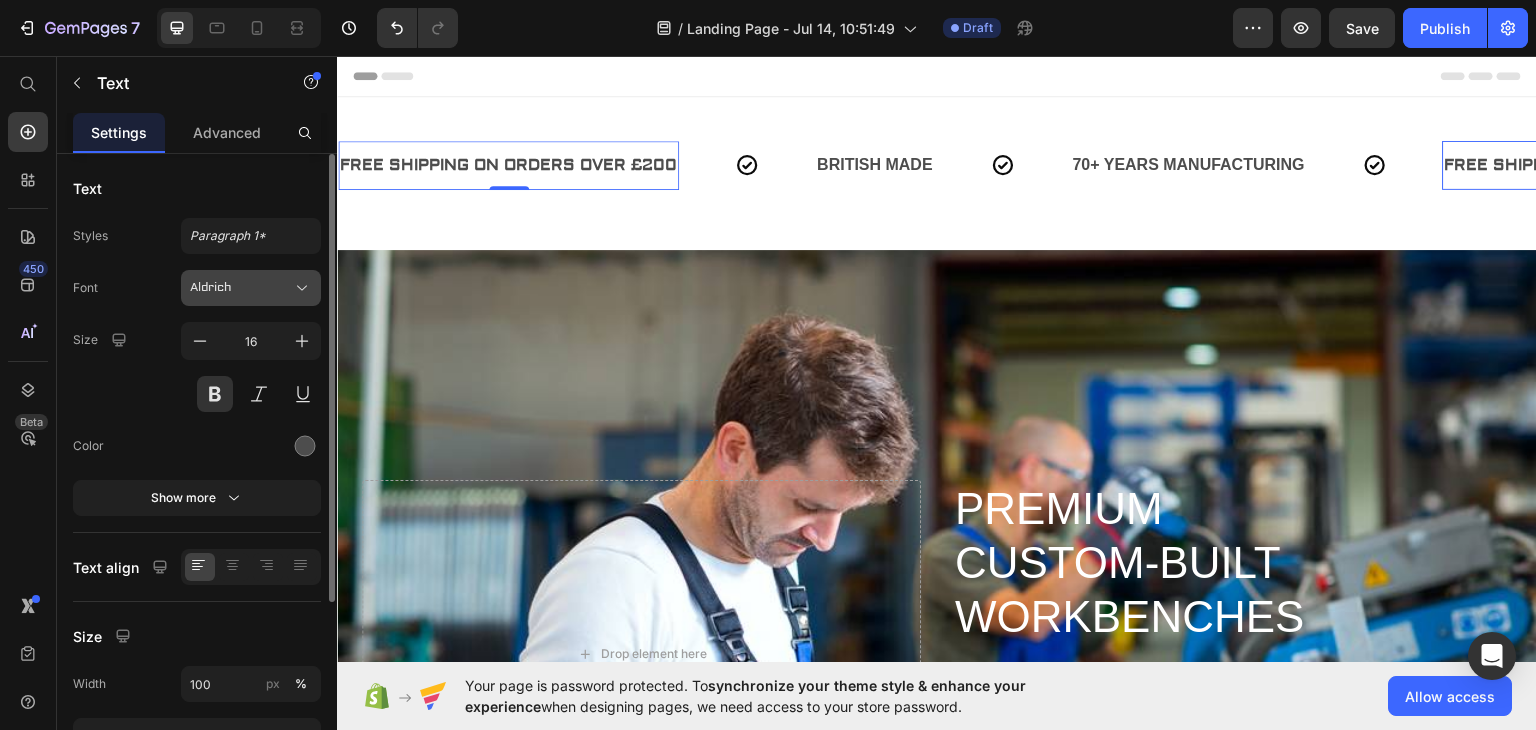 click on "Aldrich" at bounding box center (241, 288) 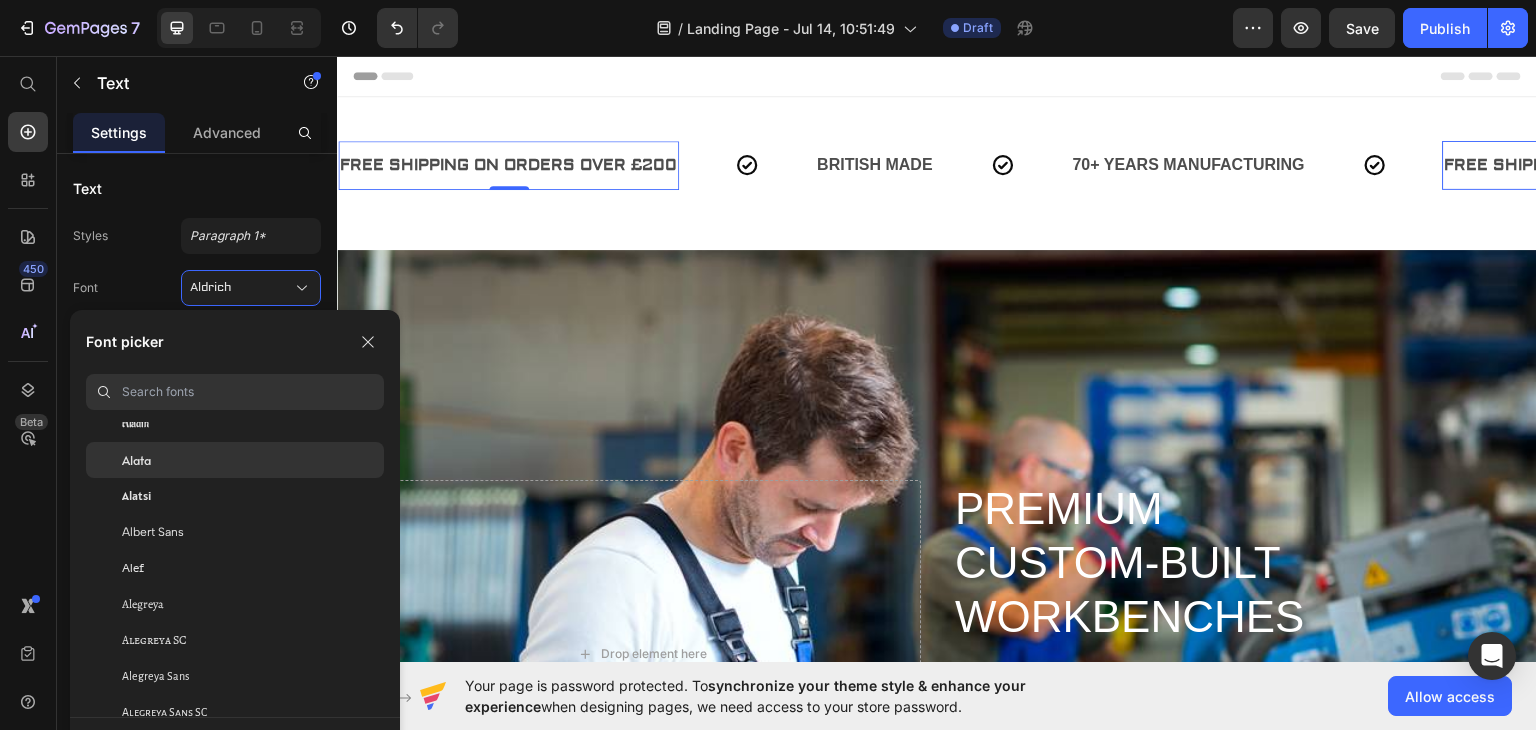scroll, scrollTop: 1044, scrollLeft: 0, axis: vertical 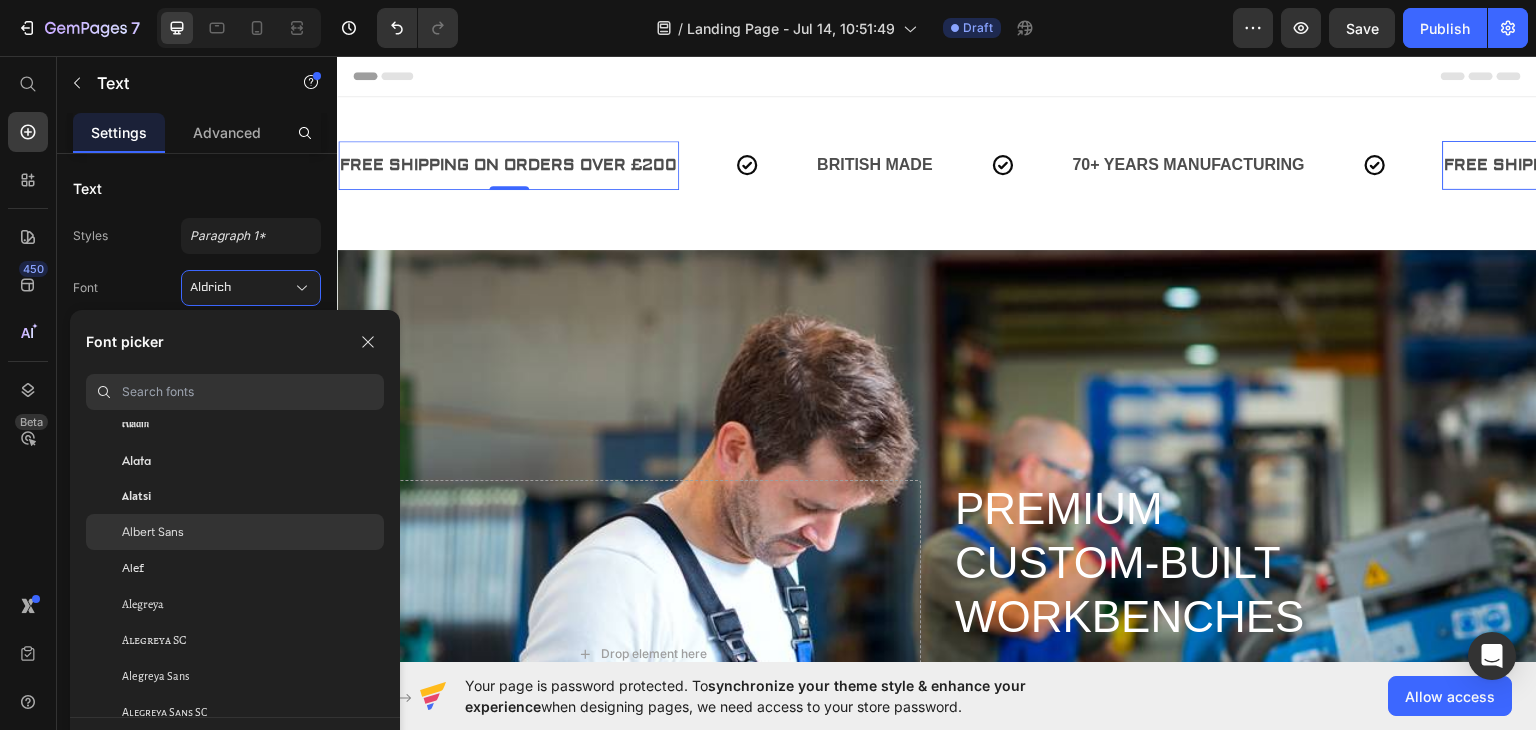 click on "Albert Sans" 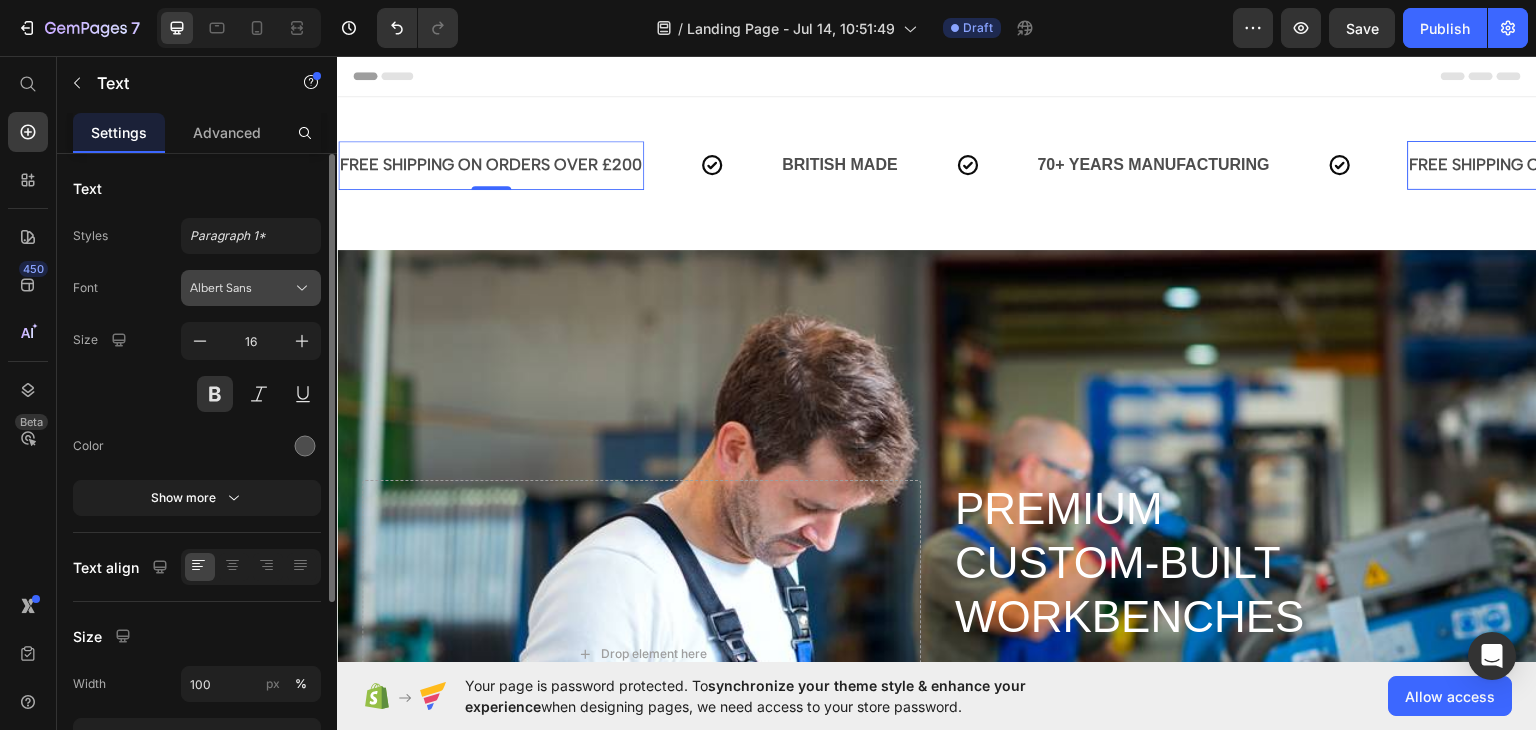 click on "Albert Sans" at bounding box center [241, 288] 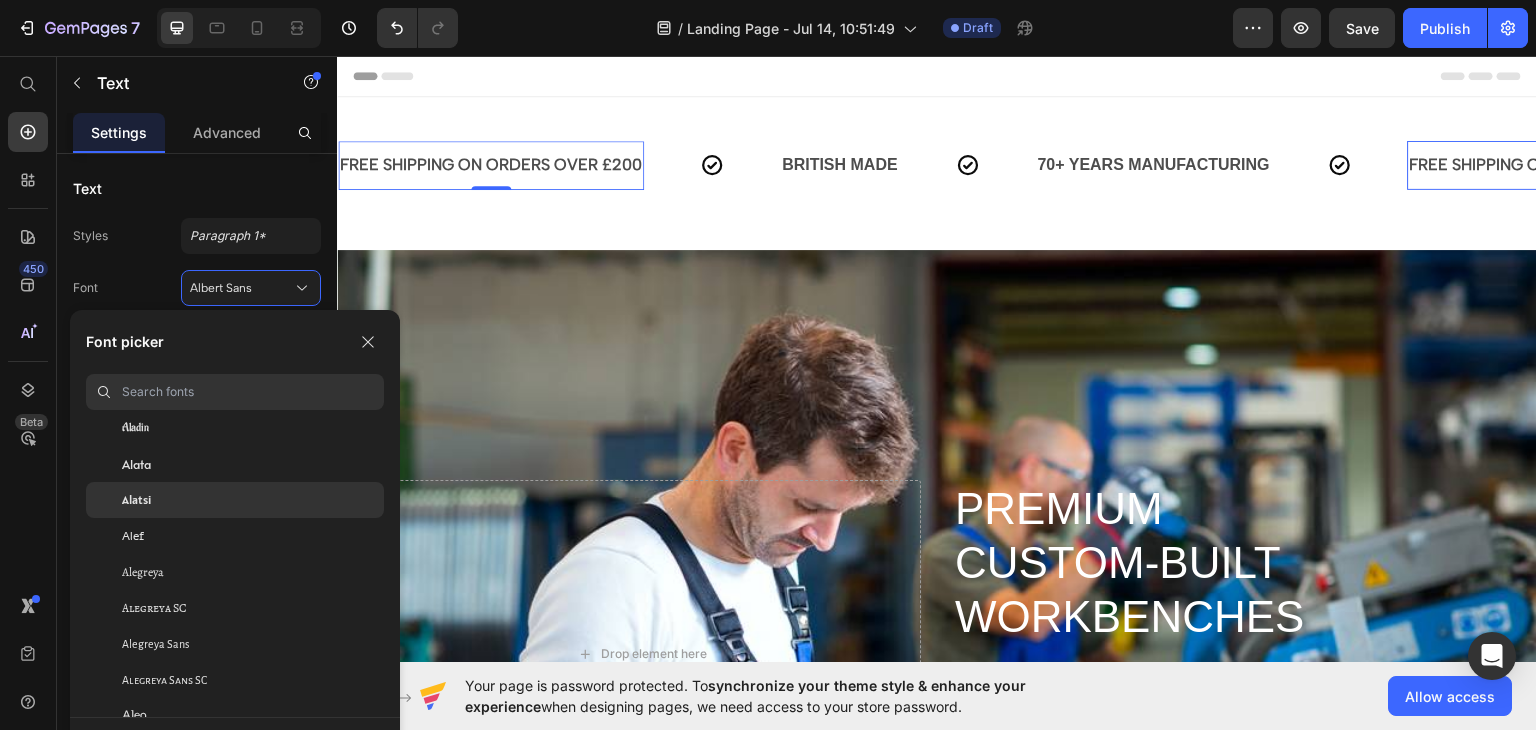 scroll, scrollTop: 1076, scrollLeft: 0, axis: vertical 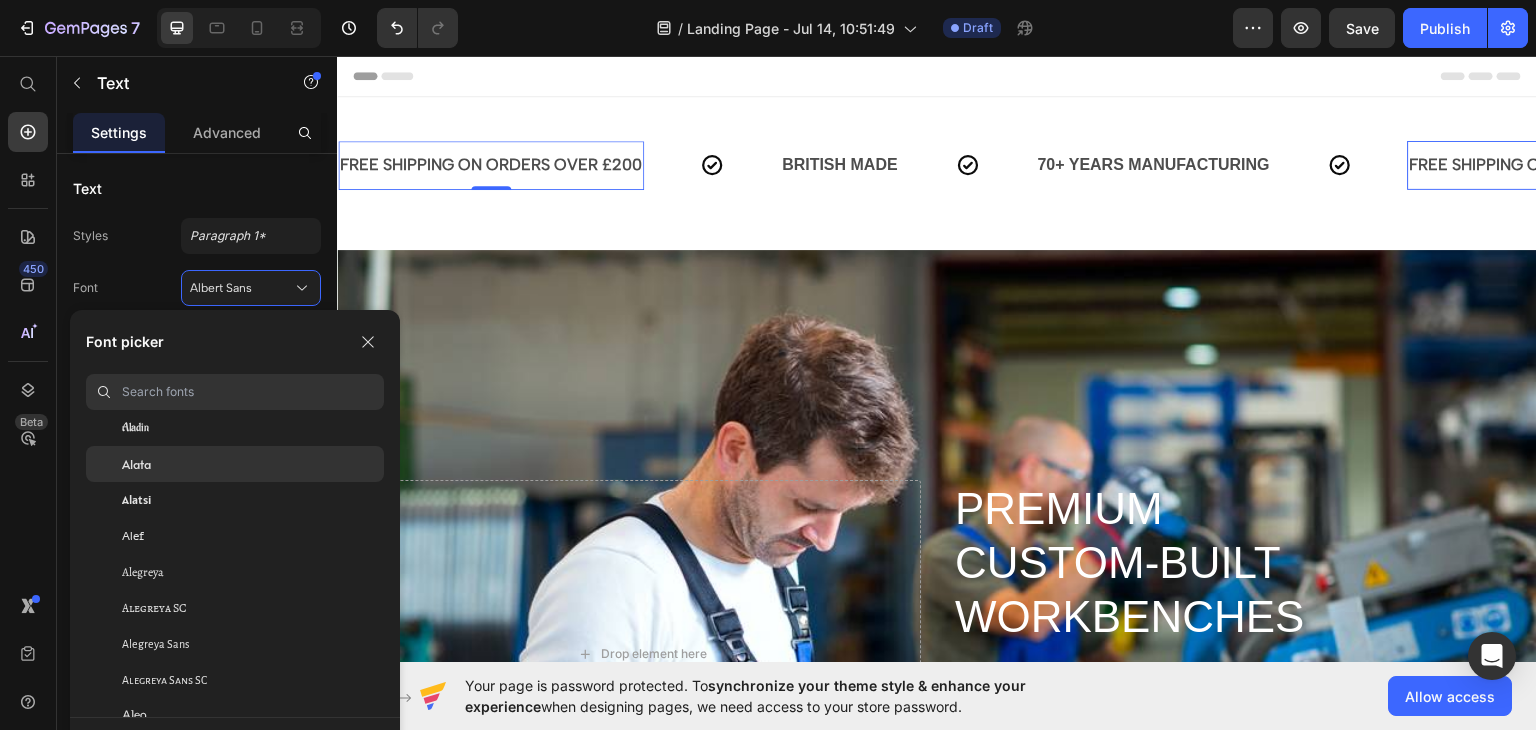 click on "Alata" 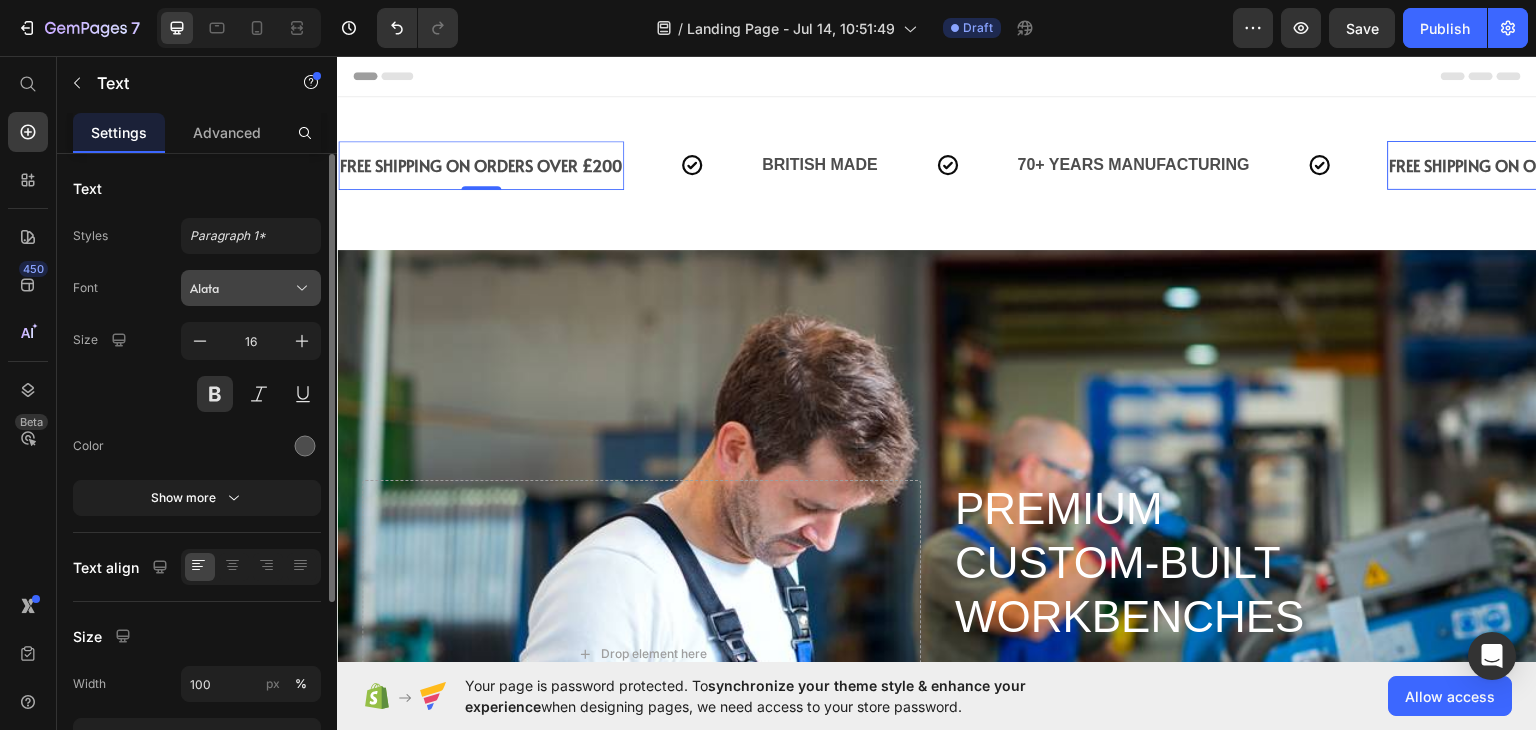 click on "Alata" at bounding box center [241, 288] 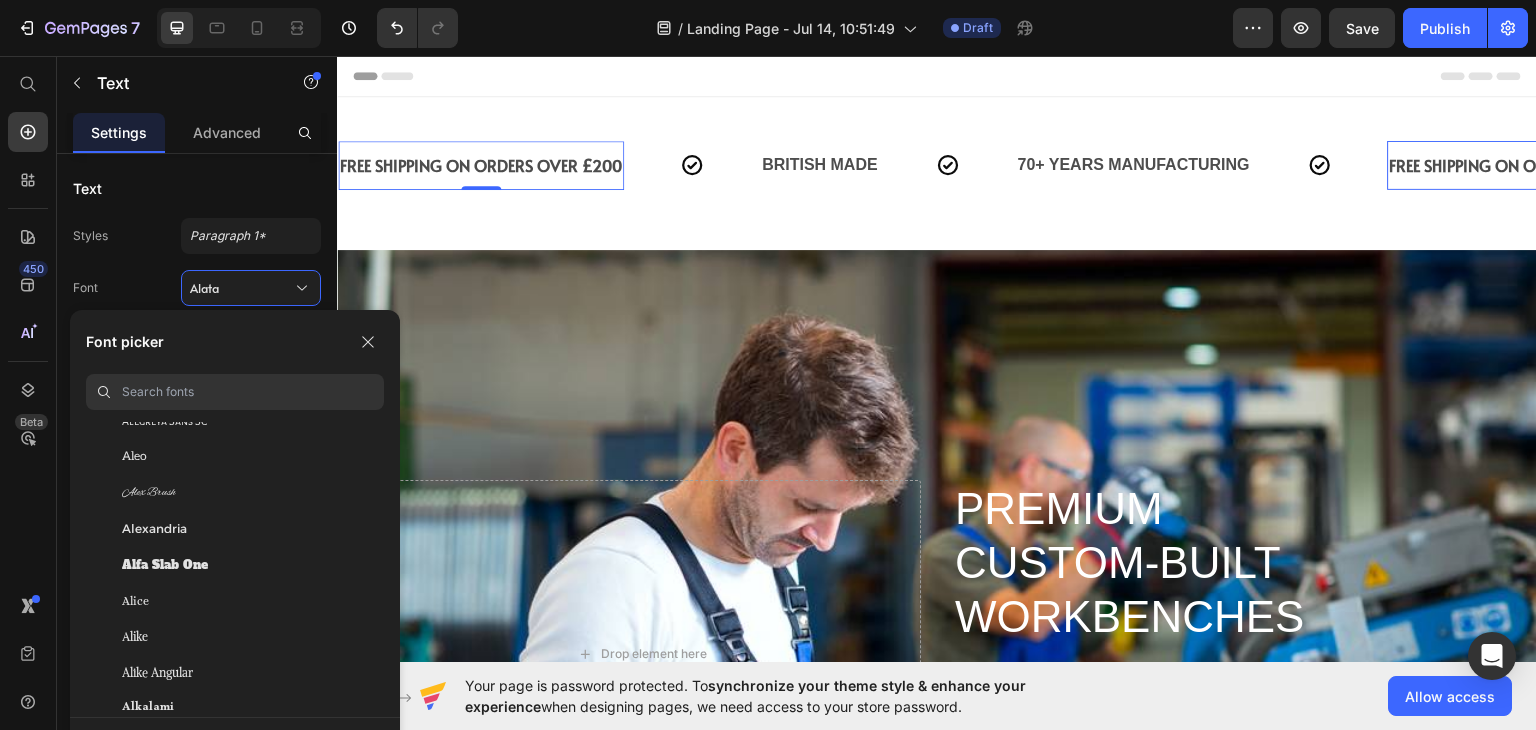 scroll, scrollTop: 1344, scrollLeft: 0, axis: vertical 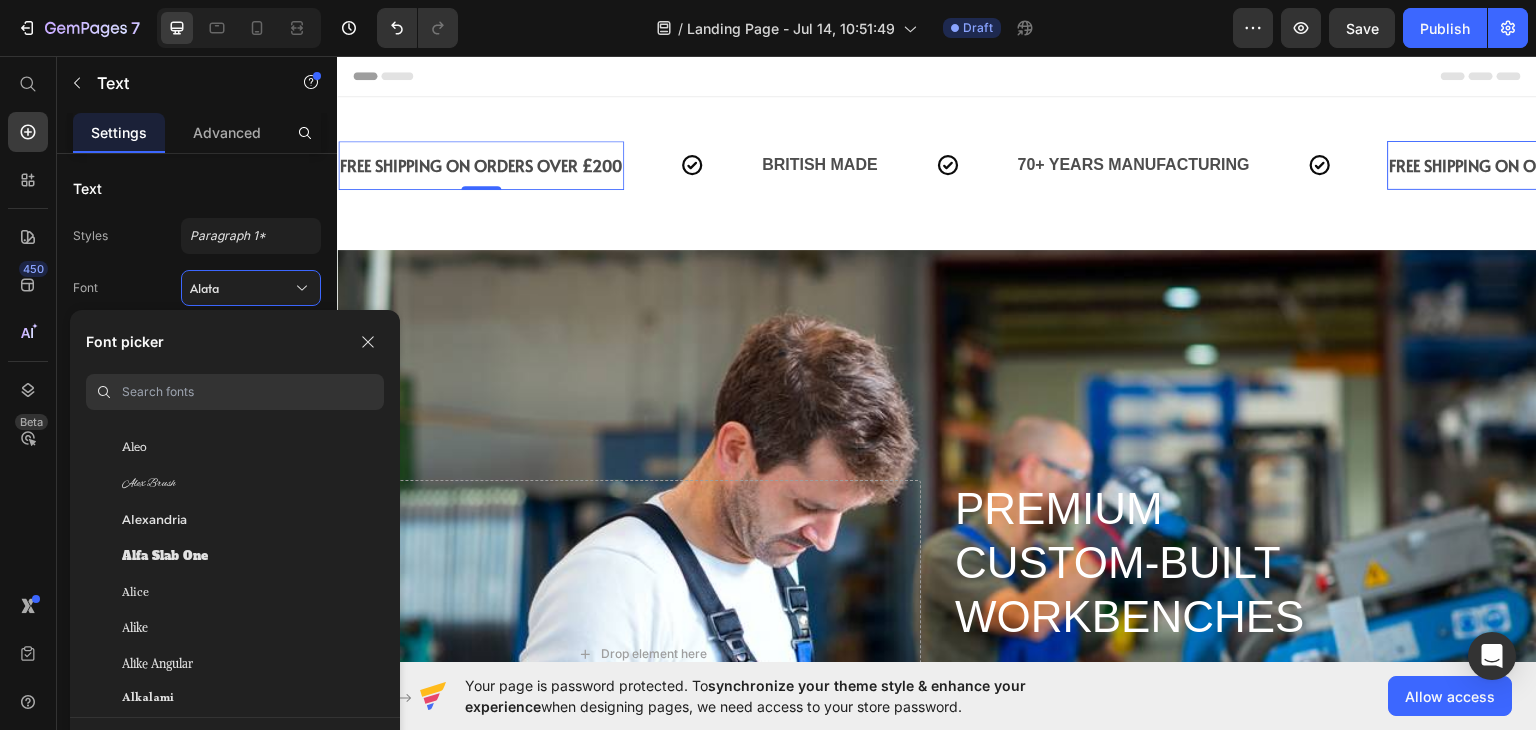 click on "Alexandria" 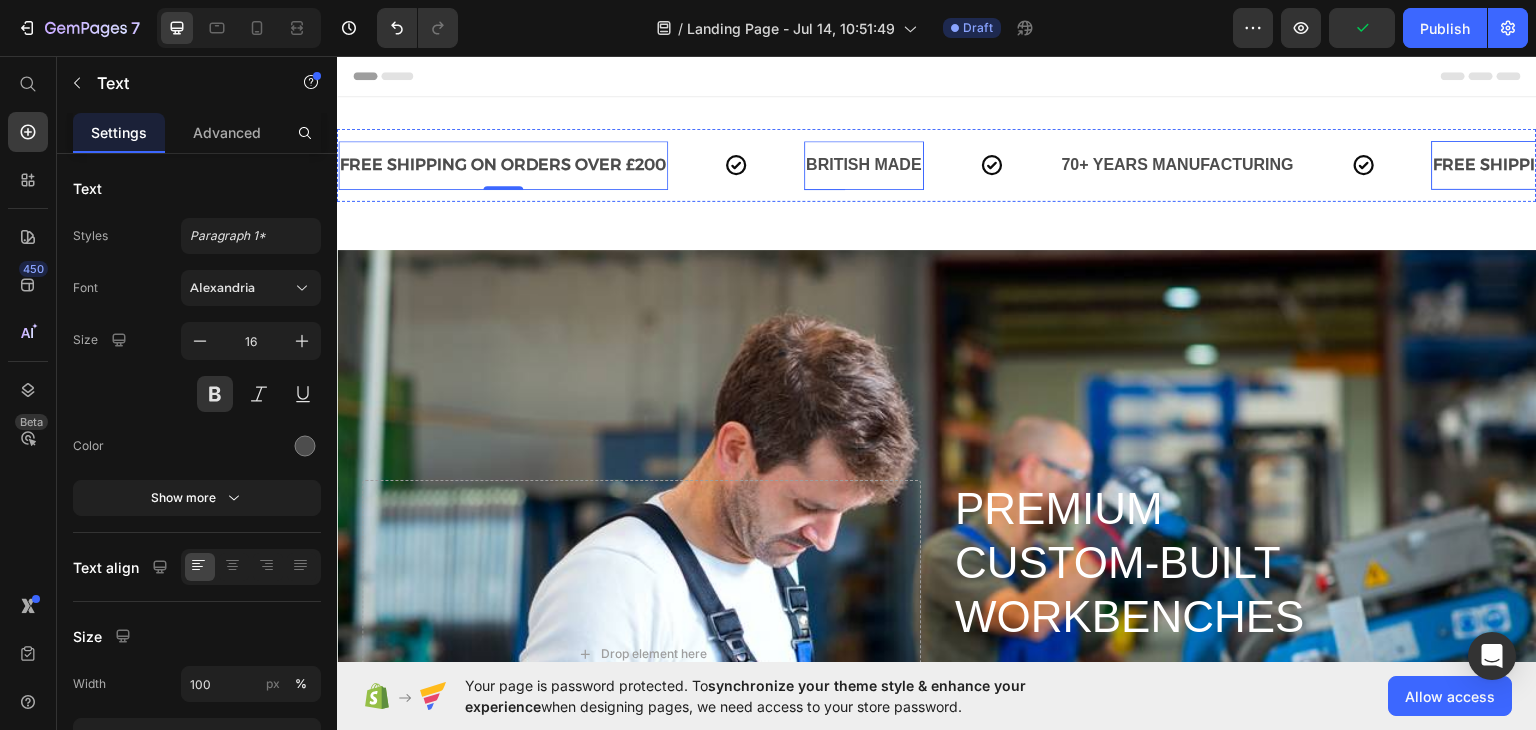 click on "BRITISH MADE" at bounding box center (864, 164) 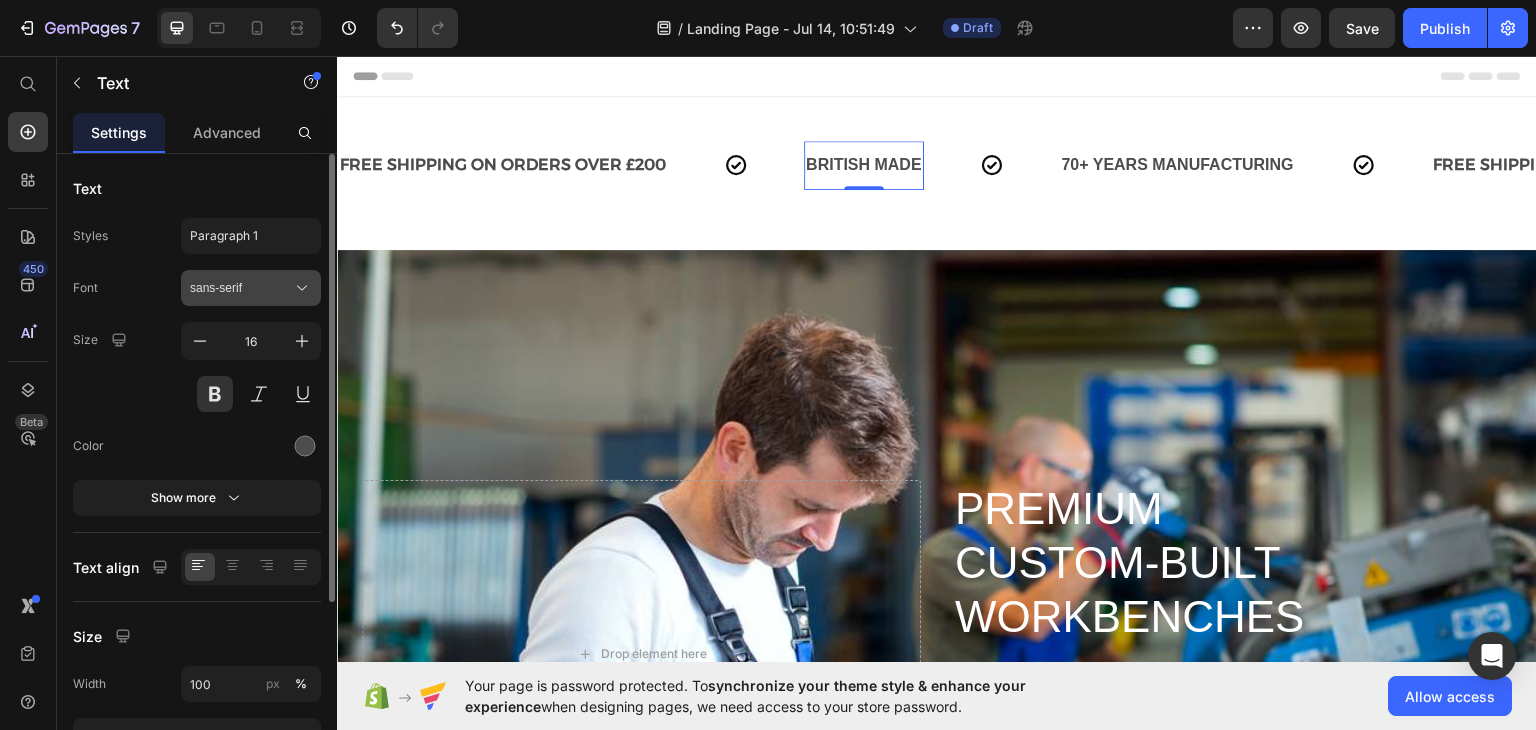 click on "sans-serif" at bounding box center [241, 288] 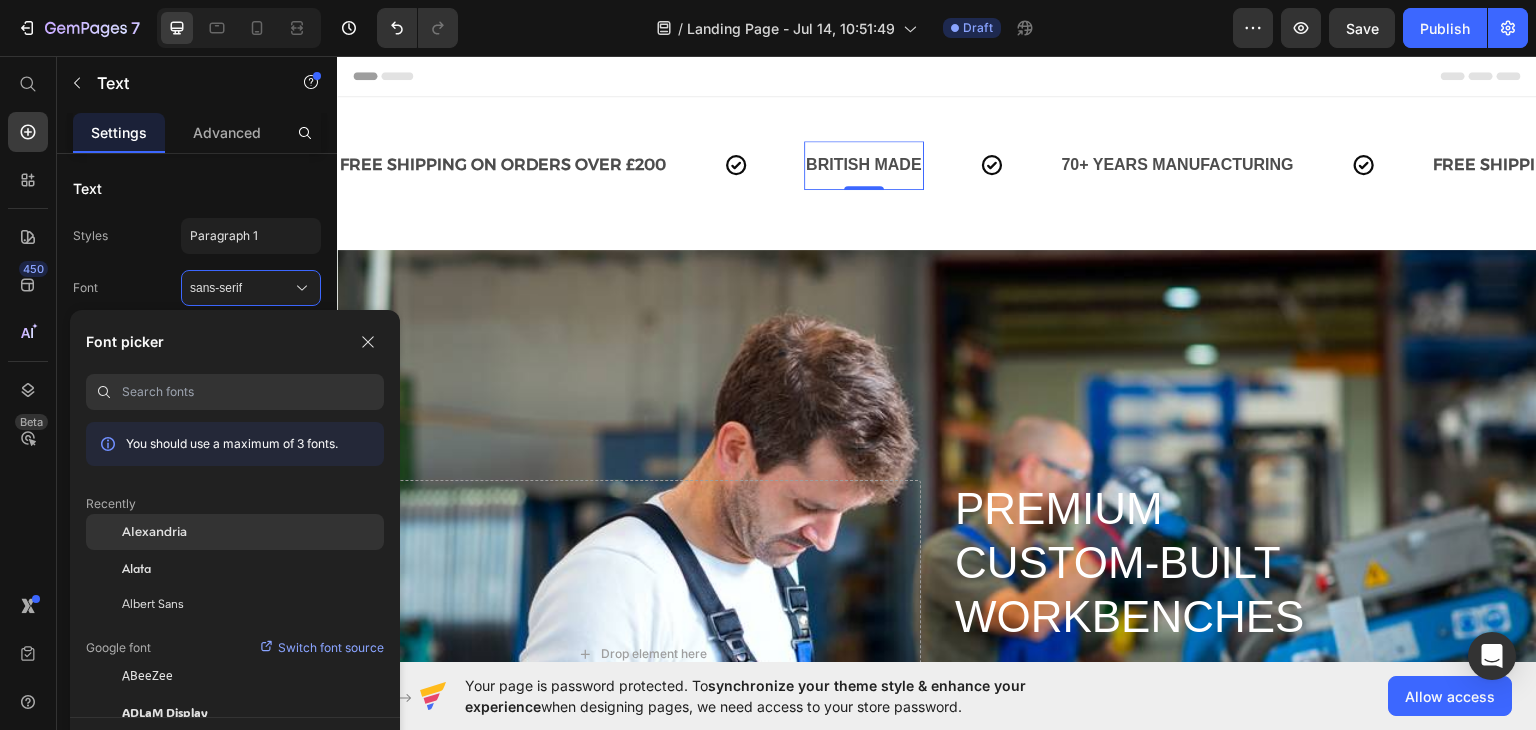 click on "Alexandria" at bounding box center [154, 532] 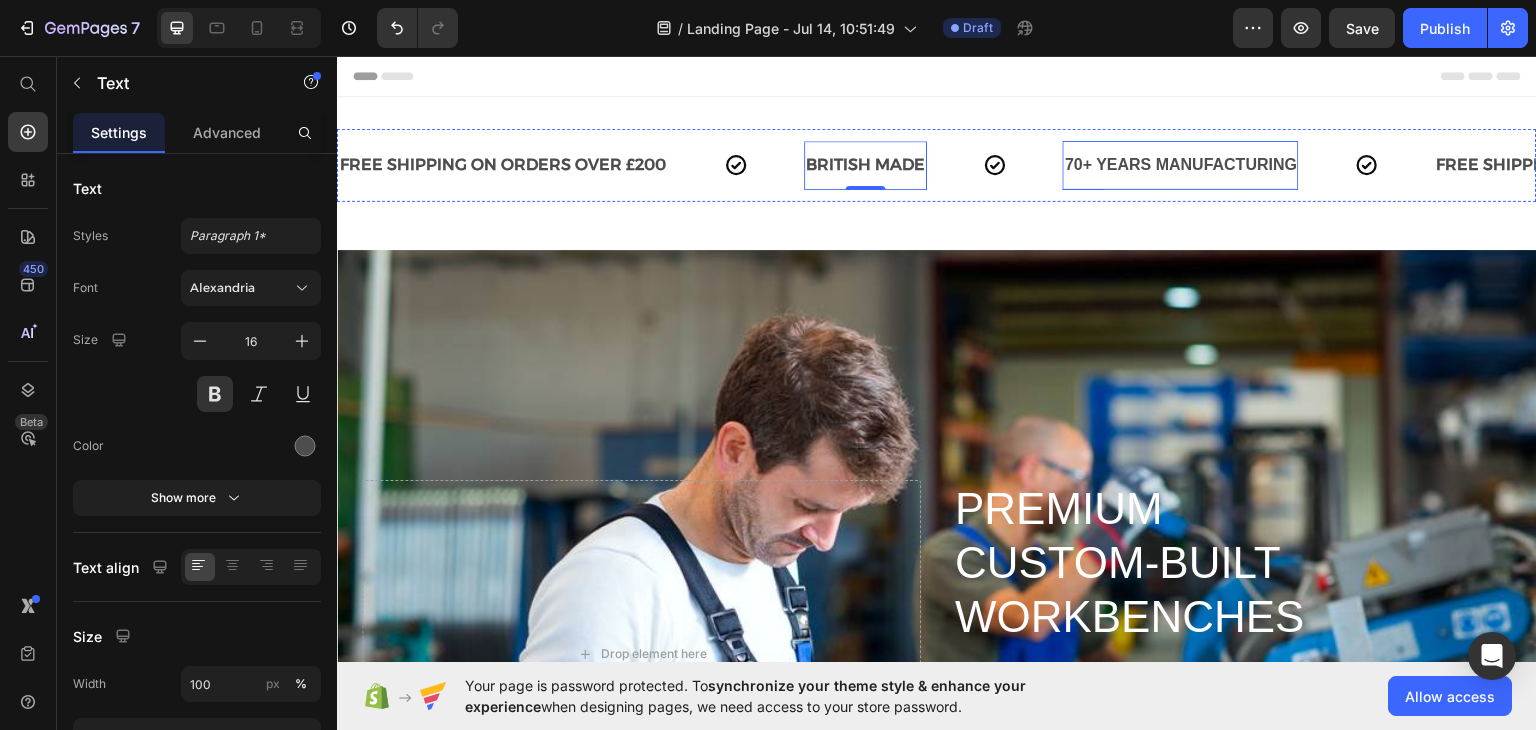 click on "70+ YEARS MANUFACTURING" at bounding box center [1181, 164] 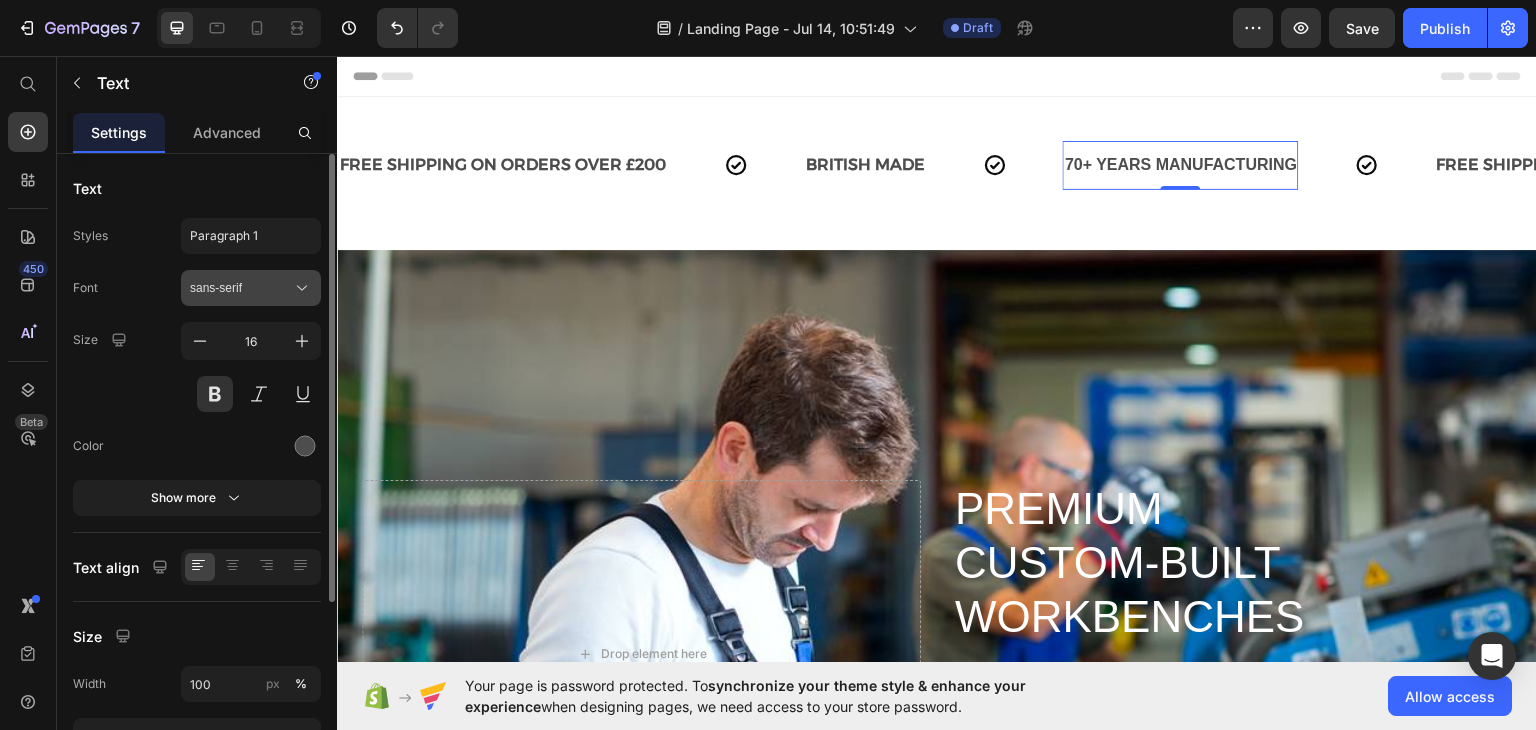 click on "sans-serif" at bounding box center (241, 288) 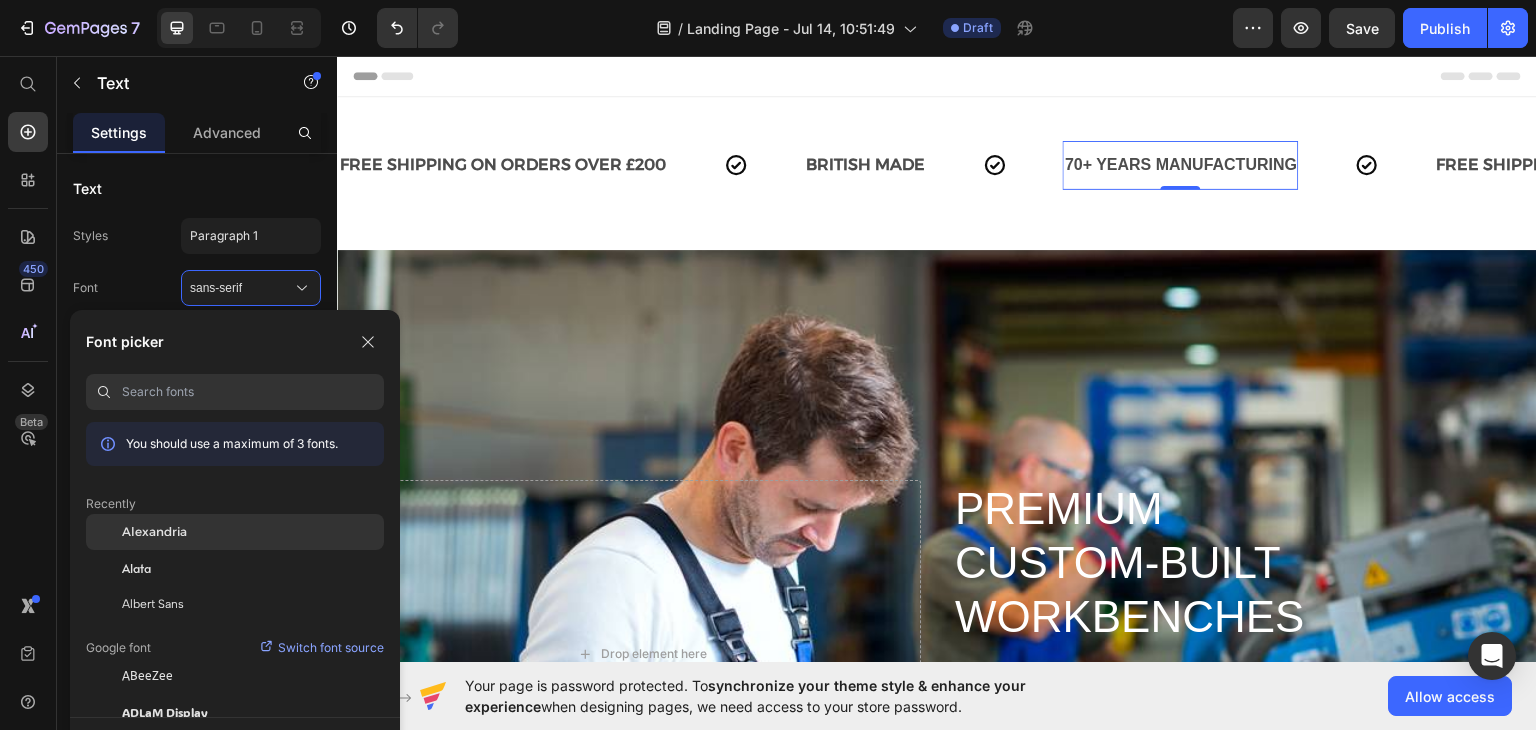 click on "Alexandria" at bounding box center [154, 532] 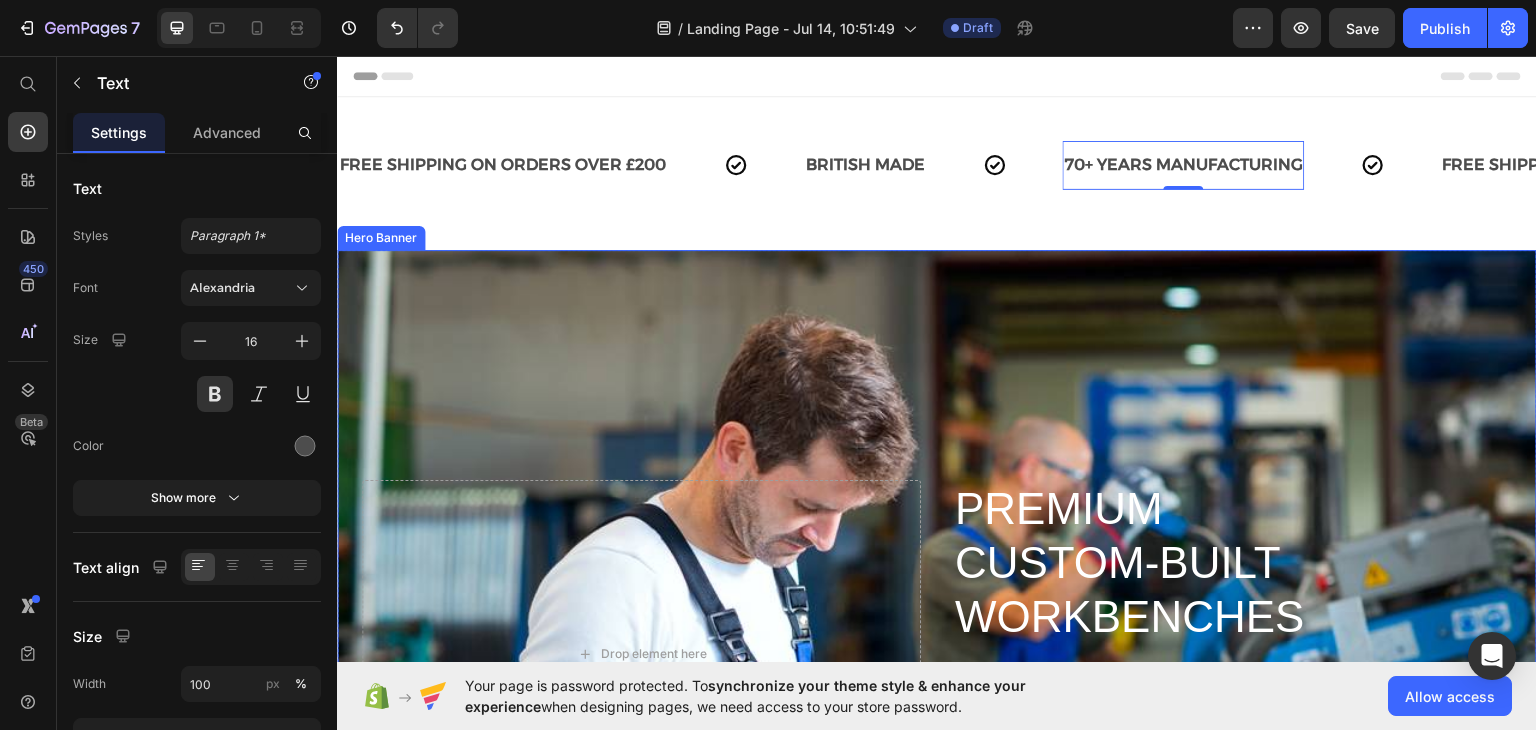 scroll, scrollTop: 135, scrollLeft: 0, axis: vertical 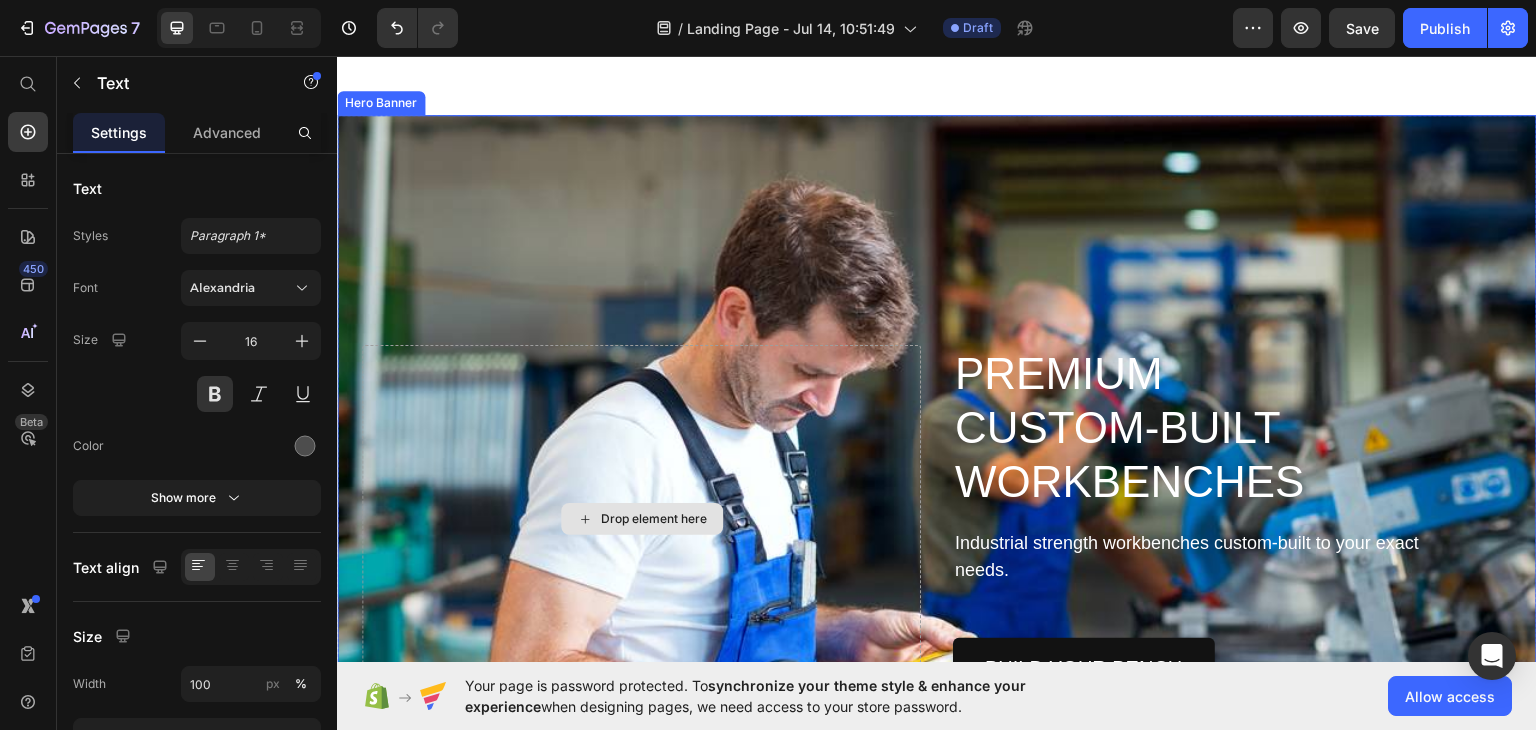 click on "PREMIUM CUSTOM-BUILT WORKBENCHES" at bounding box center [1207, 427] 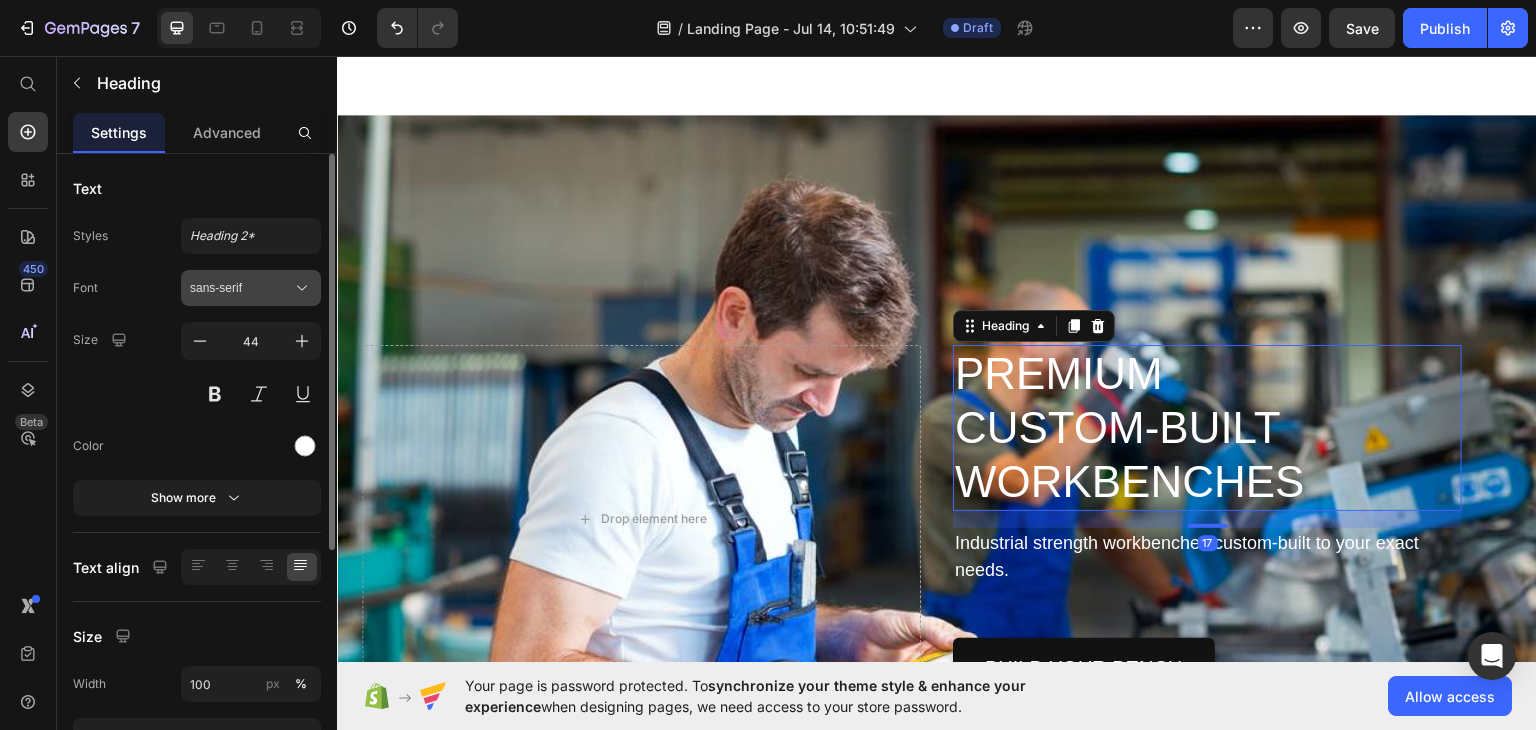 click on "sans-serif" at bounding box center (251, 288) 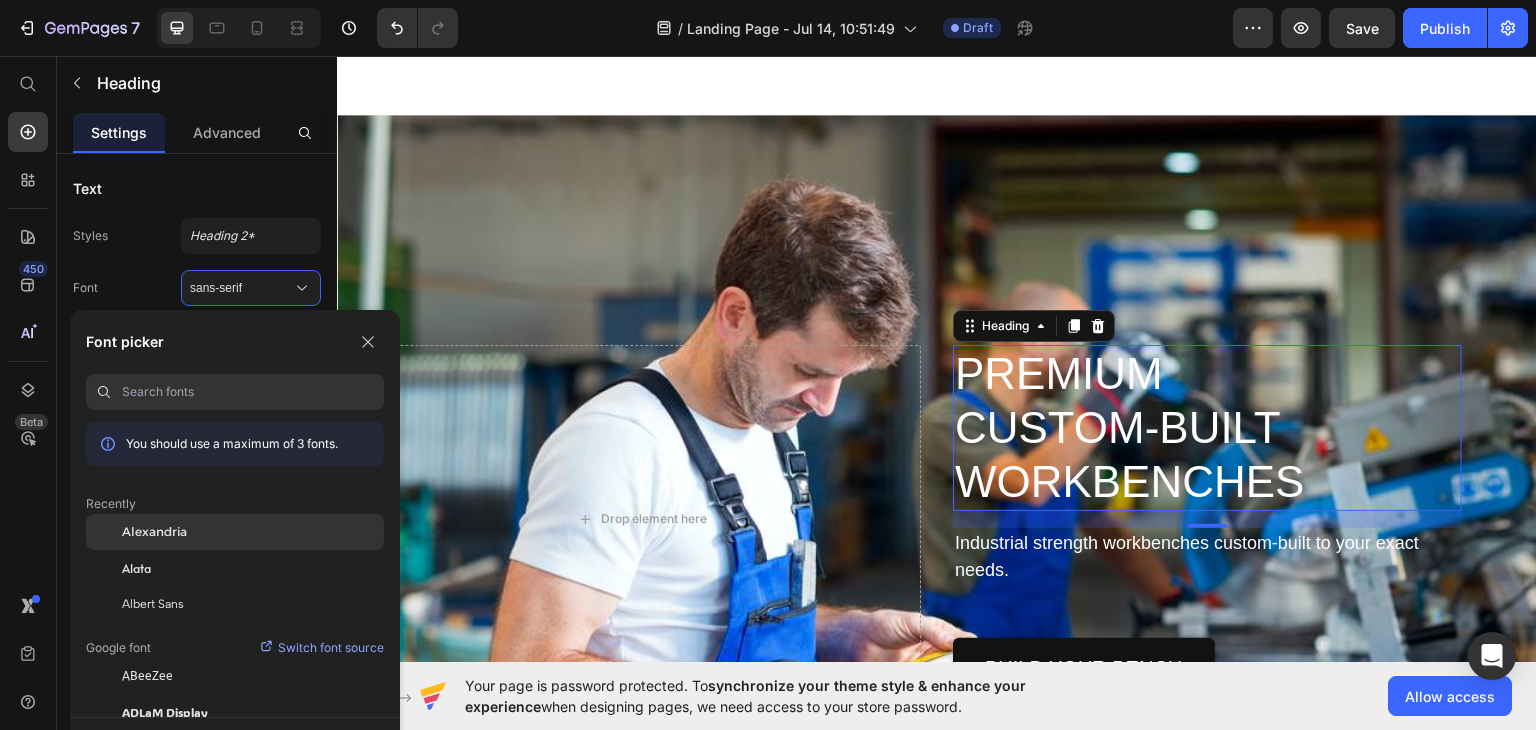 click on "Alexandria" 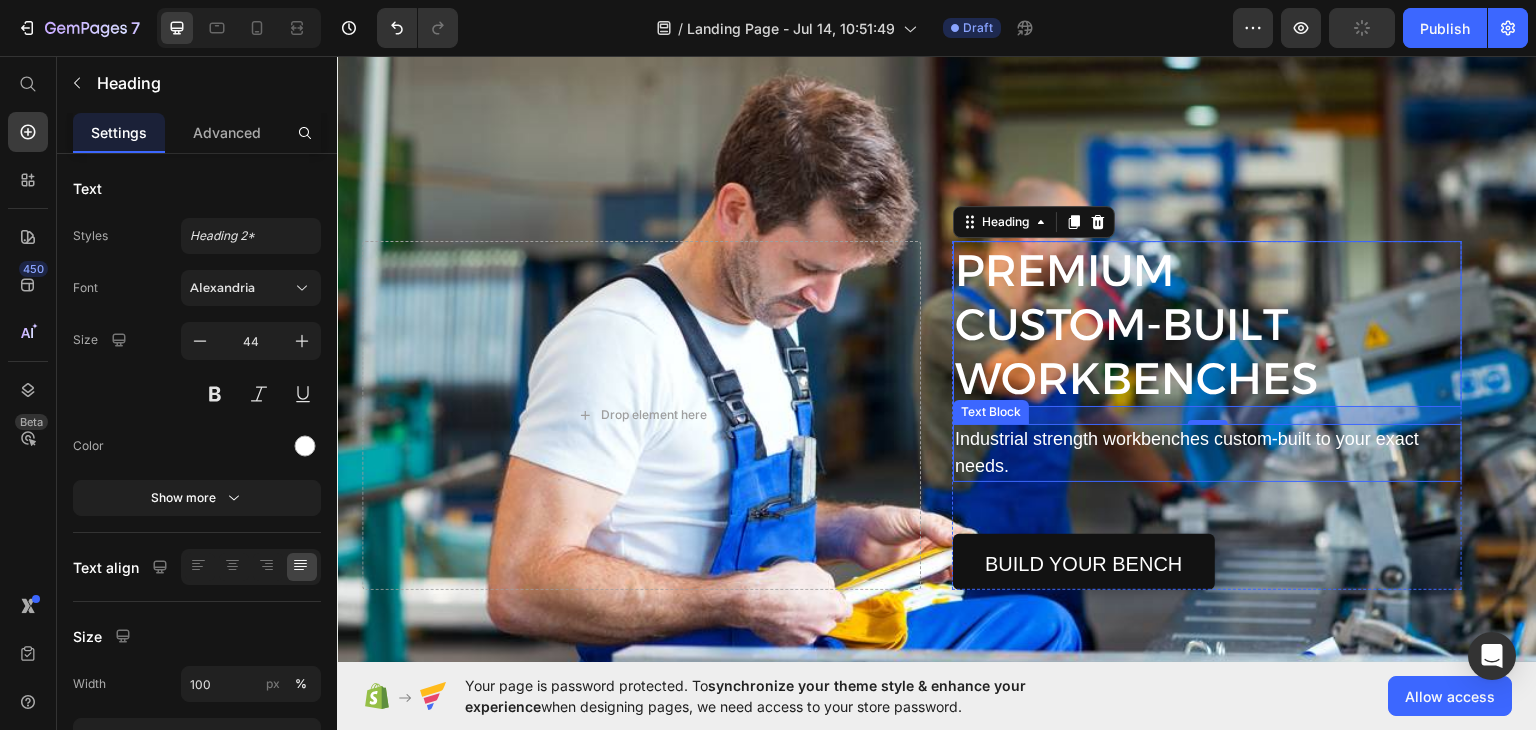 scroll, scrollTop: 240, scrollLeft: 0, axis: vertical 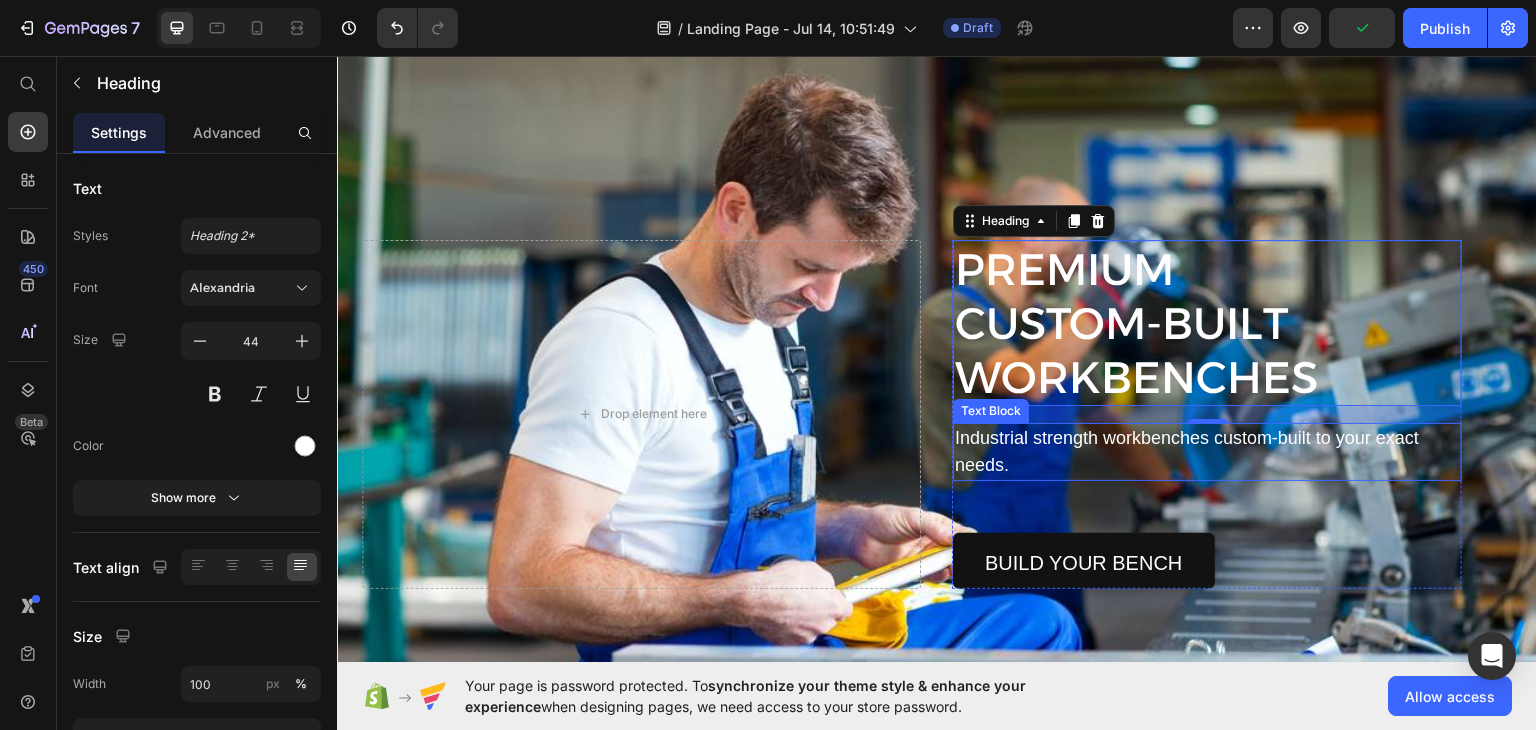 click on "Industrial strength workbenches custom-built to your exact needs." at bounding box center (1207, 451) 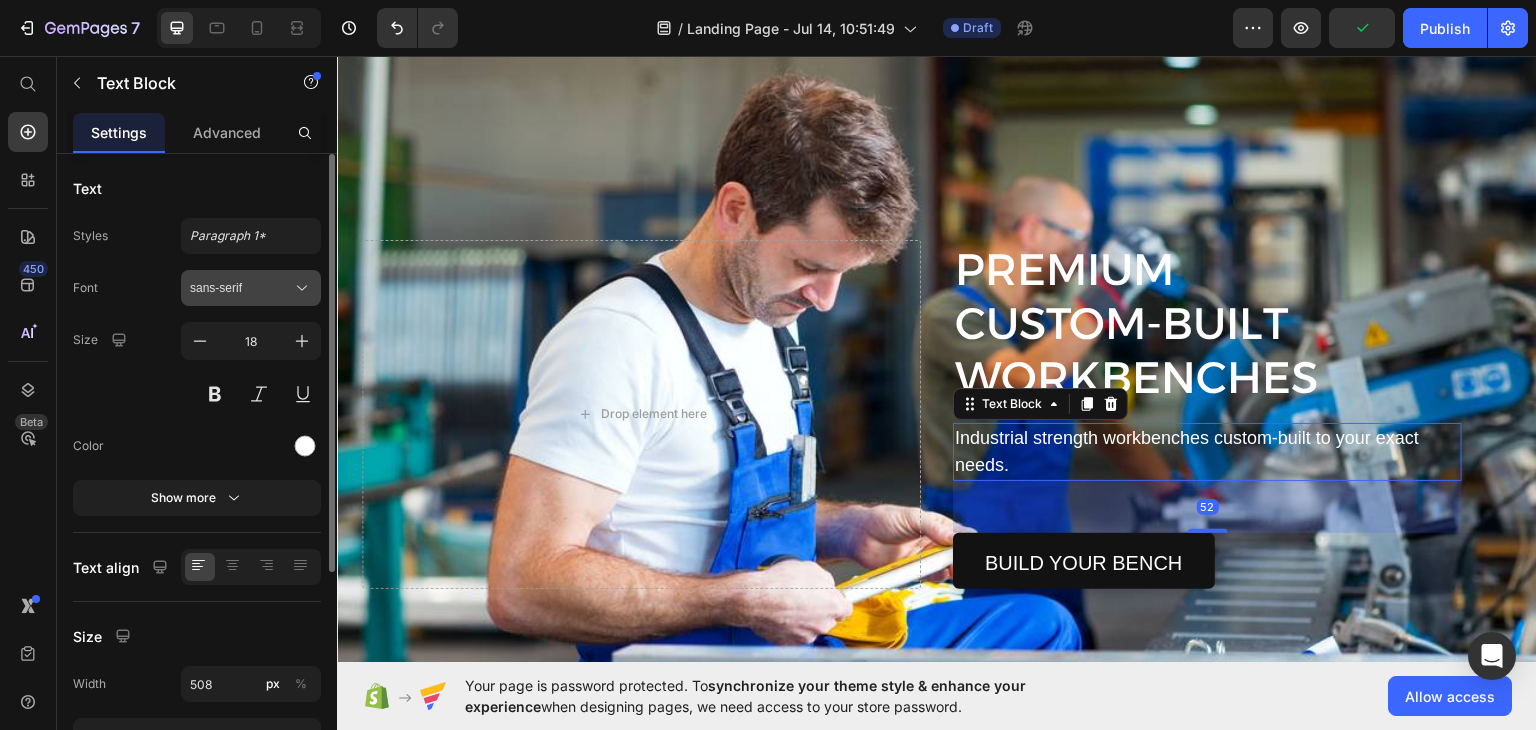 click on "sans-serif" at bounding box center [241, 288] 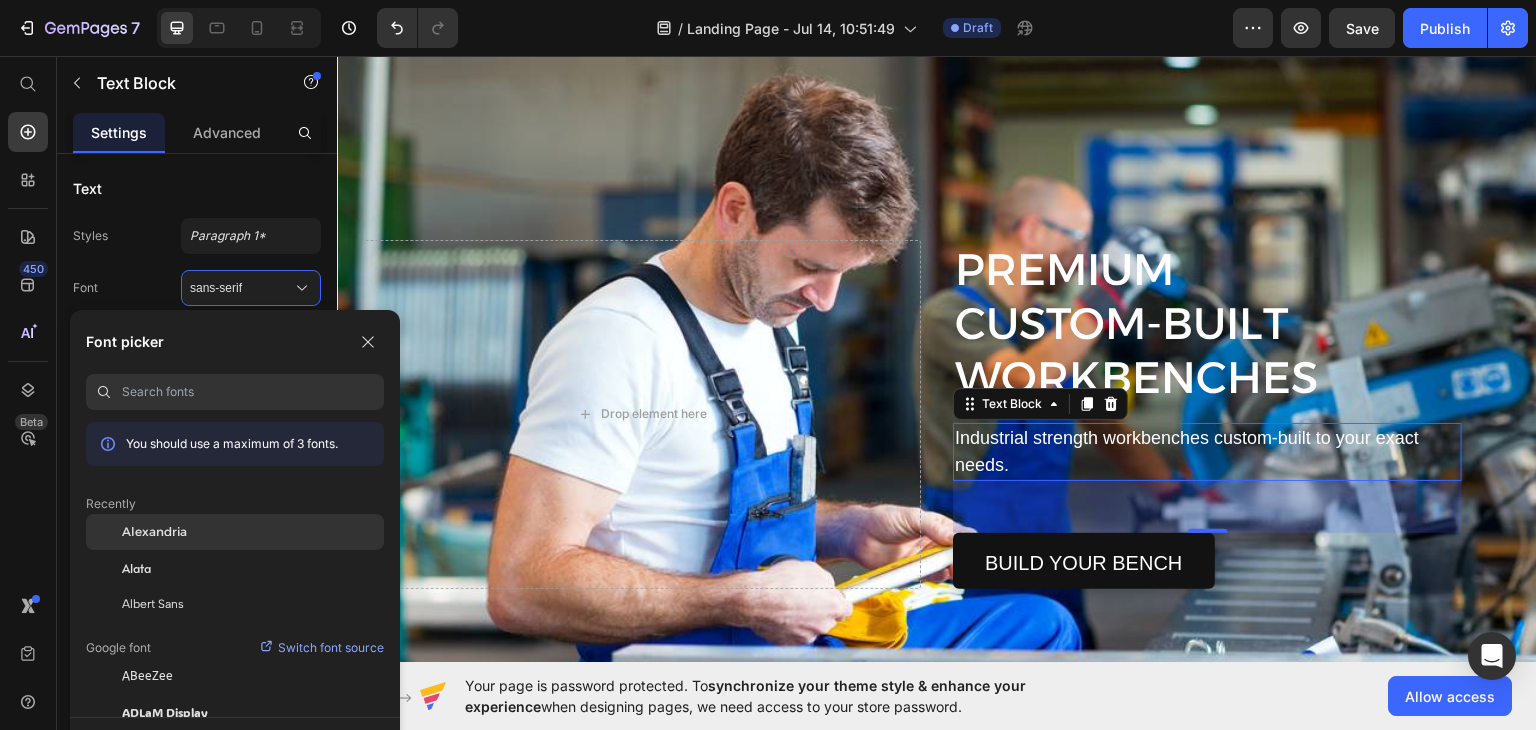 click on "Alexandria" at bounding box center [154, 532] 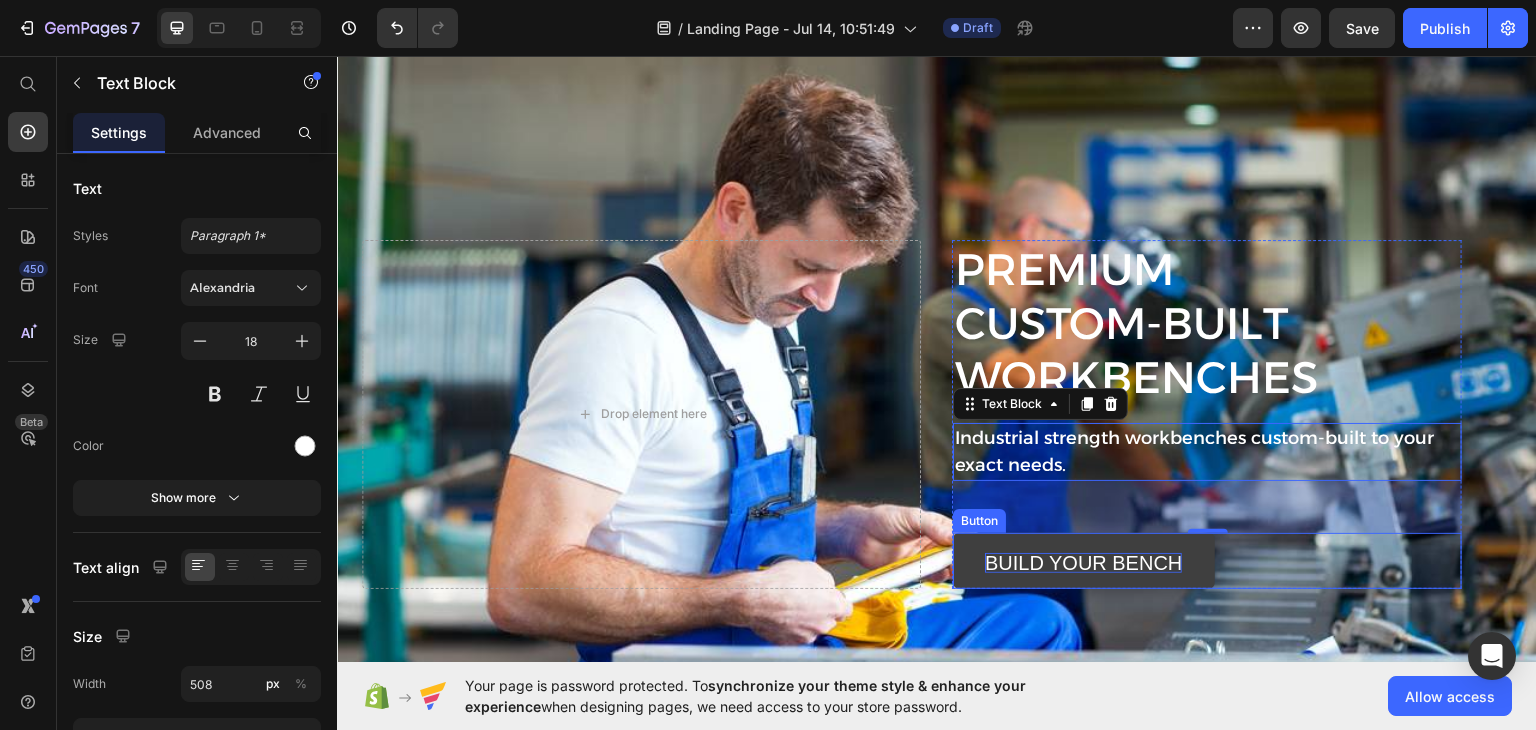 click on "build your bench" at bounding box center [1083, 562] 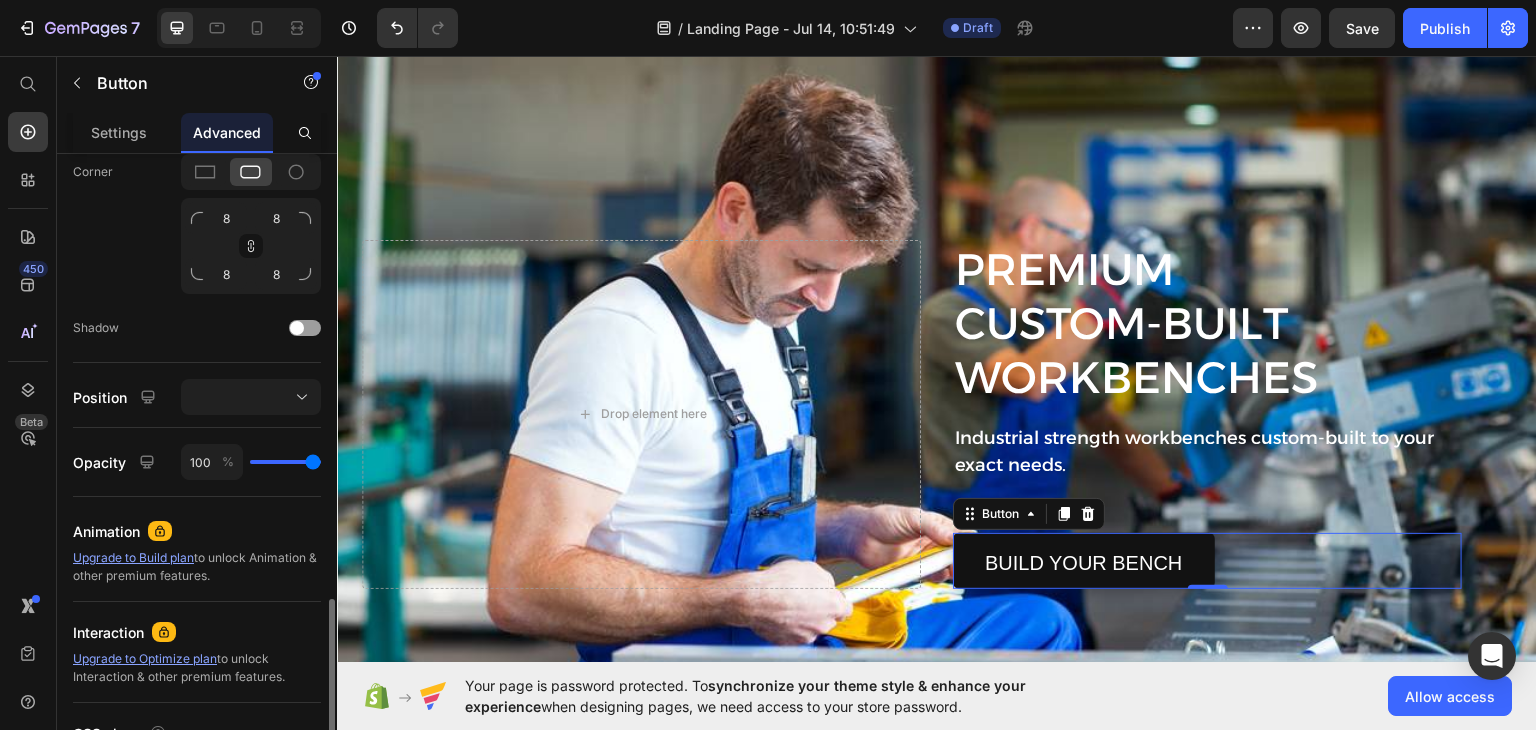 scroll, scrollTop: 774, scrollLeft: 0, axis: vertical 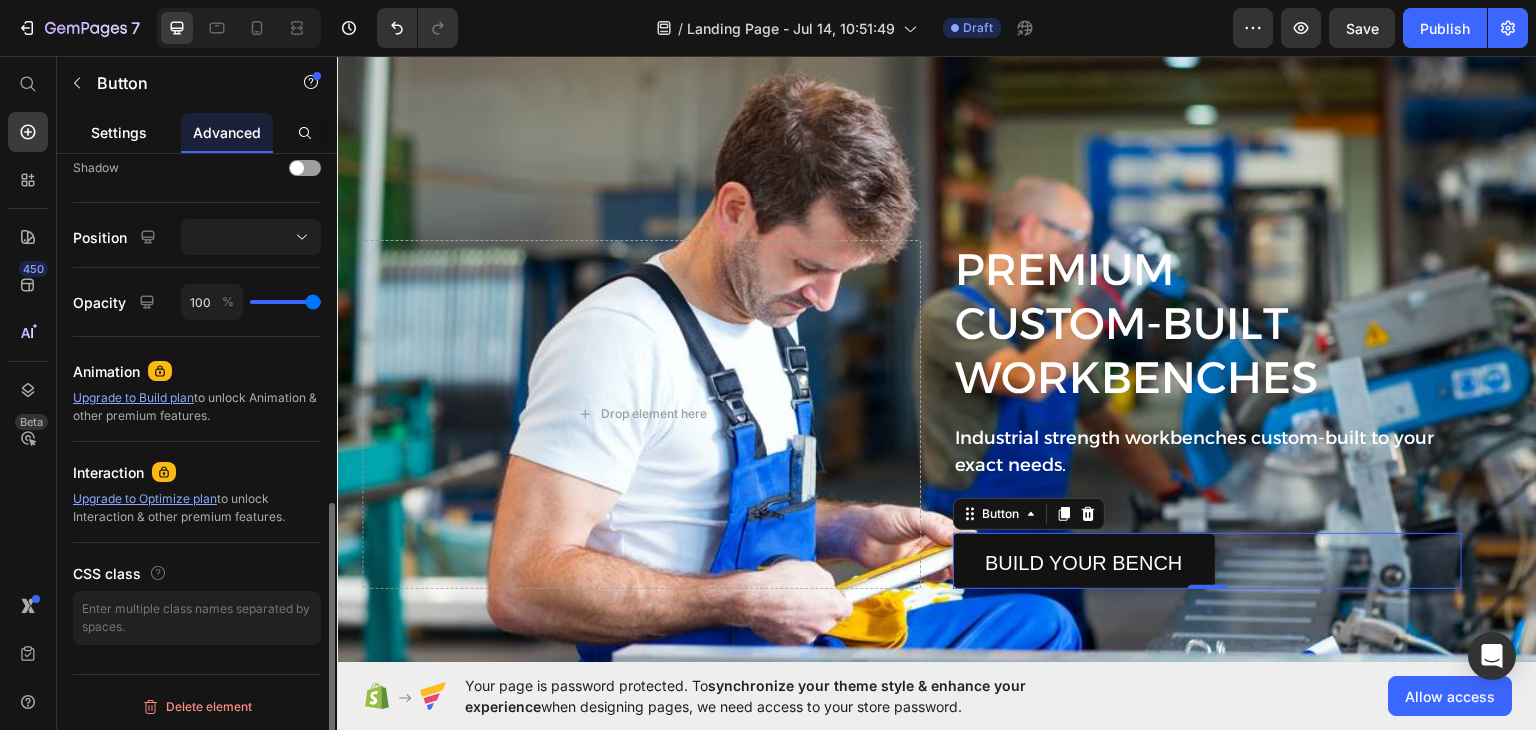 click on "Settings" at bounding box center (119, 132) 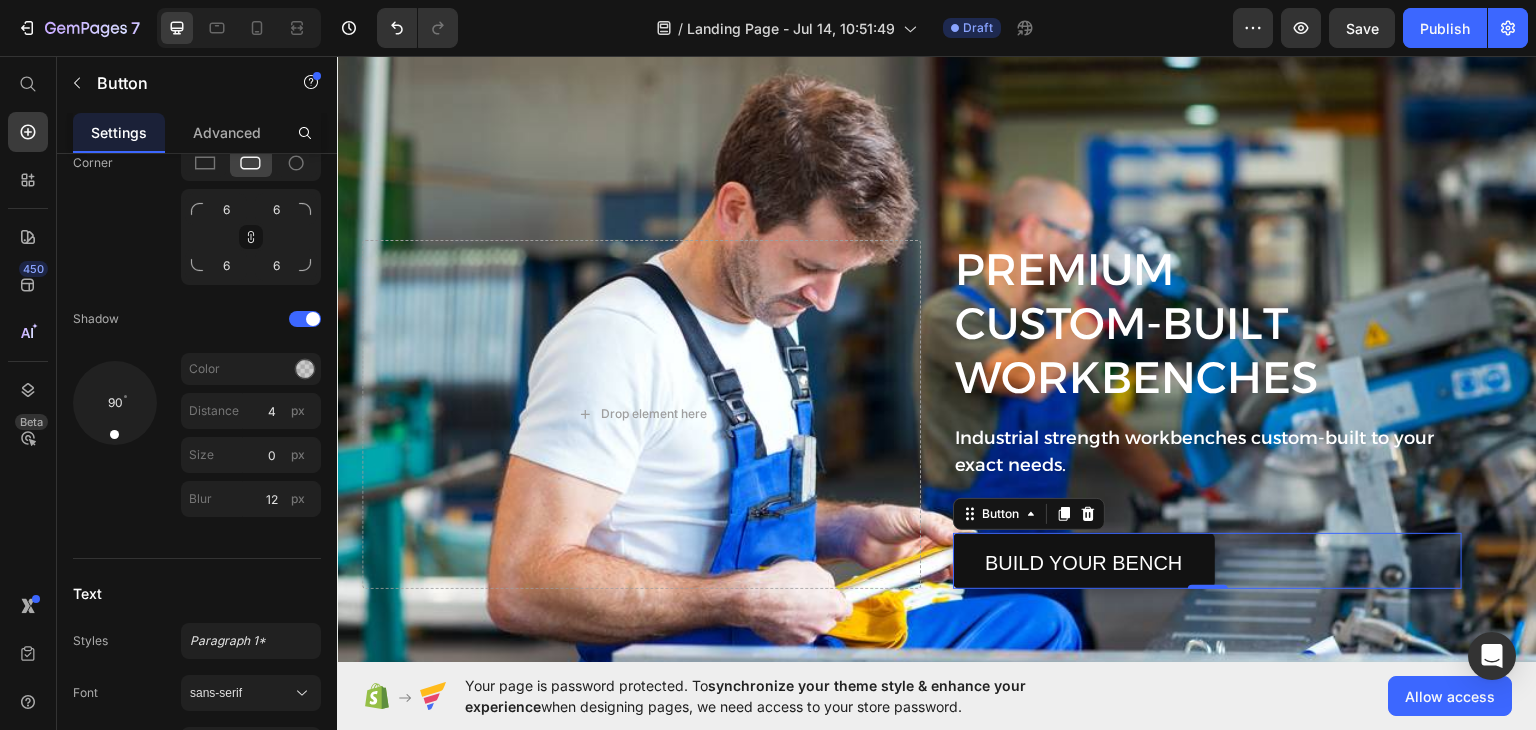 scroll, scrollTop: 0, scrollLeft: 0, axis: both 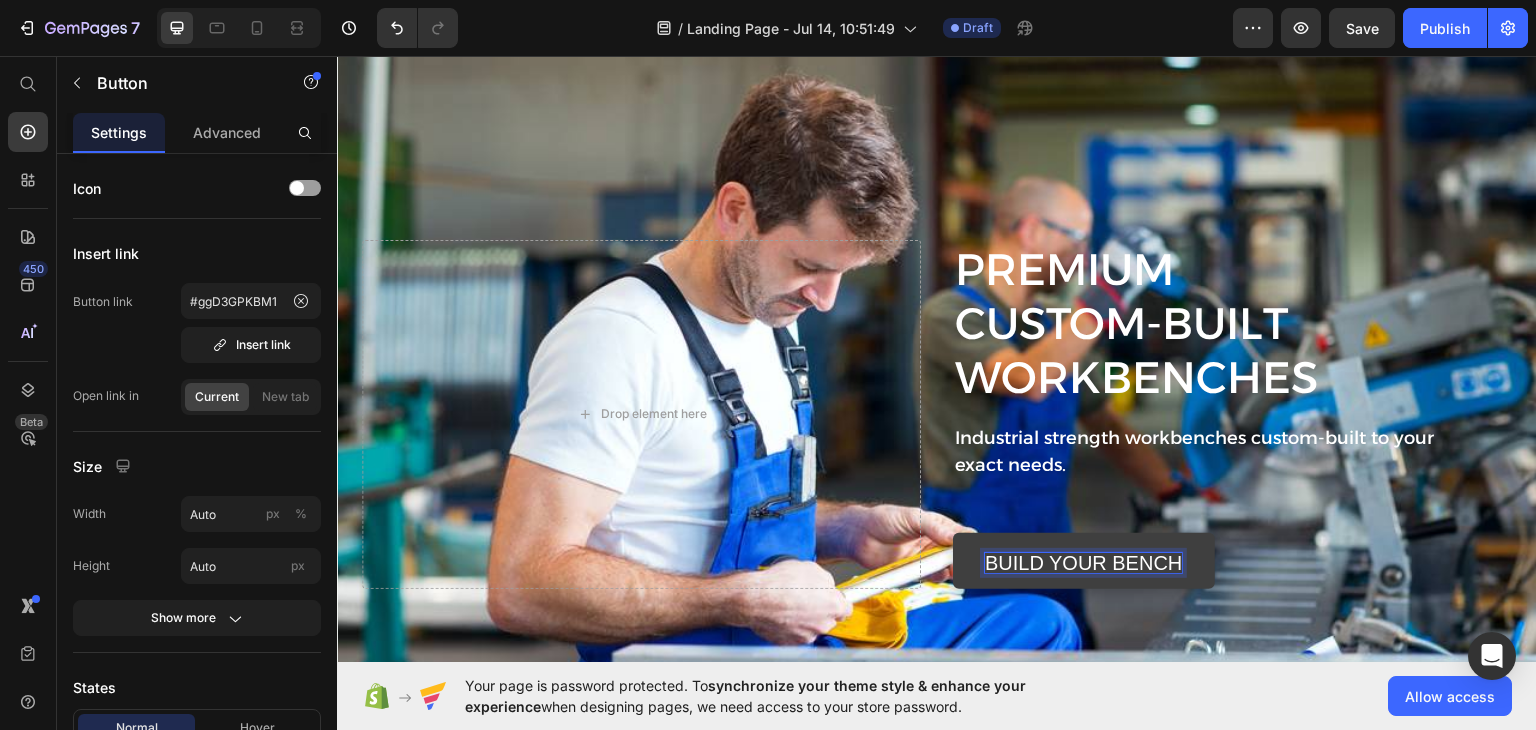 click on "build your bench" at bounding box center (1083, 562) 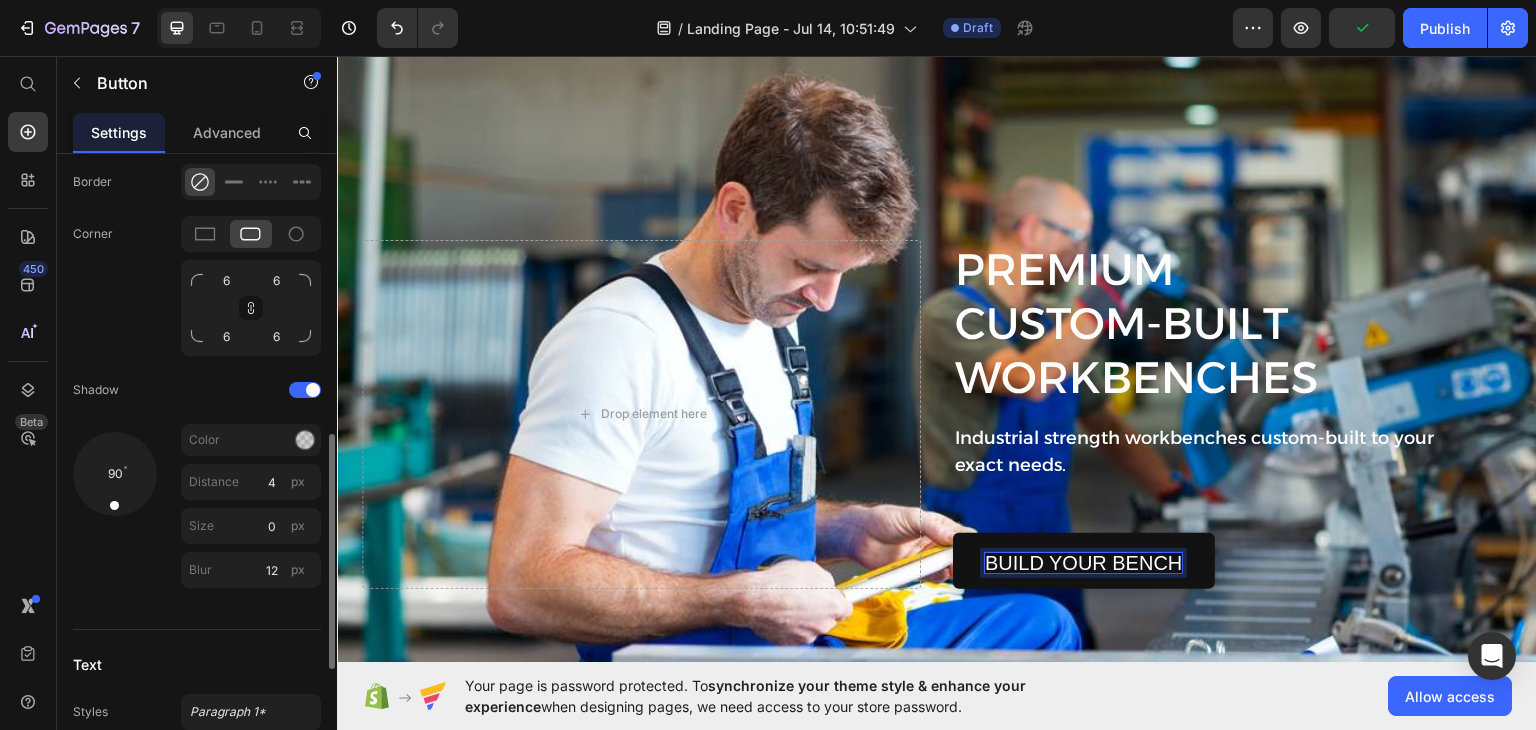 scroll, scrollTop: 1067, scrollLeft: 0, axis: vertical 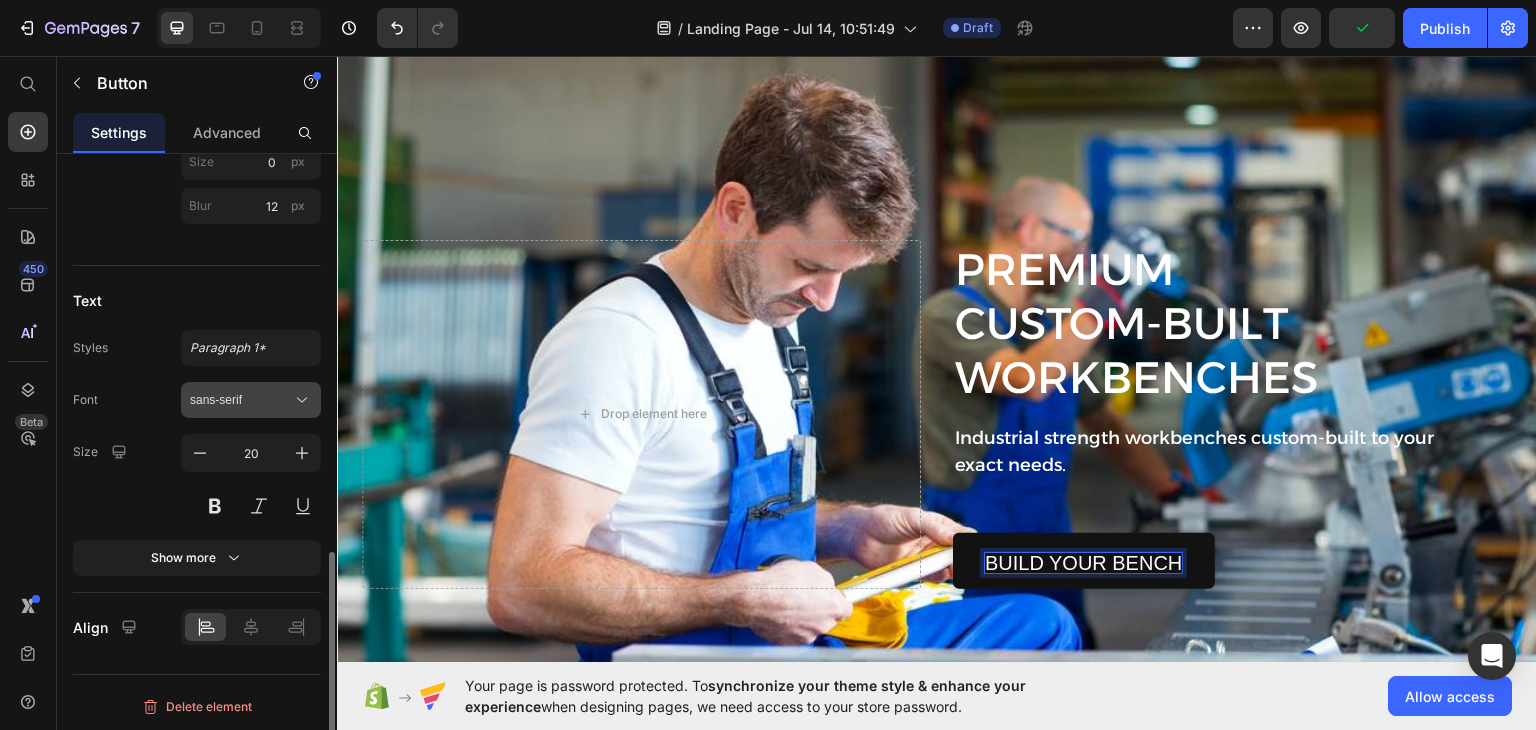 click on "sans-serif" at bounding box center (241, 400) 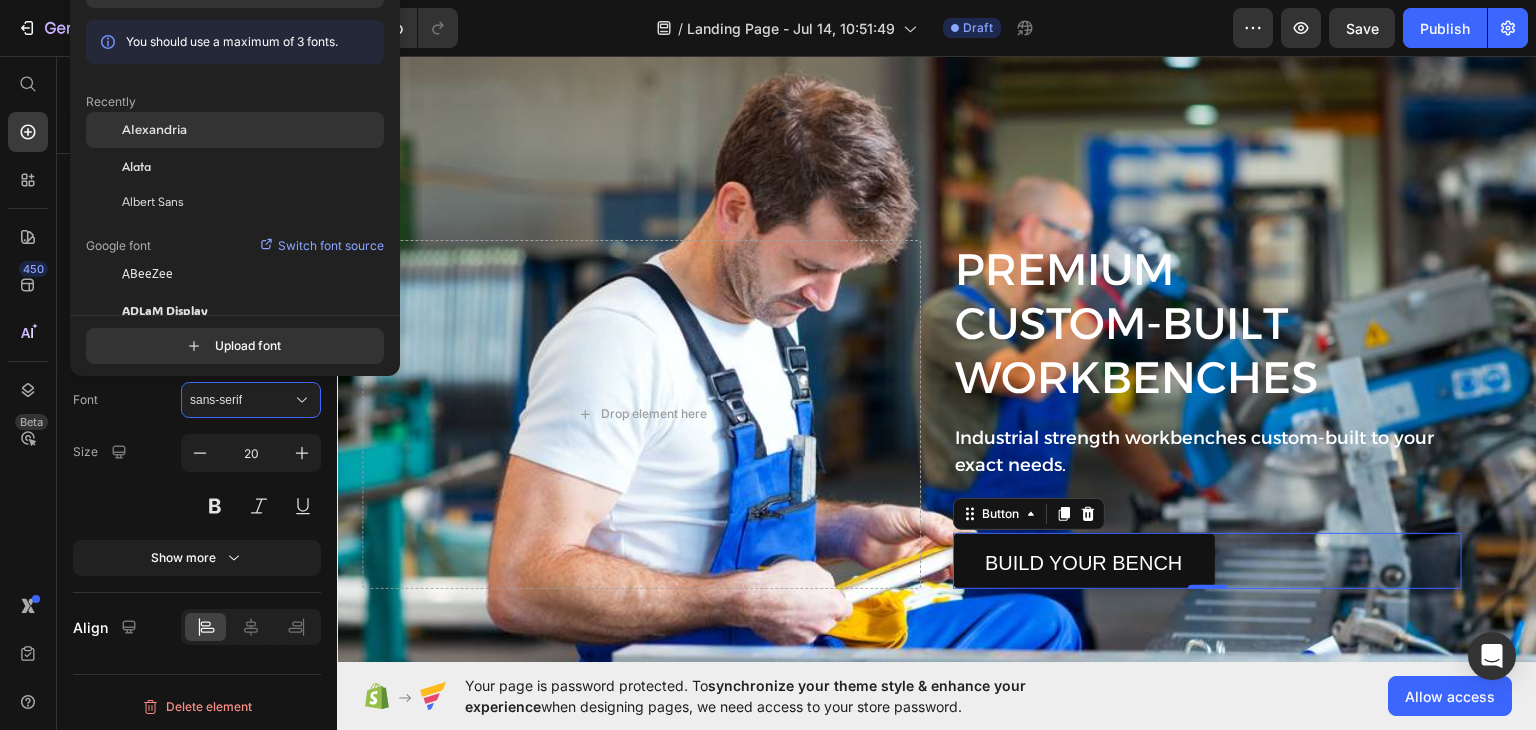 click on "Alexandria" 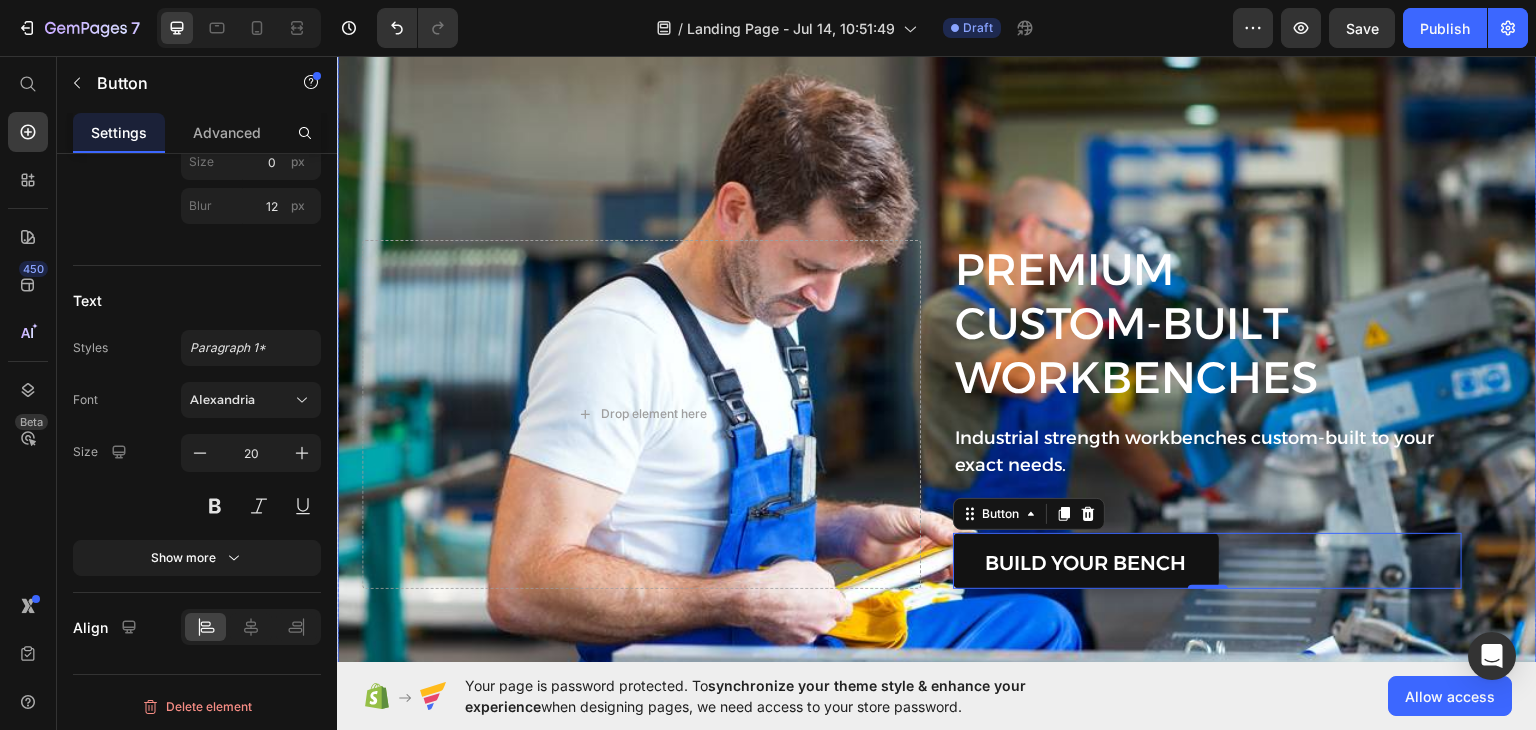 click at bounding box center (937, 387) 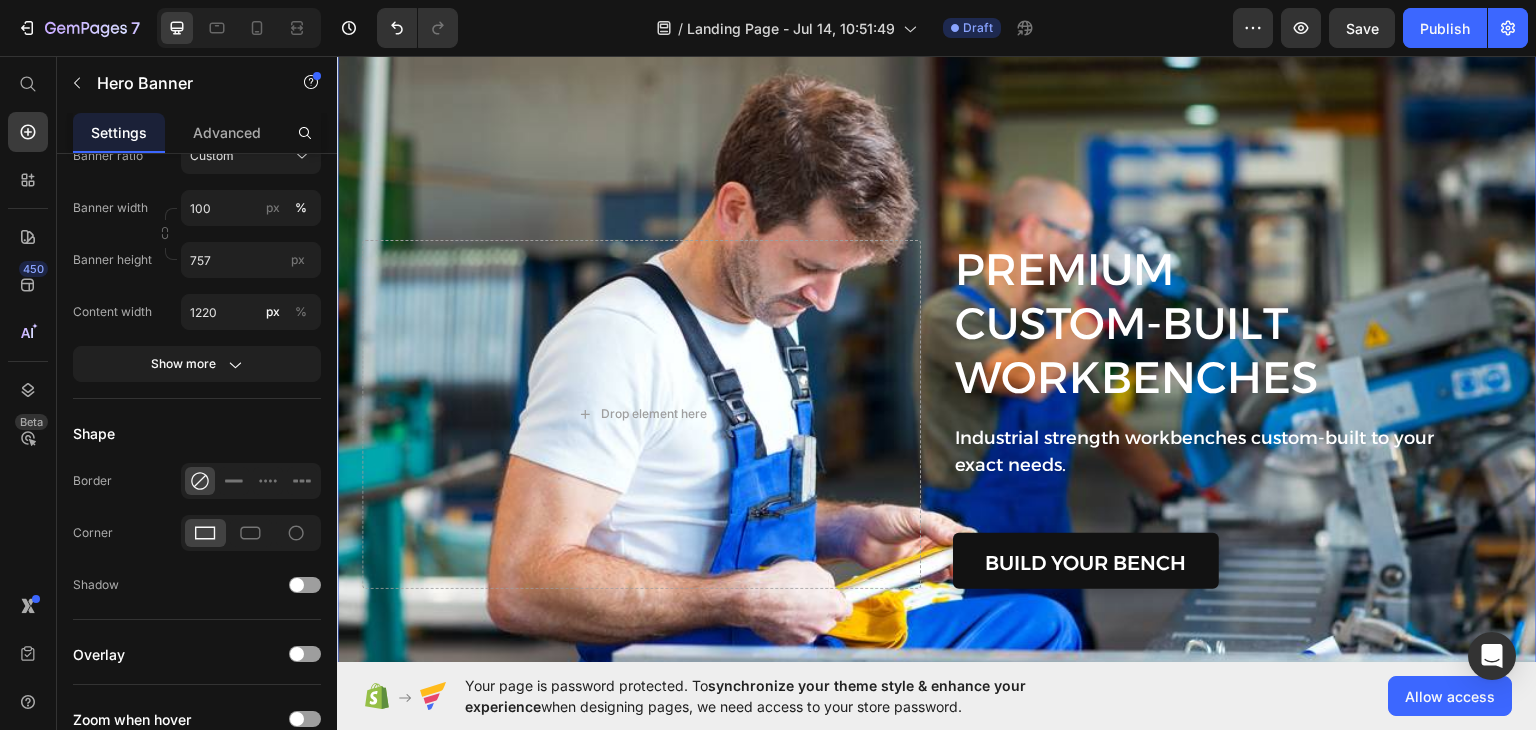 scroll, scrollTop: 0, scrollLeft: 0, axis: both 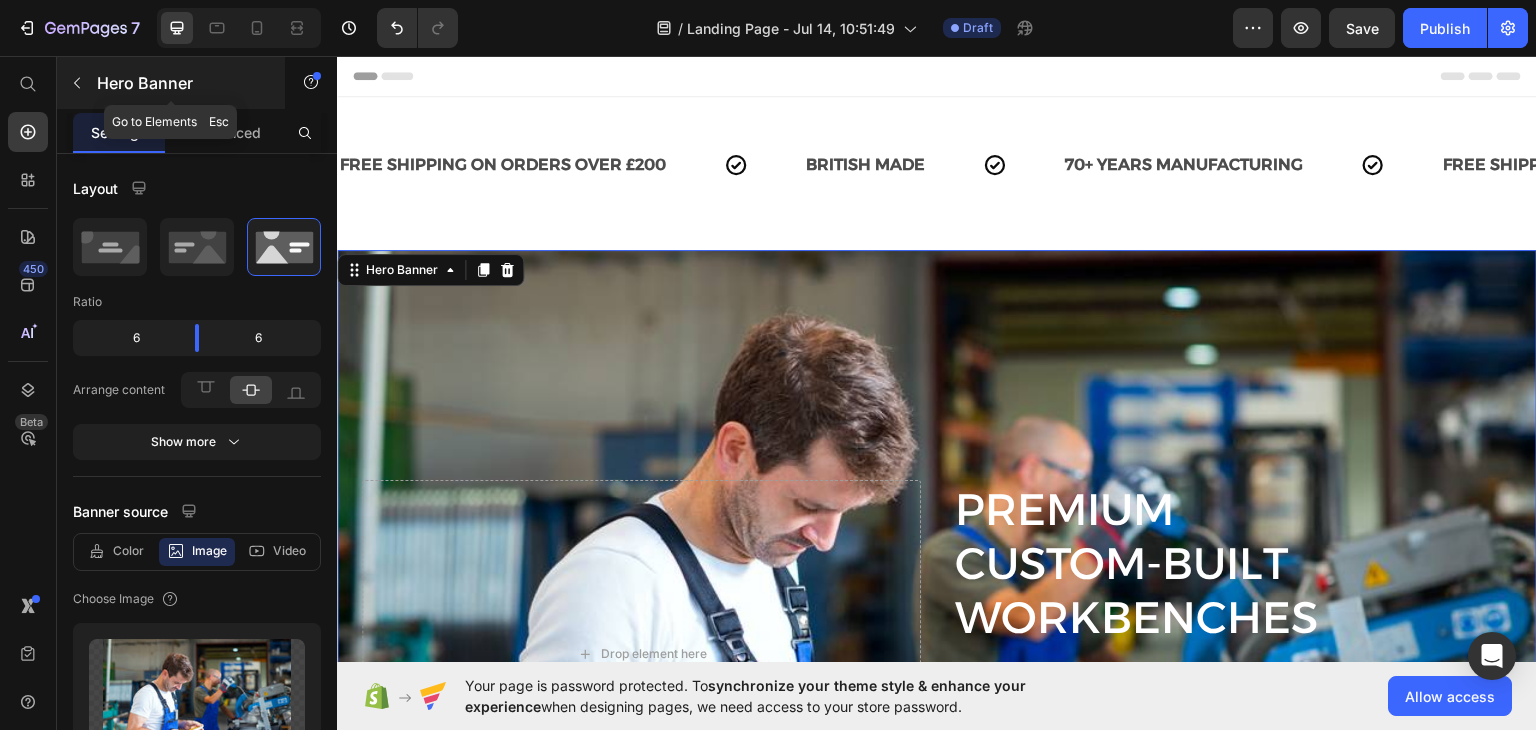 click 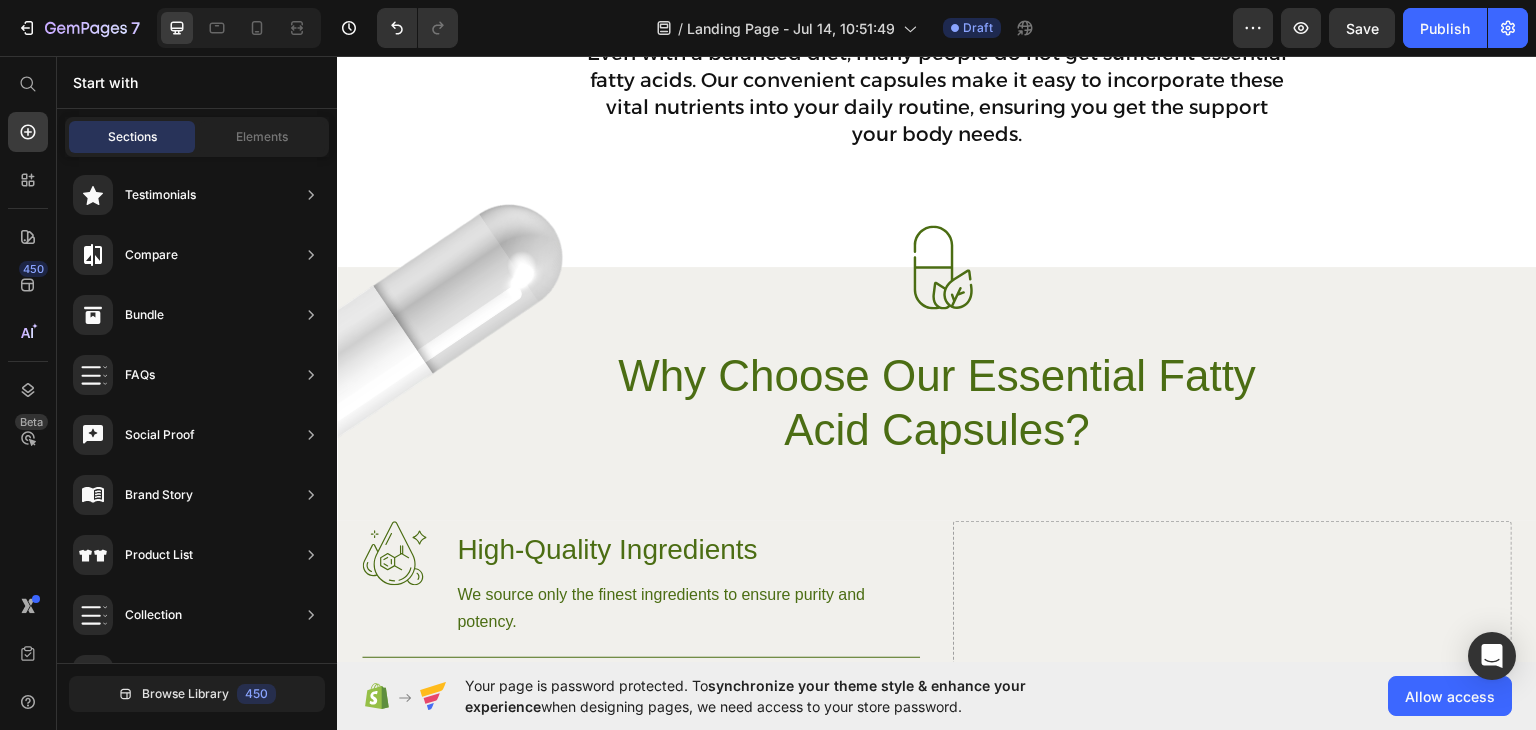 scroll, scrollTop: 1204, scrollLeft: 0, axis: vertical 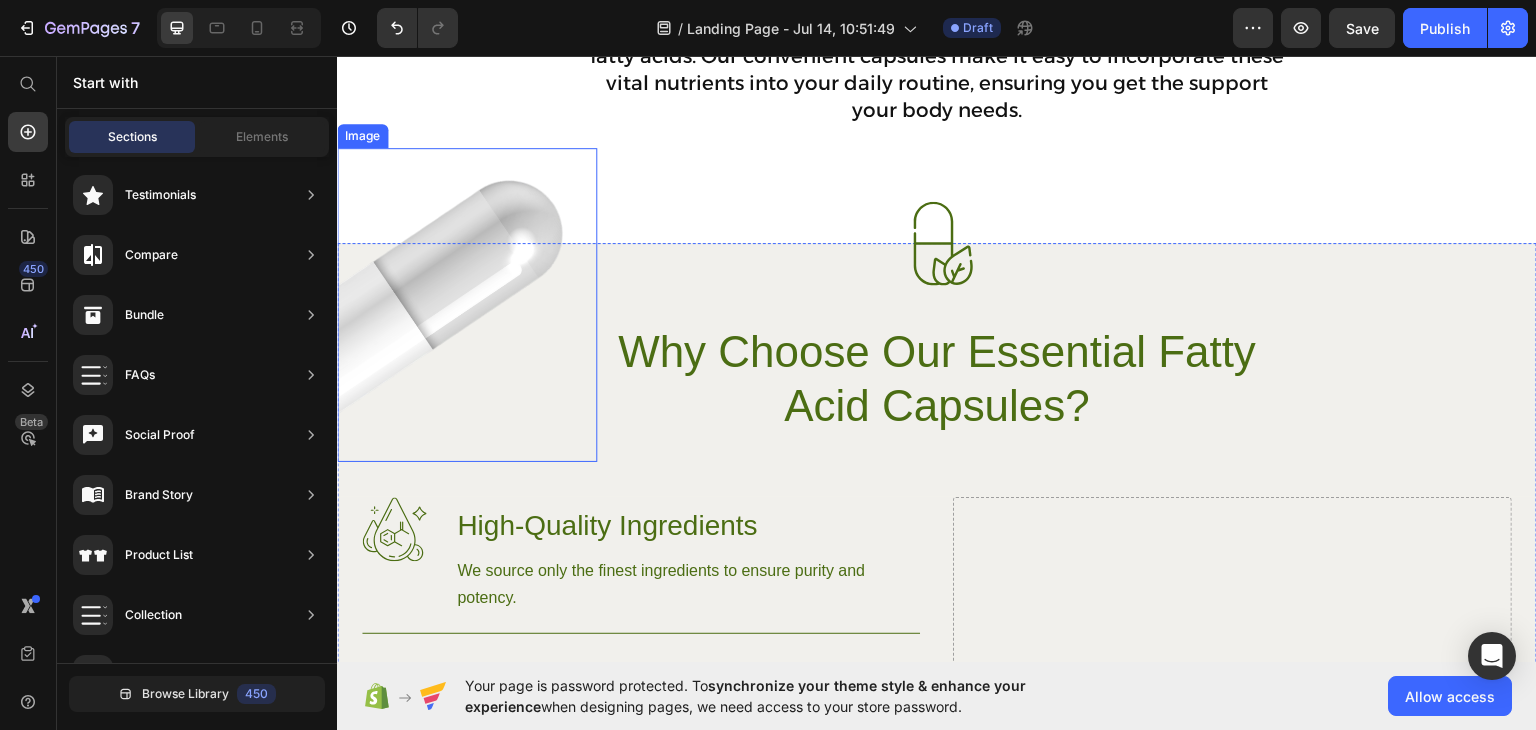 click at bounding box center [937, 242] 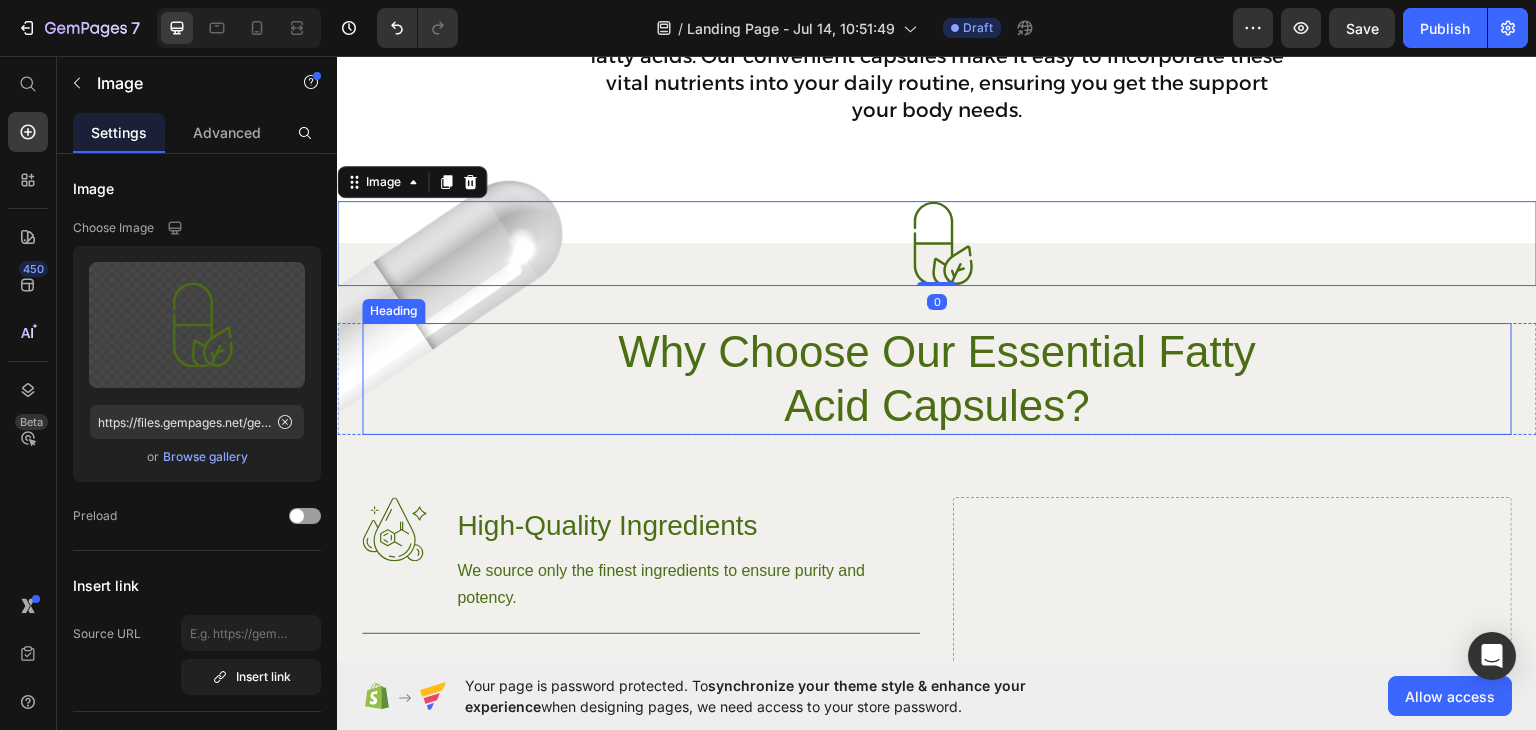 click on "Why Choose Our Essential Fatty Acid Capsules?" at bounding box center [937, 378] 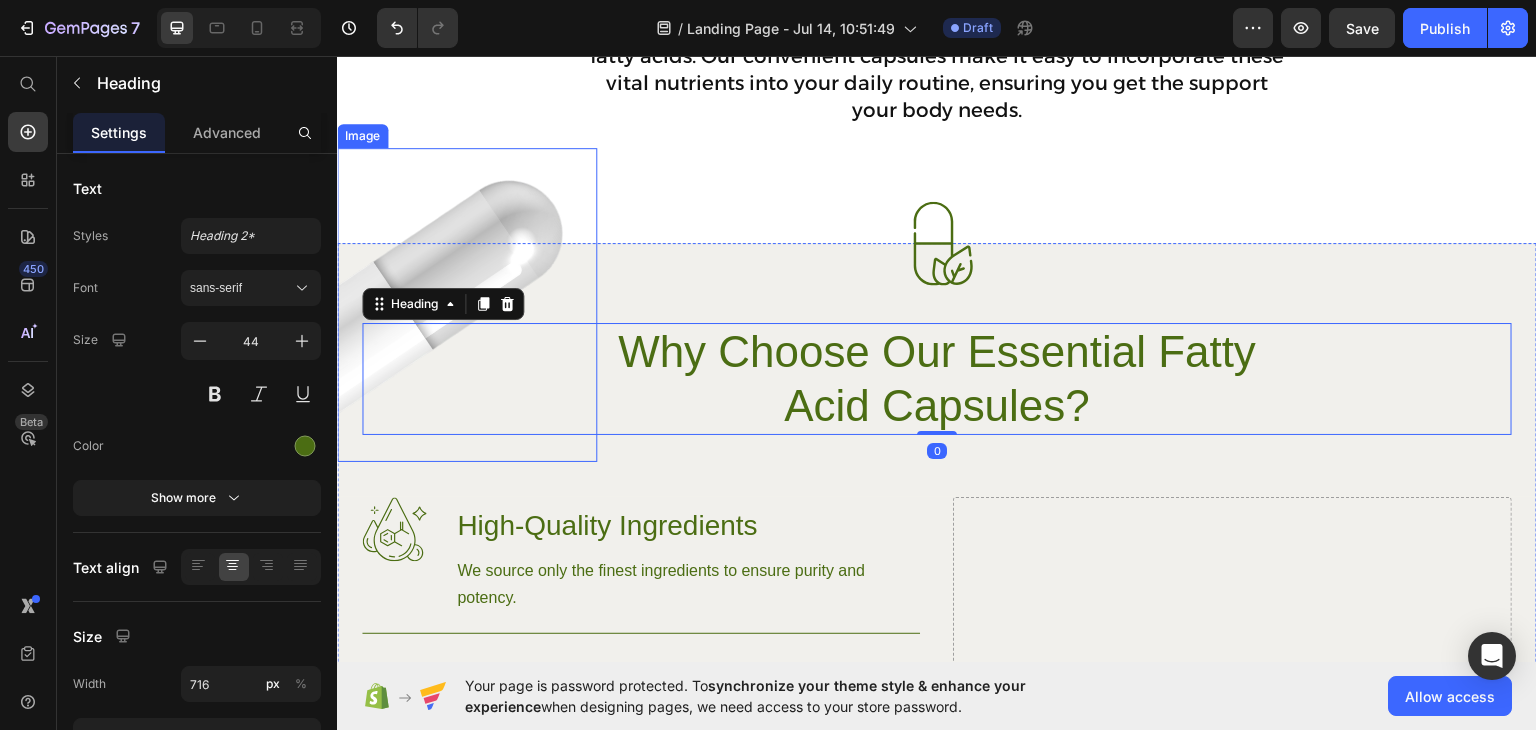 click at bounding box center (937, 242) 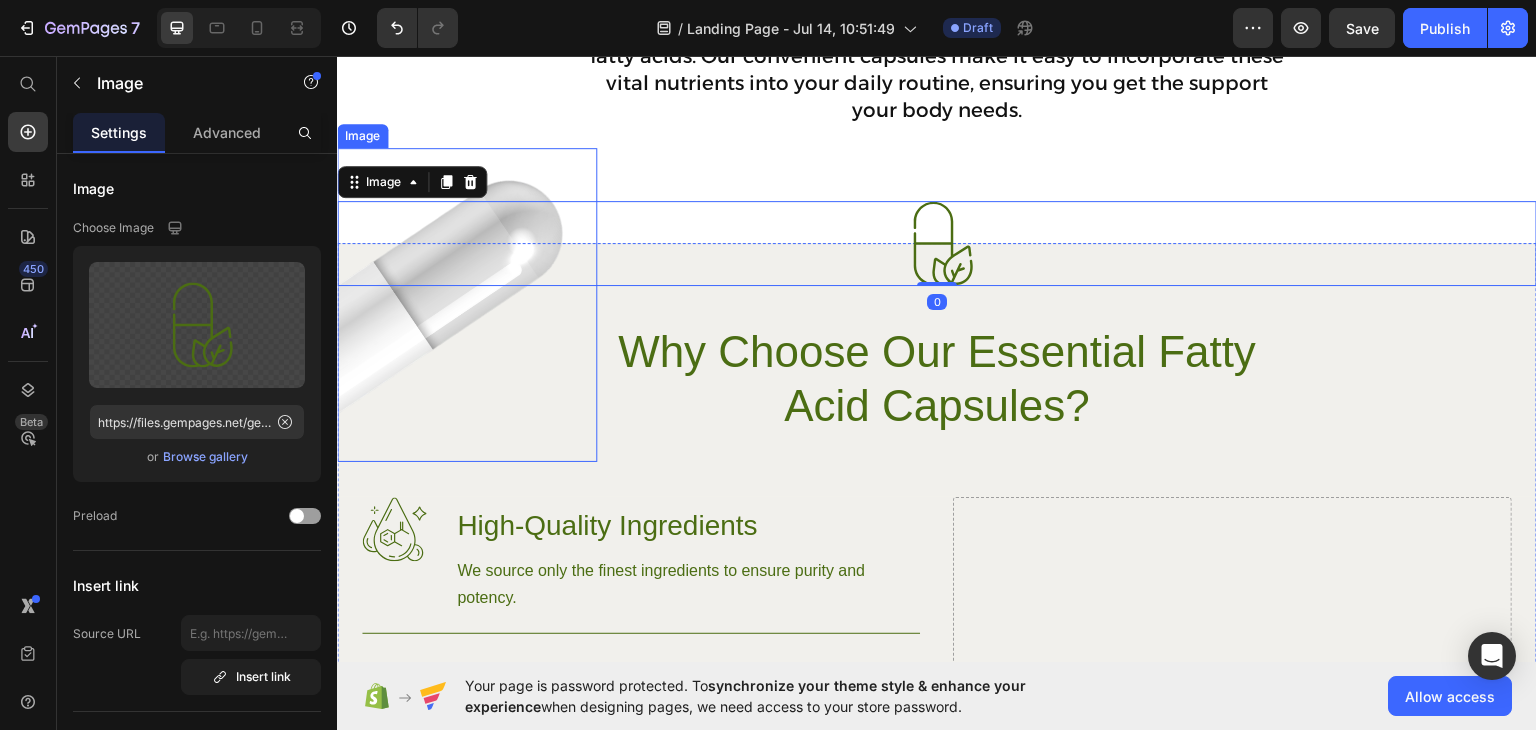 click at bounding box center [467, 304] 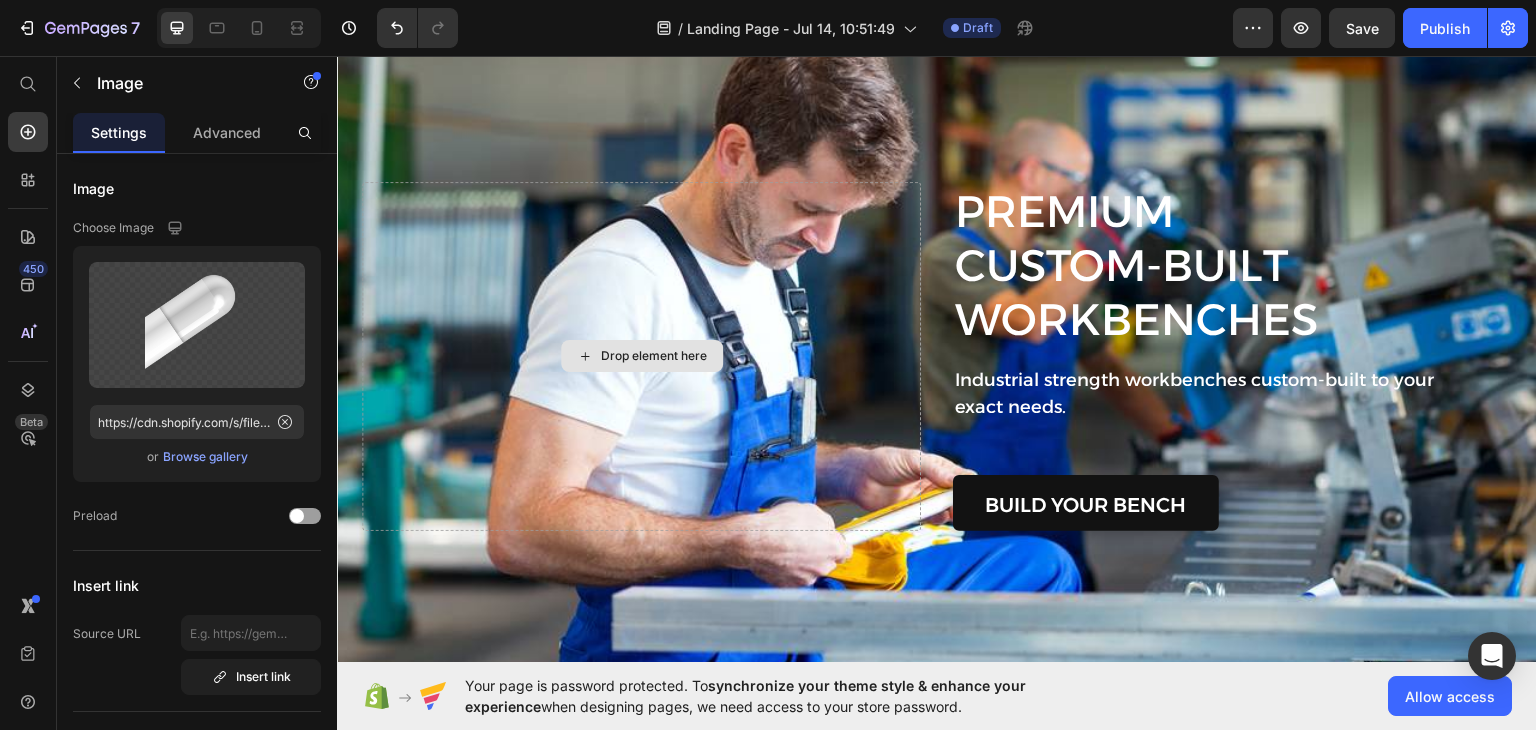 scroll, scrollTop: 354, scrollLeft: 0, axis: vertical 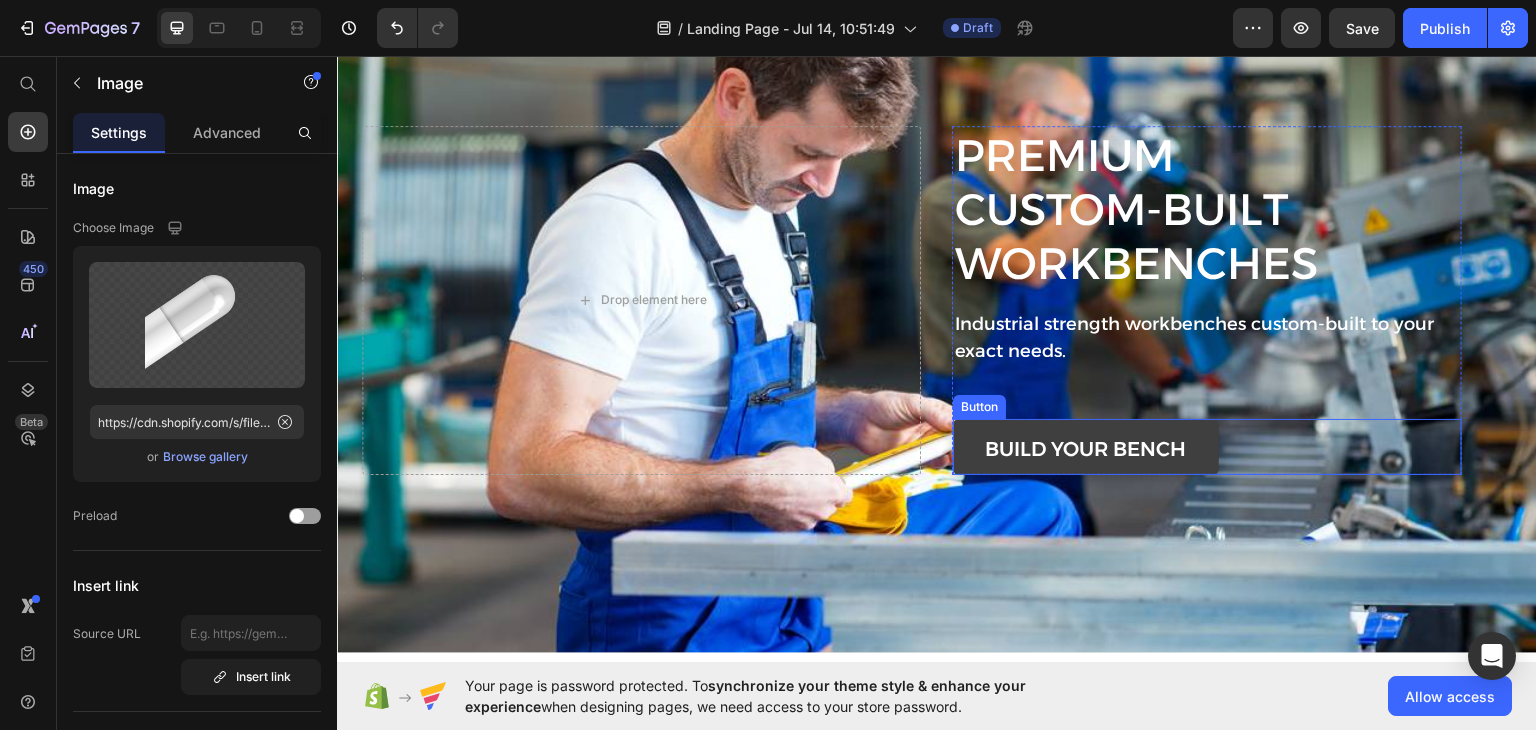 click on "build your bench" at bounding box center (1085, 448) 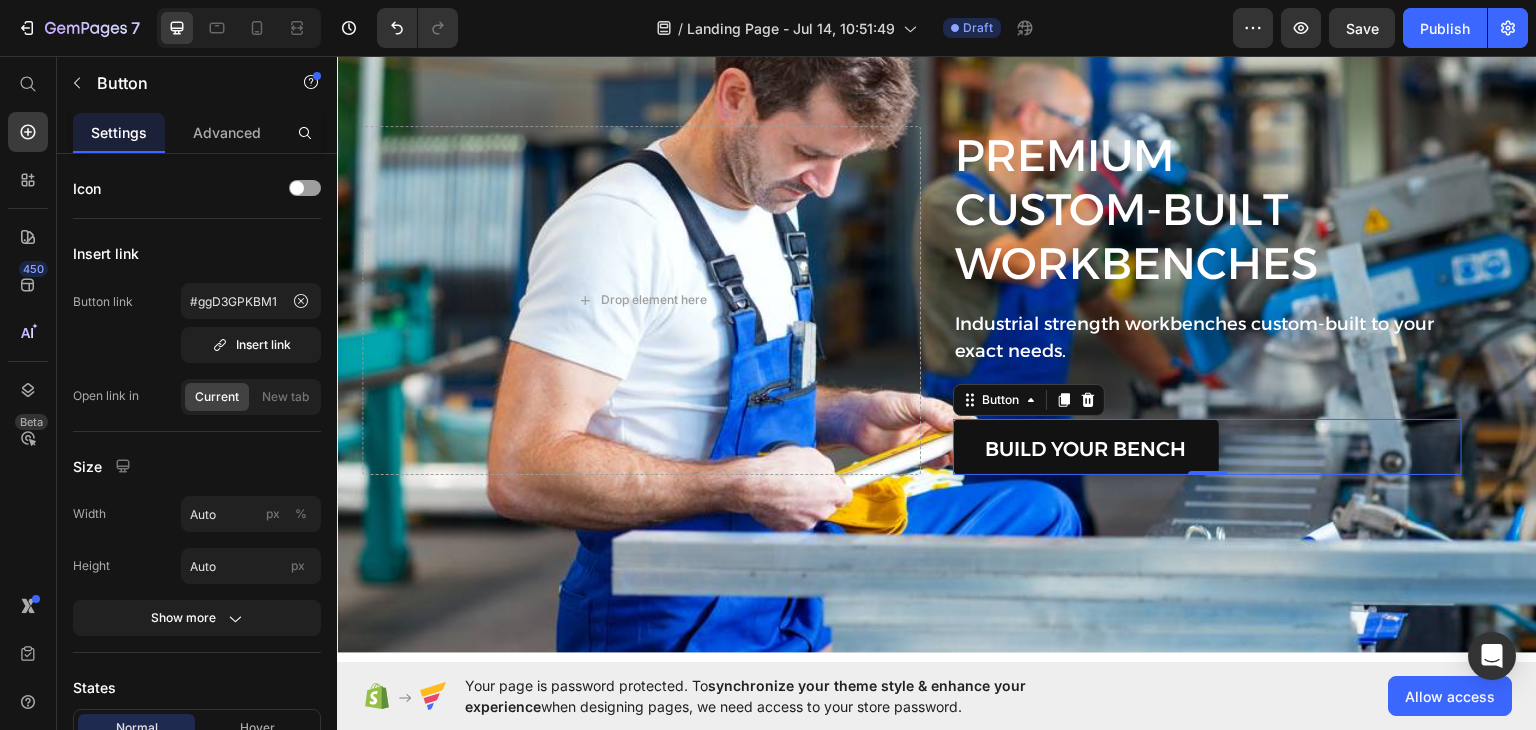 scroll, scrollTop: 1067, scrollLeft: 0, axis: vertical 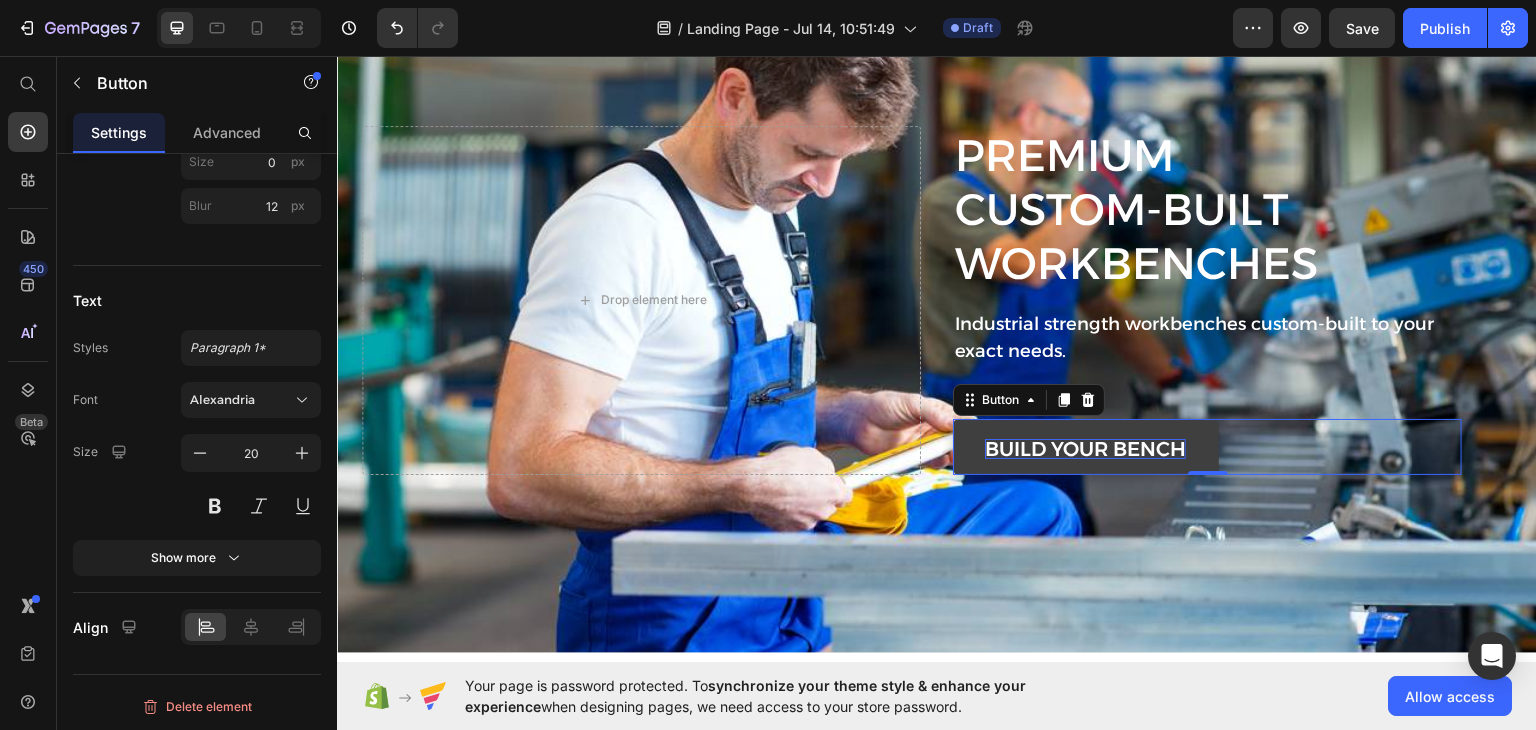 click on "build your bench" at bounding box center (1085, 448) 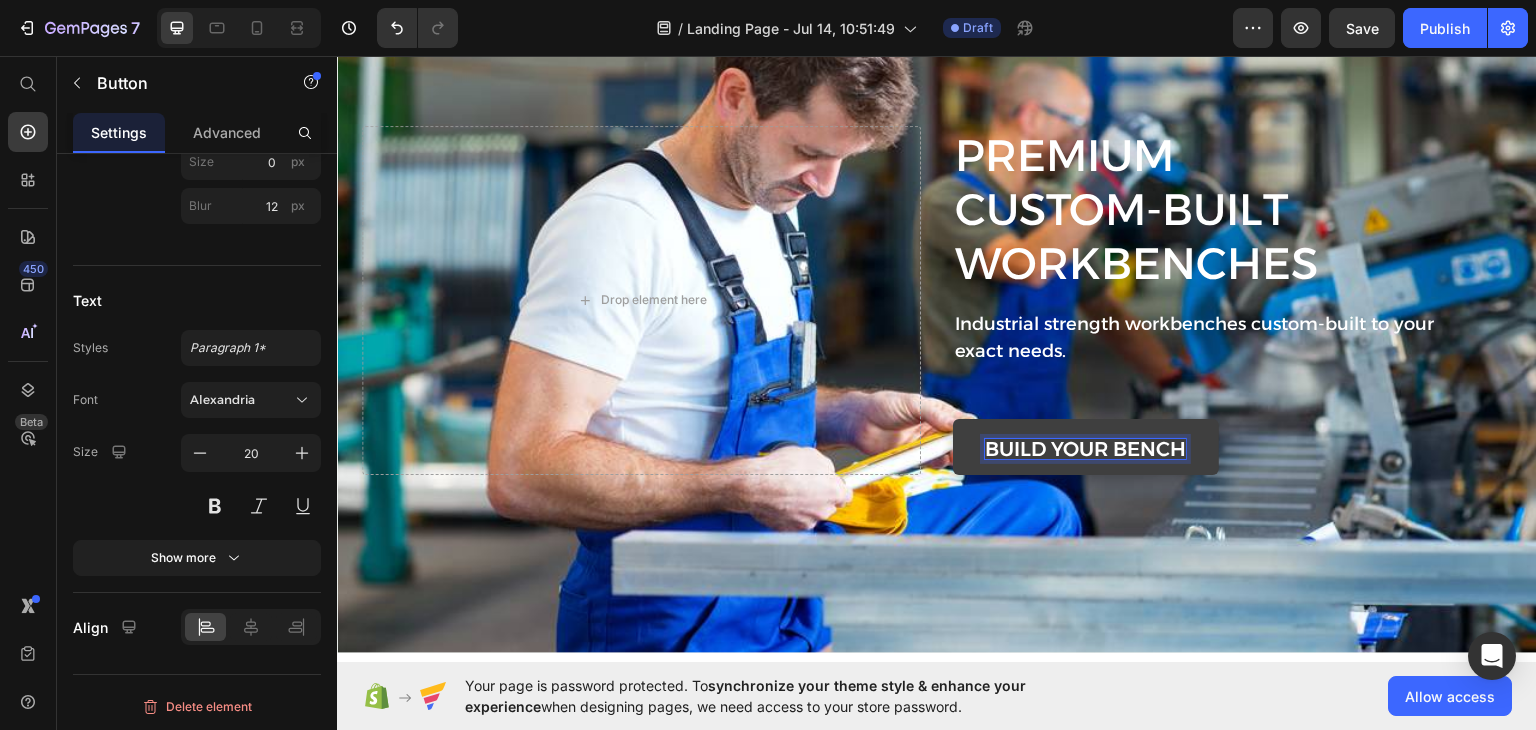 click on "build your bench" at bounding box center (1085, 448) 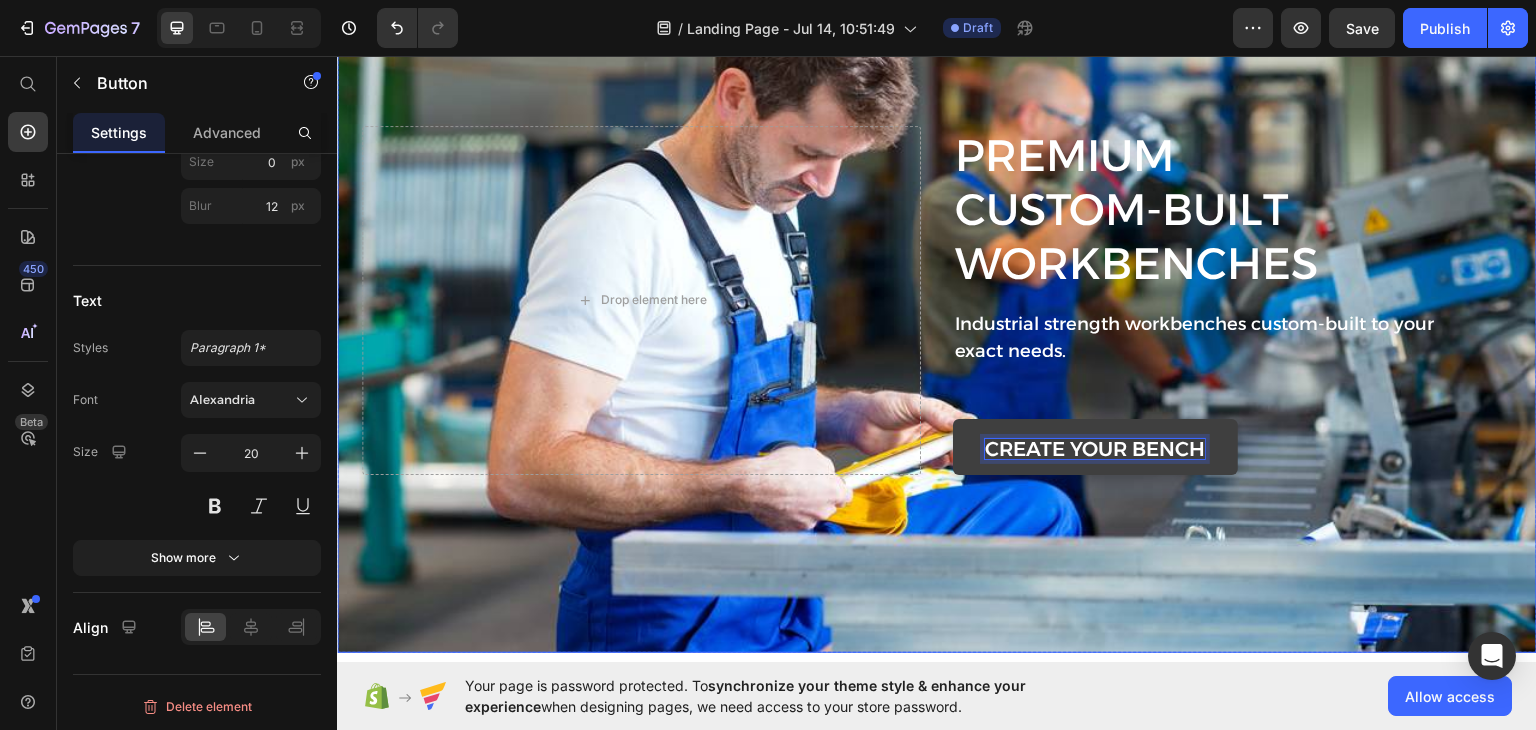 click at bounding box center (937, 273) 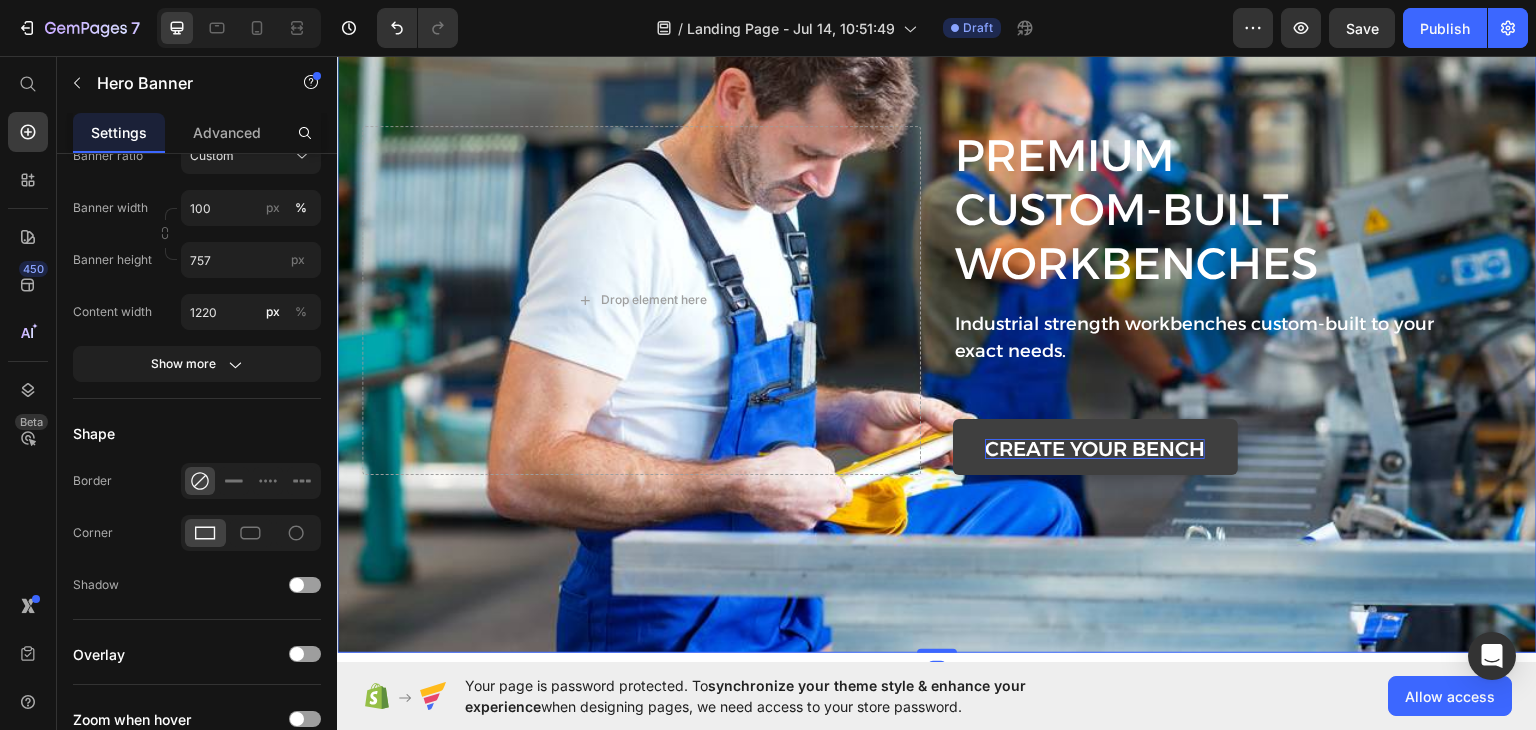 scroll, scrollTop: 0, scrollLeft: 0, axis: both 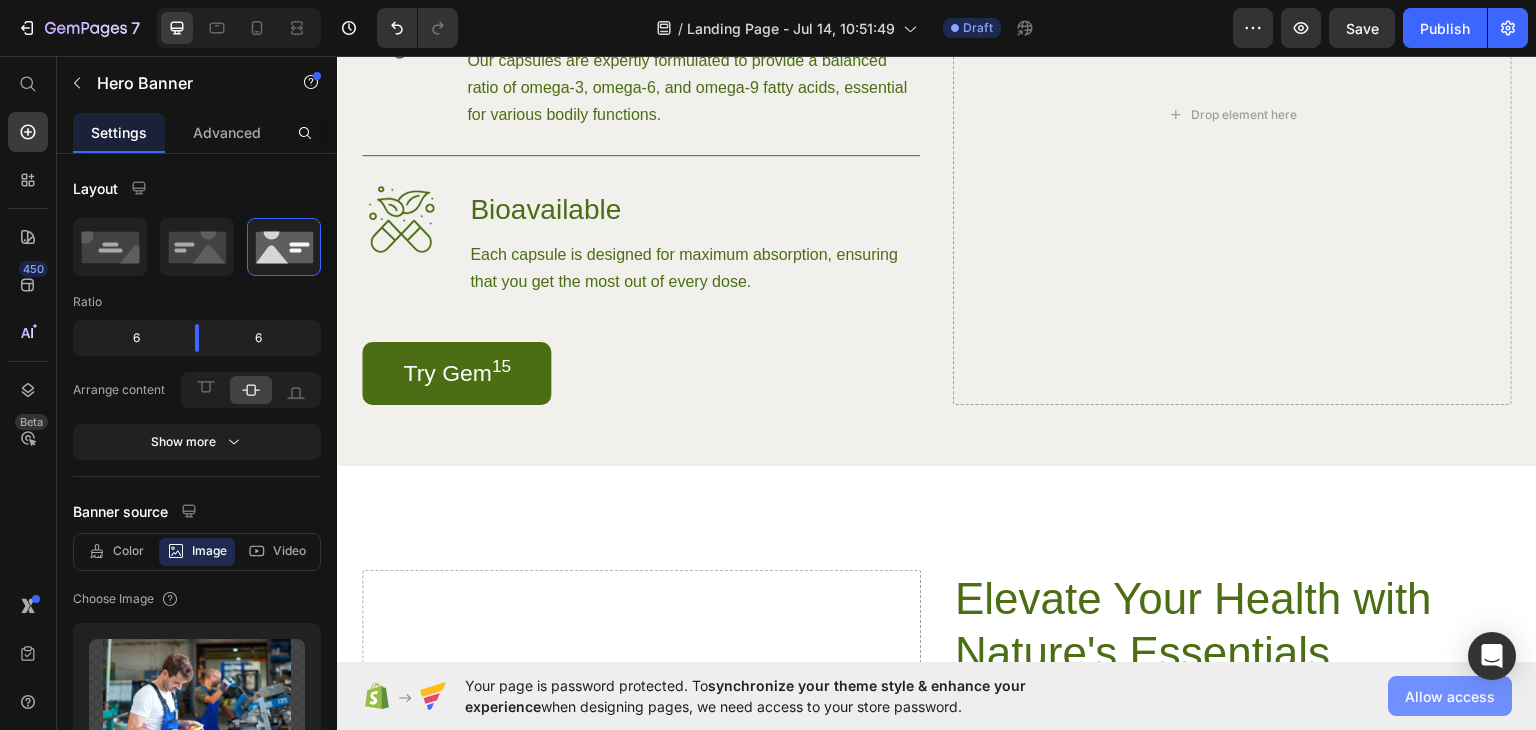 click on "Allow access" 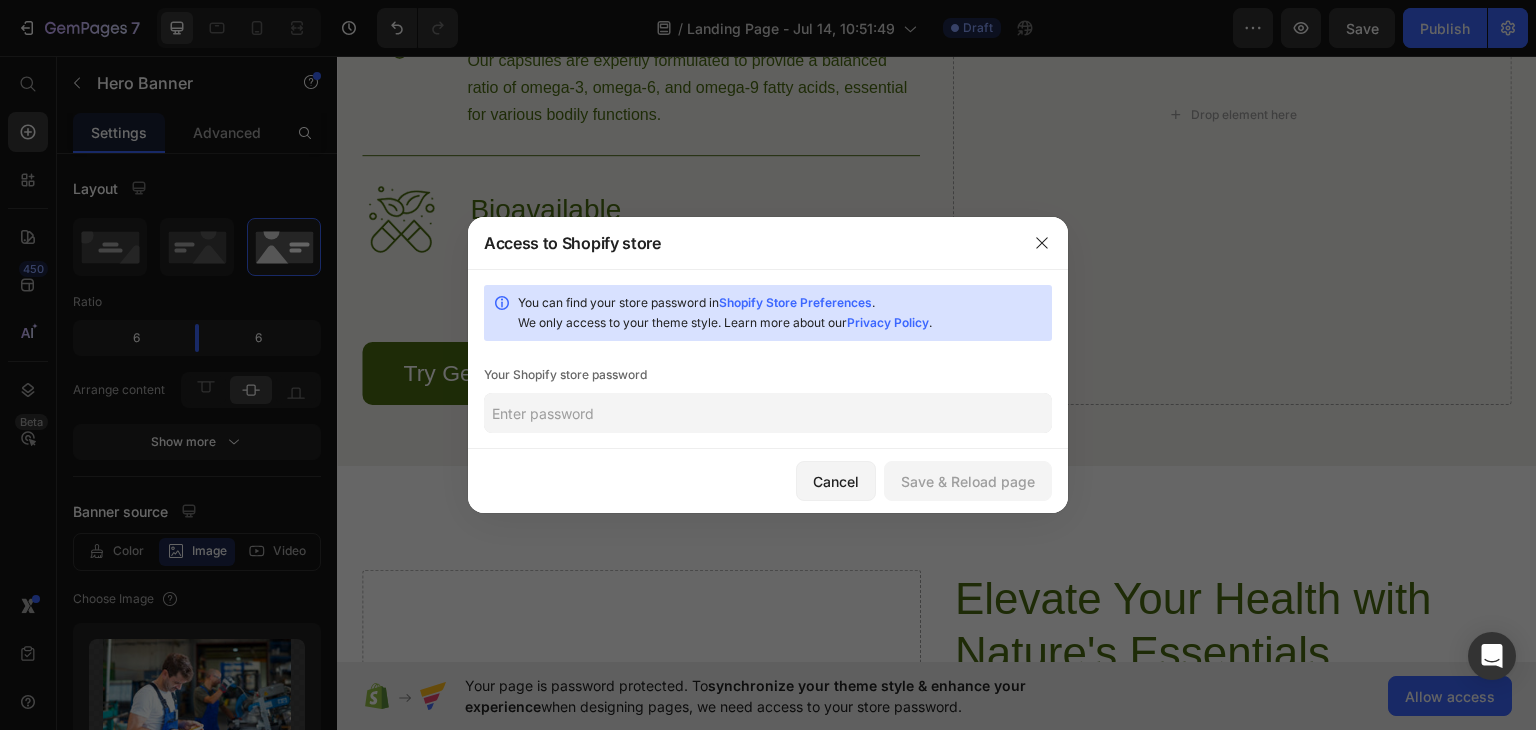 click 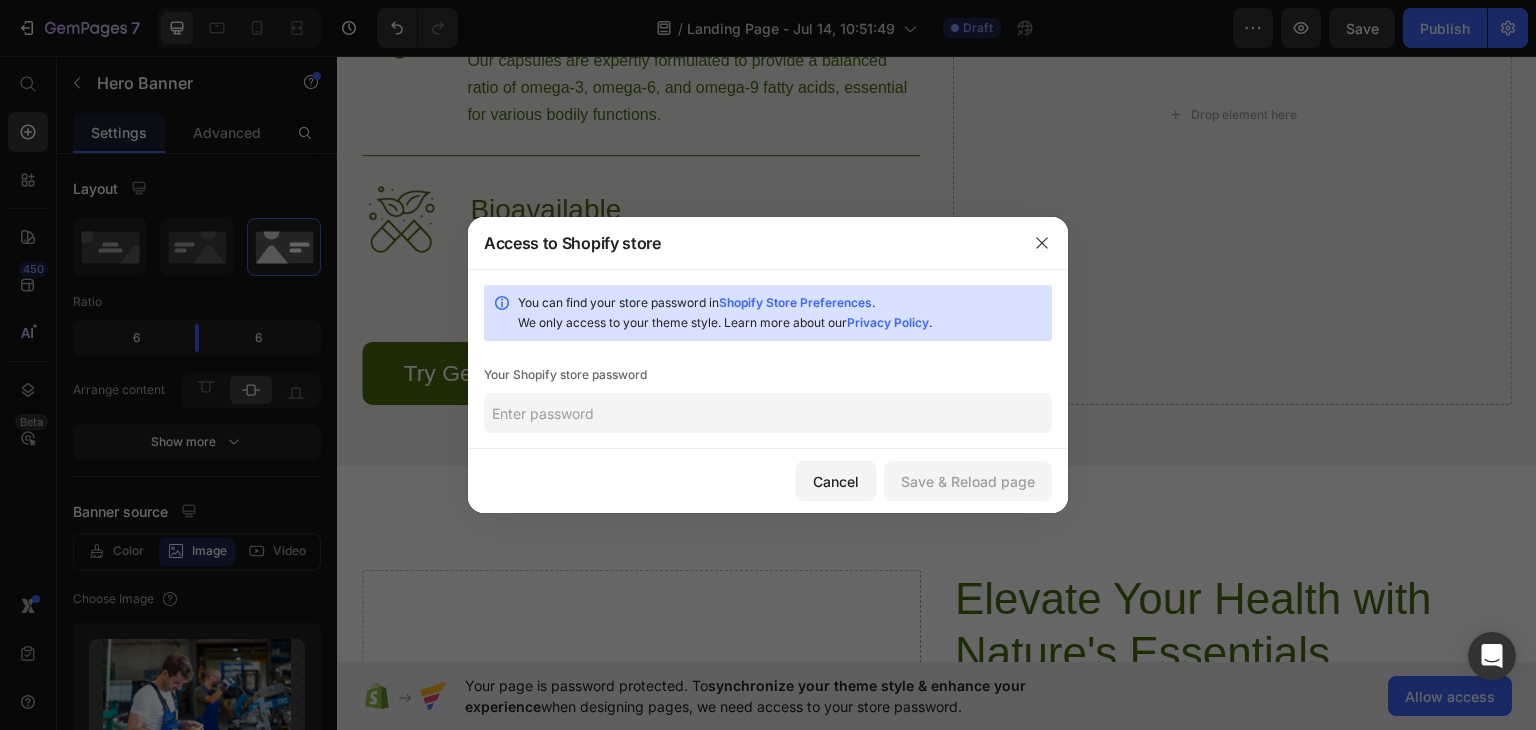 click on "Shopify Store Preferences" at bounding box center (795, 302) 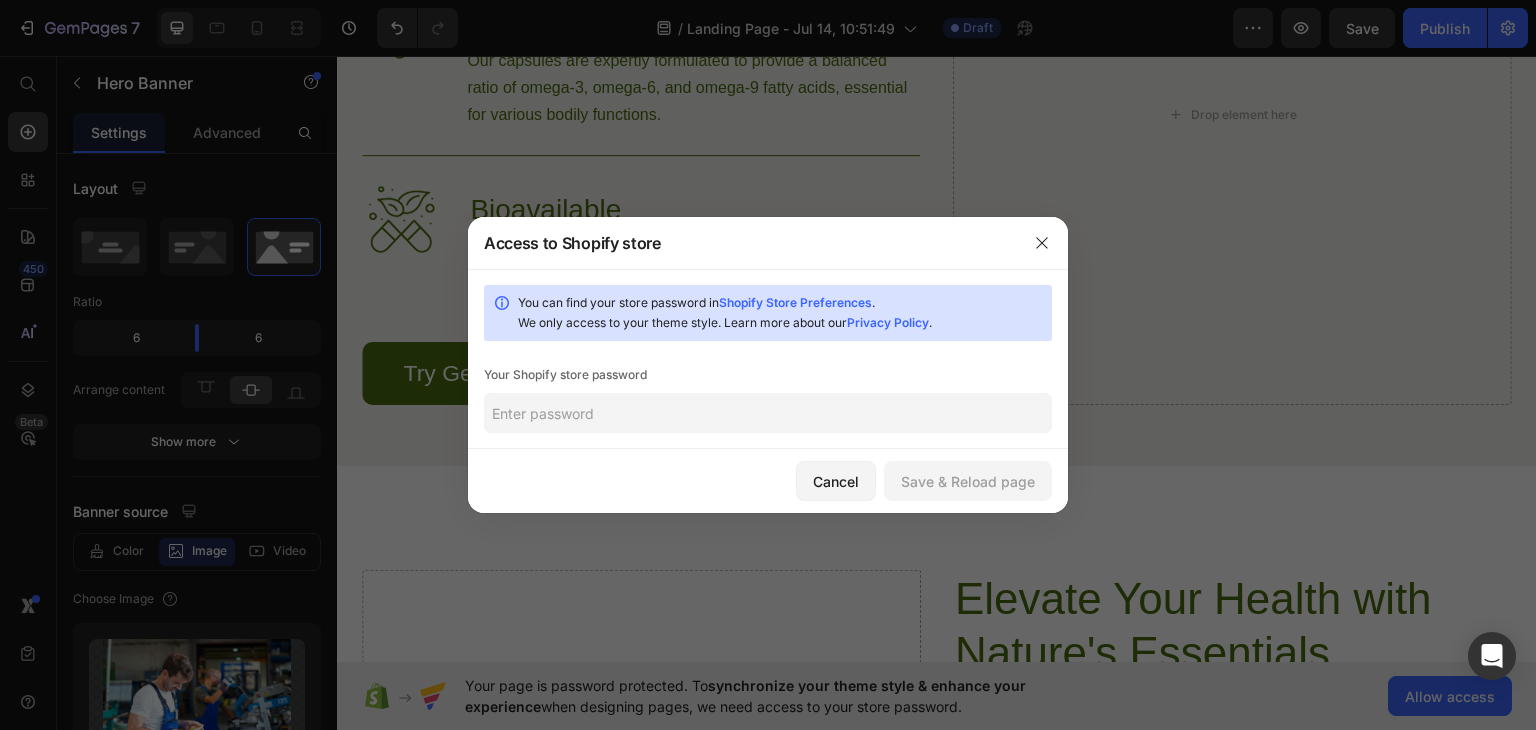click 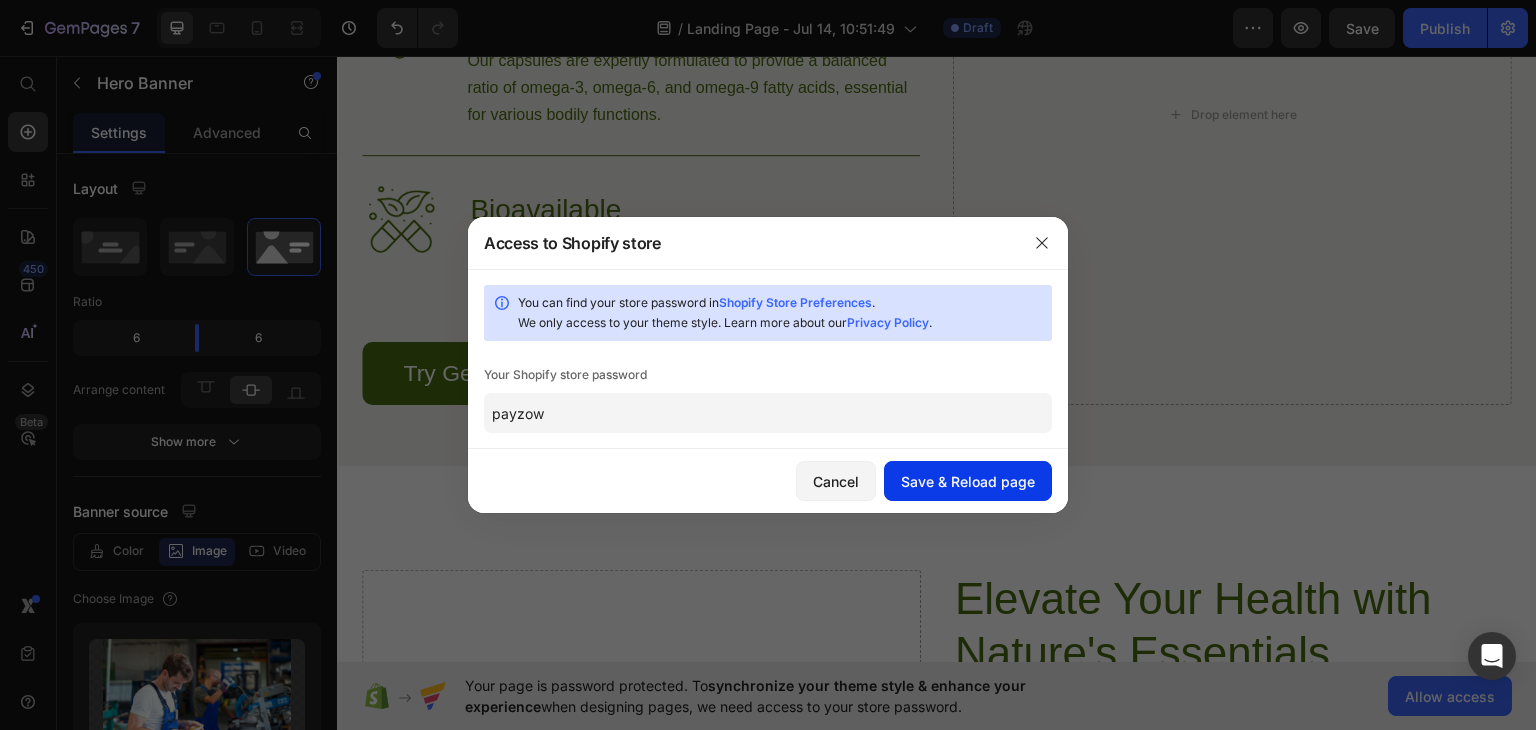 type on "payzow" 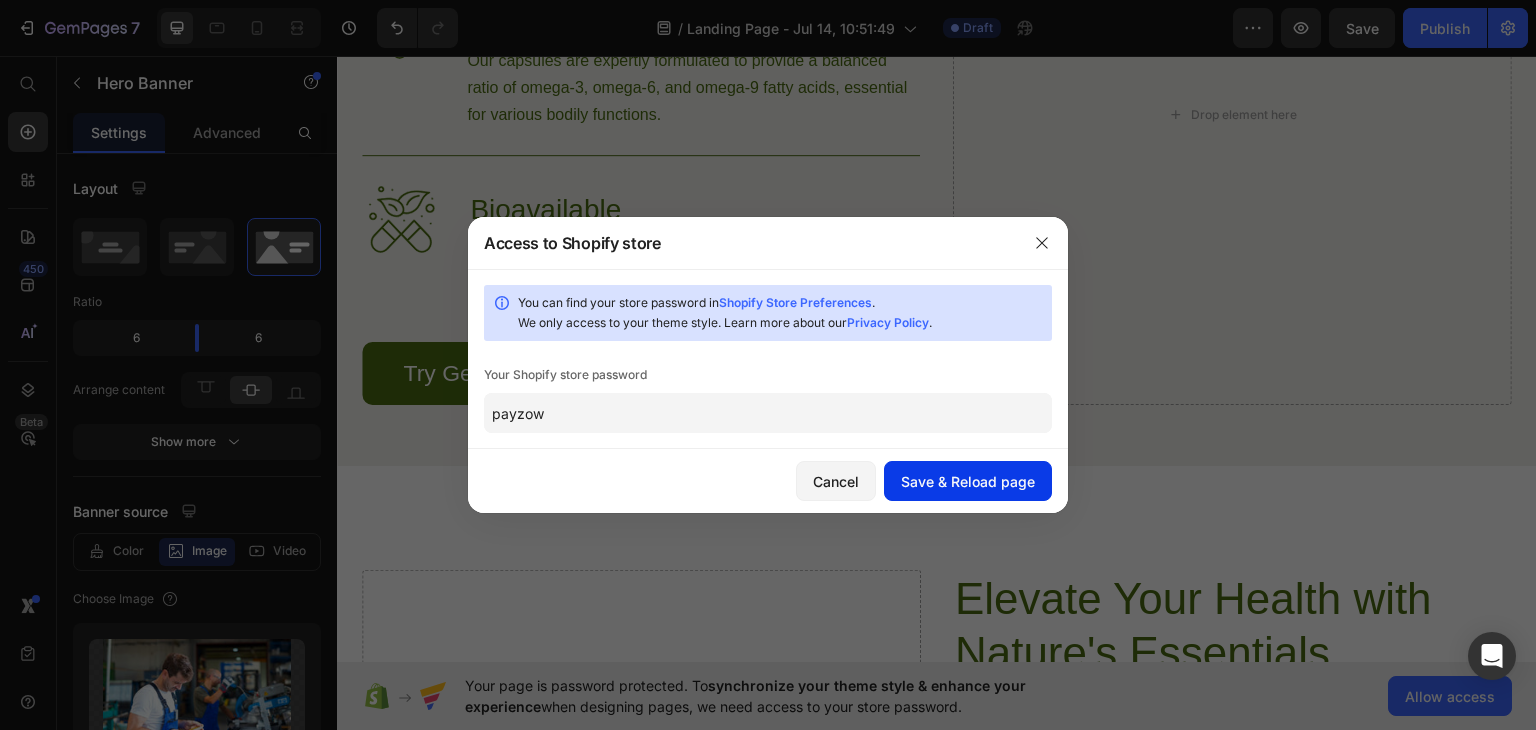 click on "Save & Reload page" at bounding box center (968, 481) 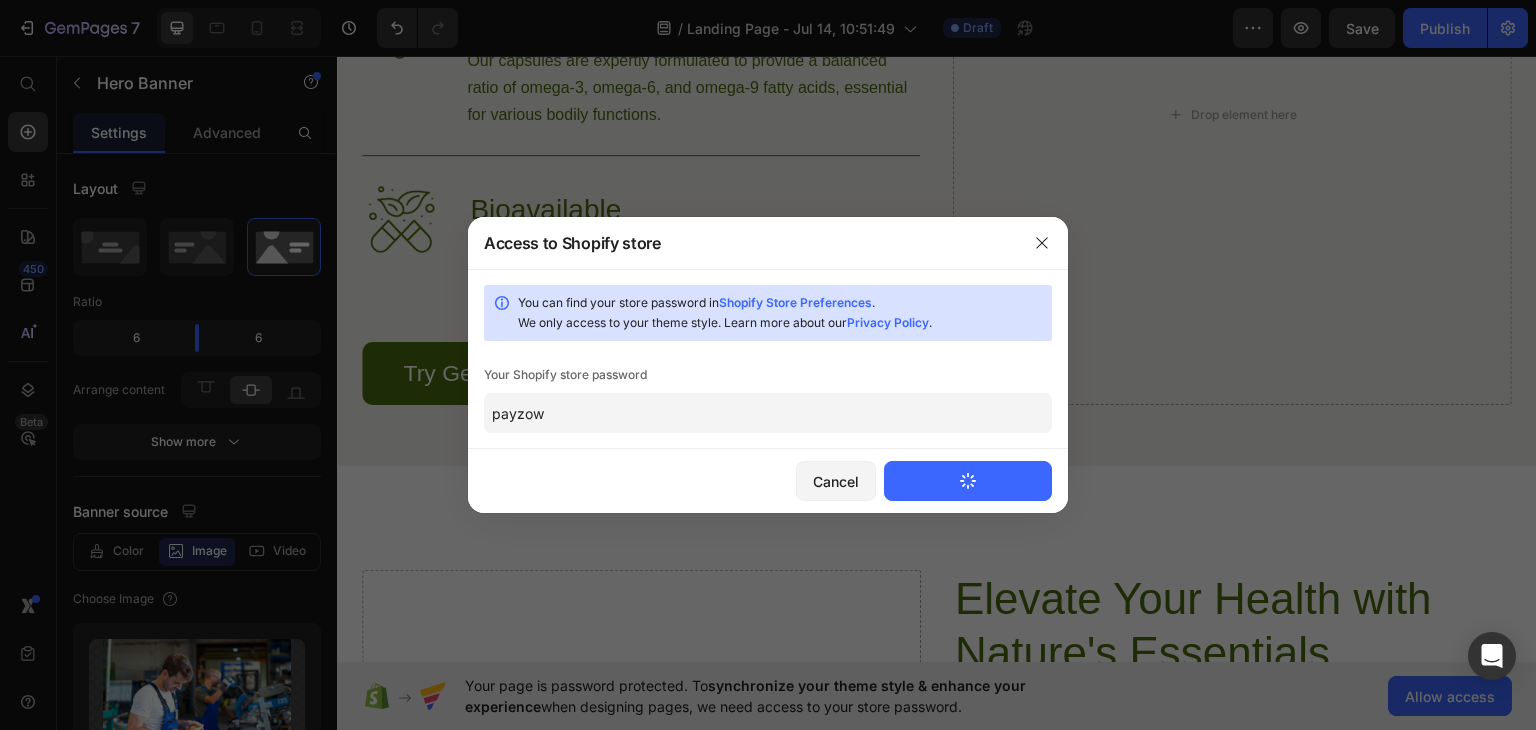 type 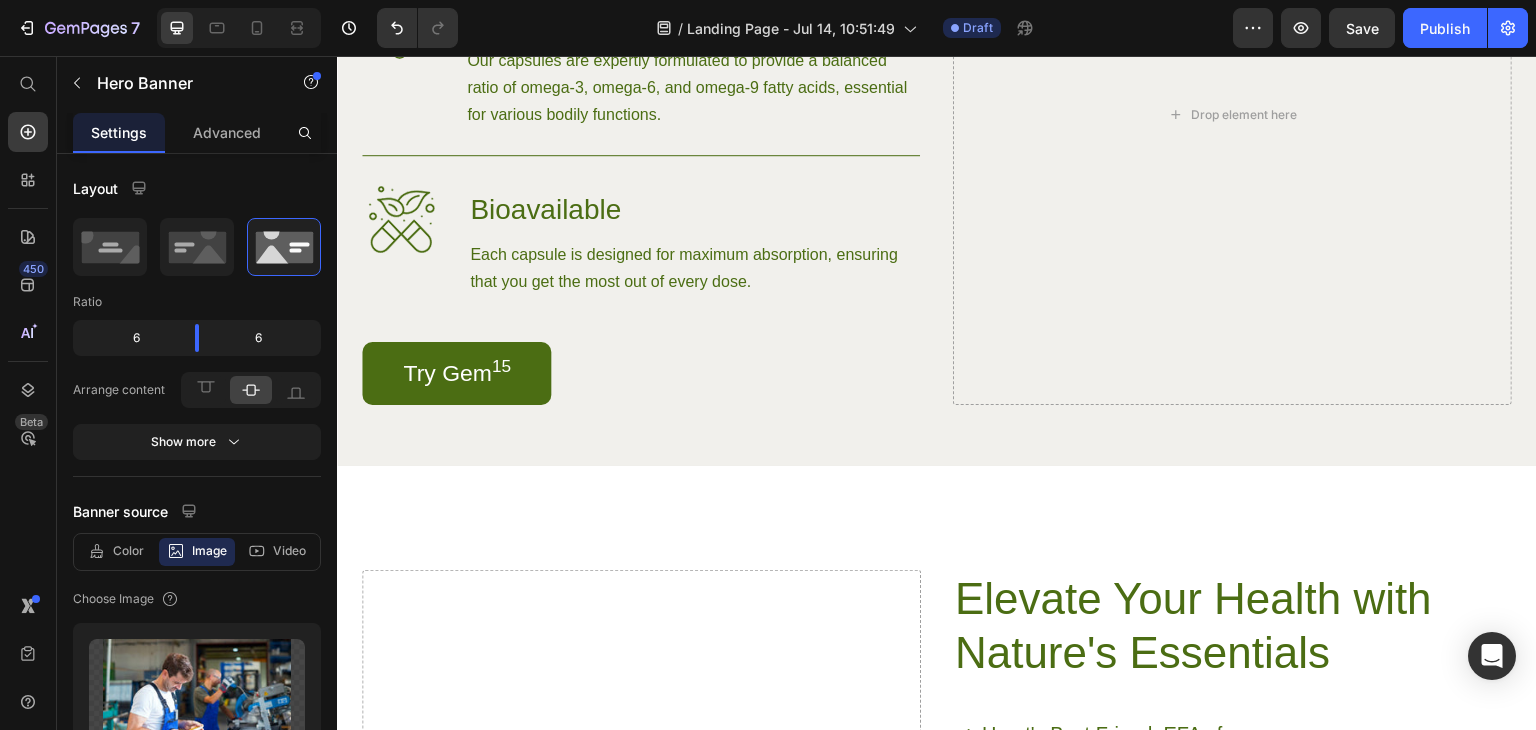 scroll, scrollTop: 0, scrollLeft: 0, axis: both 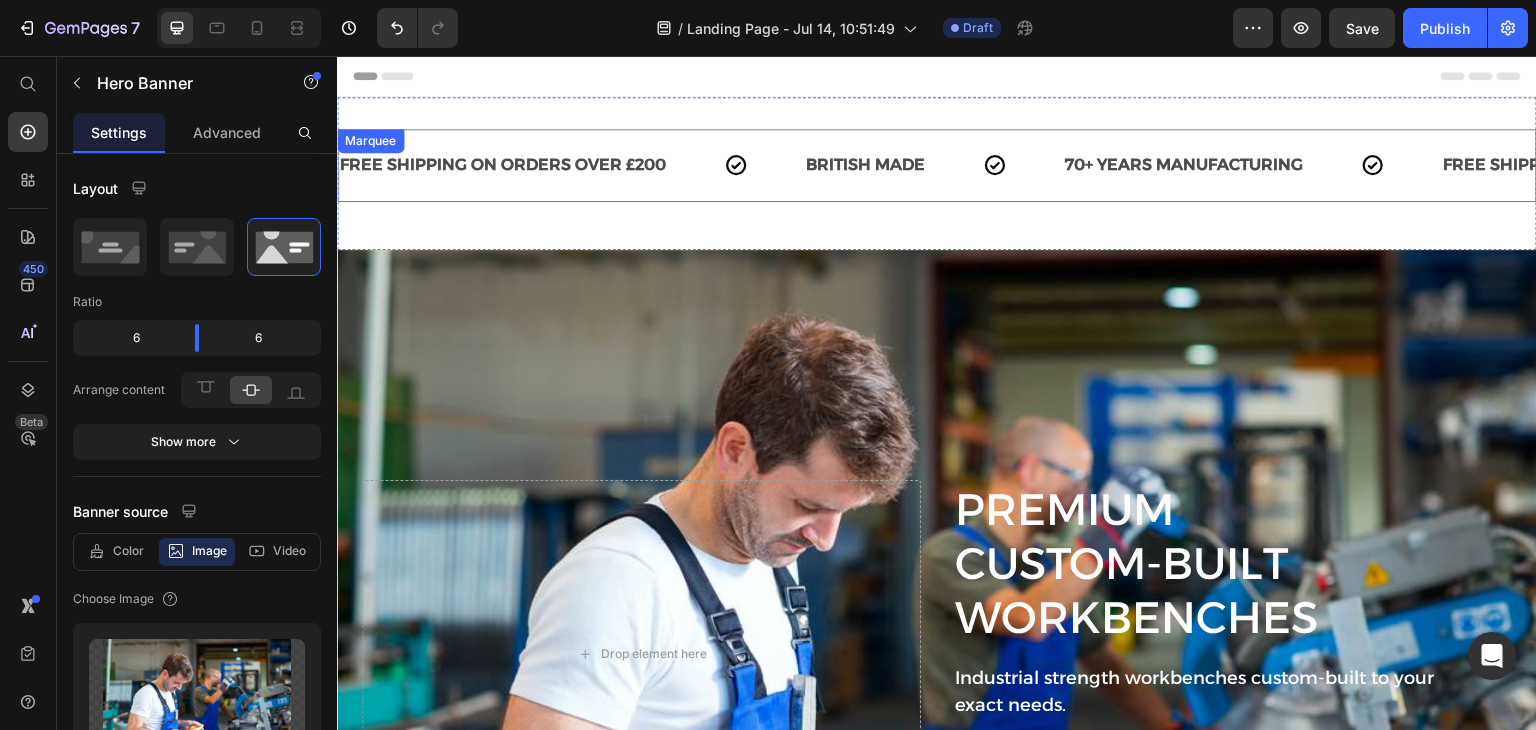 click on "FREE SHIPPING ON ORDERS OVER £200 Text
BRITISH MADE Text
70+ YEARS MANUFACTURING Text
FREE SHIPPING ON ORDERS OVER £200 Text
BRITISH MADE Text
70+ YEARS MANUFACTURING Text
FREE SHIPPING ON ORDERS OVER £200 Text
BRITISH MADE Text
70+ YEARS MANUFACTURING Text
FREE SHIPPING ON ORDERS OVER £200 Text
BRITISH MADE Text
70+ YEARS MANUFACTURING Text
FREE SHIPPING ON ORDERS OVER £200 Text
BRITISH MADE Text
70+ YEARS MANUFACTURING Text
FREE SHIPPING ON ORDERS OVER £200 Text
BRITISH MADE Text
70+ YEARS MANUFACTURING Text
Marquee" at bounding box center [937, 165] 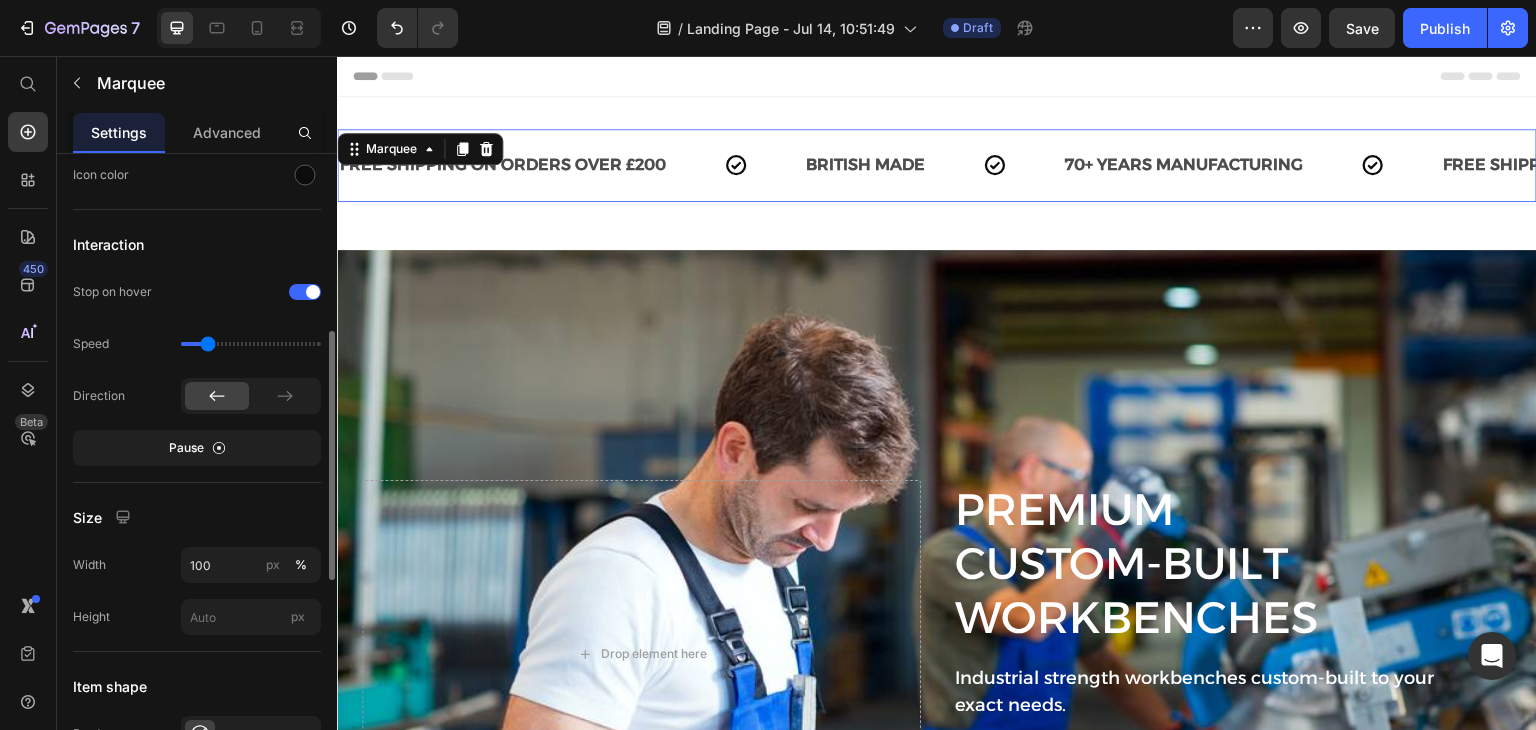 scroll, scrollTop: 595, scrollLeft: 0, axis: vertical 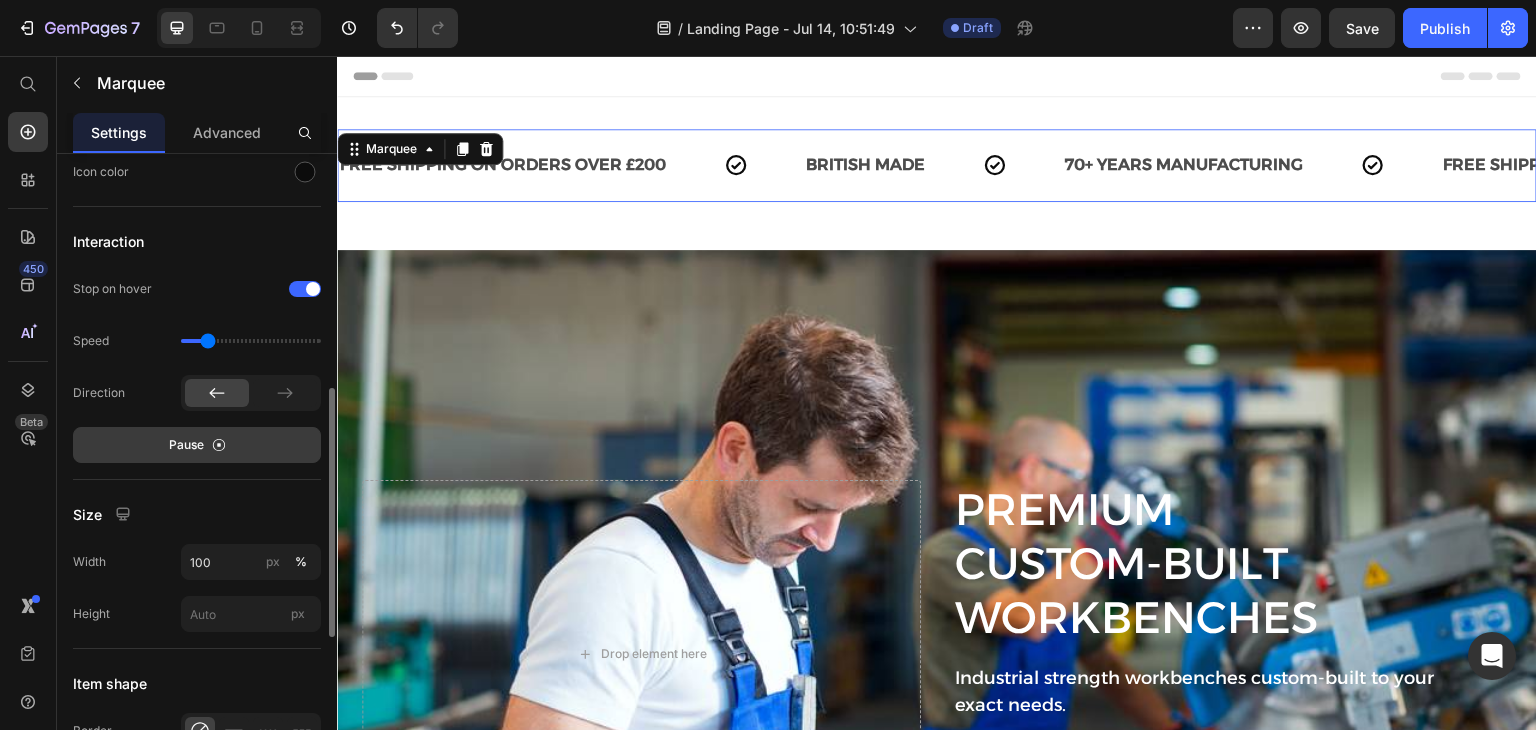 click 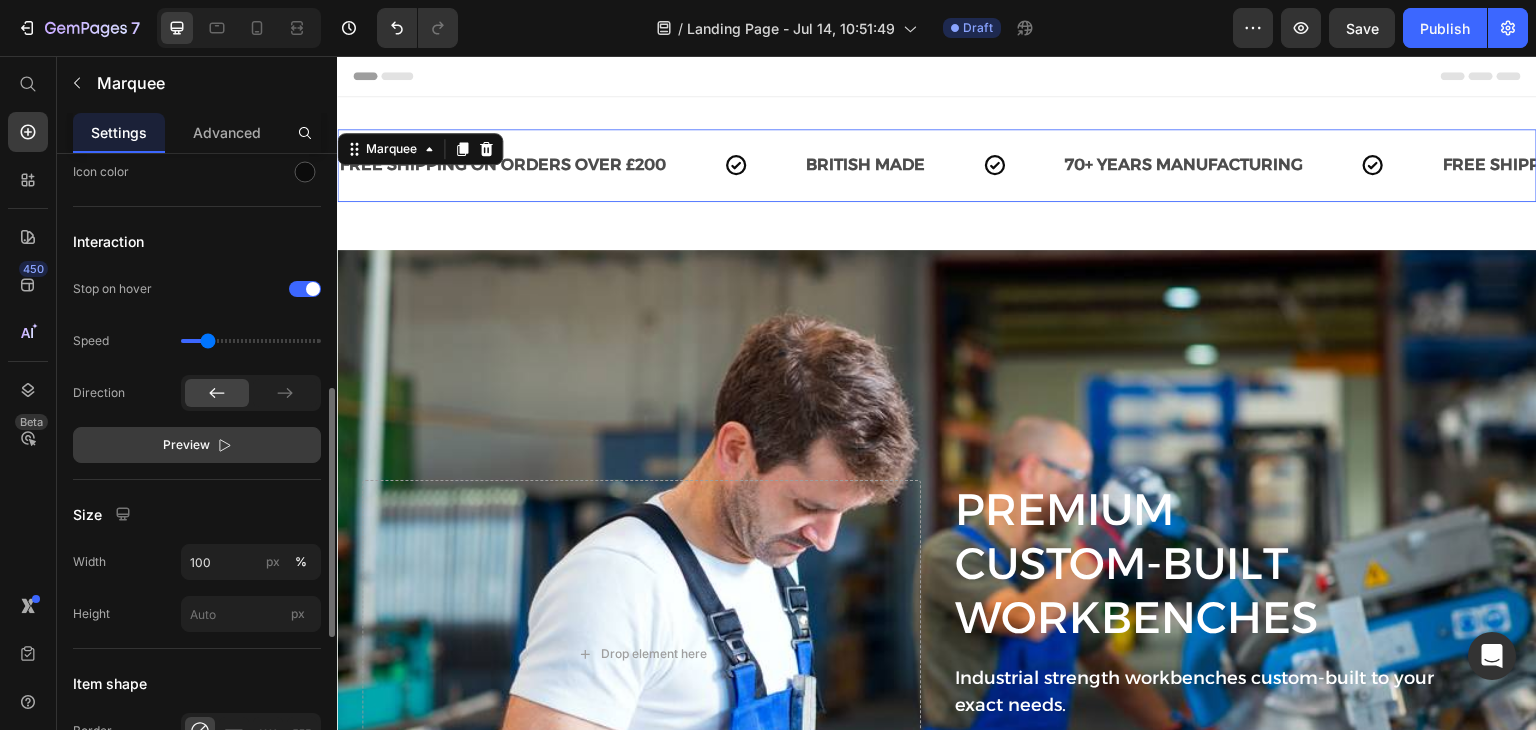 click 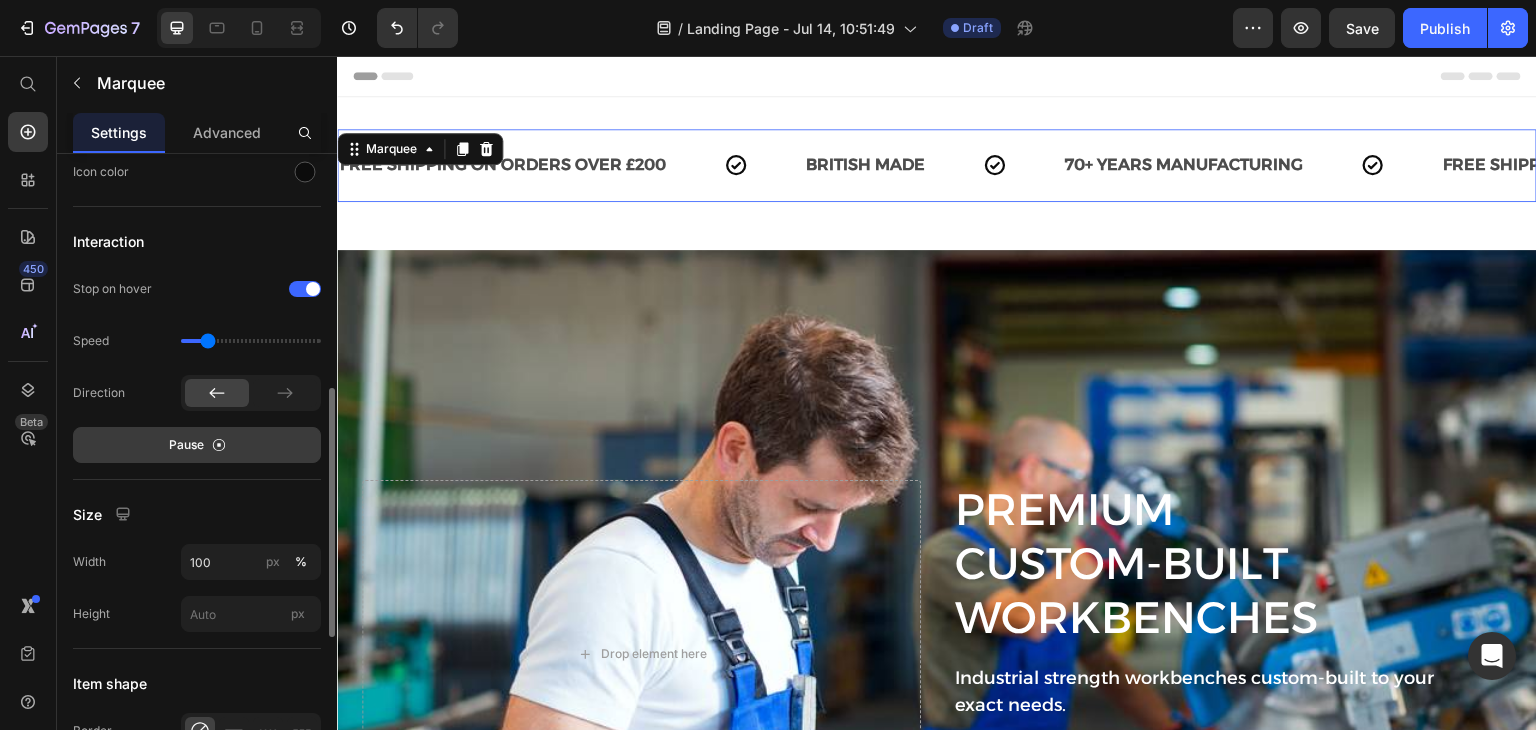 click on "Pause" at bounding box center (197, 445) 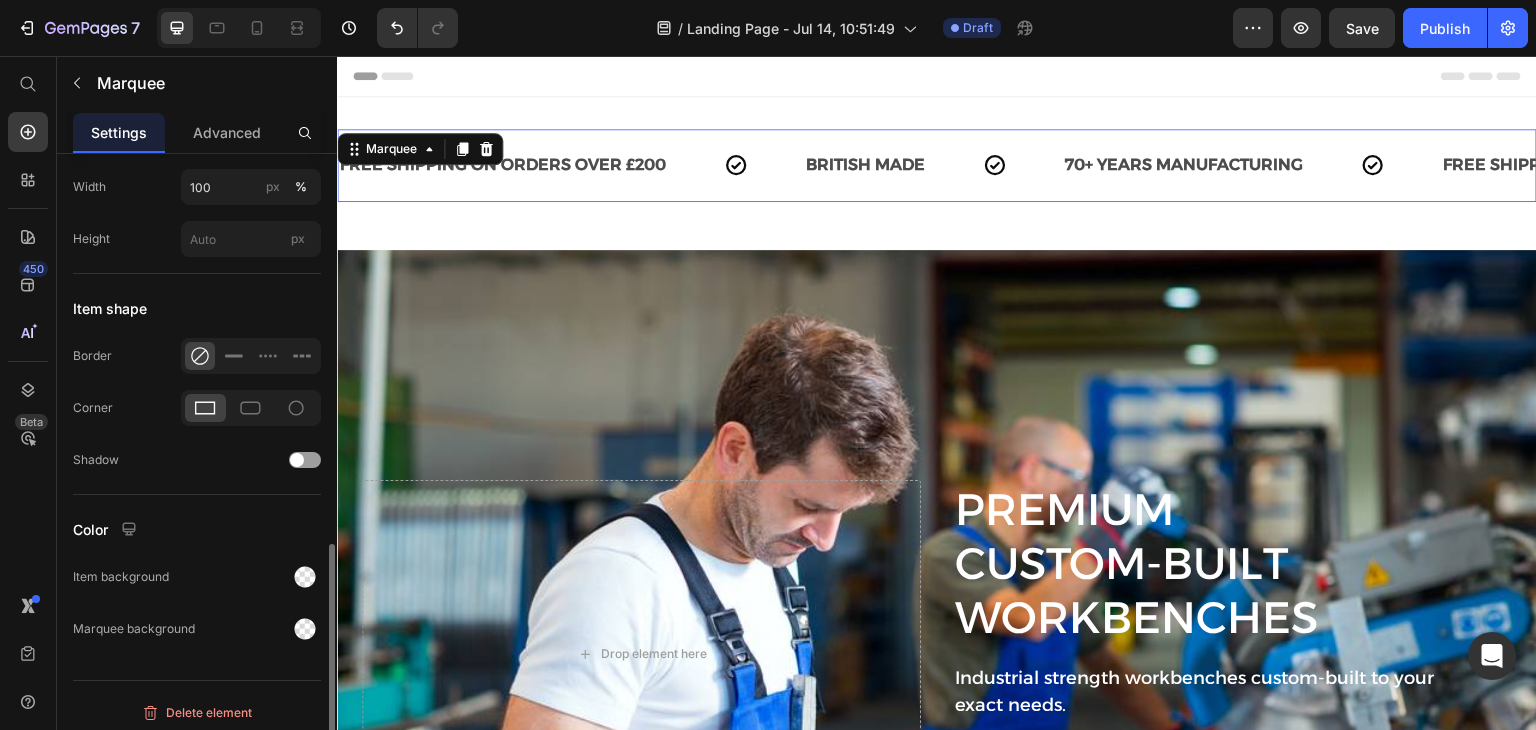 scroll, scrollTop: 976, scrollLeft: 0, axis: vertical 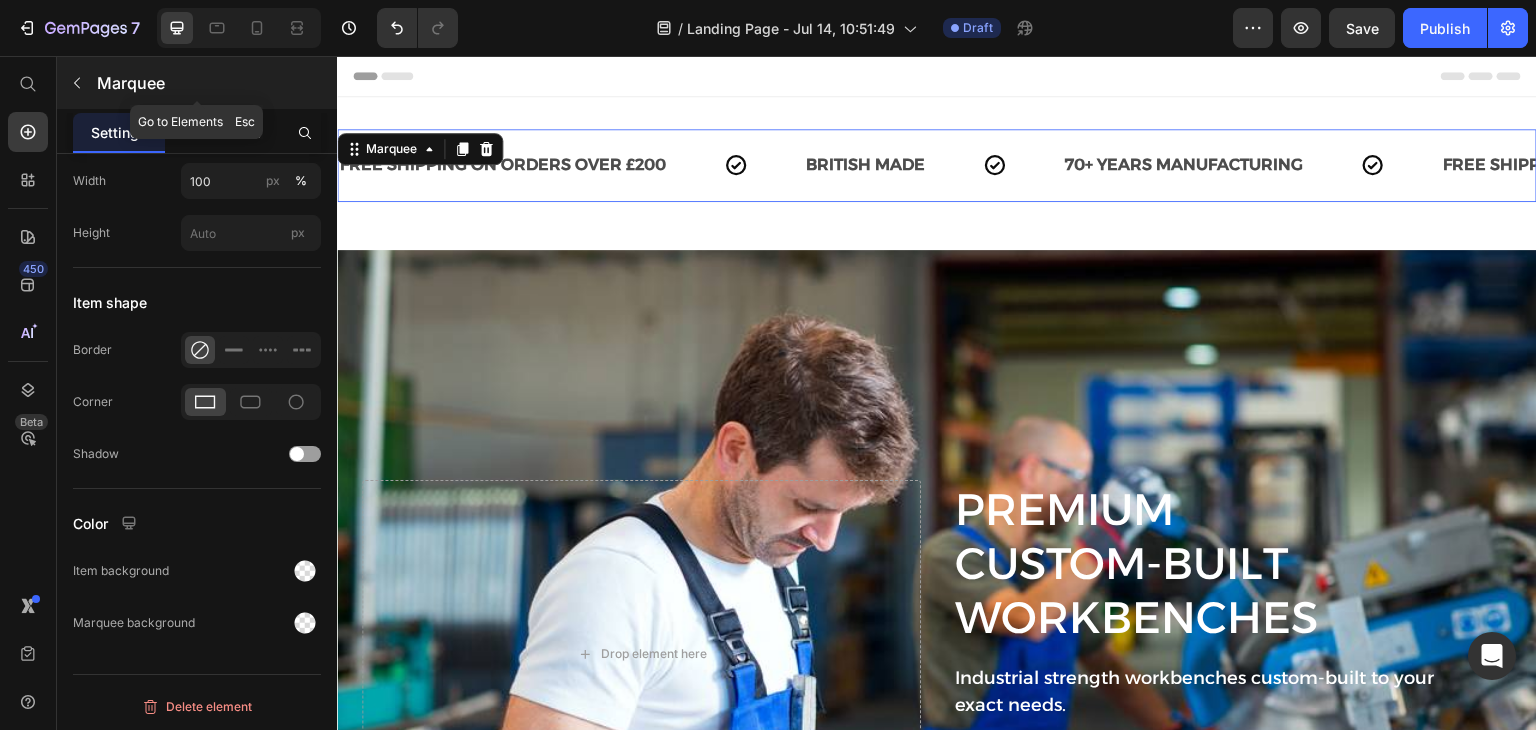 click 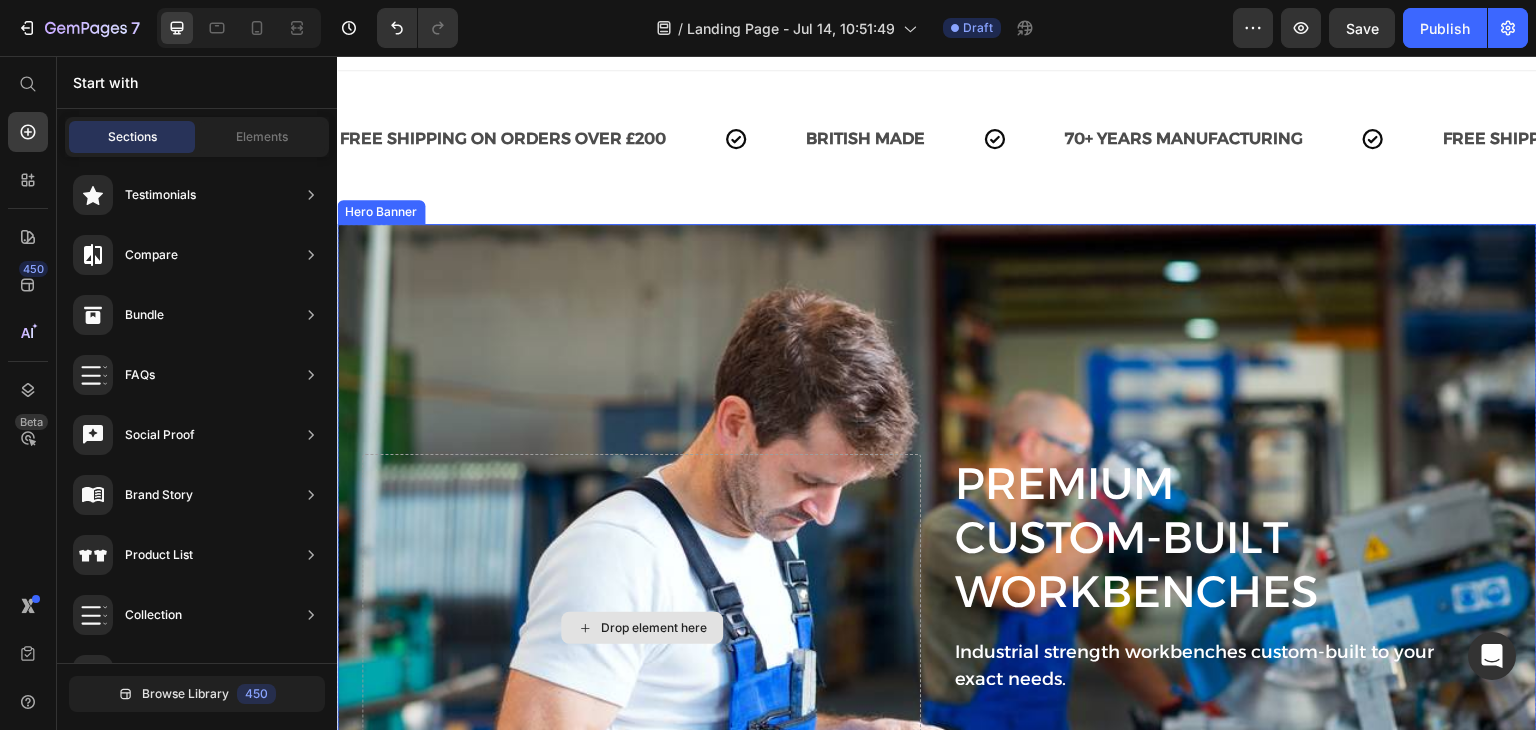 scroll, scrollTop: 0, scrollLeft: 0, axis: both 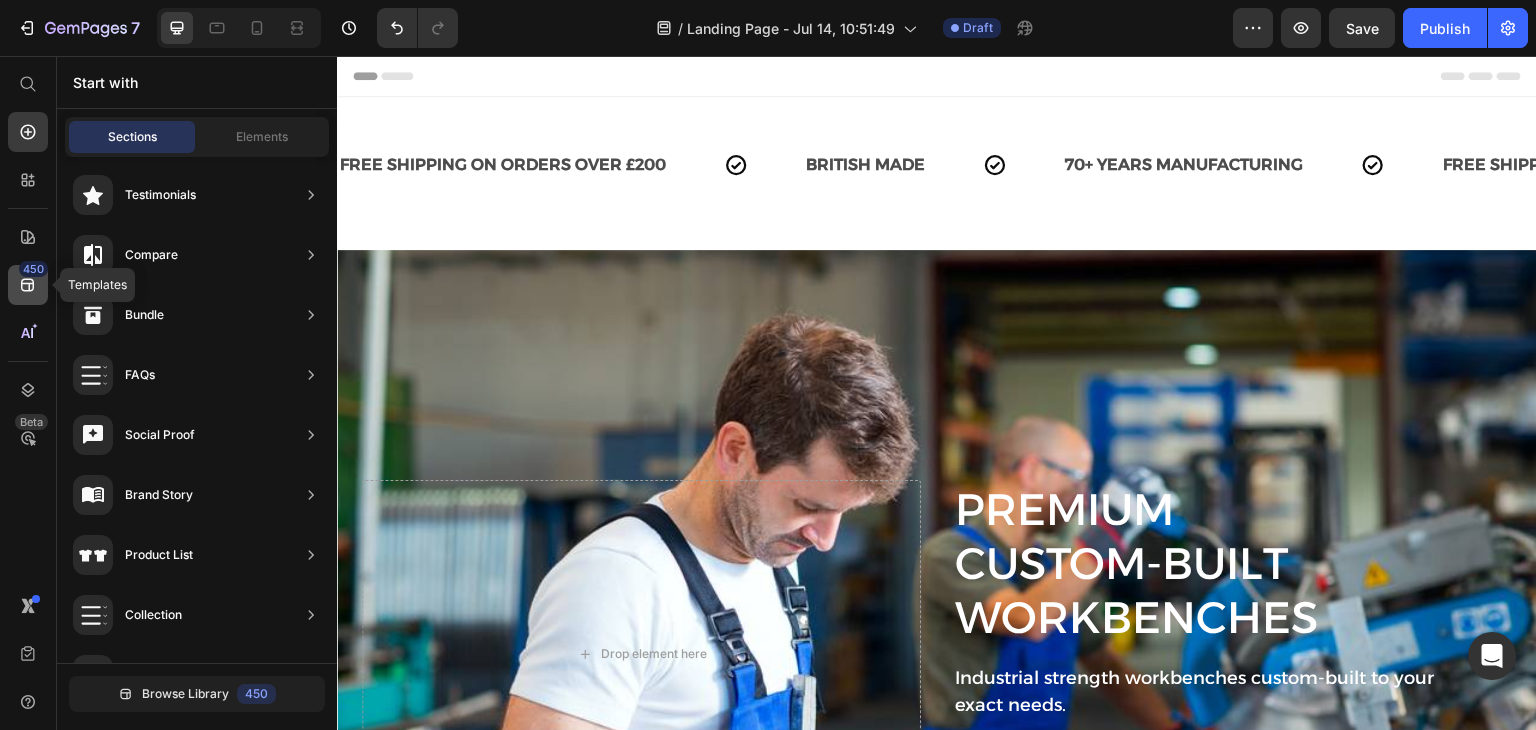 click 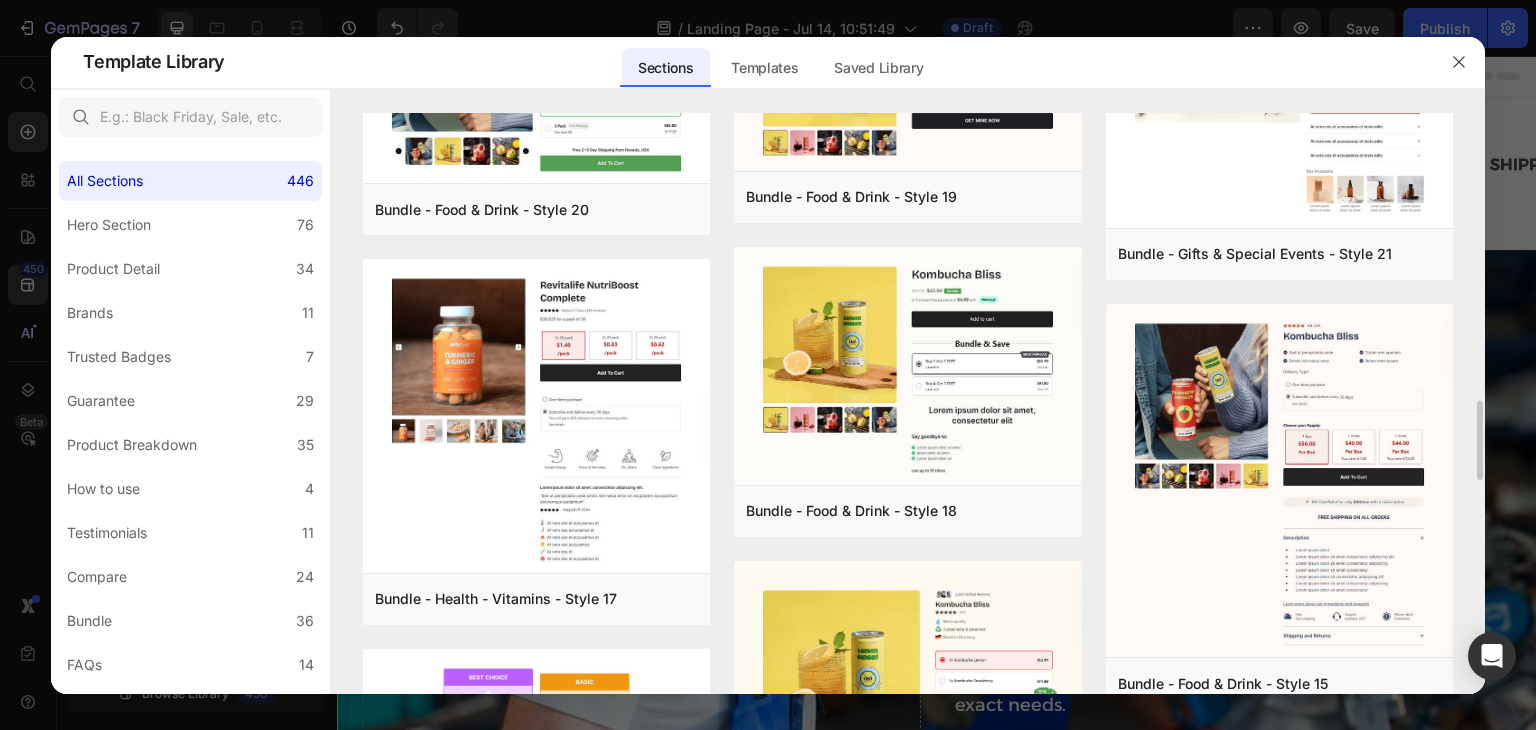 scroll, scrollTop: 2109, scrollLeft: 0, axis: vertical 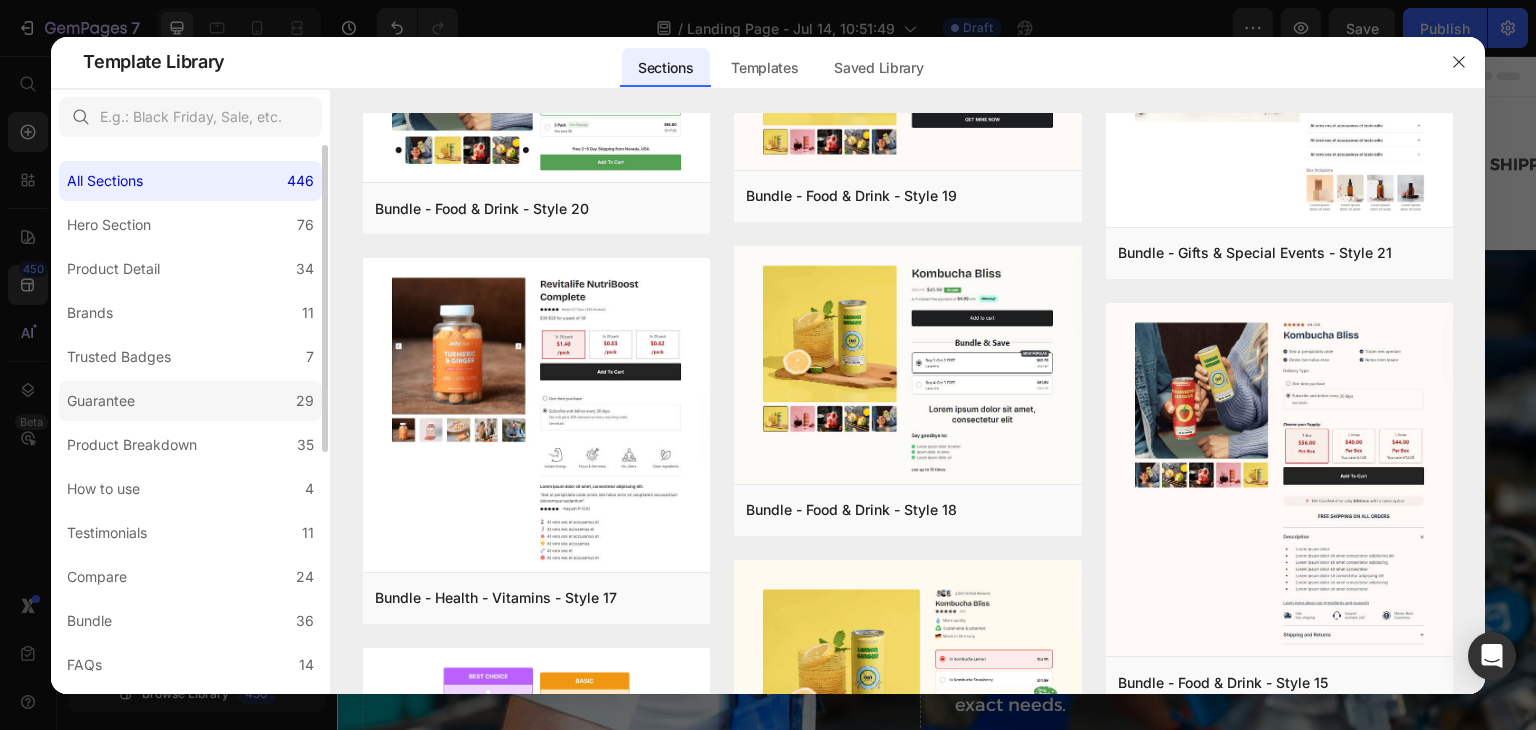 click on "Guarantee 29" 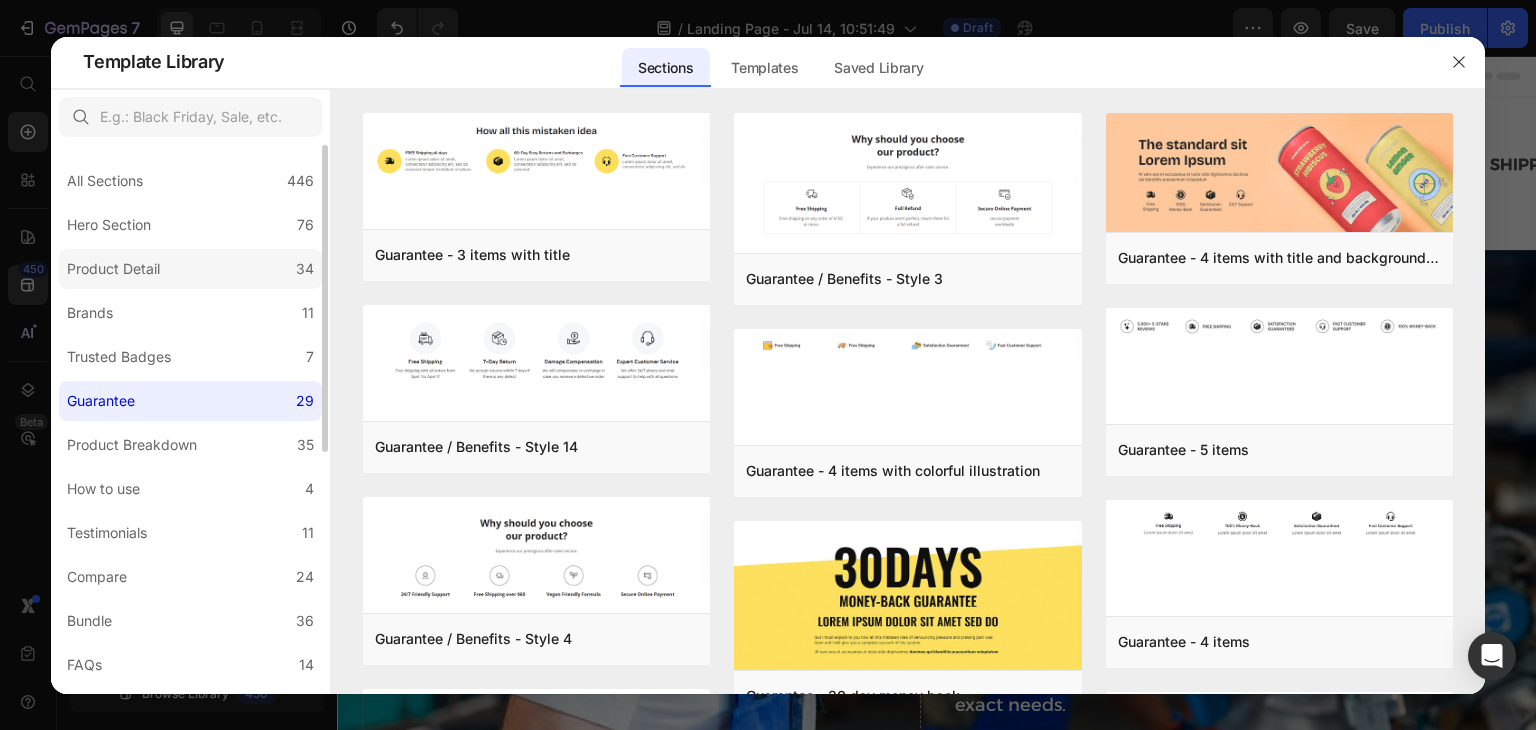 click on "Product Detail 34" 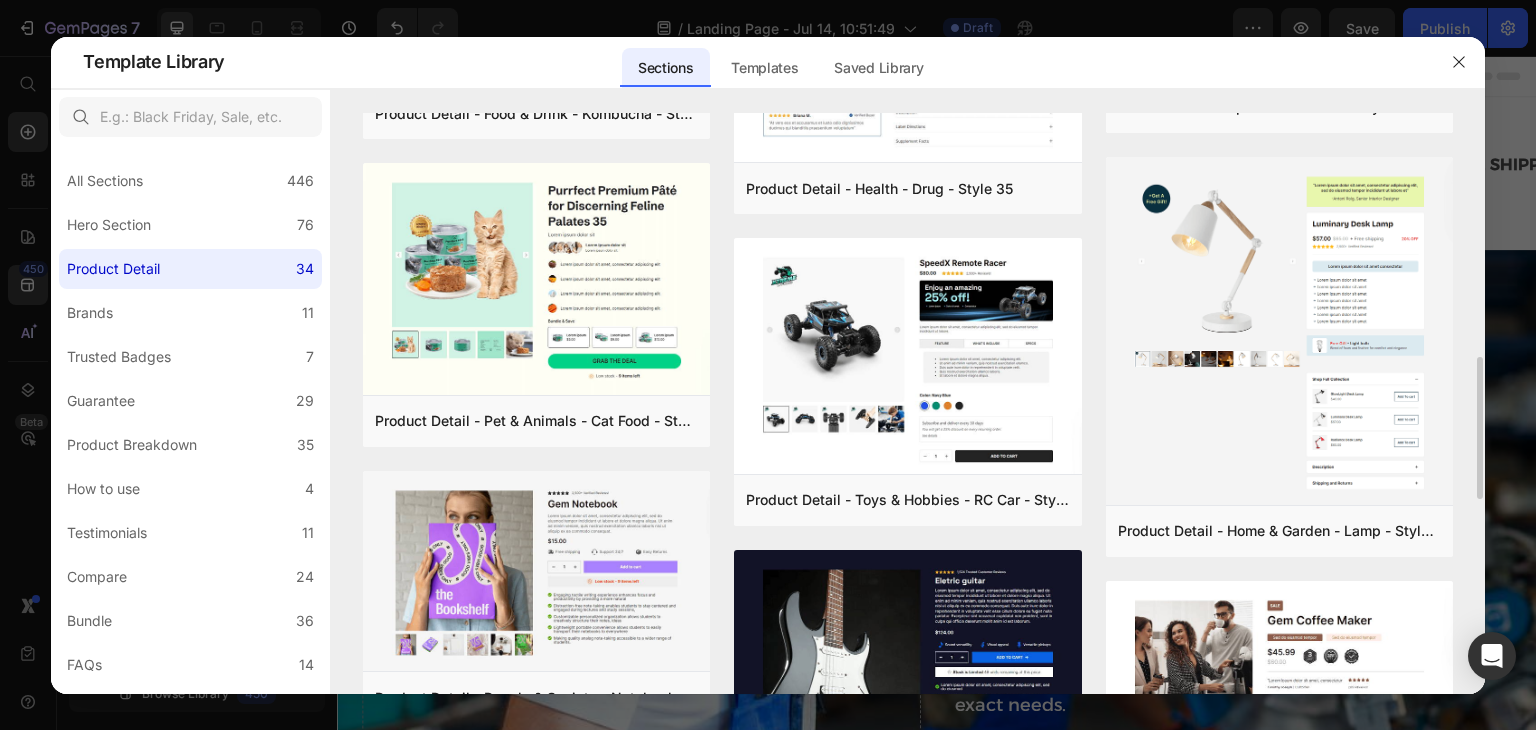 scroll, scrollTop: 886, scrollLeft: 0, axis: vertical 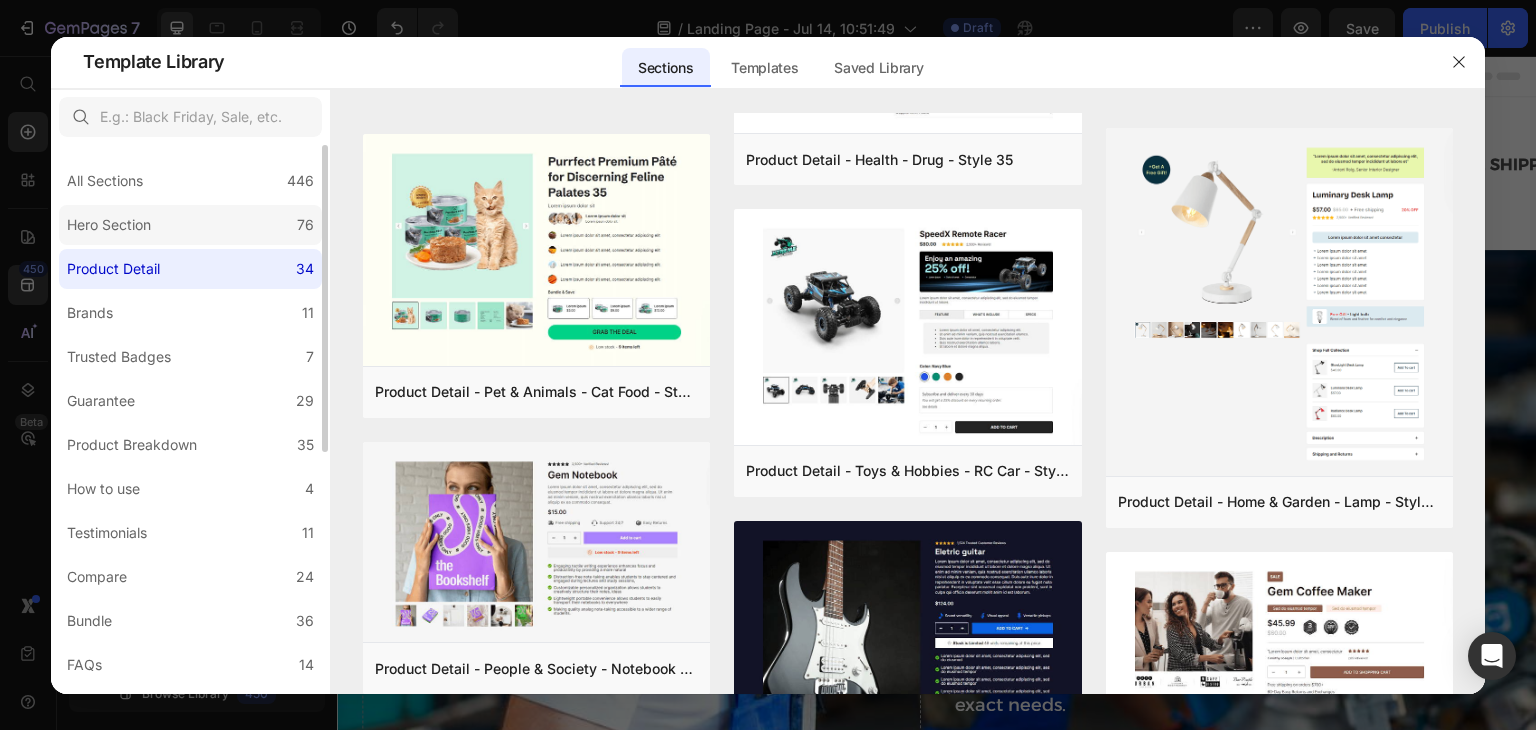 click on "Hero Section" at bounding box center (109, 225) 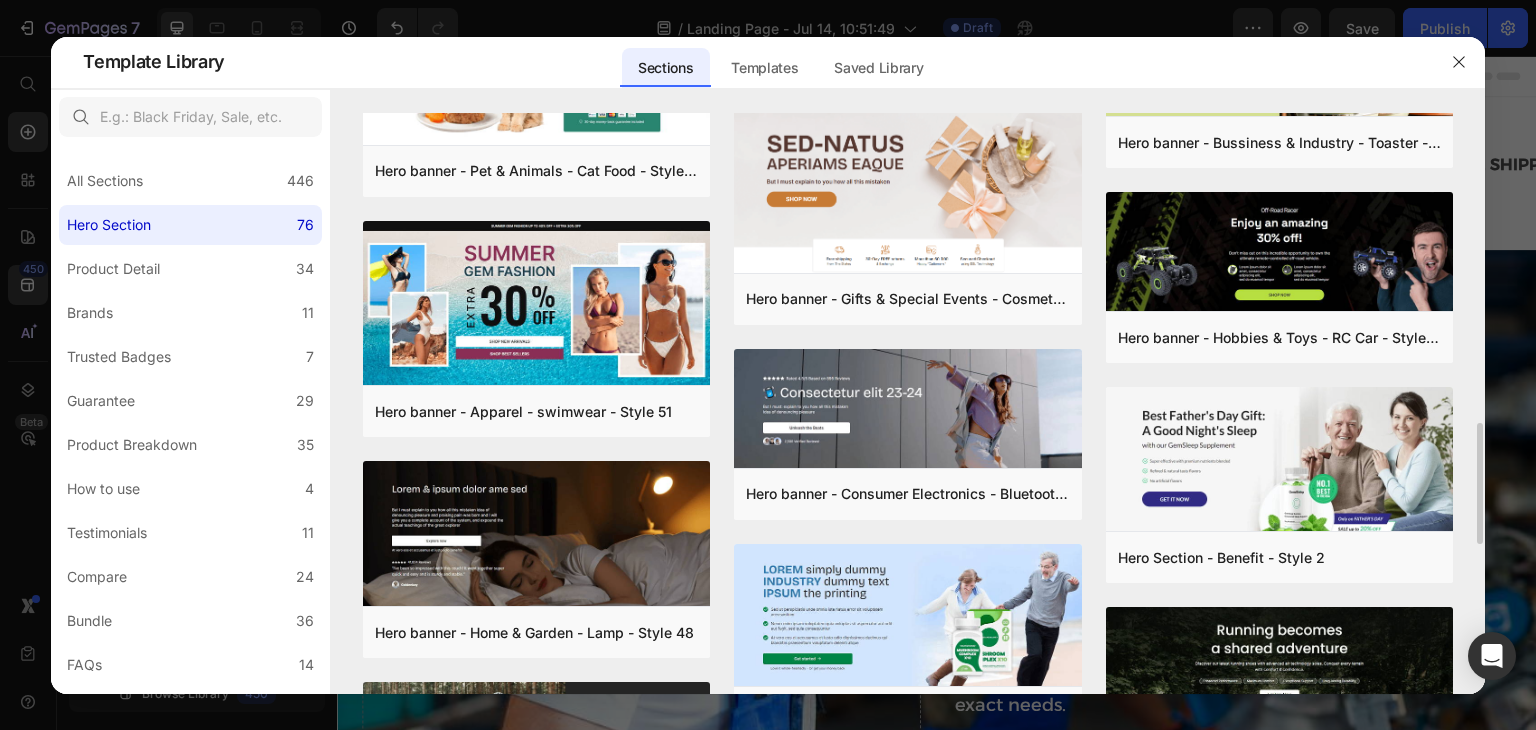 scroll, scrollTop: 1464, scrollLeft: 0, axis: vertical 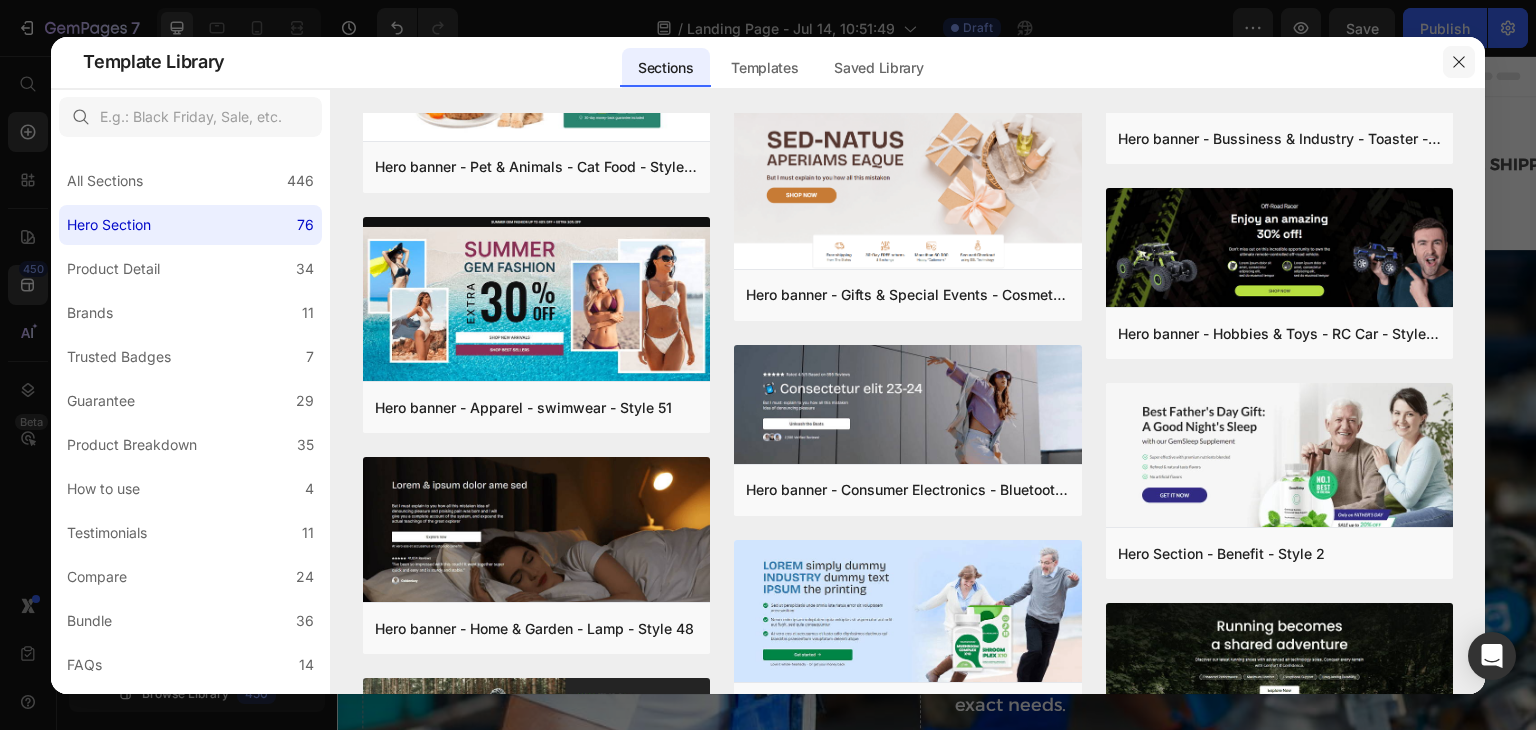 click 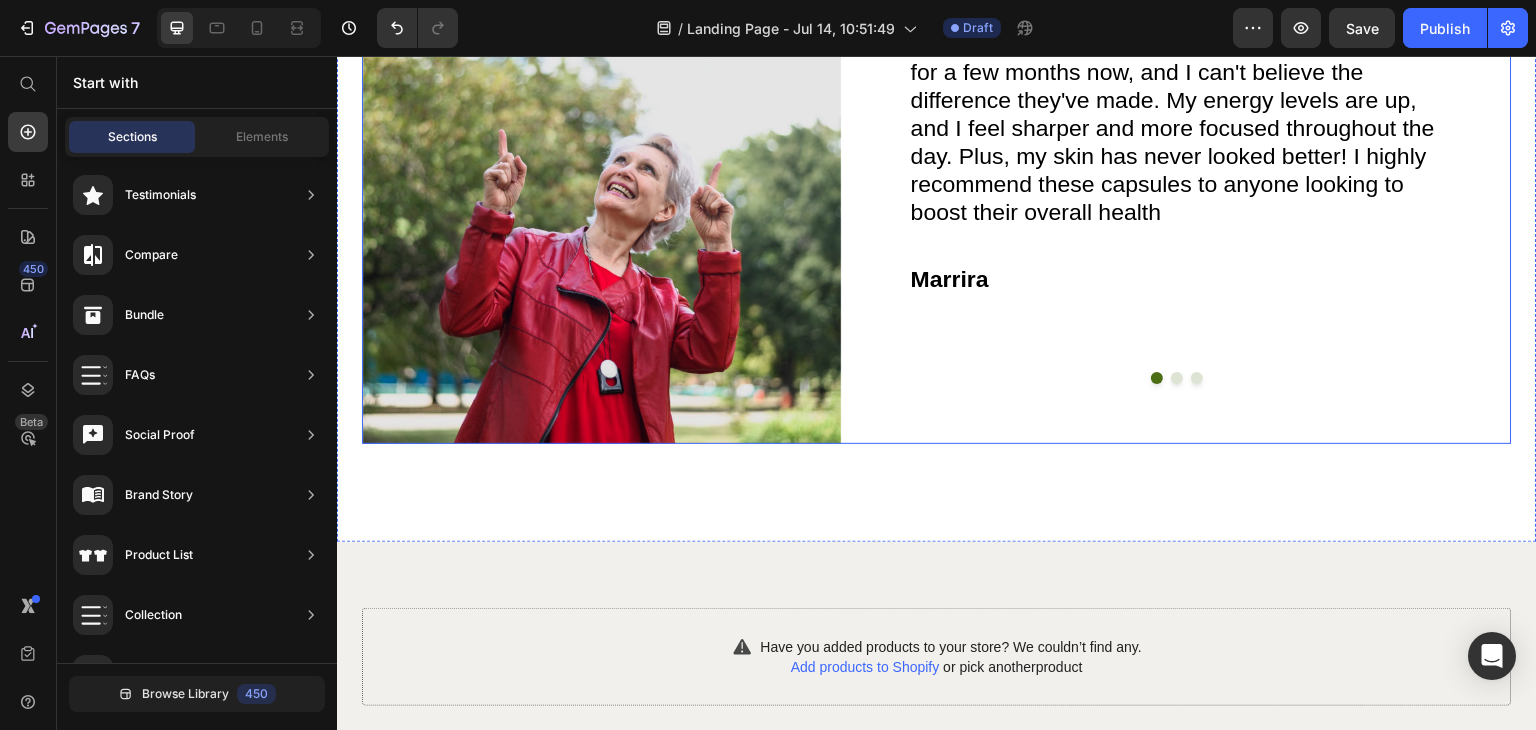 scroll, scrollTop: 3404, scrollLeft: 0, axis: vertical 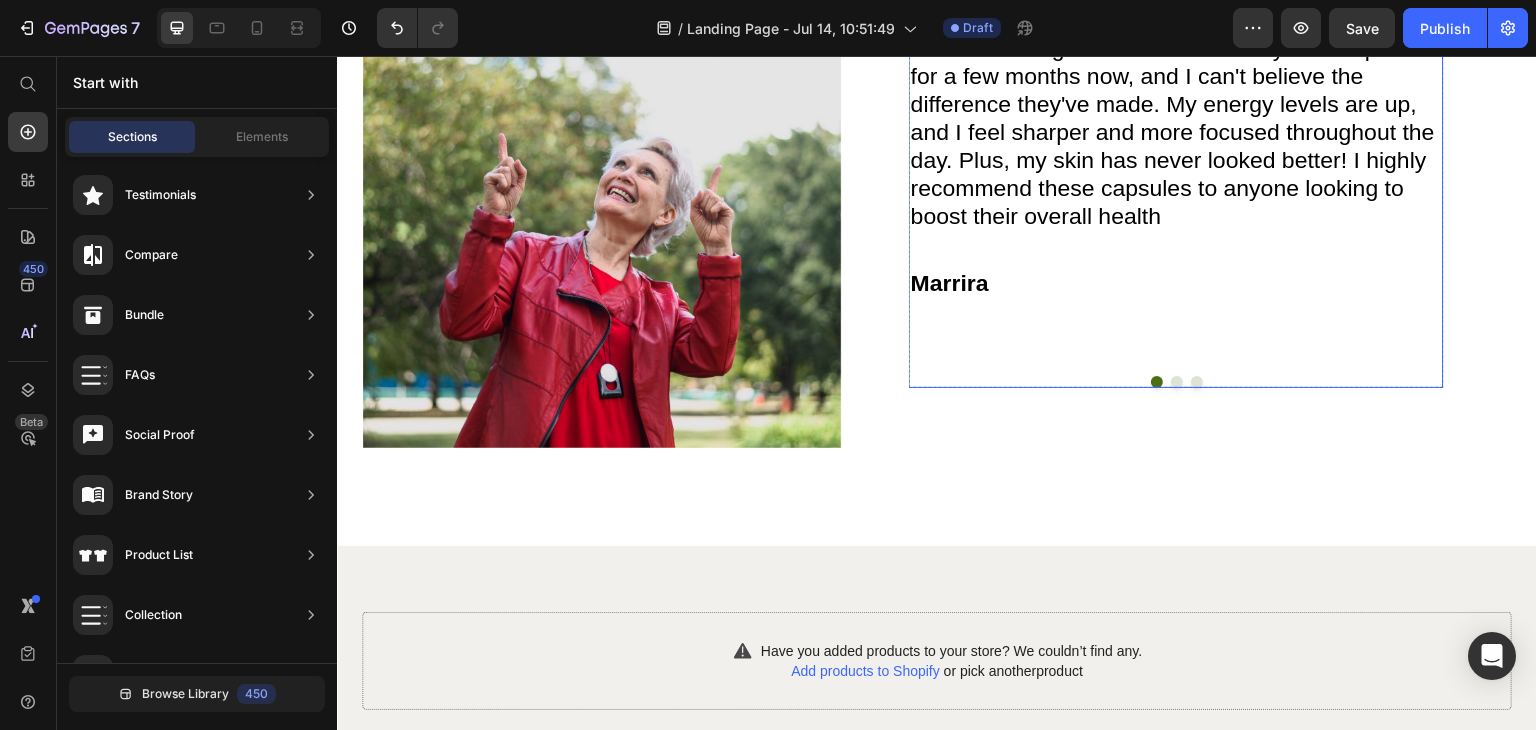 click at bounding box center [1176, 382] 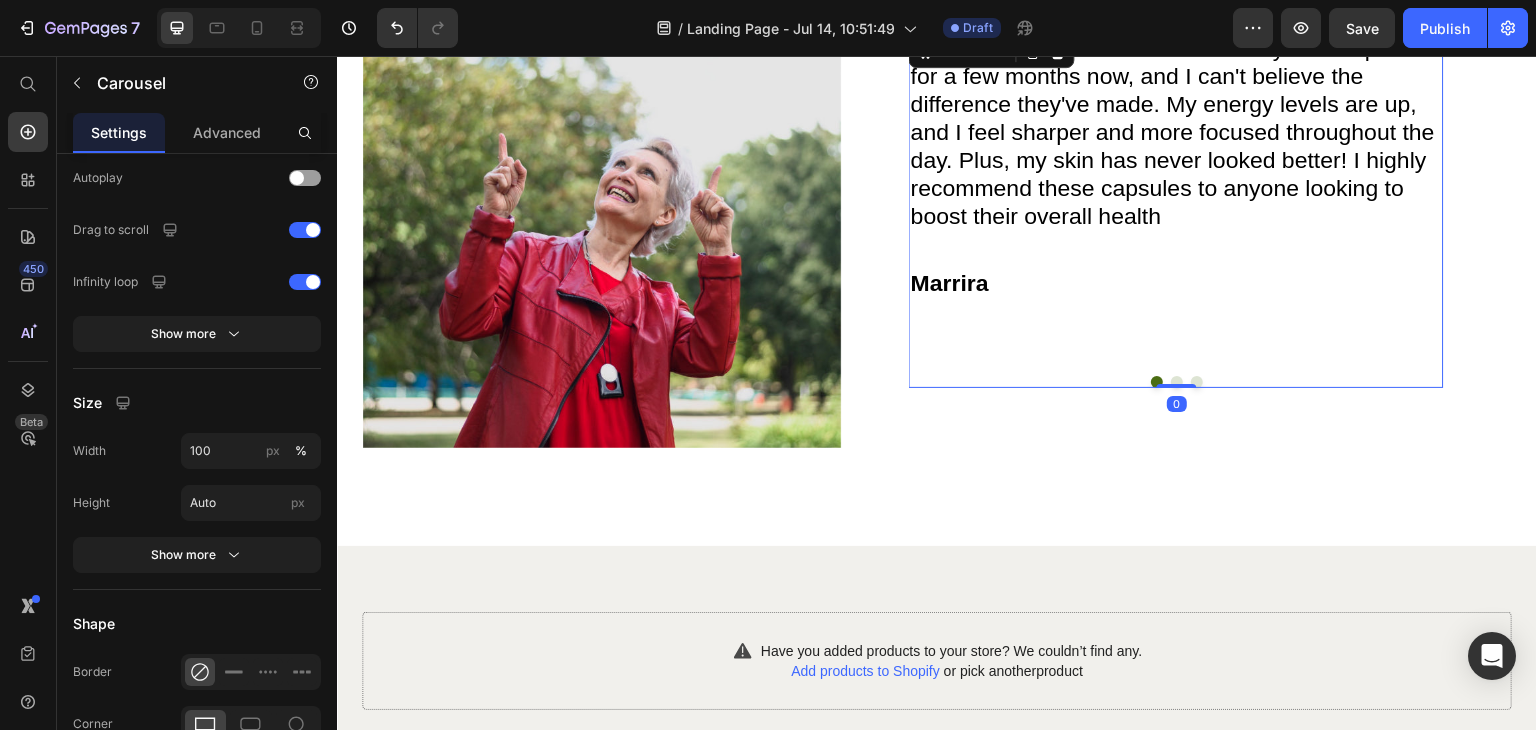 scroll, scrollTop: 0, scrollLeft: 0, axis: both 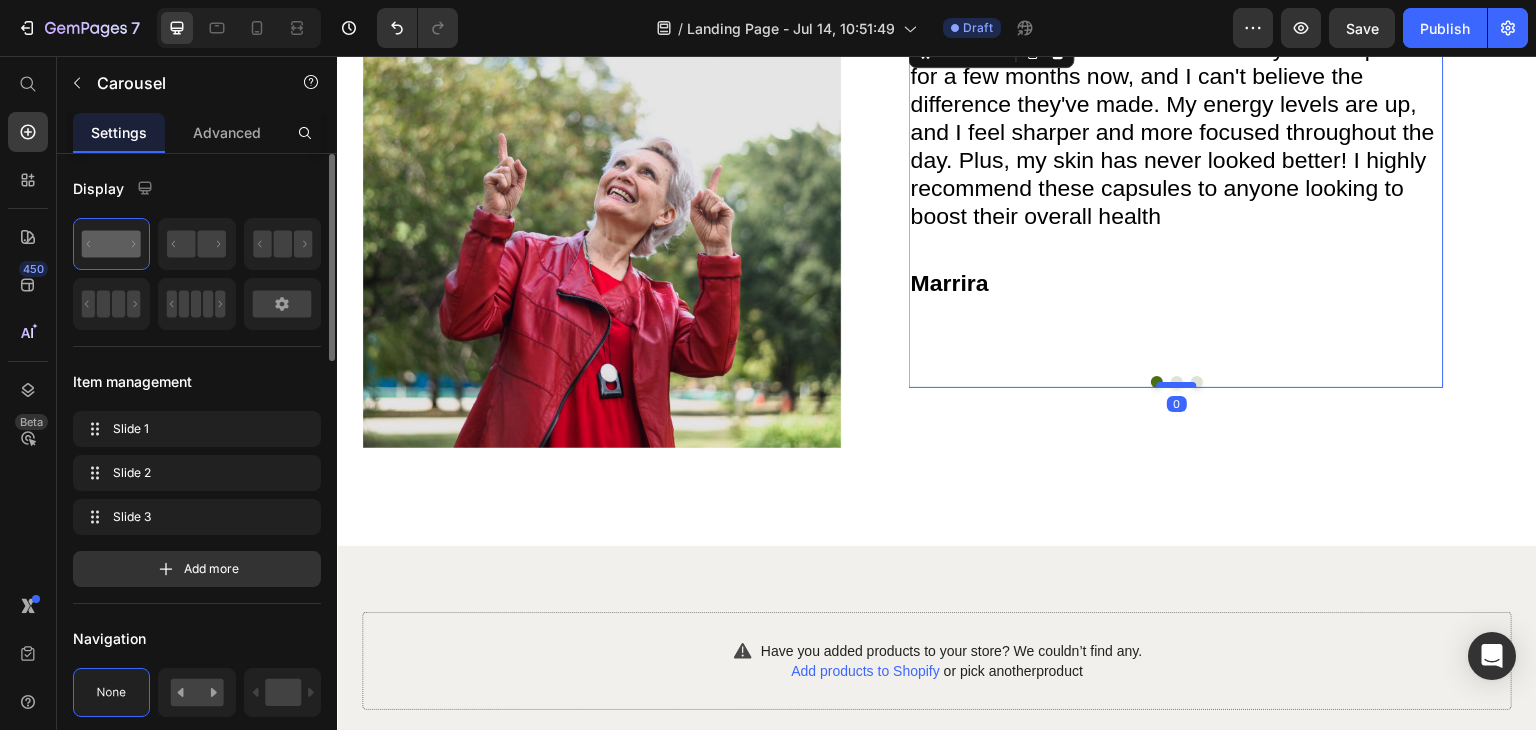 click at bounding box center [1177, 385] 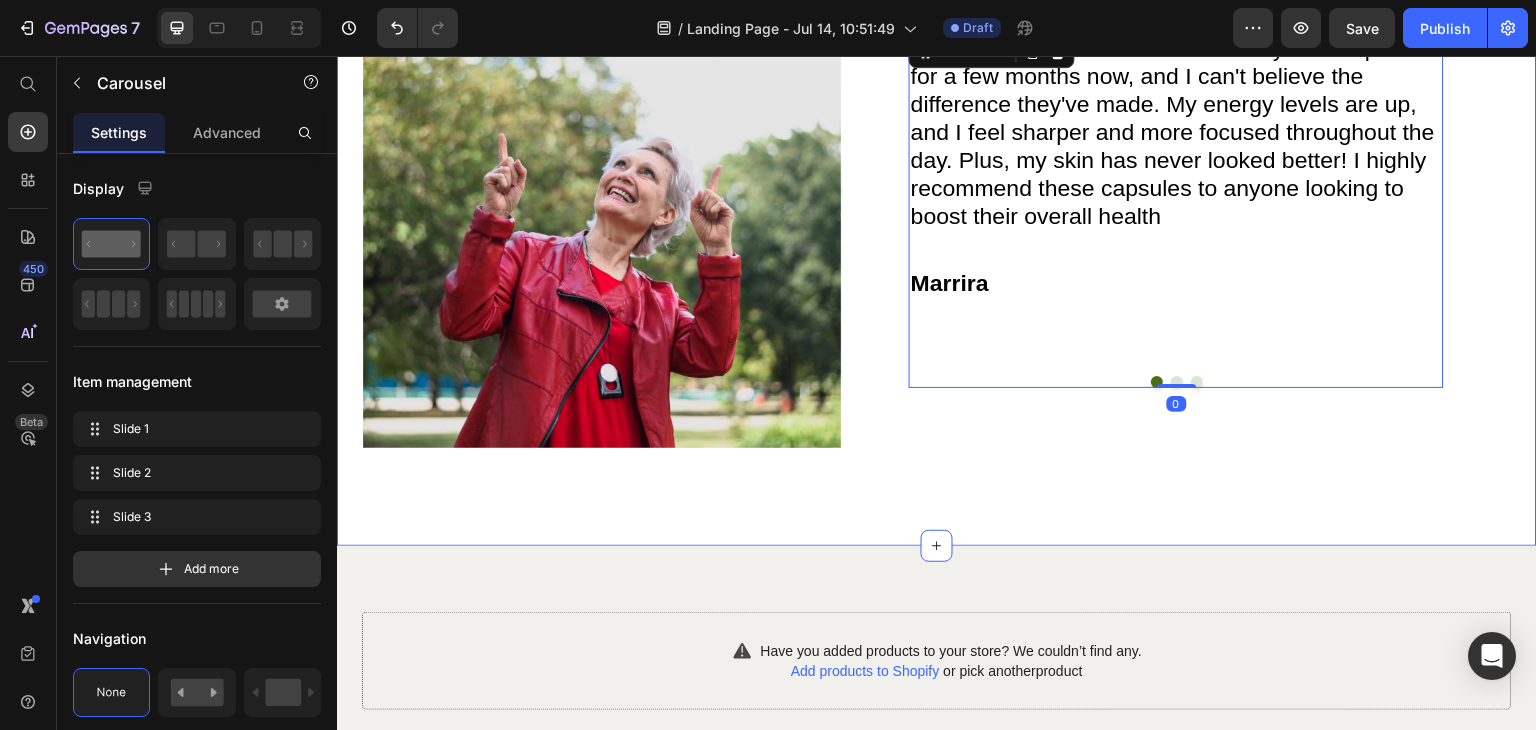 click on "Image Image I've been using these Essential Fatty Acid capsules for a few months now, and I can't believe the difference they've made. My energy levels are up, and I feel sharper and more focused throughout the day. Plus, my skin has never looked better! I highly recommend these capsules to anyone looking to boost their overall health Text Block Marrira Text Block I've been using these Essential Fatty Acid capsules for a few months now, and I can't believe the difference they've made. My energy levels are up, and I feel sharper and more focused throughout the day. Plus, my skin has never looked better! I highly recommend these capsules to anyone looking to boost their overall health Text Block Marrira Text Block Text Block Marrira Text Block Carousel   0 Row Row Section 7" at bounding box center (937, 199) 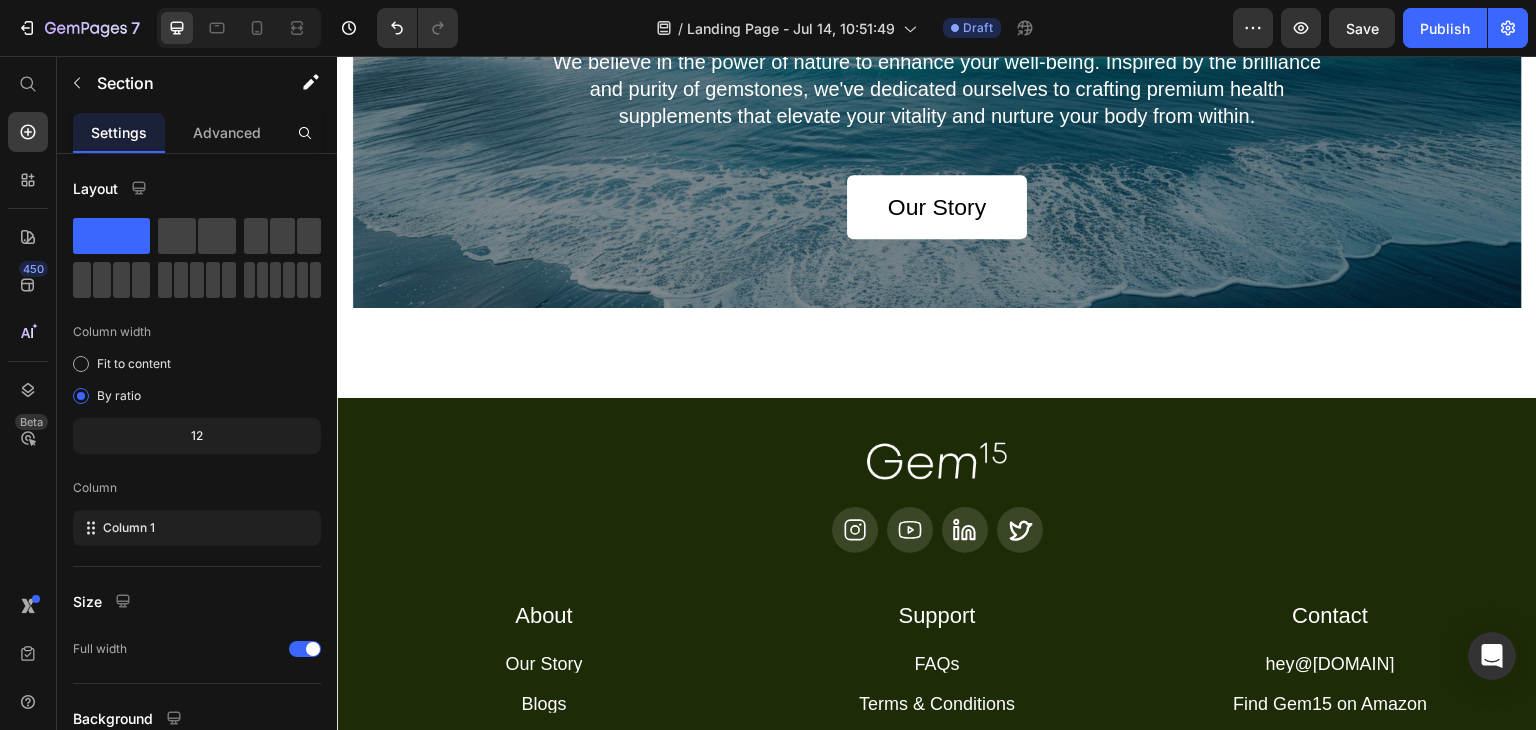 scroll, scrollTop: 4780, scrollLeft: 0, axis: vertical 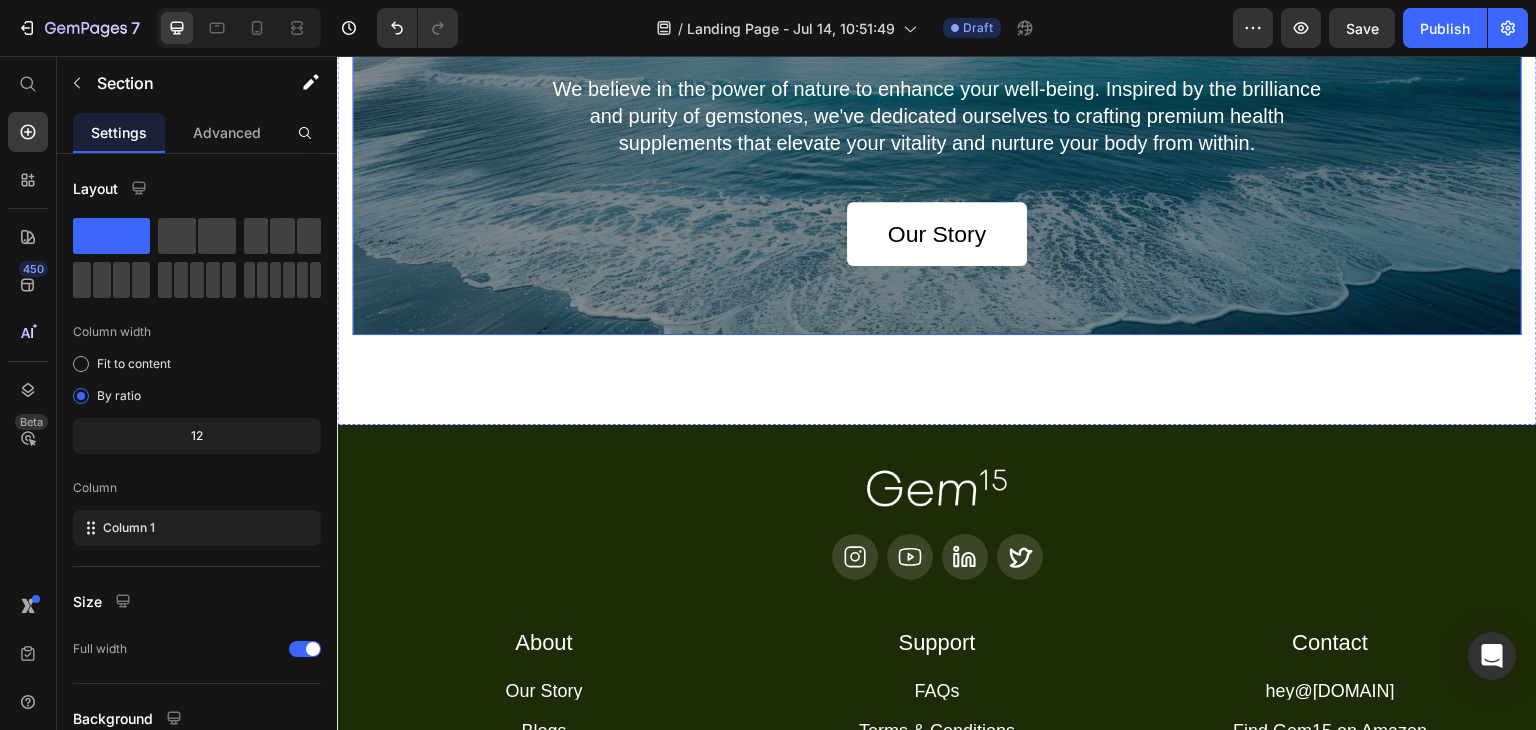 click on "Us, And why we’re here. Heading We believe in the power of nature to enhance your well-being. Inspired by the brilliance and purity of gemstones, we've dedicated ourselves to crafting premium health supplements that elevate your vitality and nurture your body from within. Text Block Our Story Button" at bounding box center (937, 133) 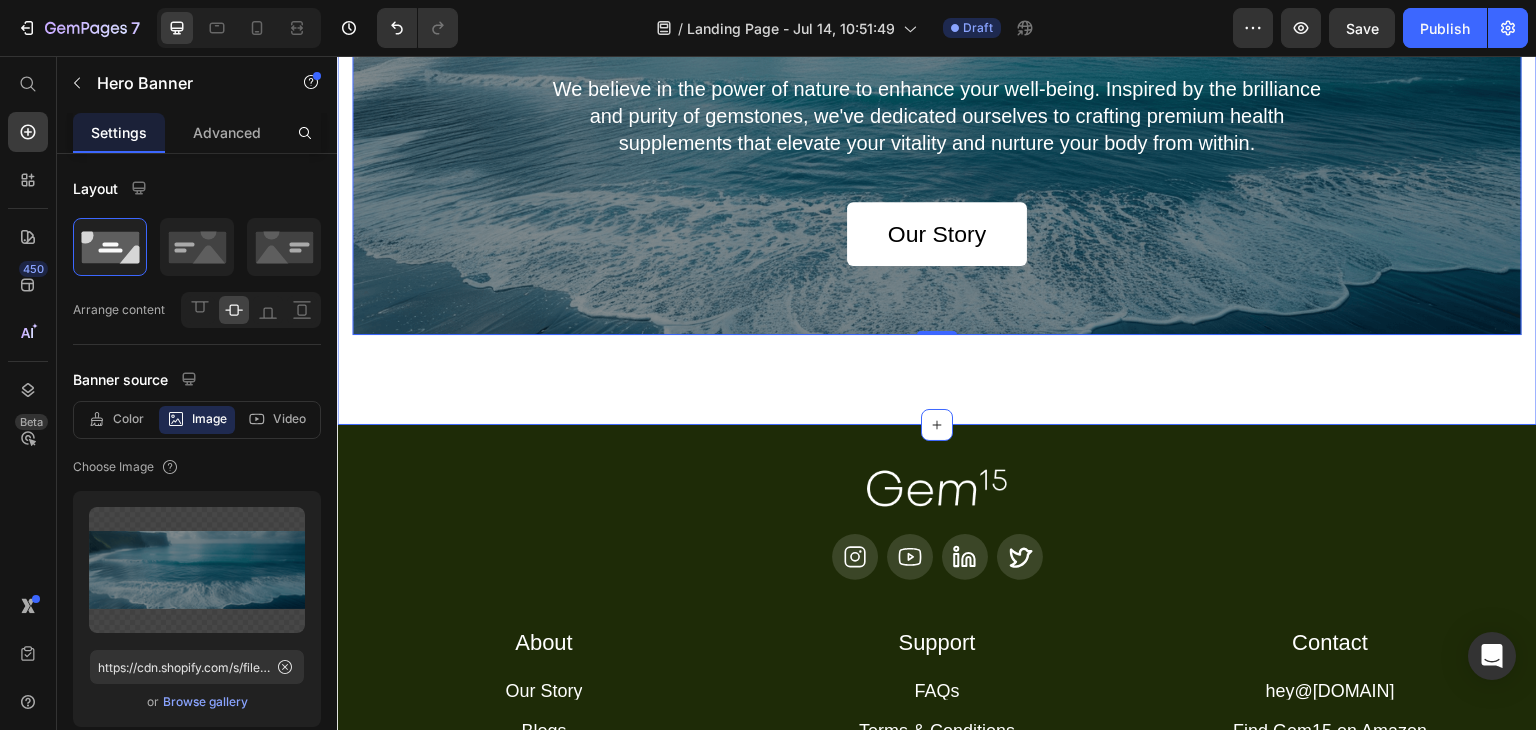 scroll, scrollTop: 5259, scrollLeft: 0, axis: vertical 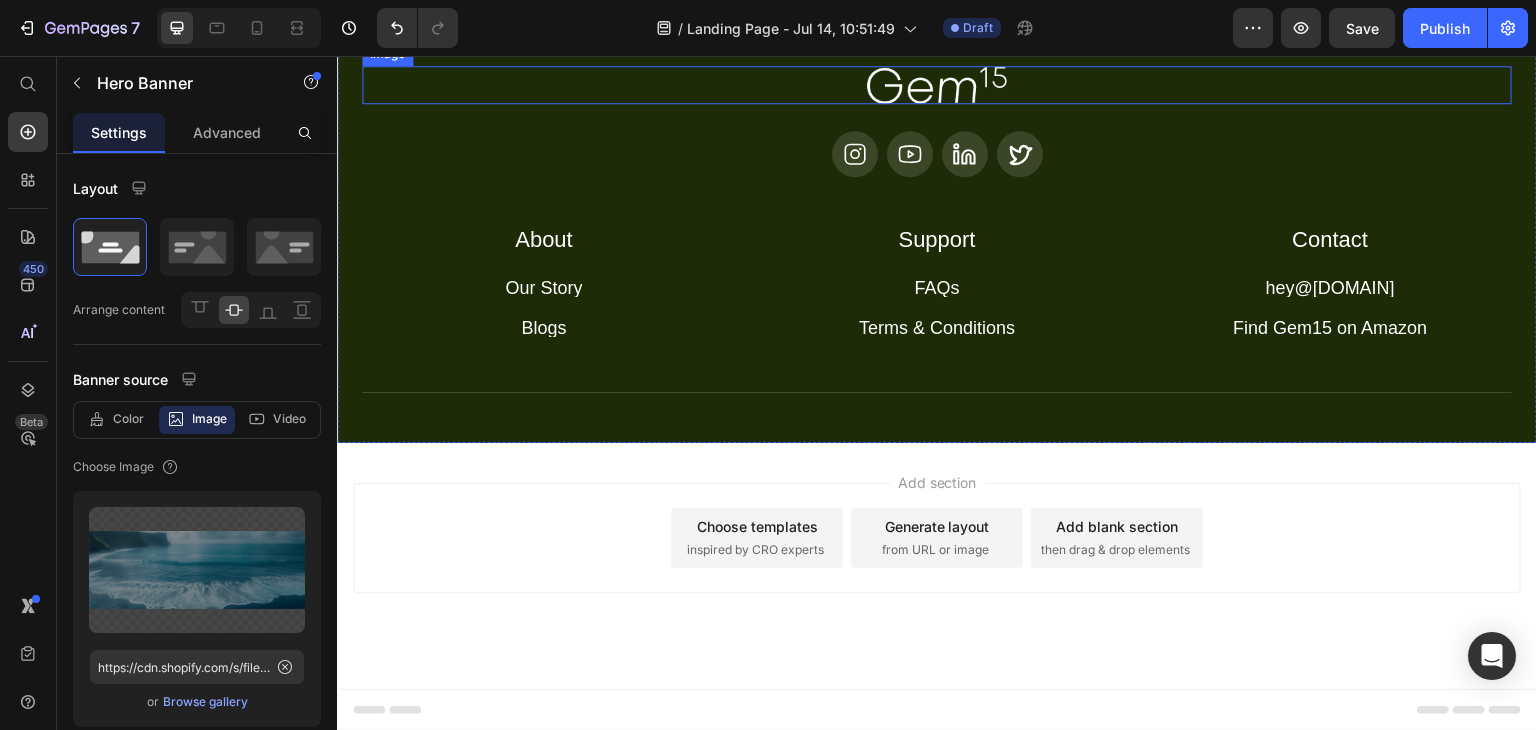 click at bounding box center [937, 85] 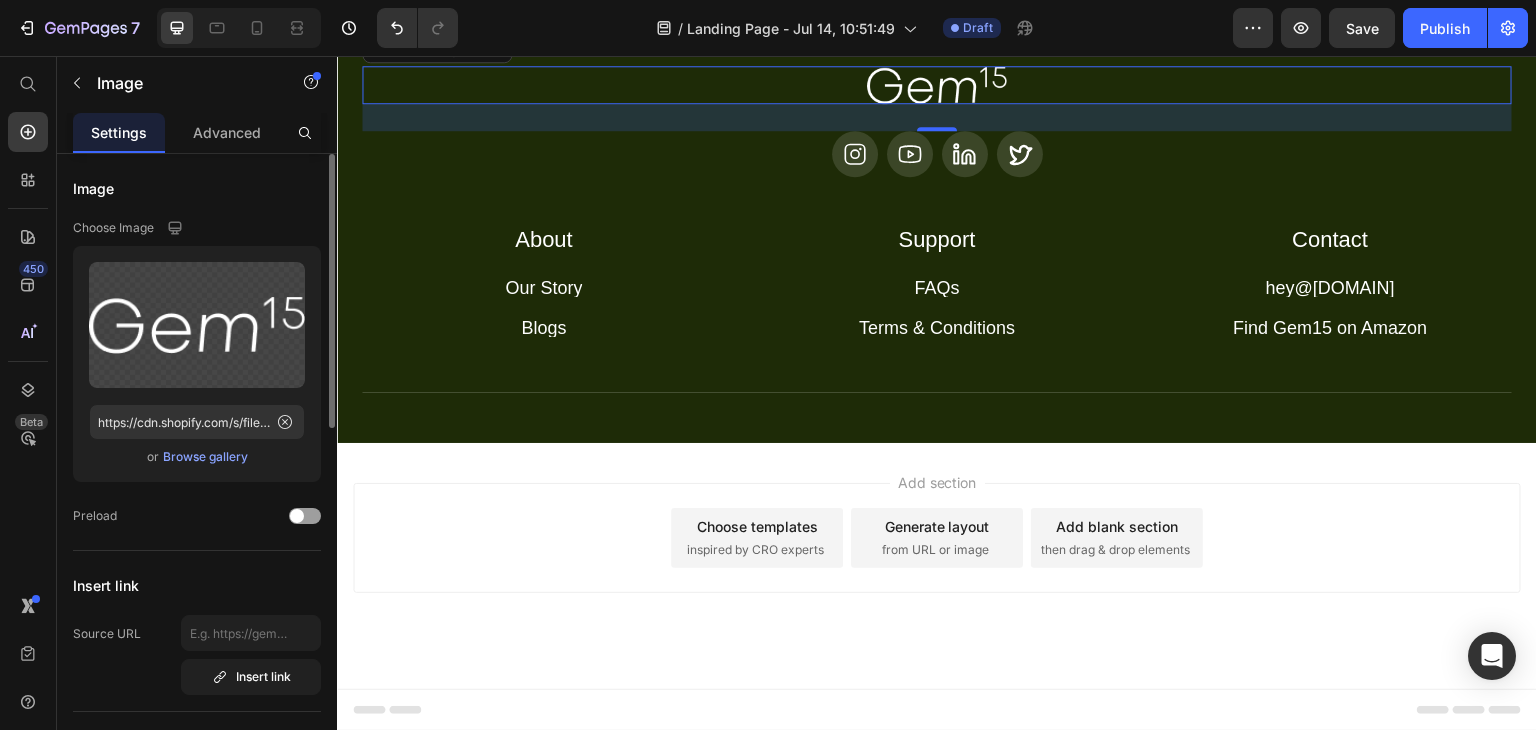 click on "Browse gallery" at bounding box center [205, 457] 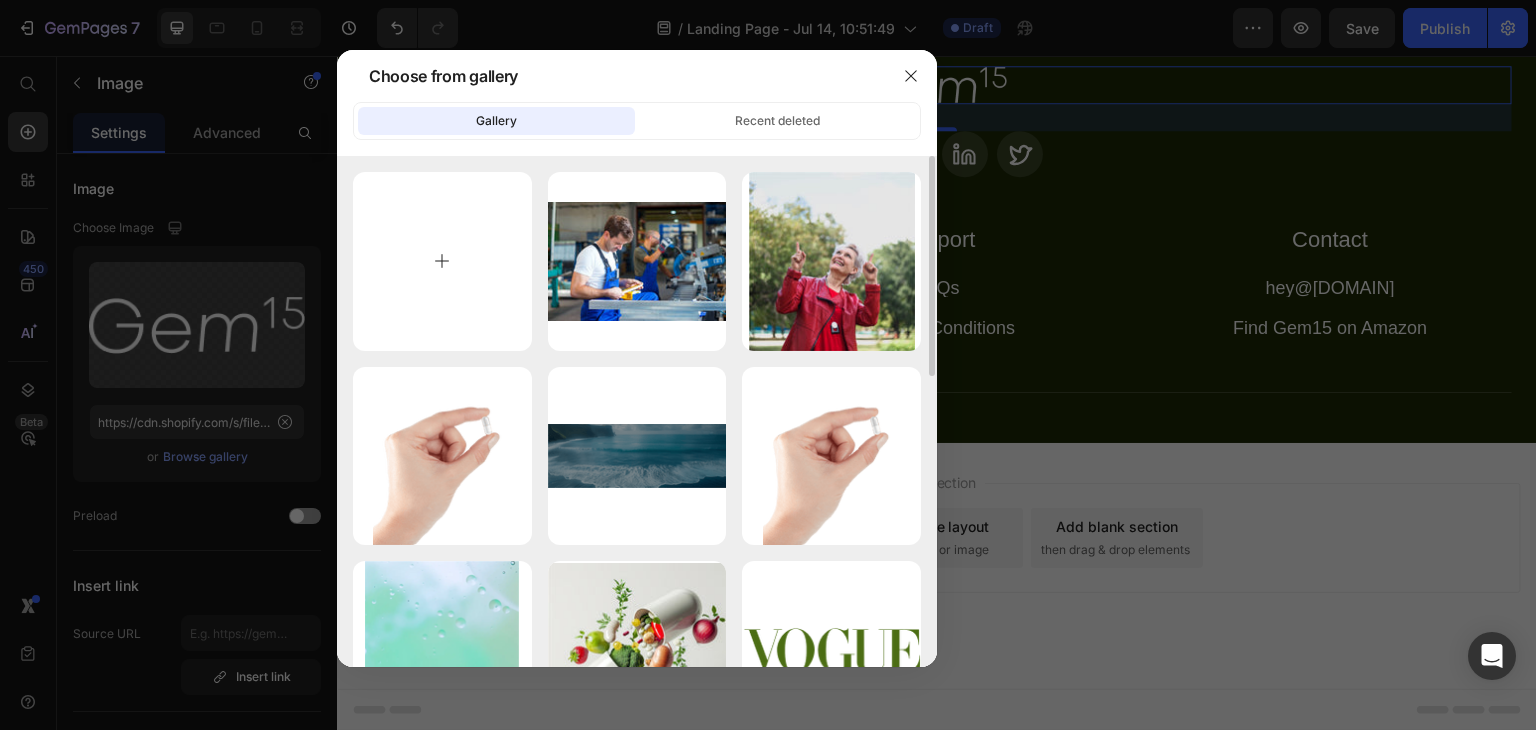 click at bounding box center (442, 261) 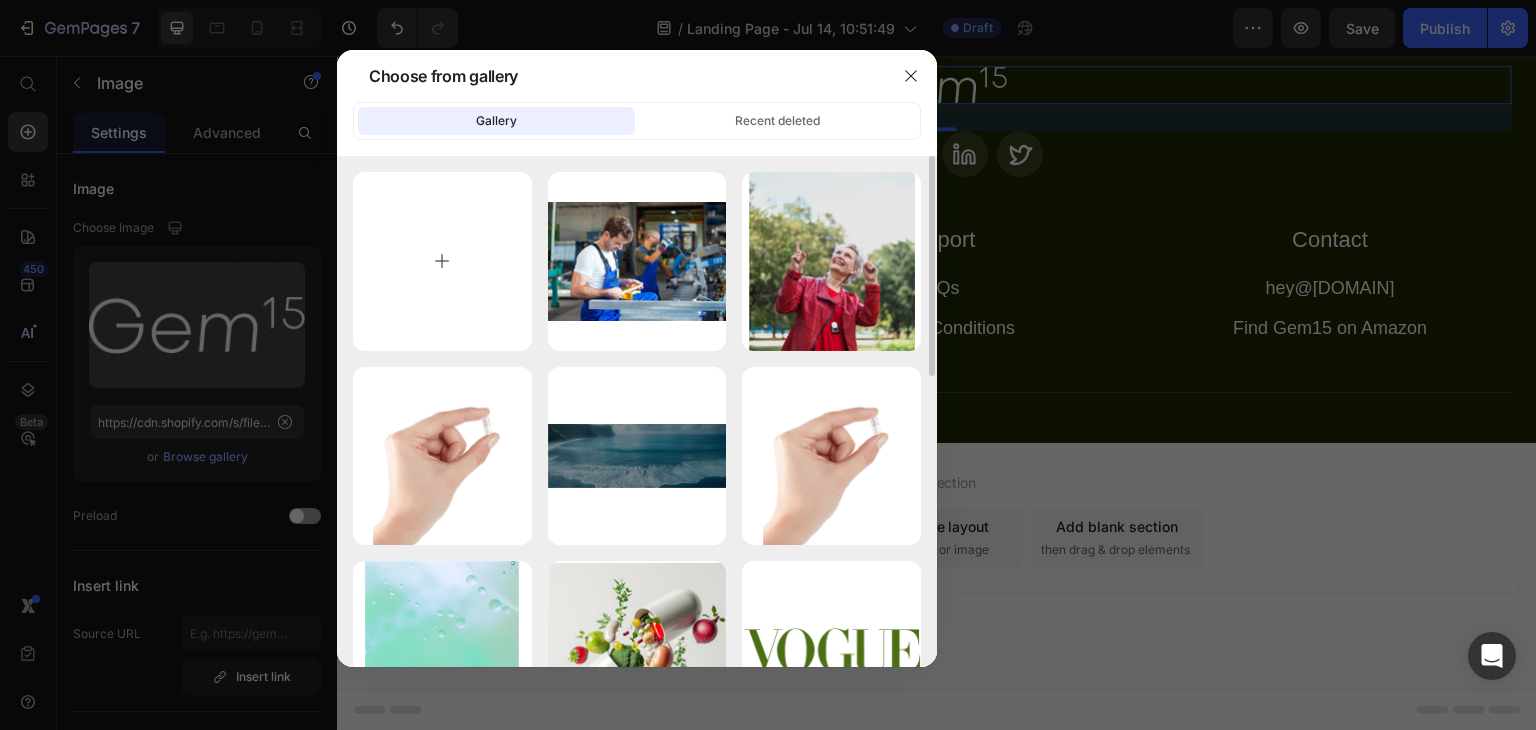 type on "C:\fakepath\probench.png" 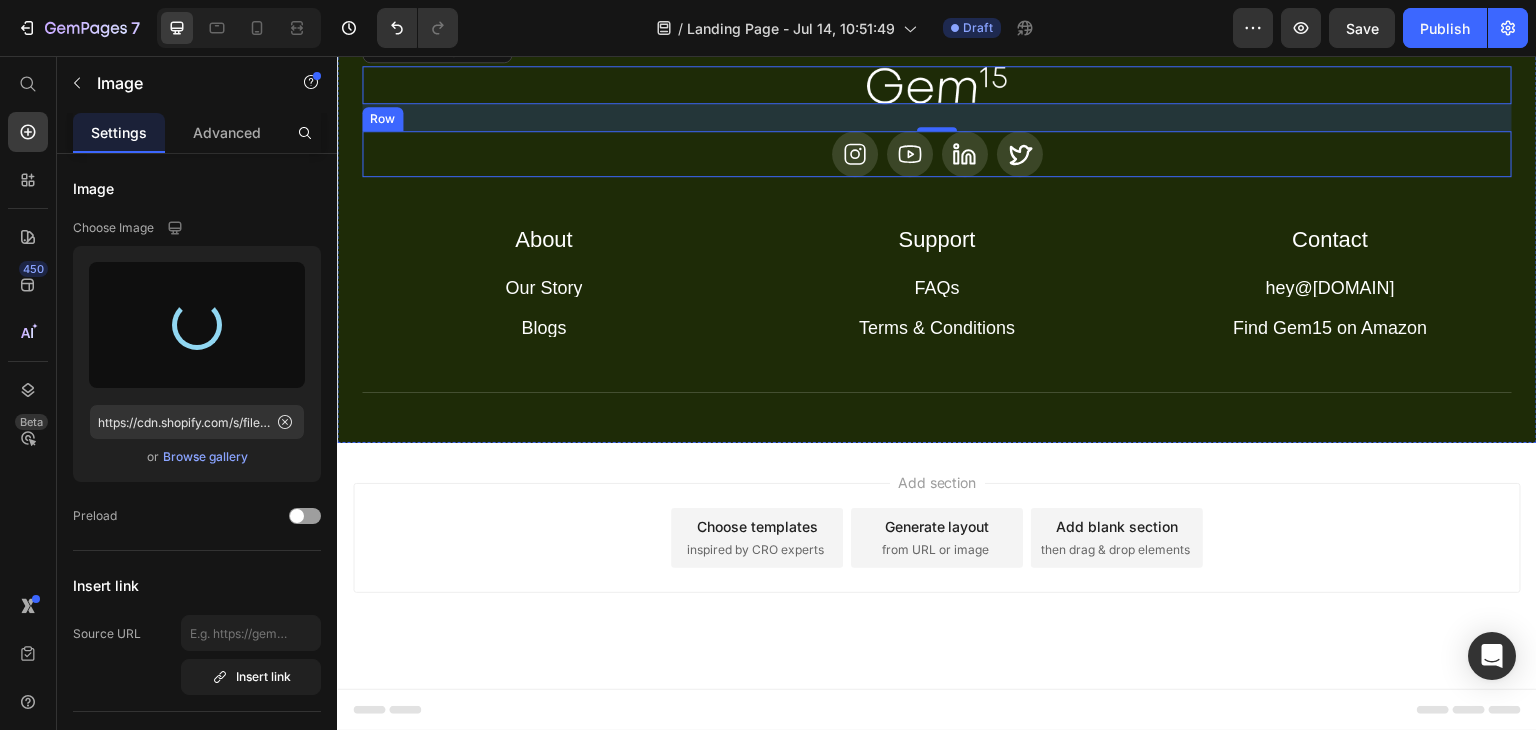 type on "https://cdn.shopify.com/s/files/1/0967/0934/5629/files/gempages_575386472182448671-2bd3a19d-6bdb-4239-a527-972d46f724e9.png" 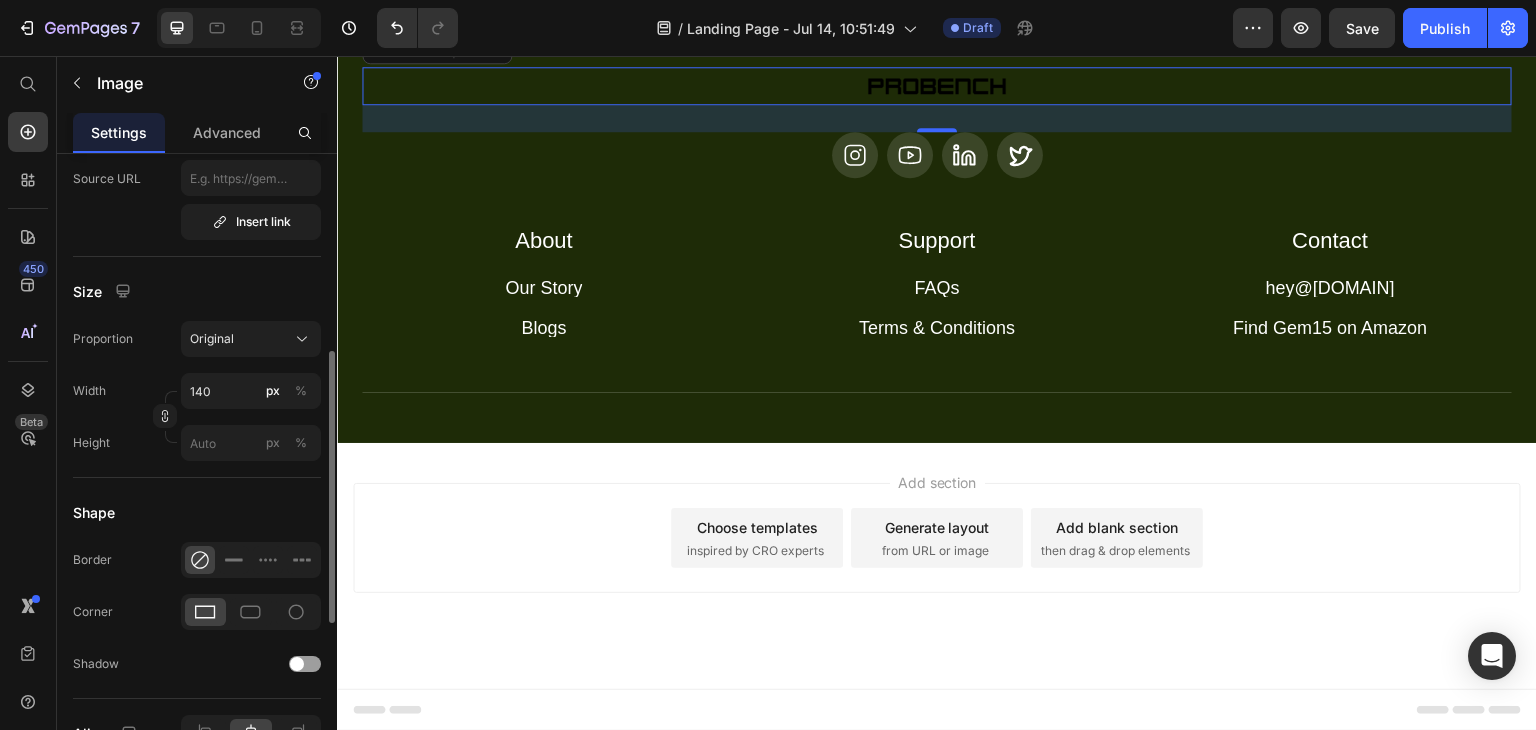 scroll, scrollTop: 455, scrollLeft: 0, axis: vertical 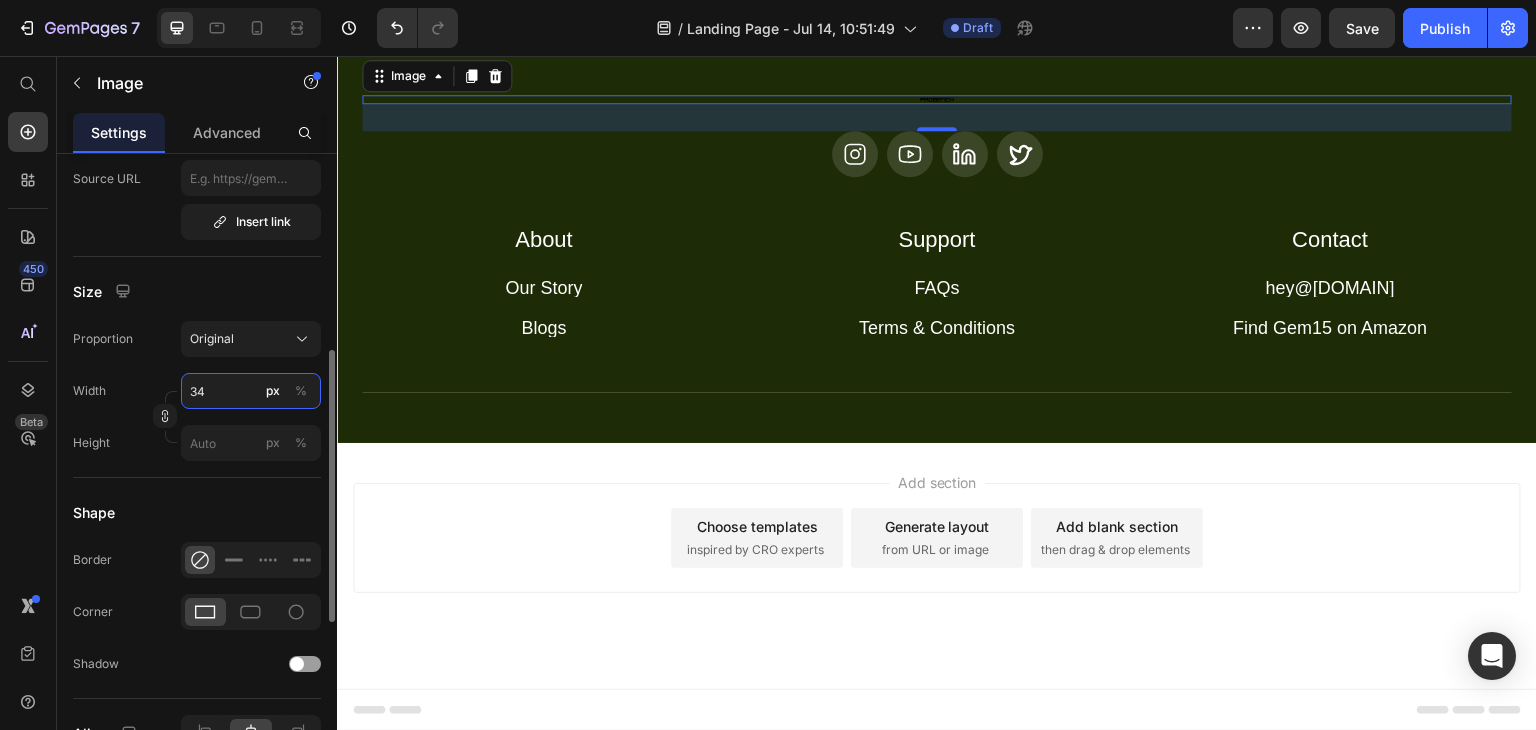 type on "340" 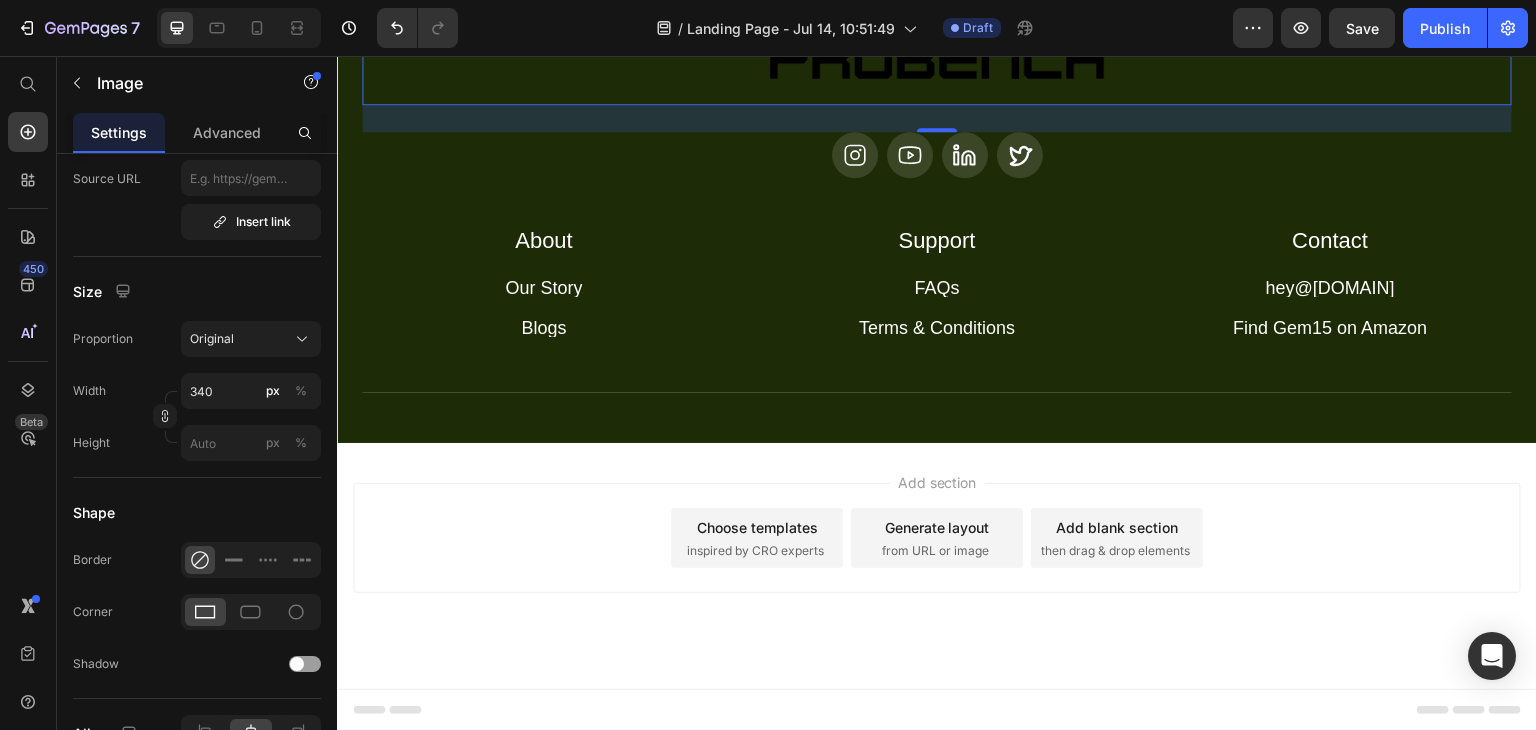 click on "Add section Choose templates inspired by CRO experts Generate layout from URL or image Add blank section then drag & drop elements" at bounding box center [937, 566] 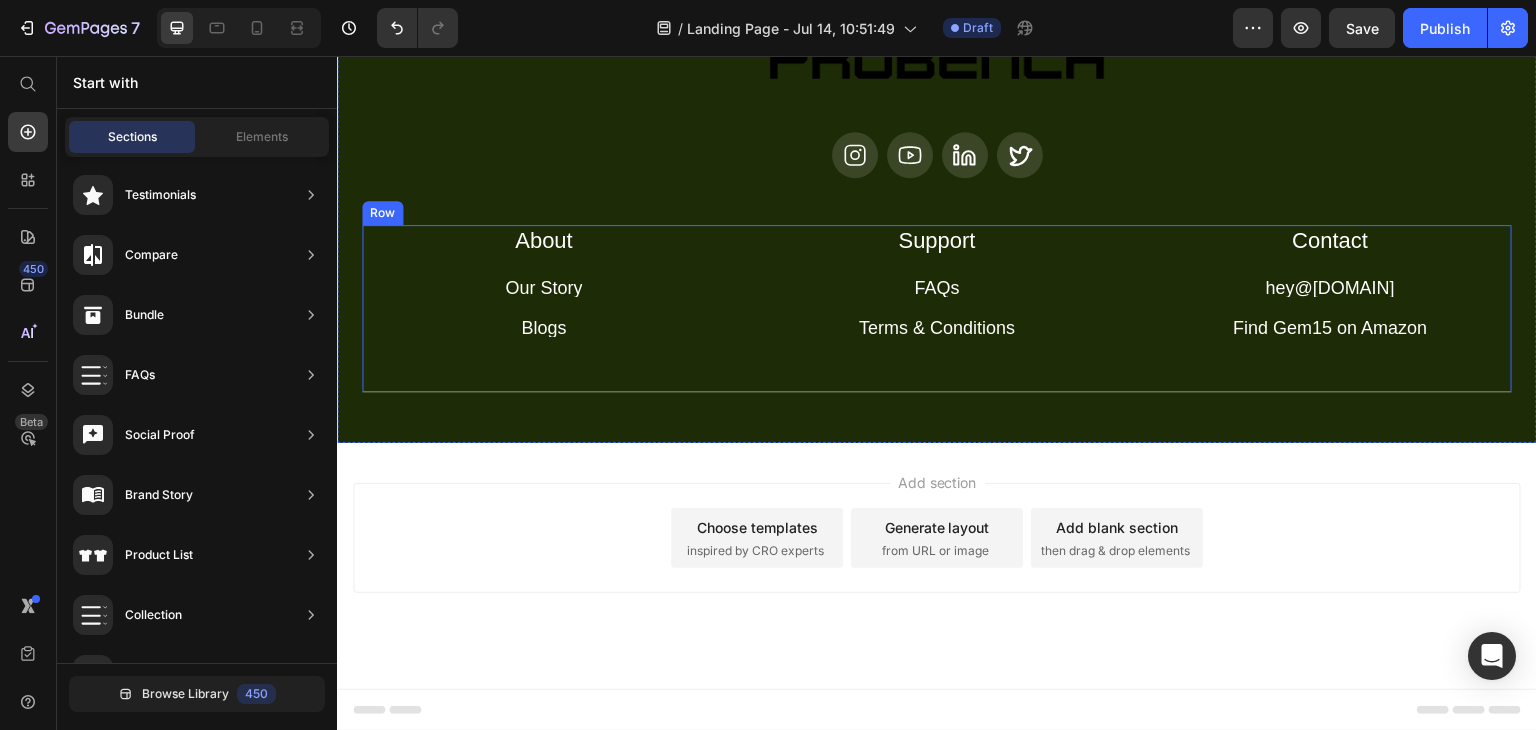 scroll, scrollTop: 5275, scrollLeft: 0, axis: vertical 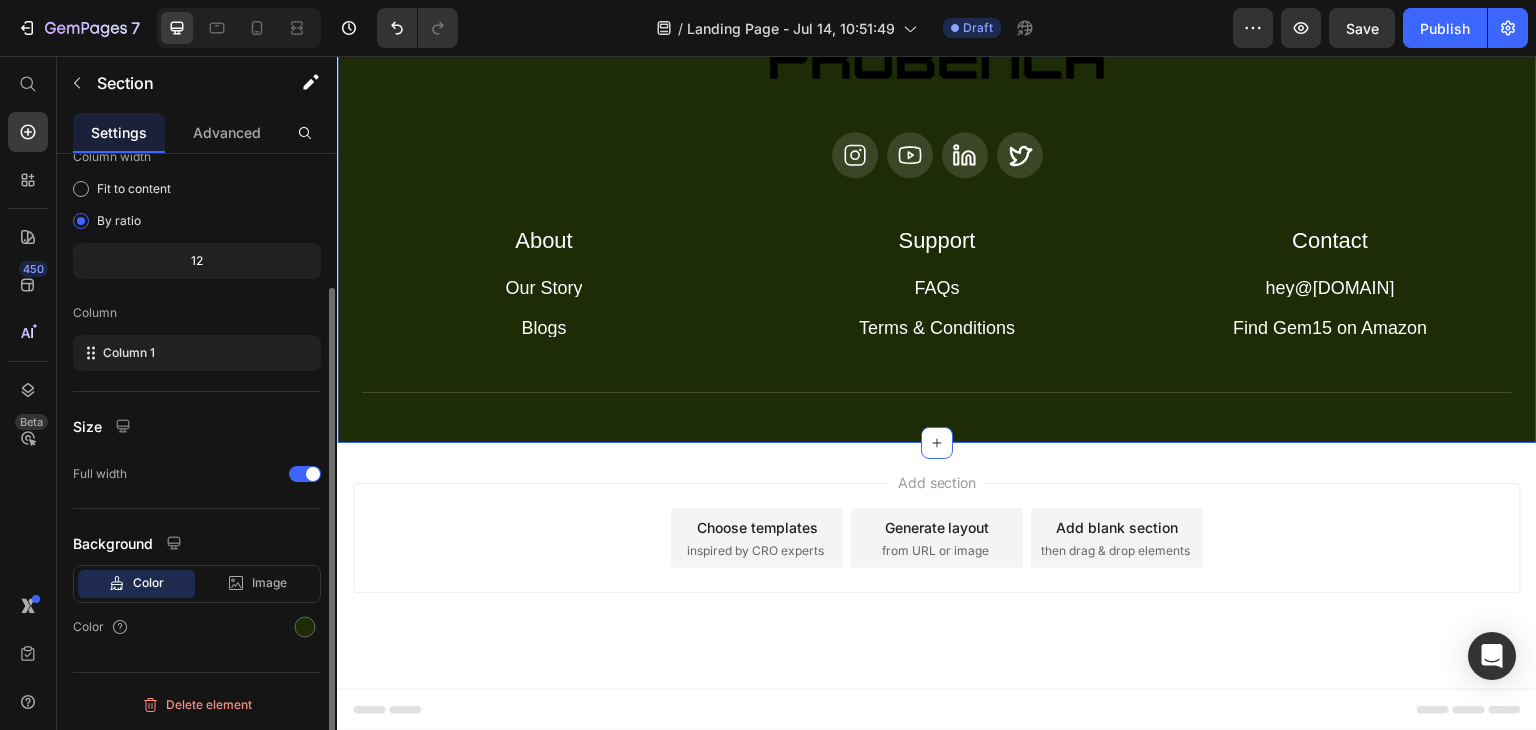 click on "Image
Icon
Icon
Icon
Icon Row
About Accordion
Support Accordion
Contact Accordion Row About Heading Our Story Button Blogs Button Row Support Heading FAQs Button Terms & Conditions Button Row Contact Heading hey@trygem15.com Button Find Gem15 on Amazon   Button Row Row Row                Title Line Section 11   You can create reusable sections Create Theme Section AI Content Write with GemAI What would you like to describe here? Tone and Voice Persuasive Product Show more Generate" at bounding box center (937, 206) 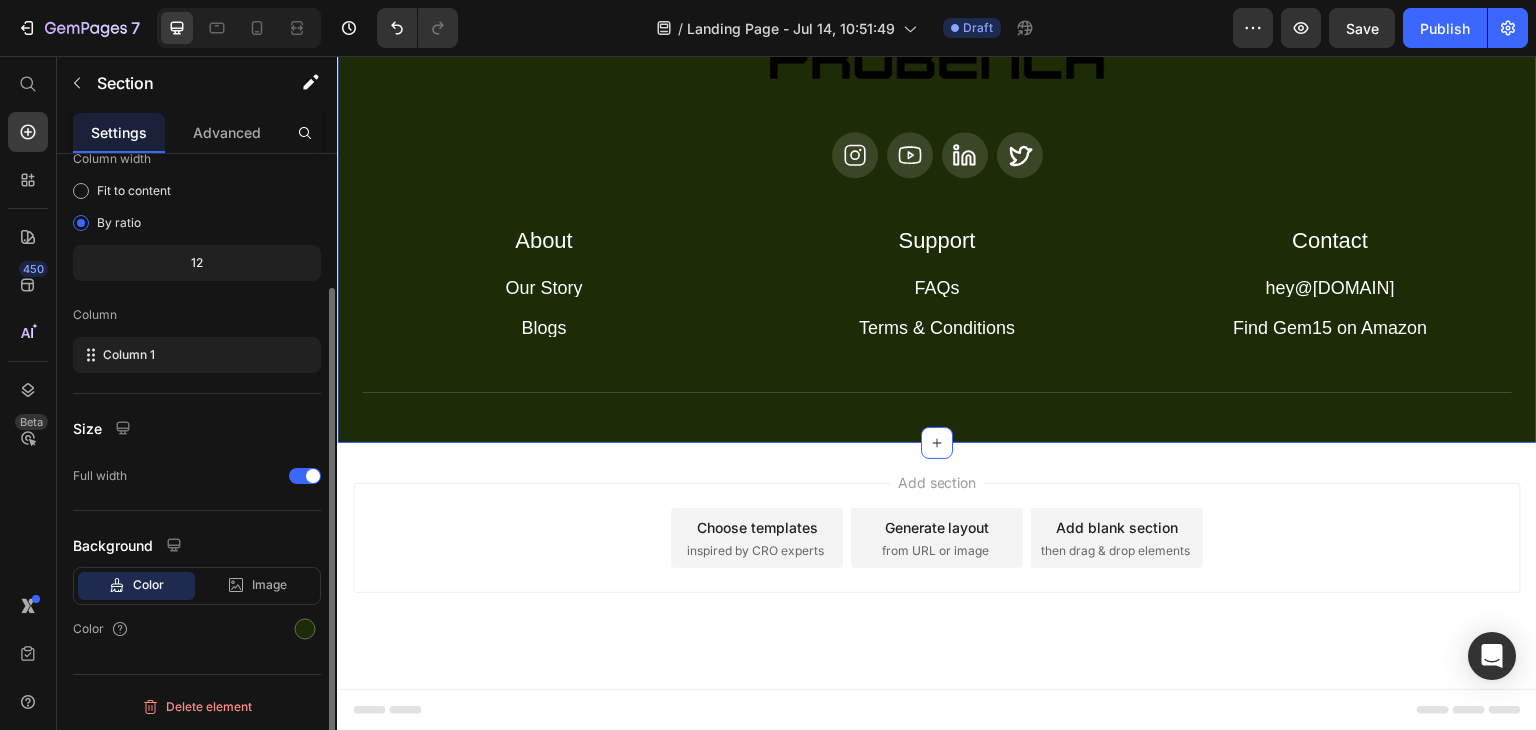 scroll, scrollTop: 173, scrollLeft: 0, axis: vertical 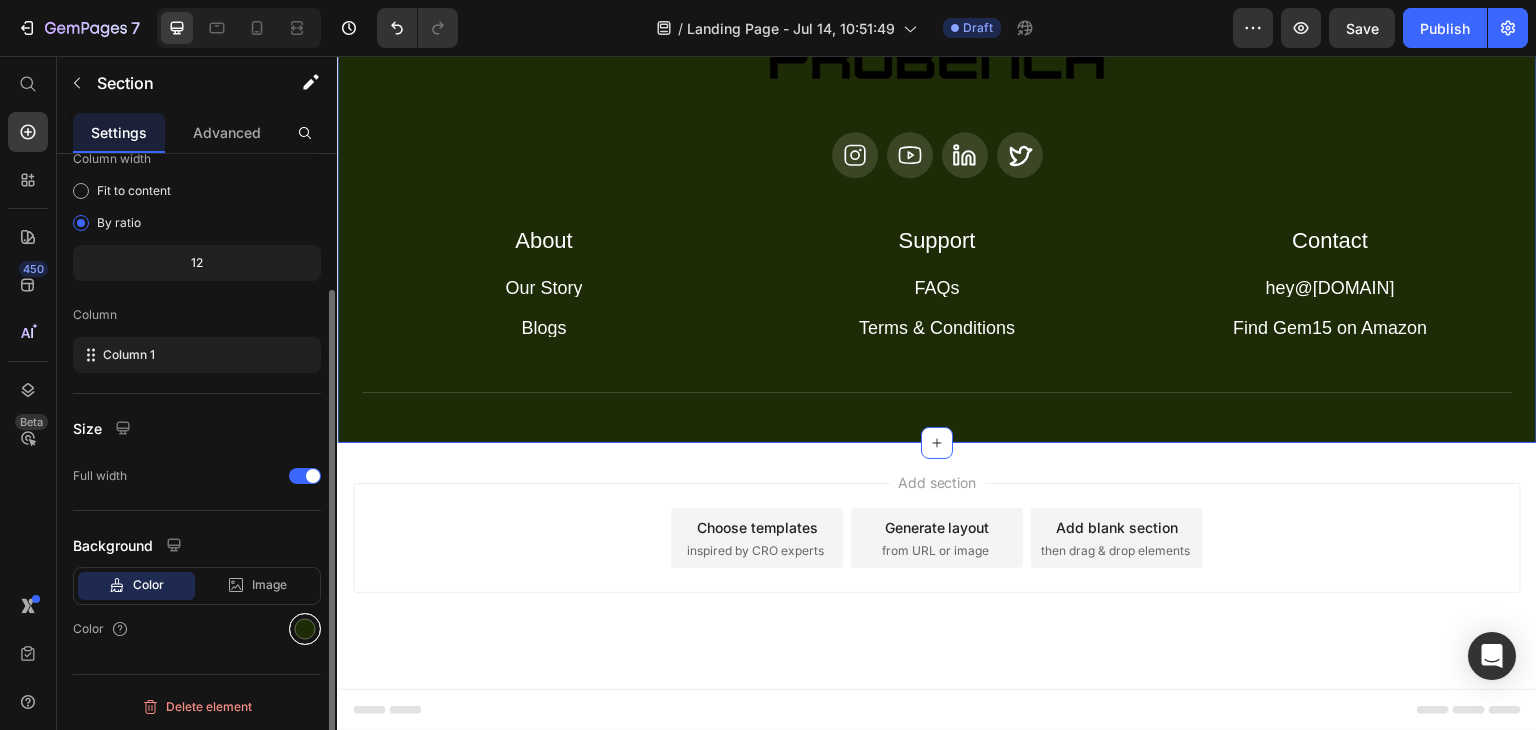click at bounding box center [305, 629] 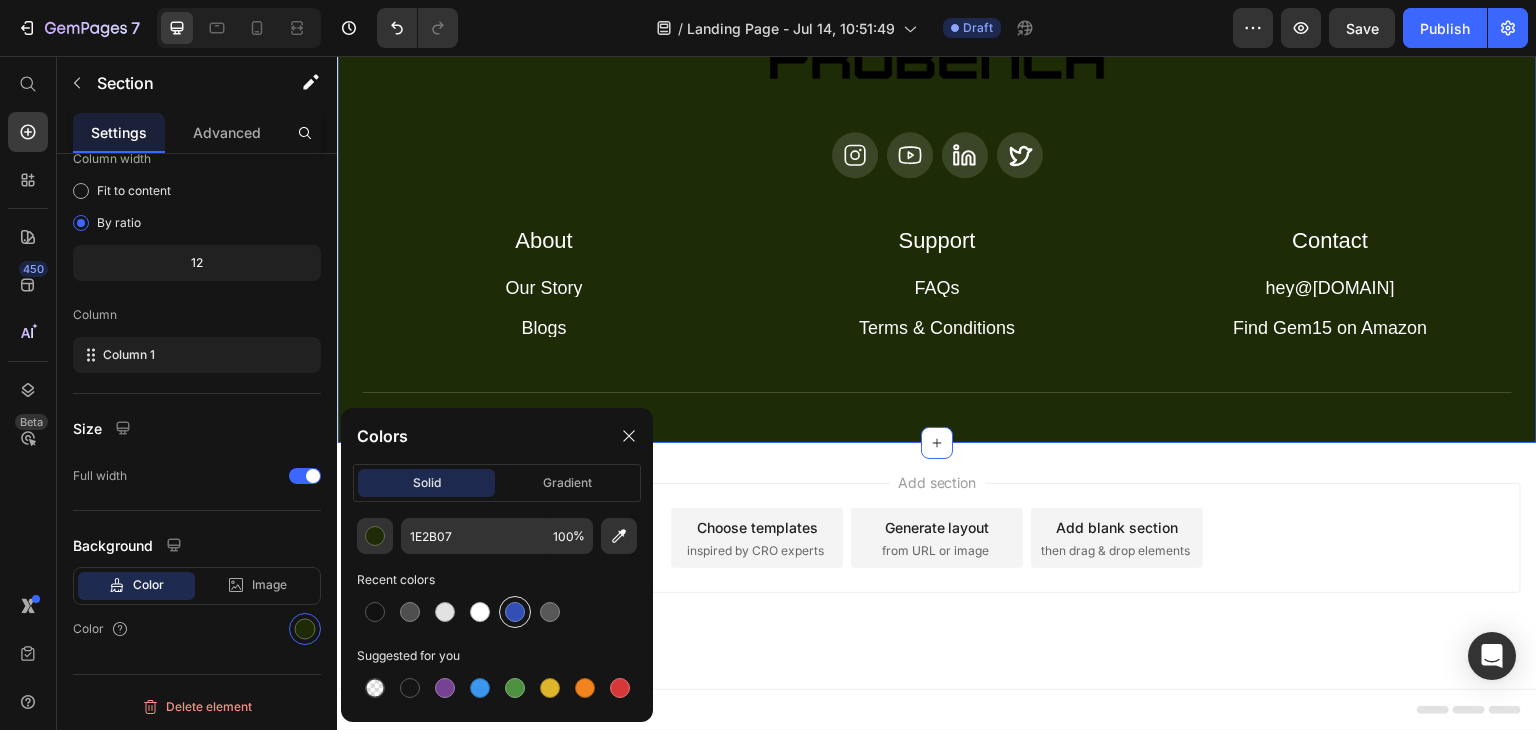 click at bounding box center [515, 612] 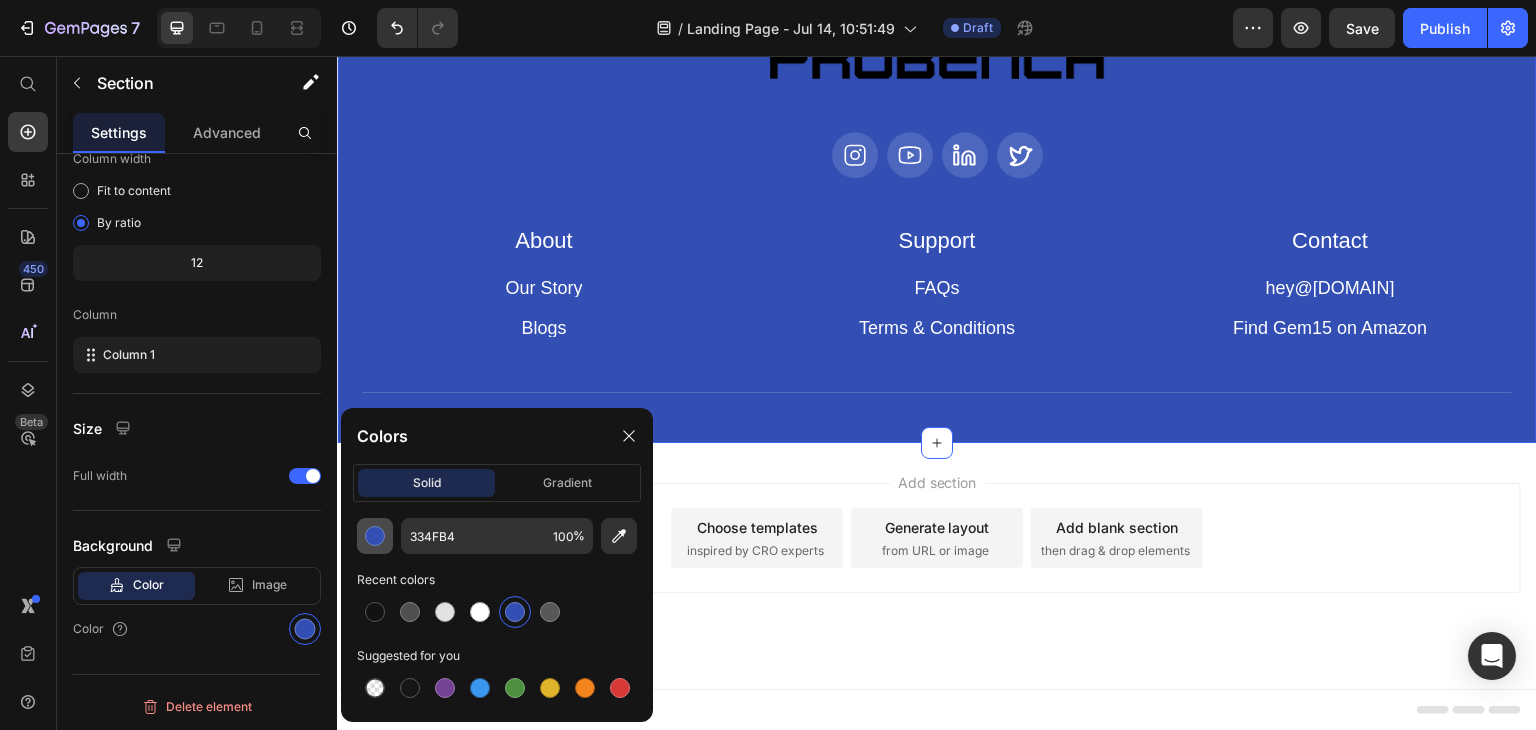 click at bounding box center [375, 536] 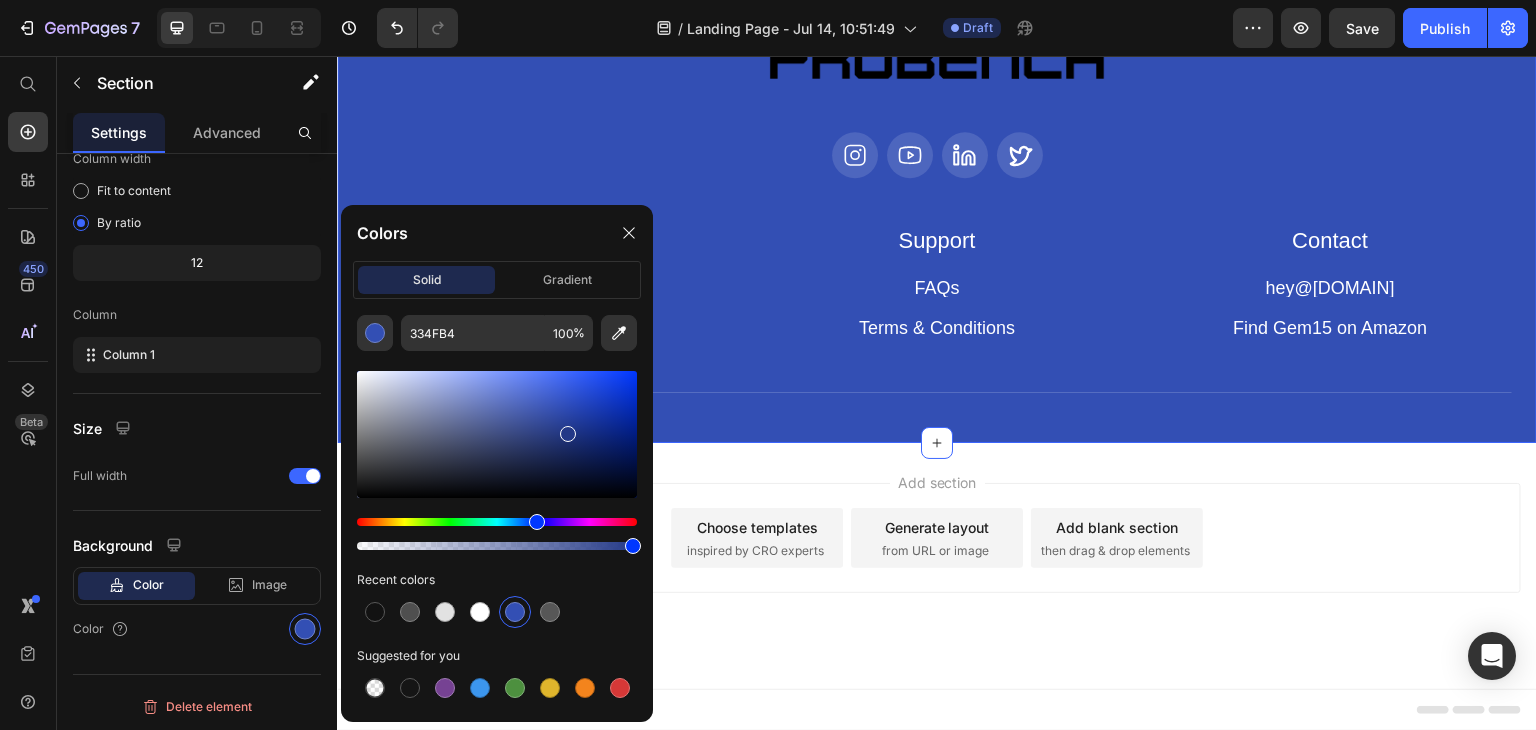 click at bounding box center (497, 434) 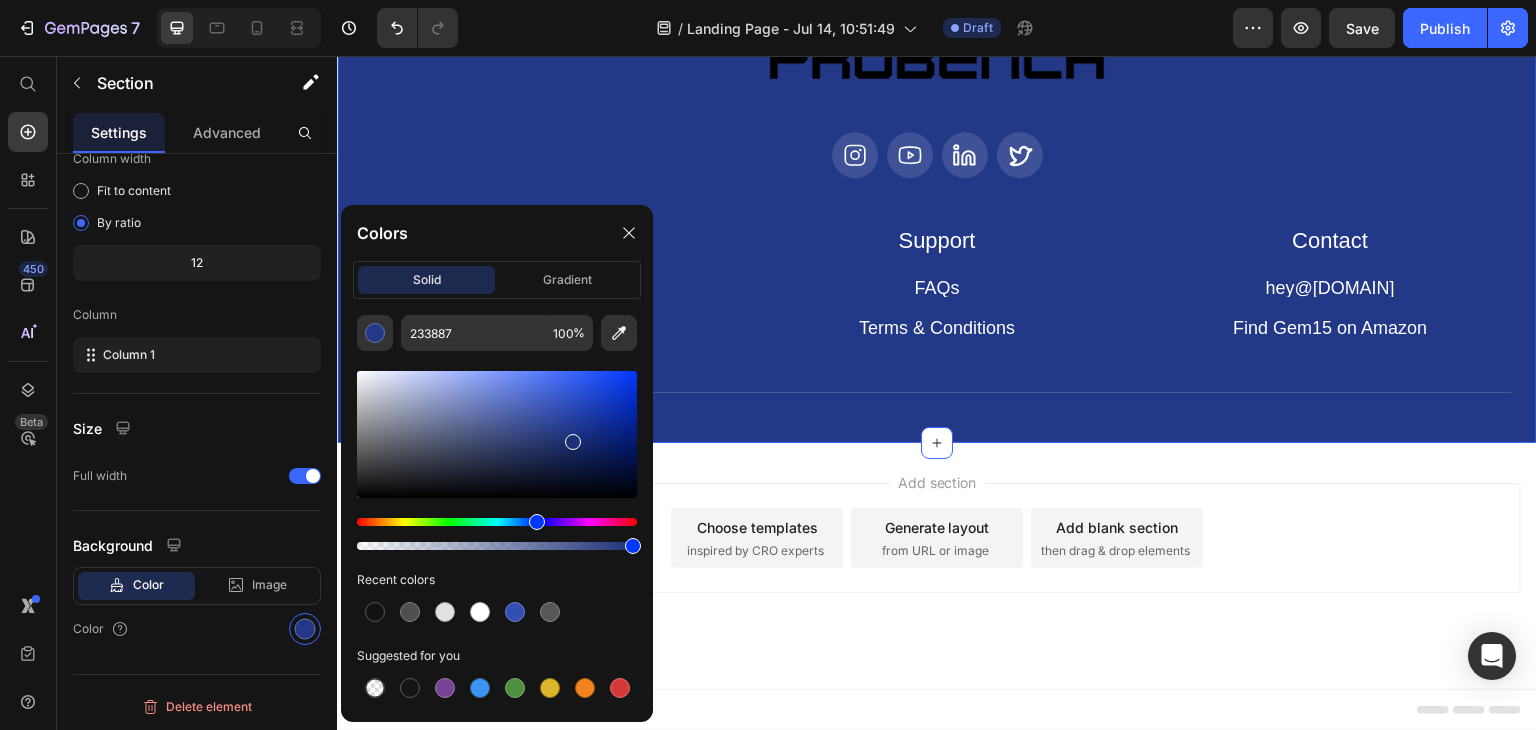 click at bounding box center (573, 442) 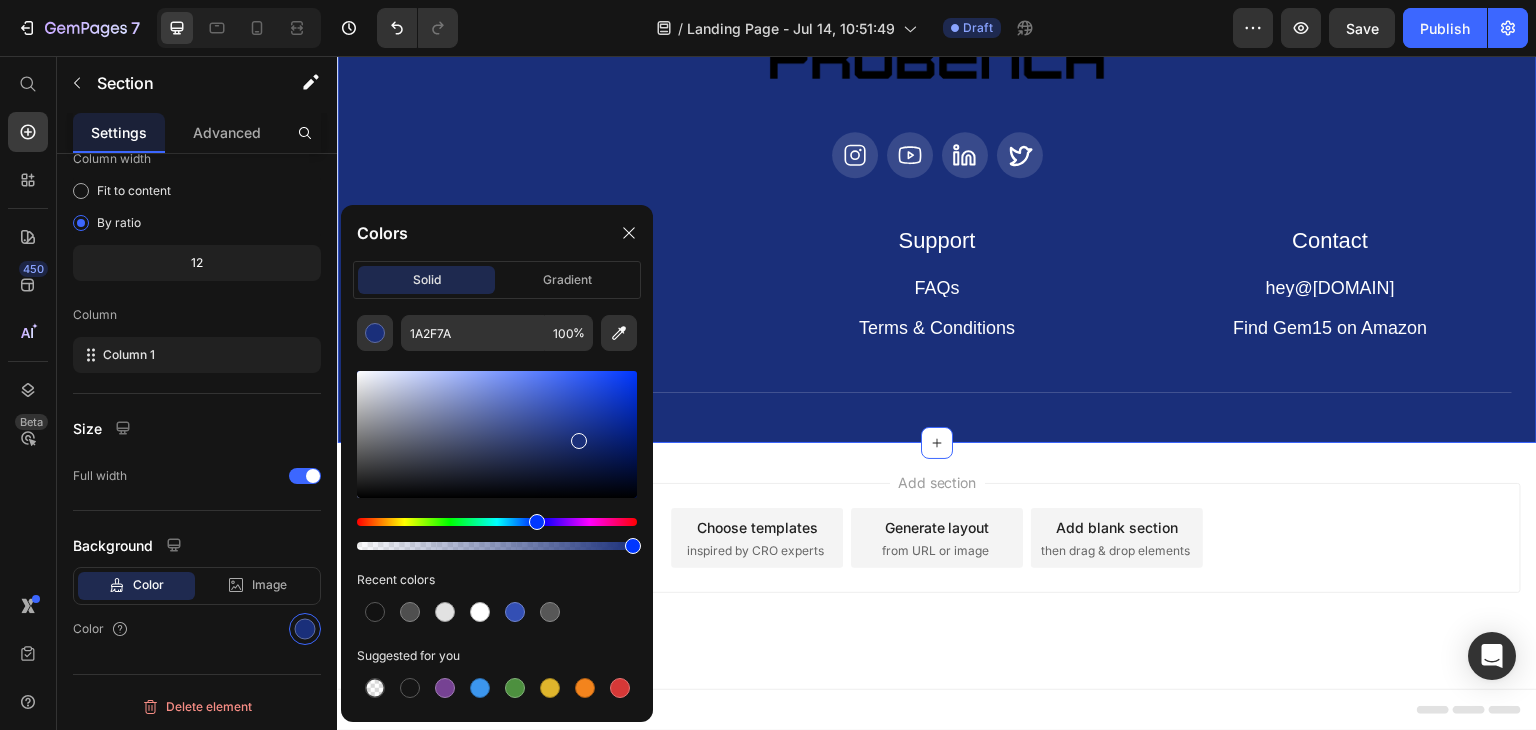 click at bounding box center (579, 441) 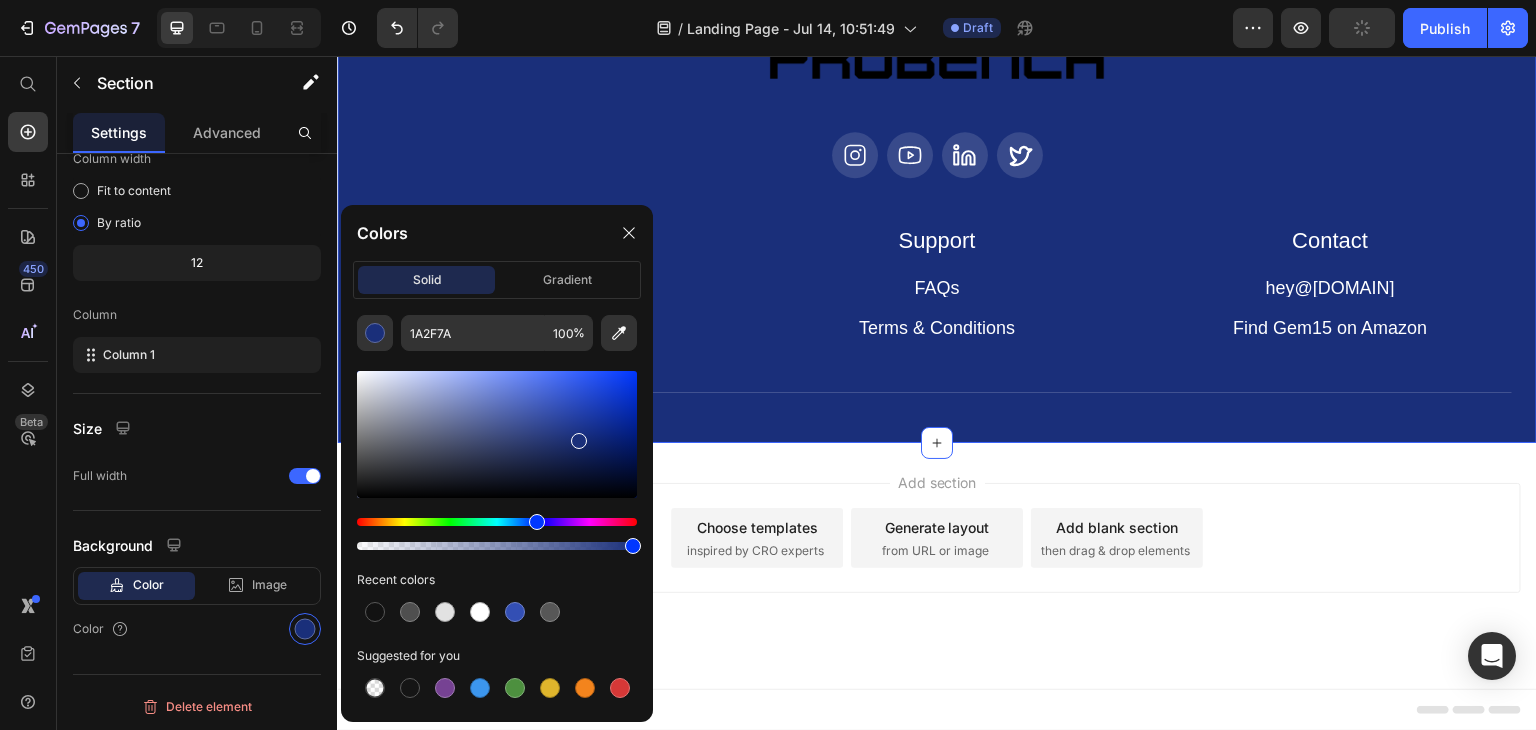 click at bounding box center [497, 522] 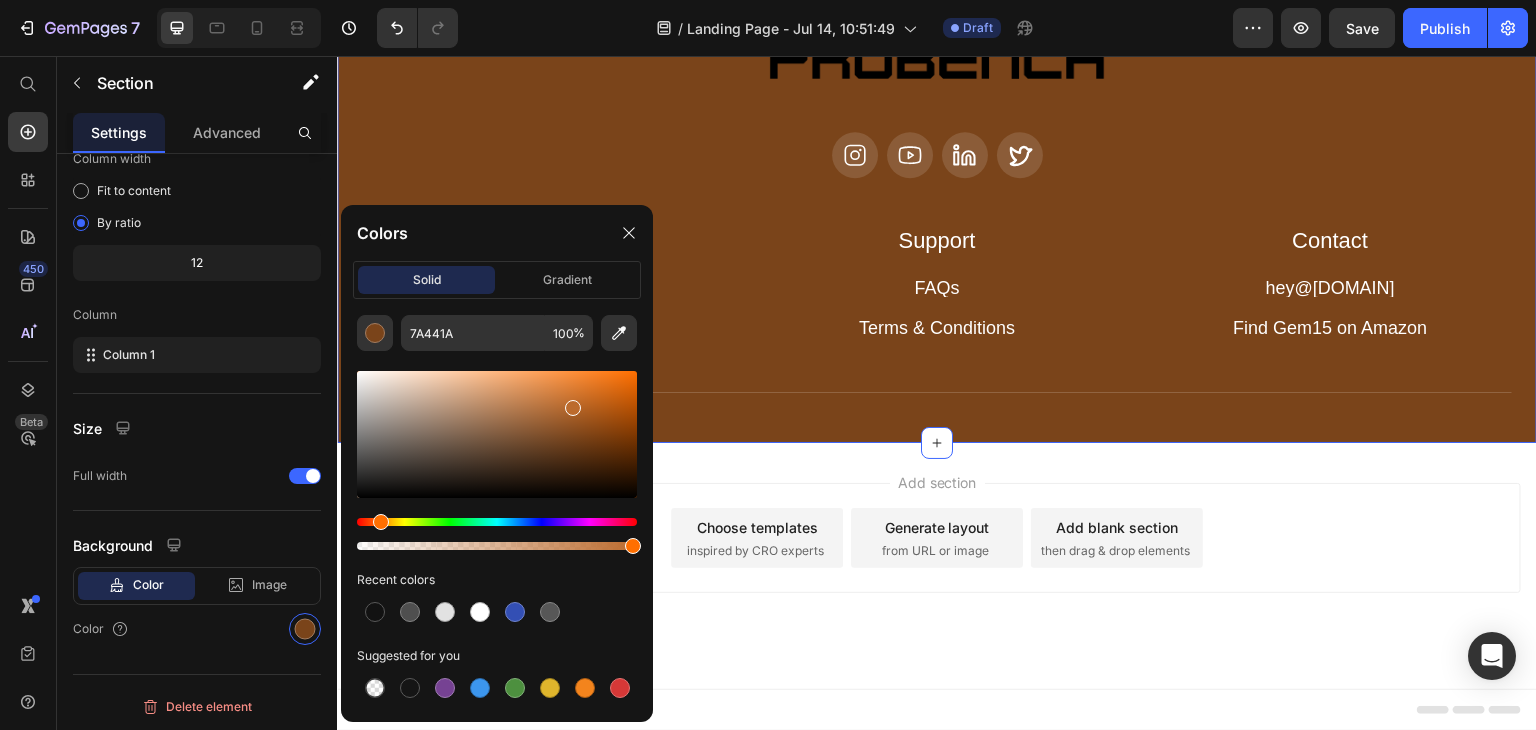 drag, startPoint x: 589, startPoint y: 435, endPoint x: 571, endPoint y: 403, distance: 36.71512 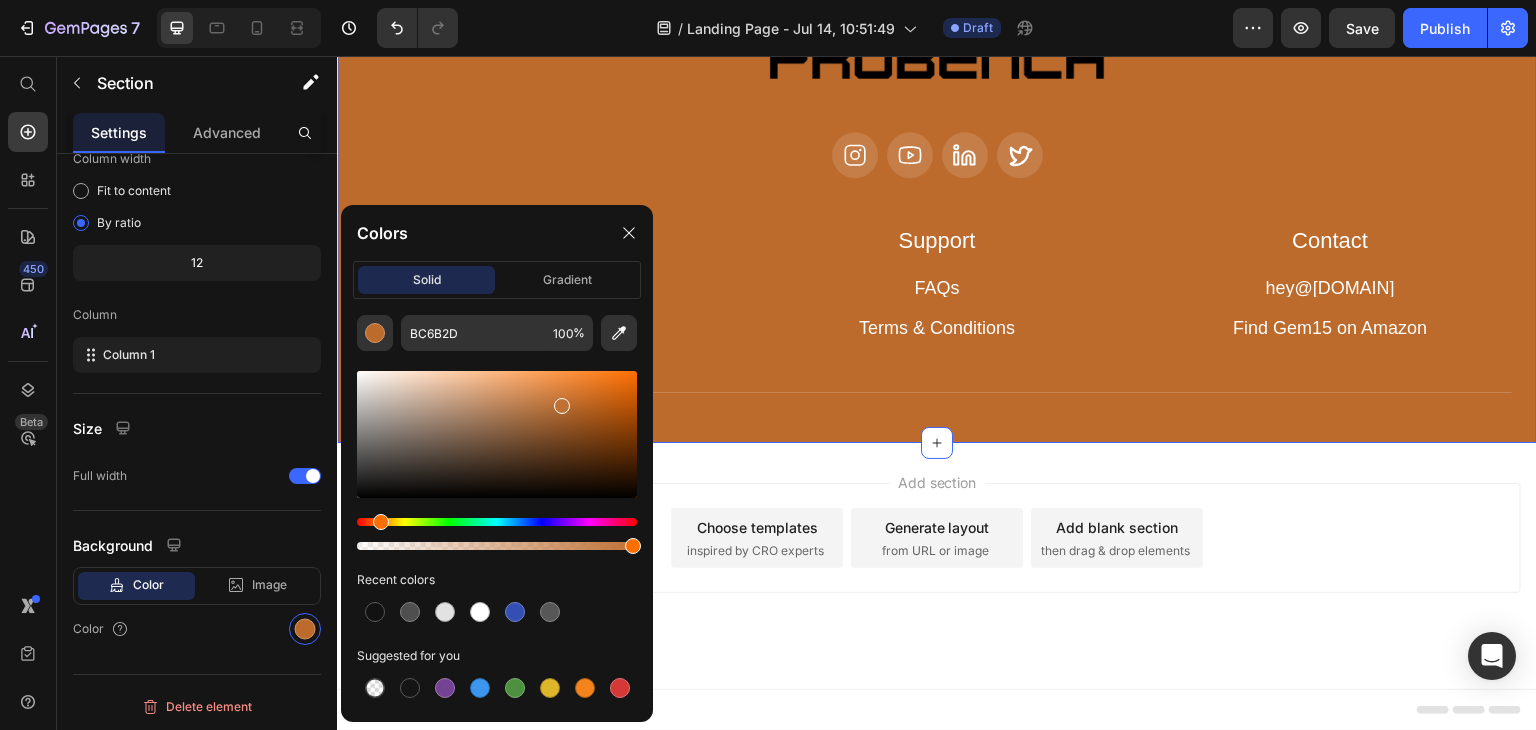 drag, startPoint x: 568, startPoint y: 403, endPoint x: 558, endPoint y: 396, distance: 12.206555 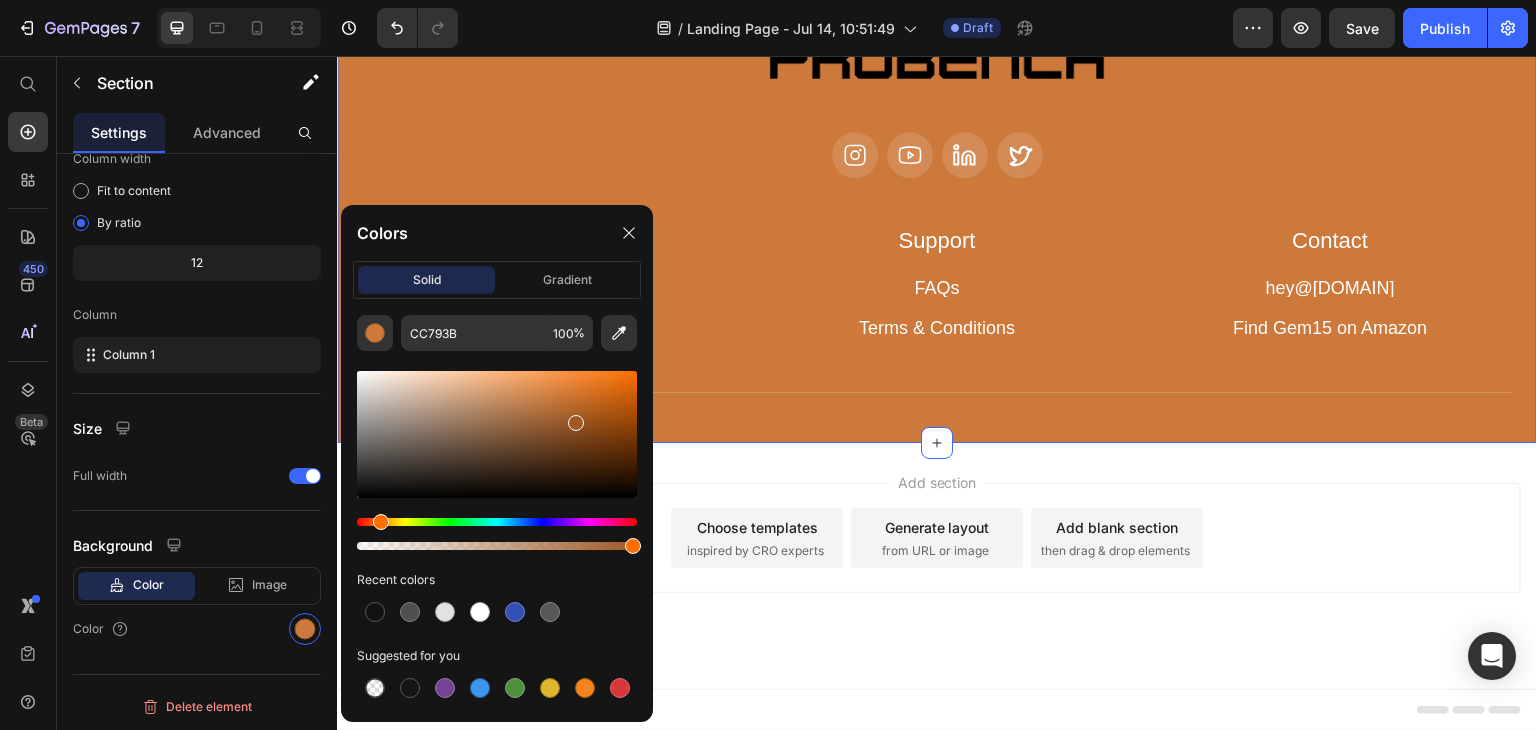 drag, startPoint x: 580, startPoint y: 397, endPoint x: 570, endPoint y: 417, distance: 22.36068 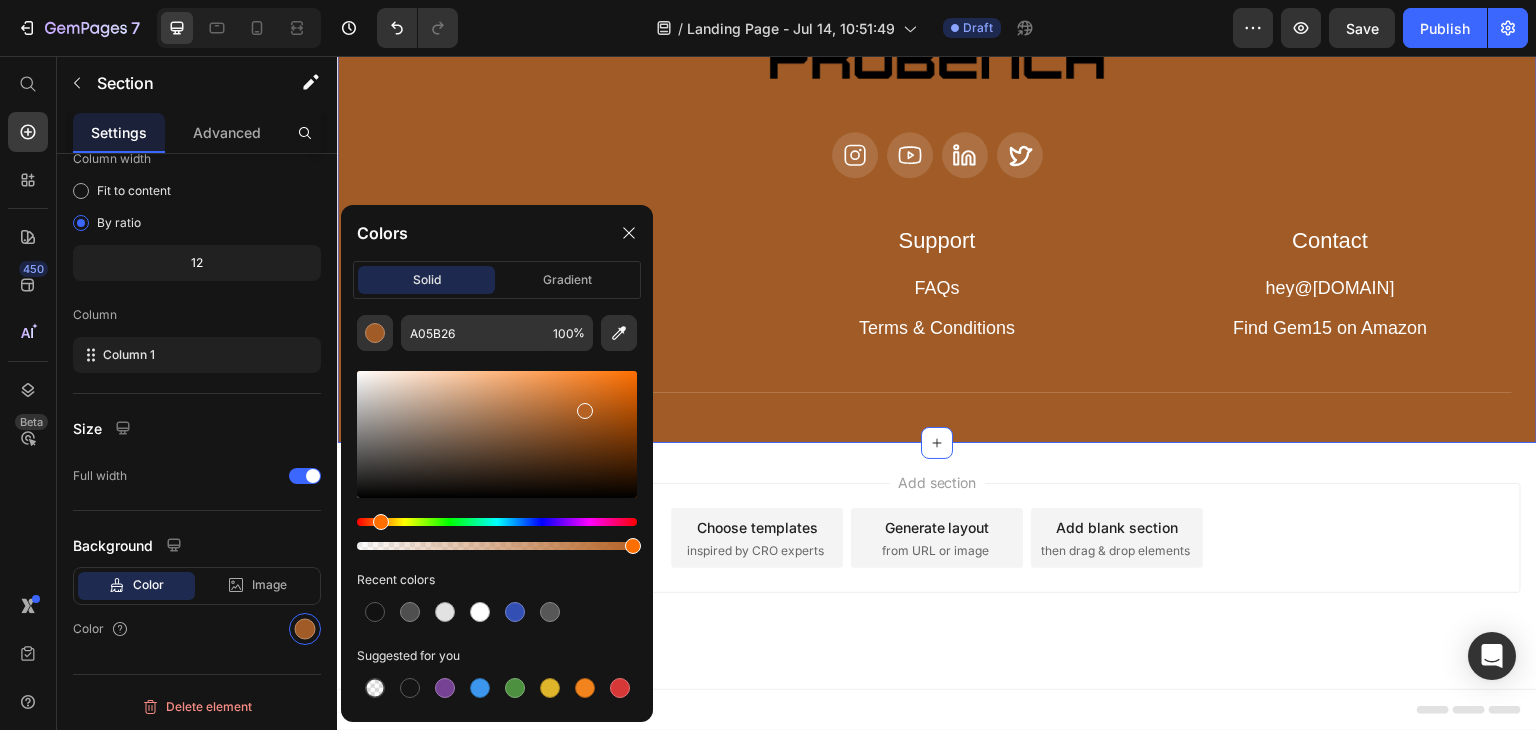 drag, startPoint x: 570, startPoint y: 417, endPoint x: 578, endPoint y: 400, distance: 18.788294 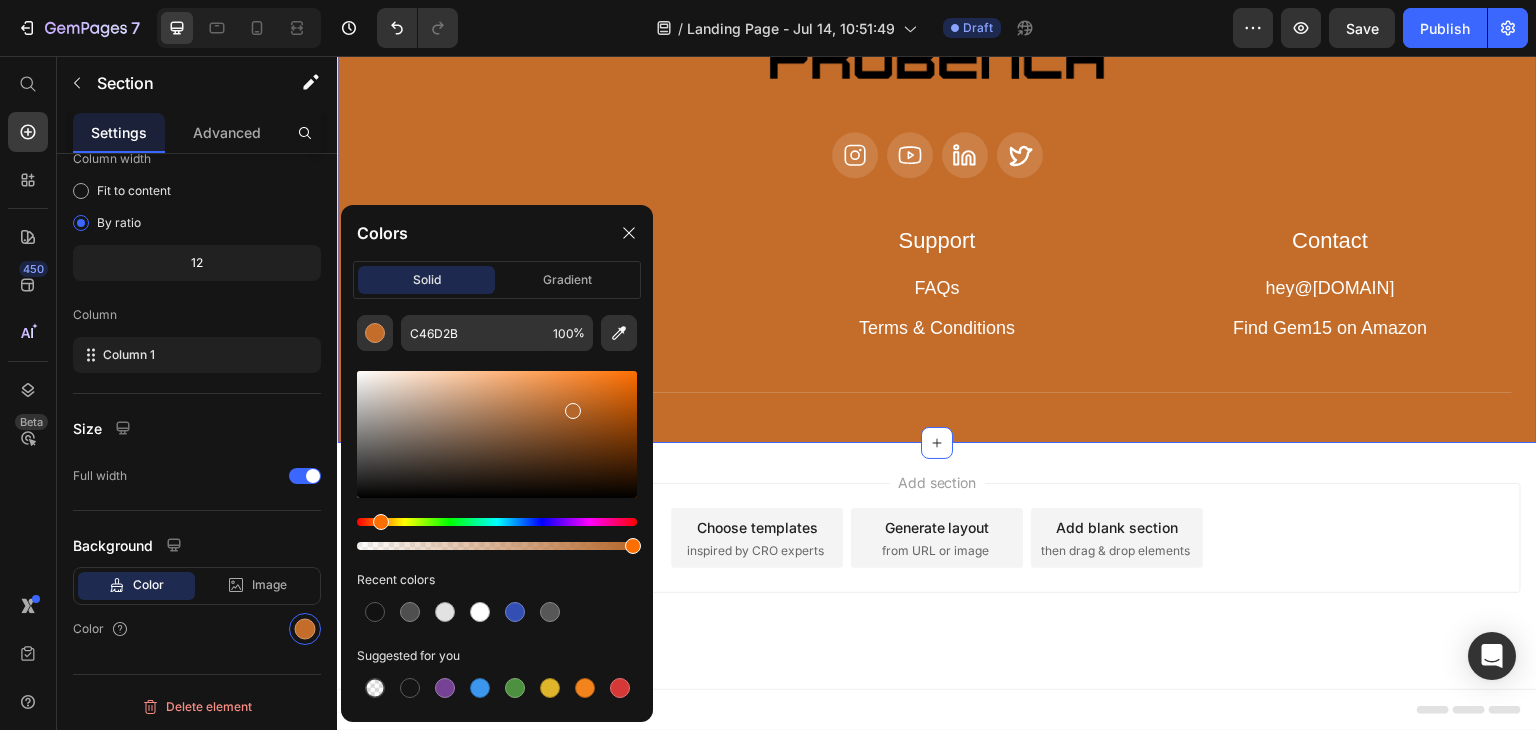 click at bounding box center (573, 411) 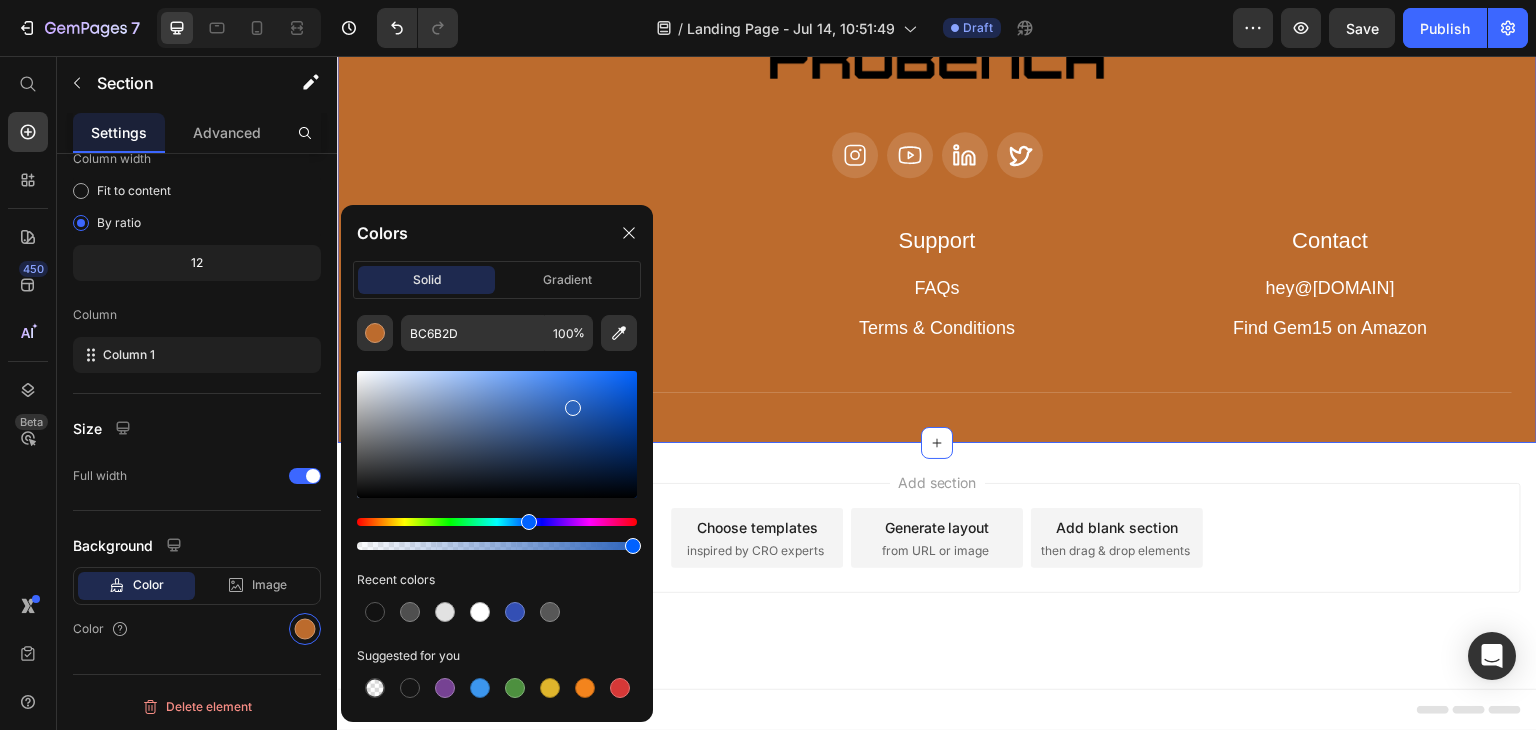 click at bounding box center [497, 522] 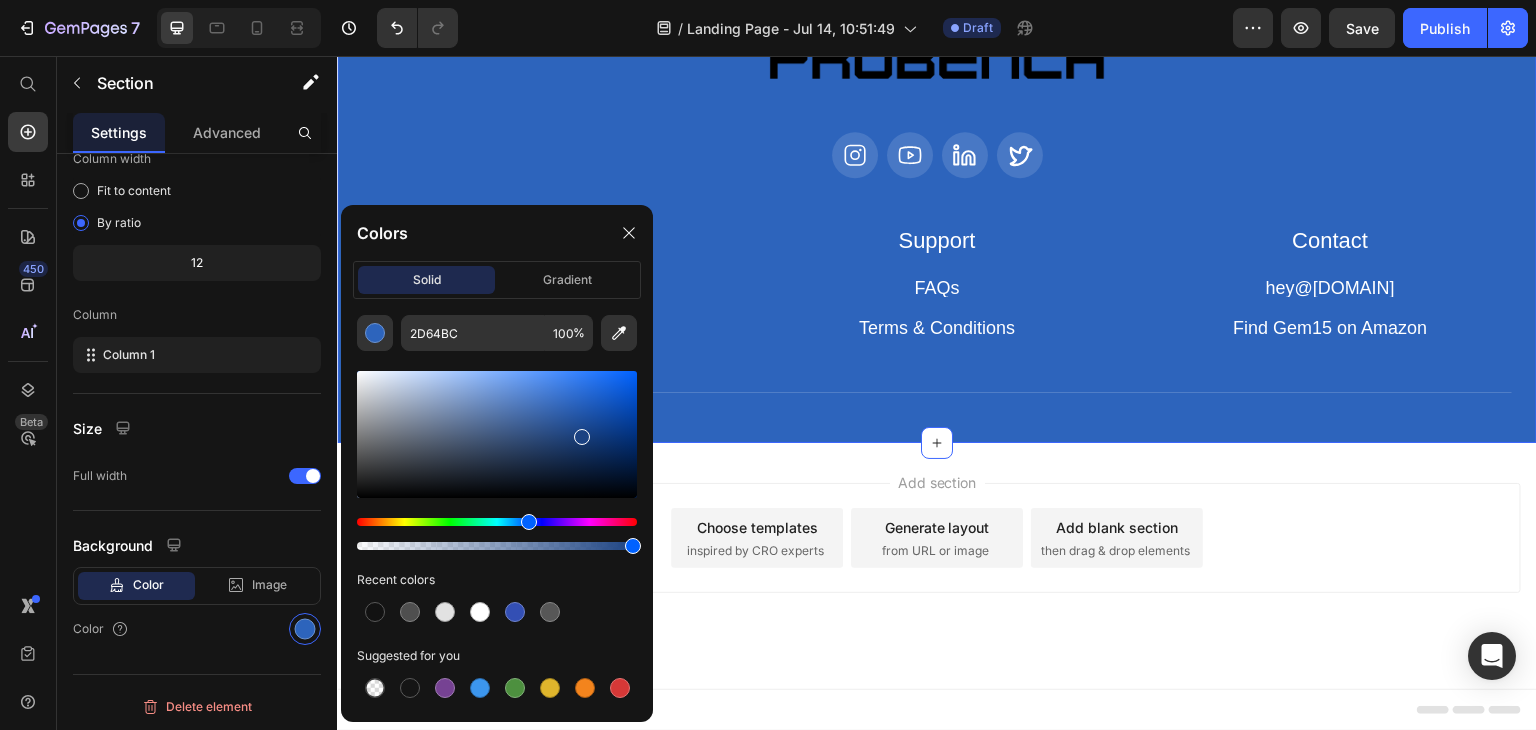 click at bounding box center (497, 434) 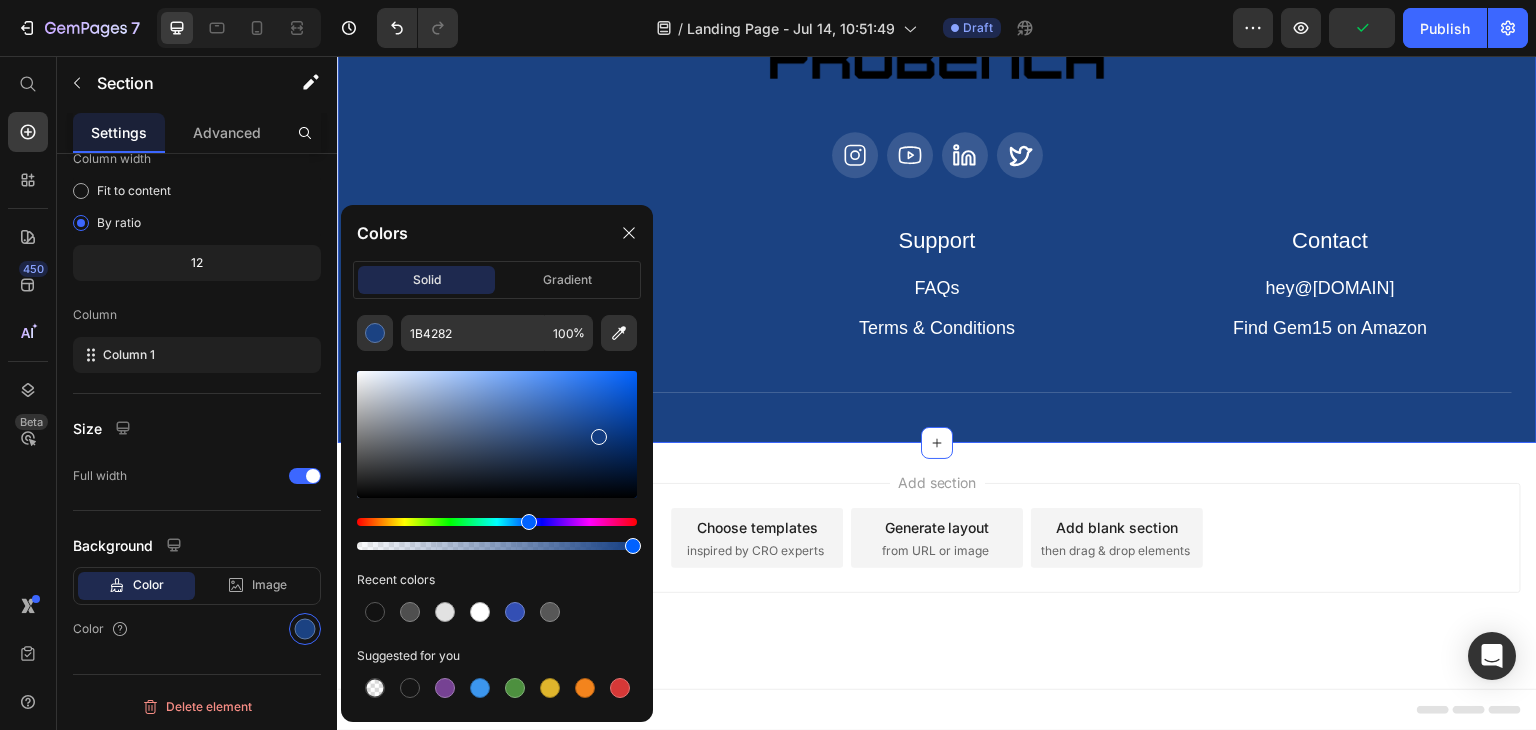 click at bounding box center (497, 434) 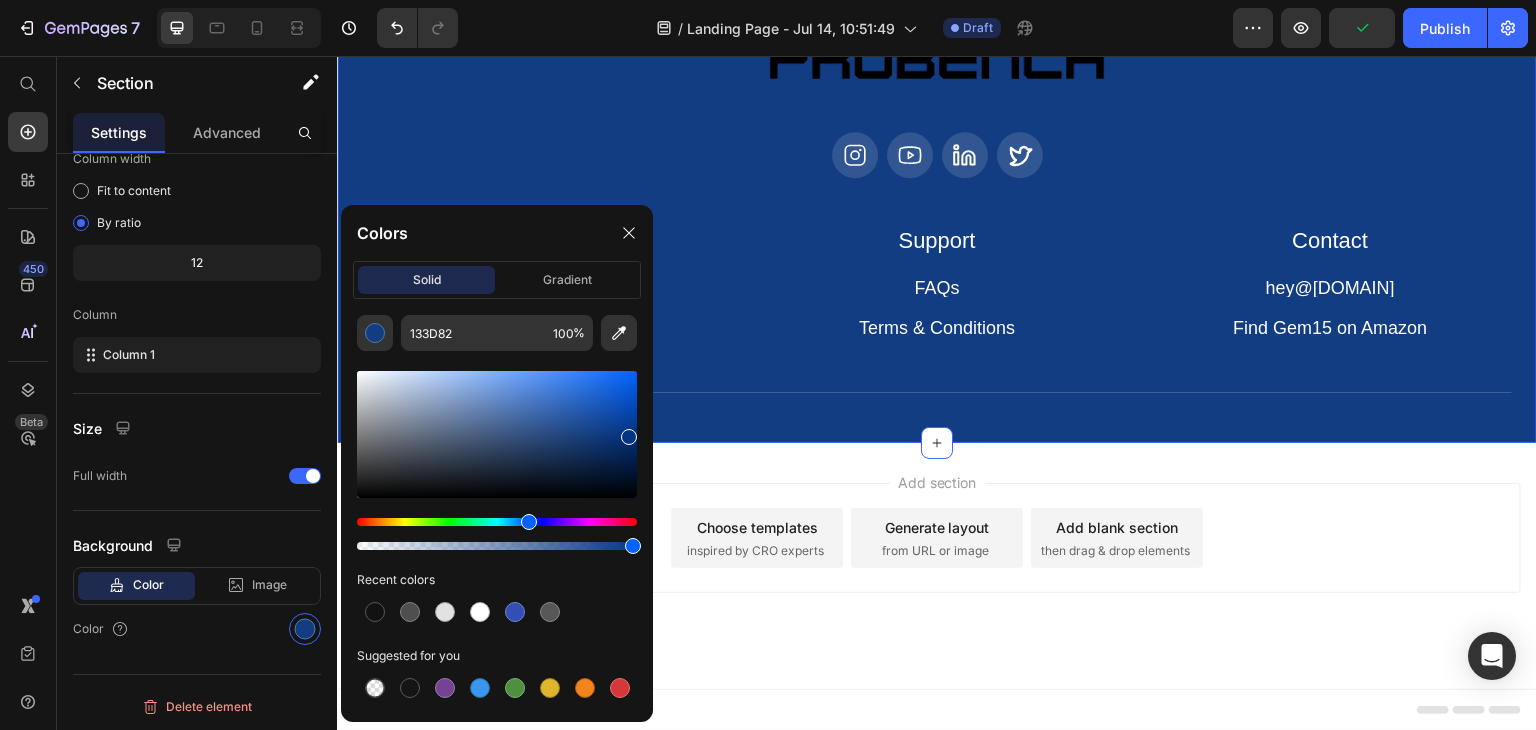 click at bounding box center (497, 434) 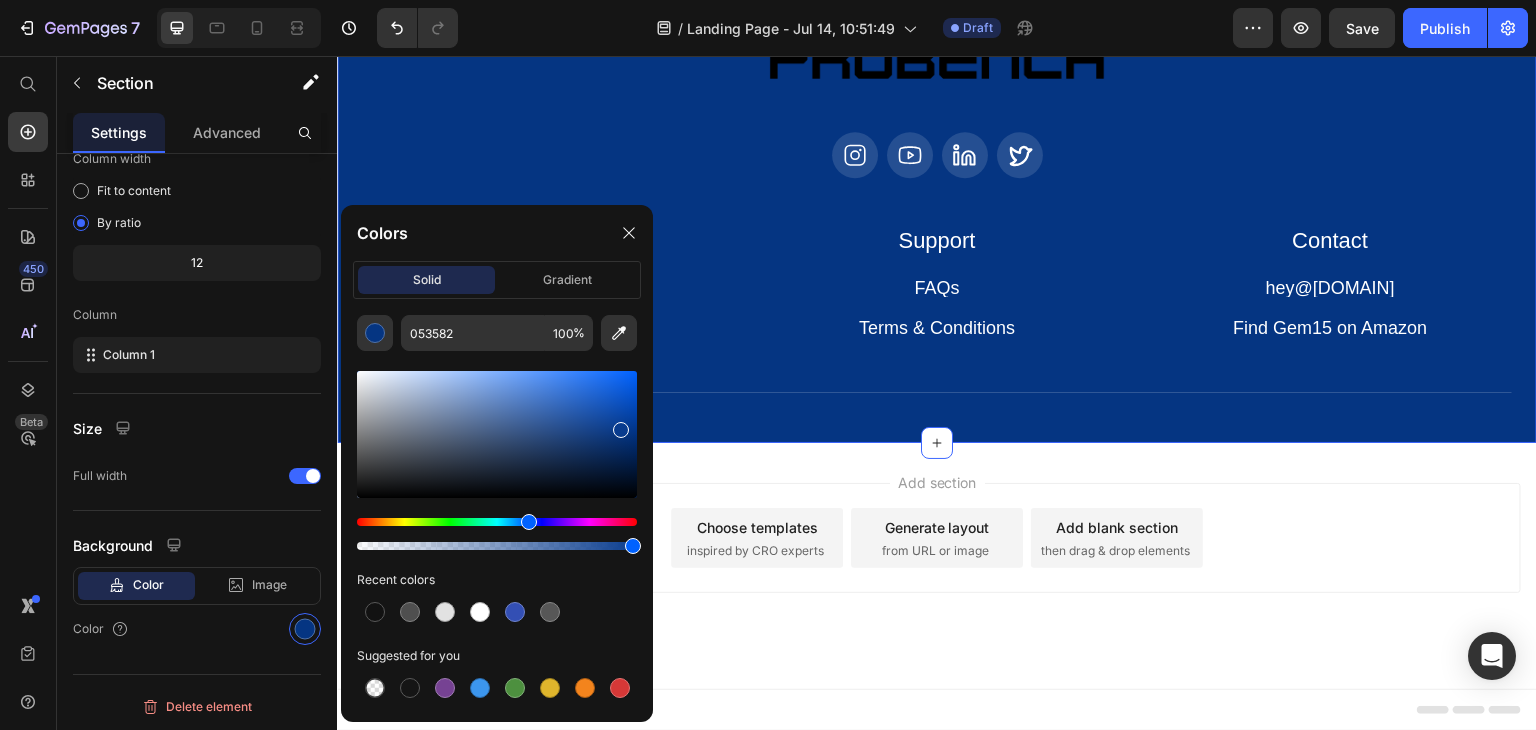 click at bounding box center (497, 434) 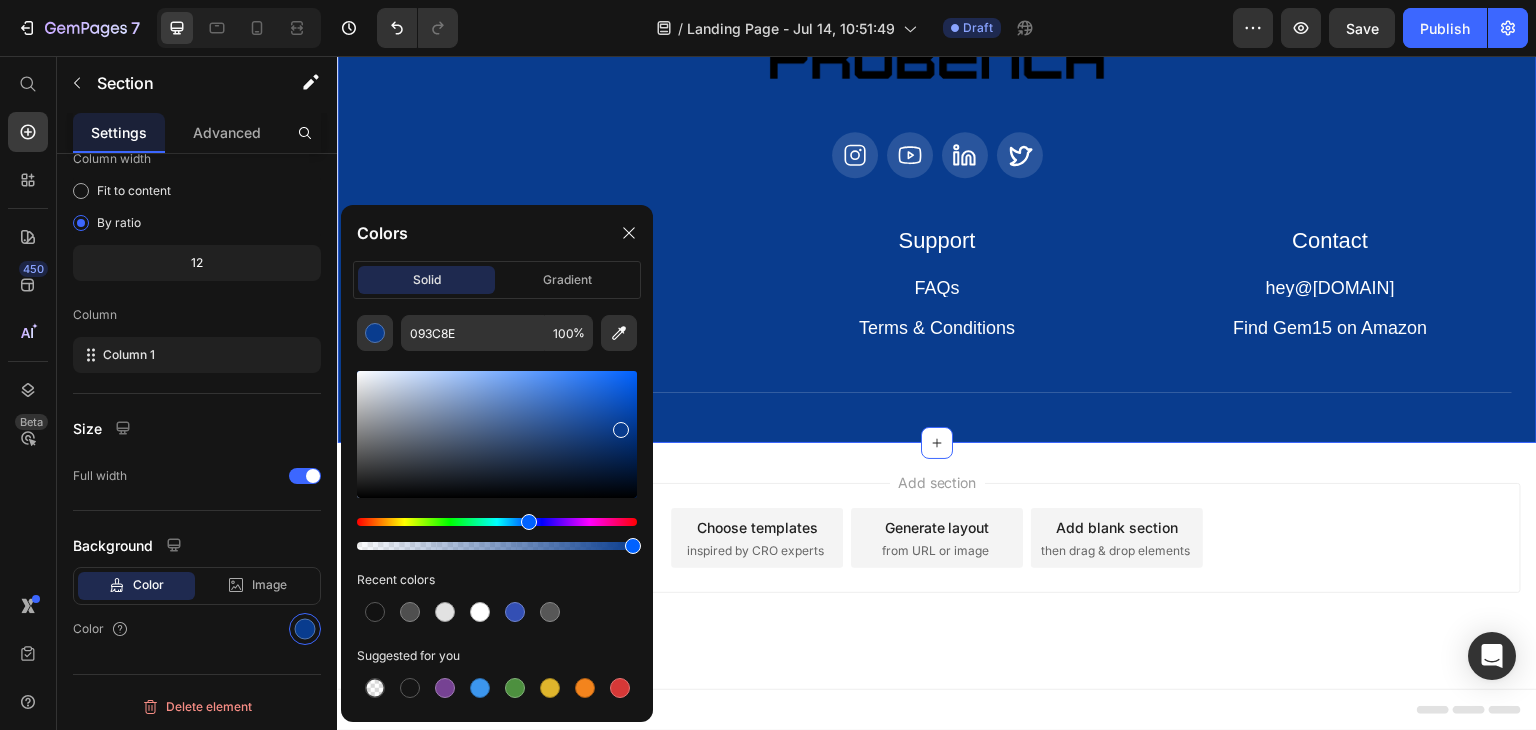 click at bounding box center [497, 434] 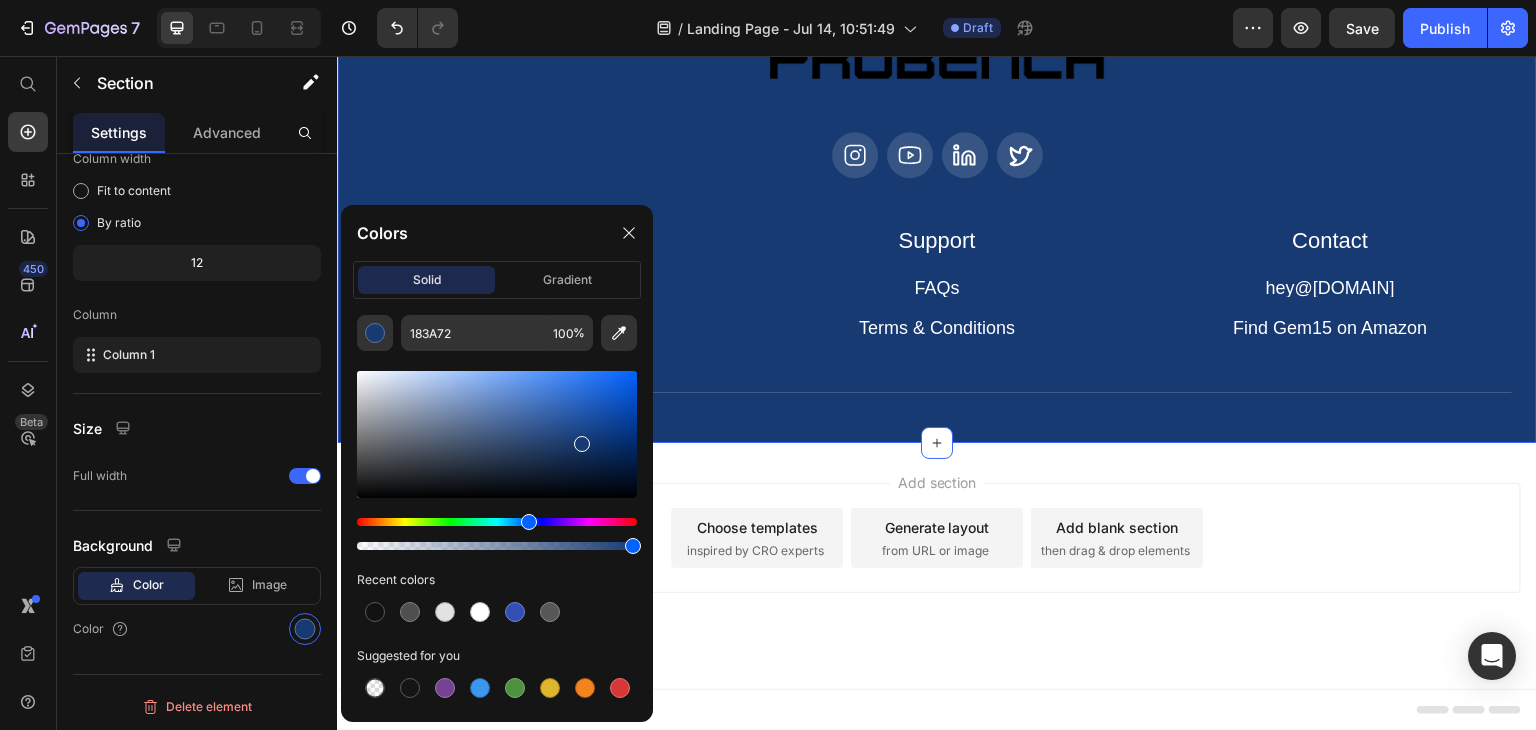 click at bounding box center (497, 434) 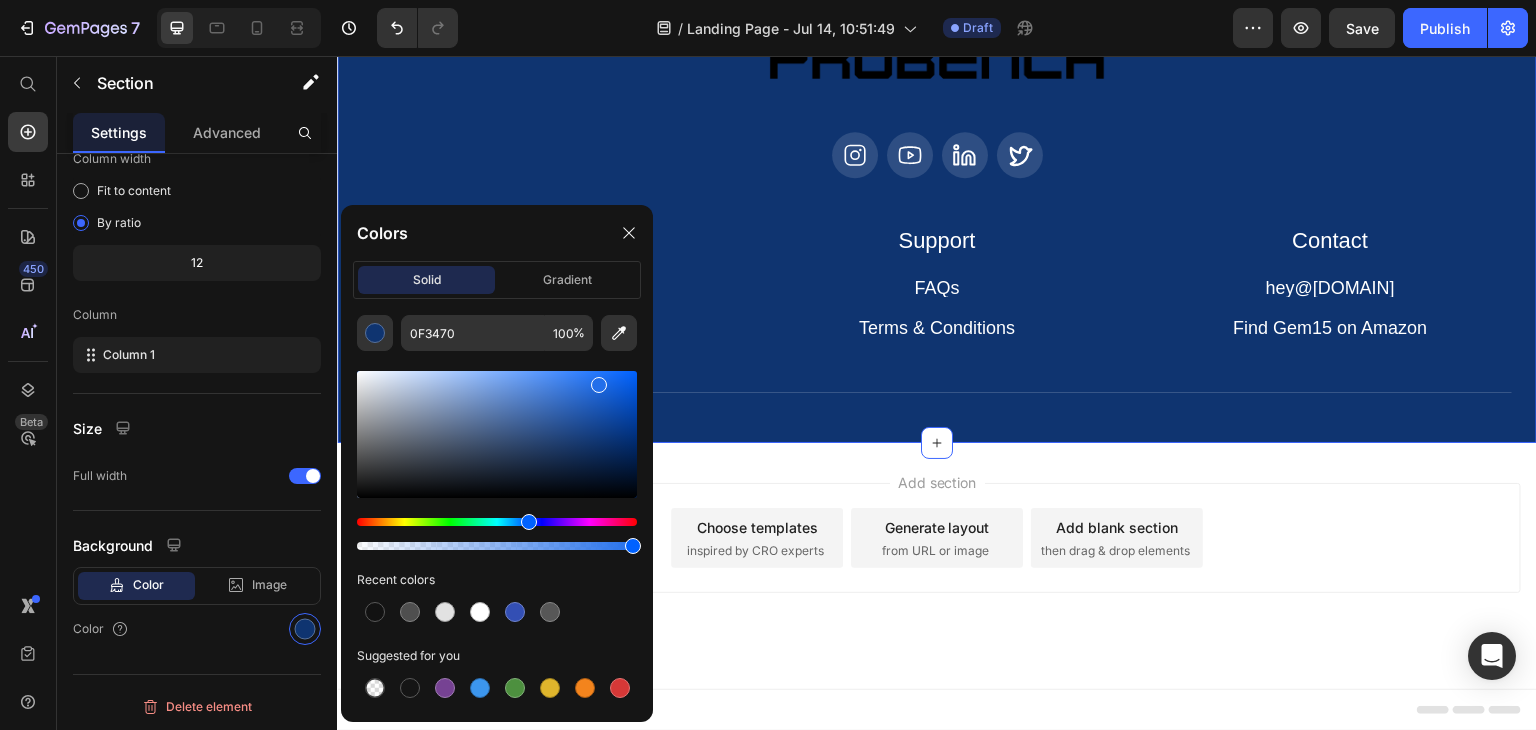drag, startPoint x: 598, startPoint y: 444, endPoint x: 596, endPoint y: 382, distance: 62.03225 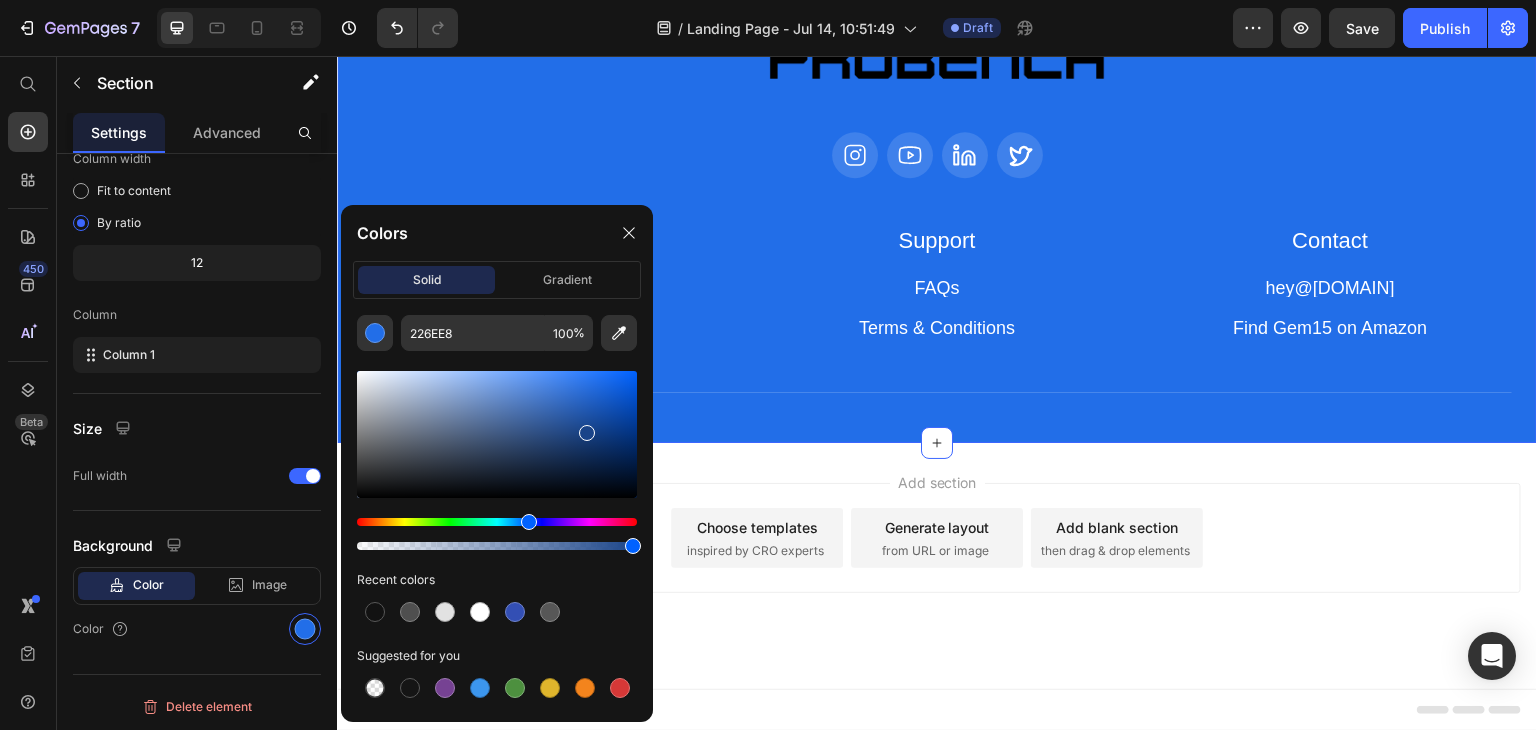 drag, startPoint x: 581, startPoint y: 411, endPoint x: 588, endPoint y: 437, distance: 26.925823 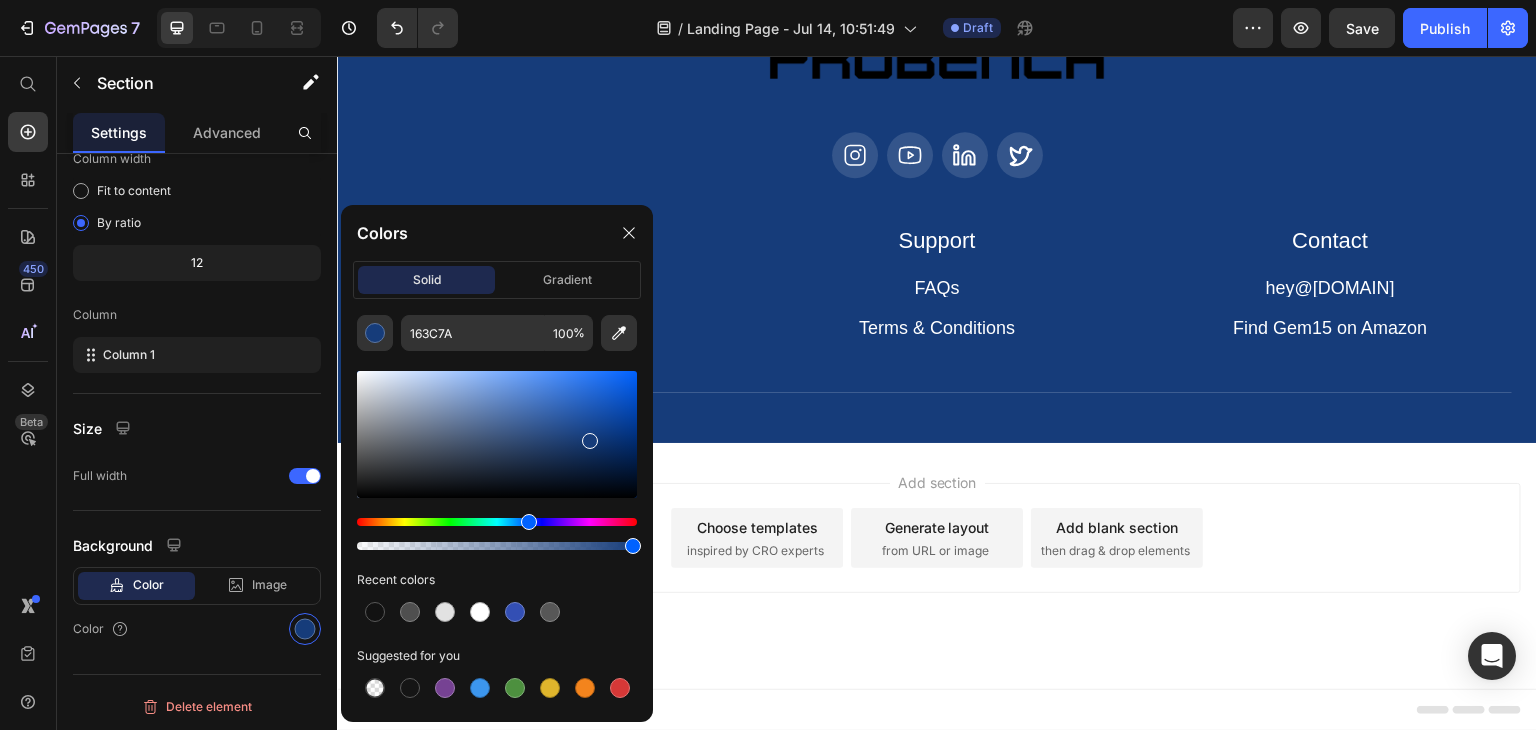 scroll, scrollTop: 5230, scrollLeft: 0, axis: vertical 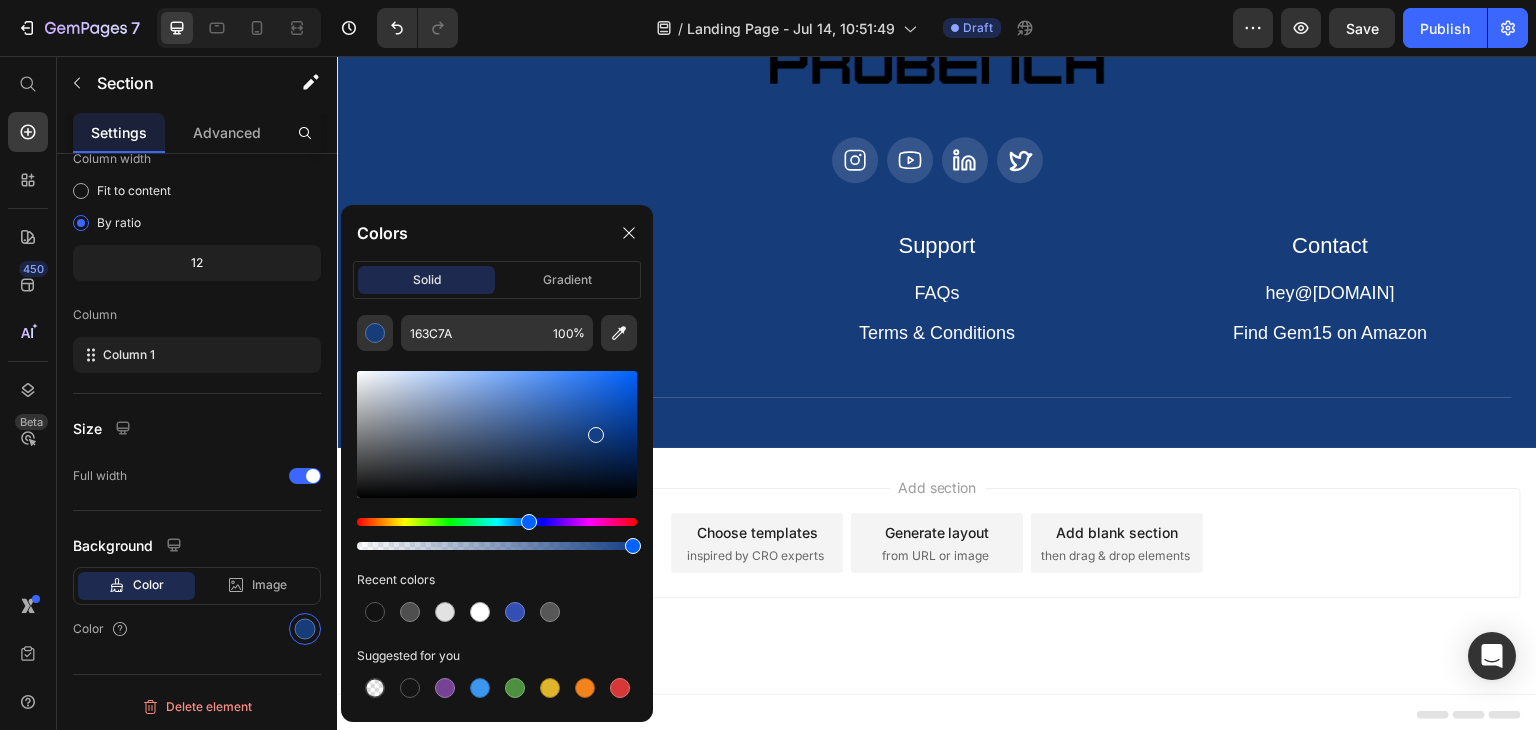 click at bounding box center [497, 434] 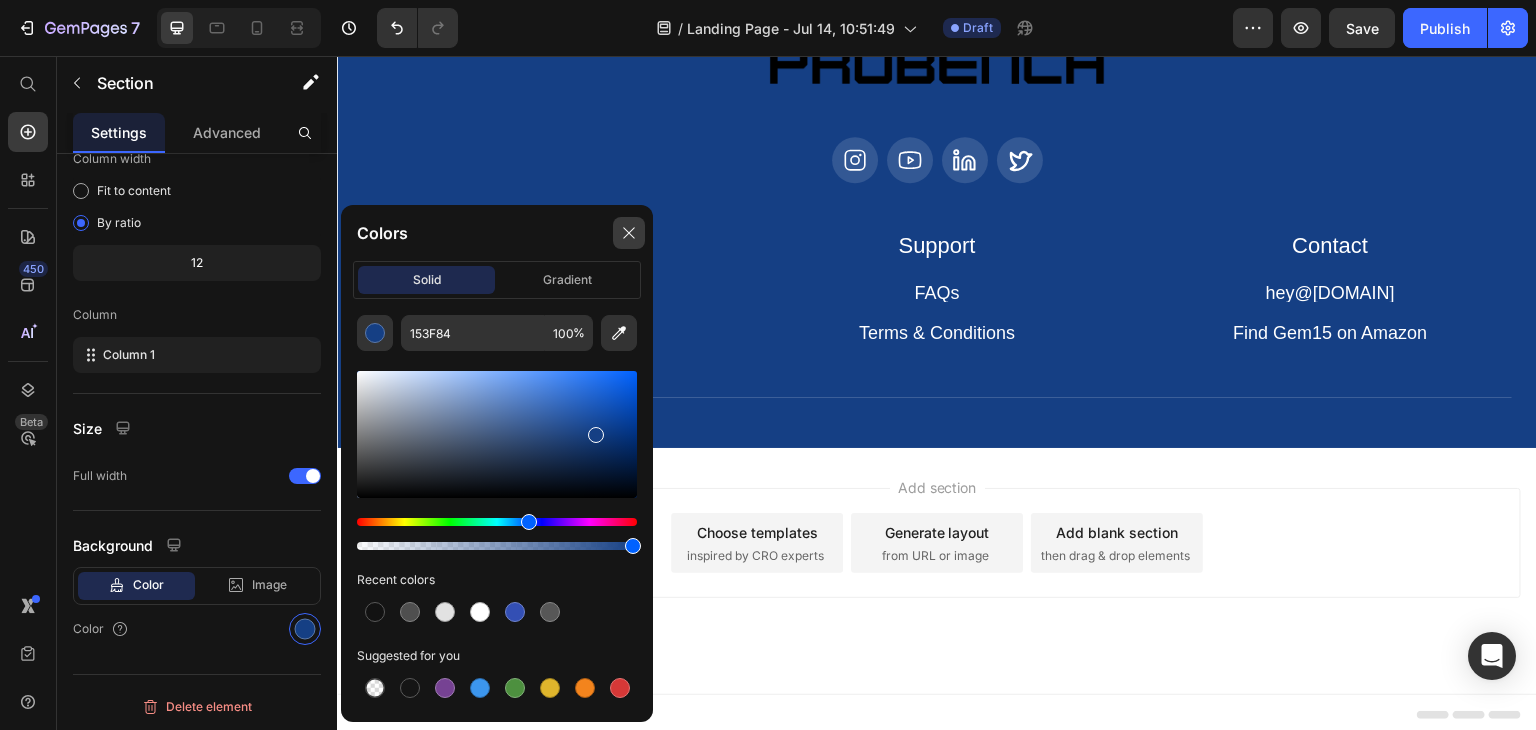 click 